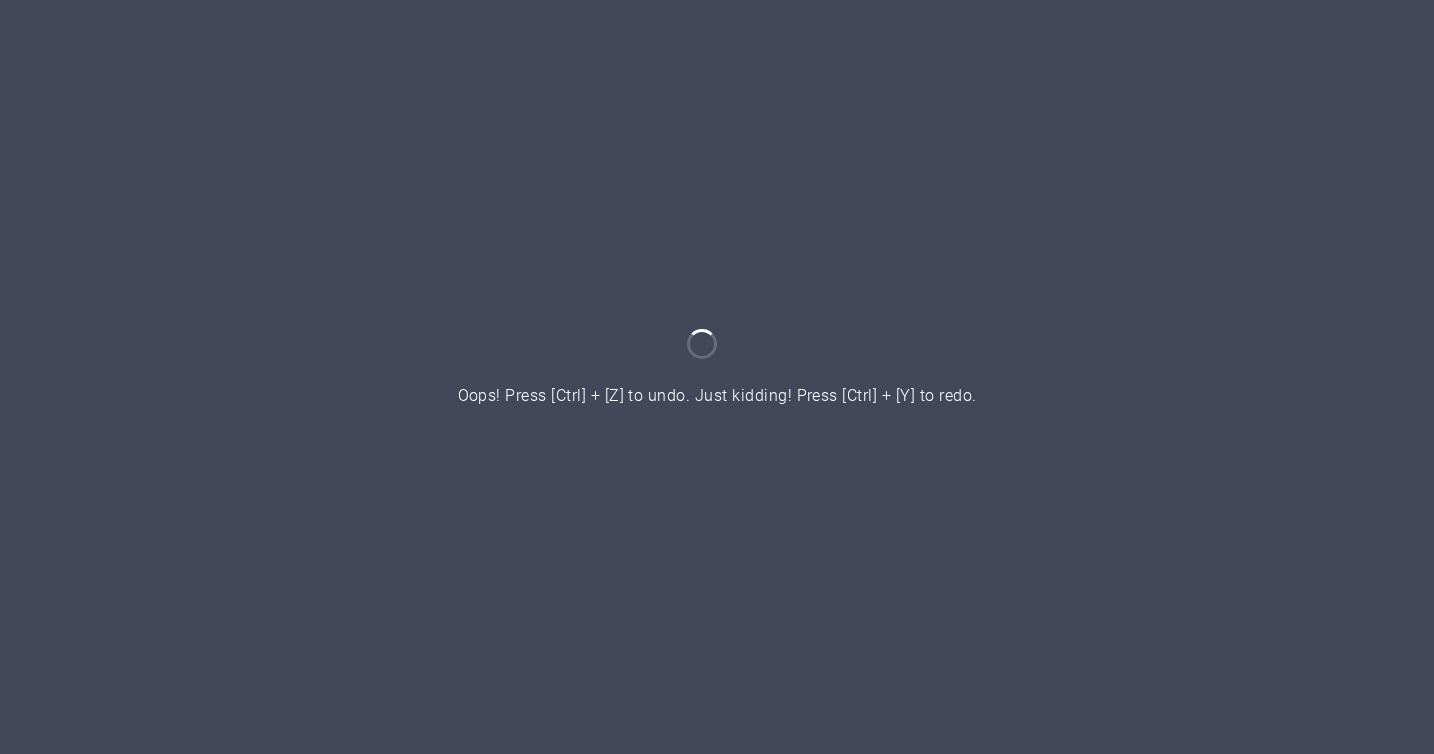scroll, scrollTop: 0, scrollLeft: 0, axis: both 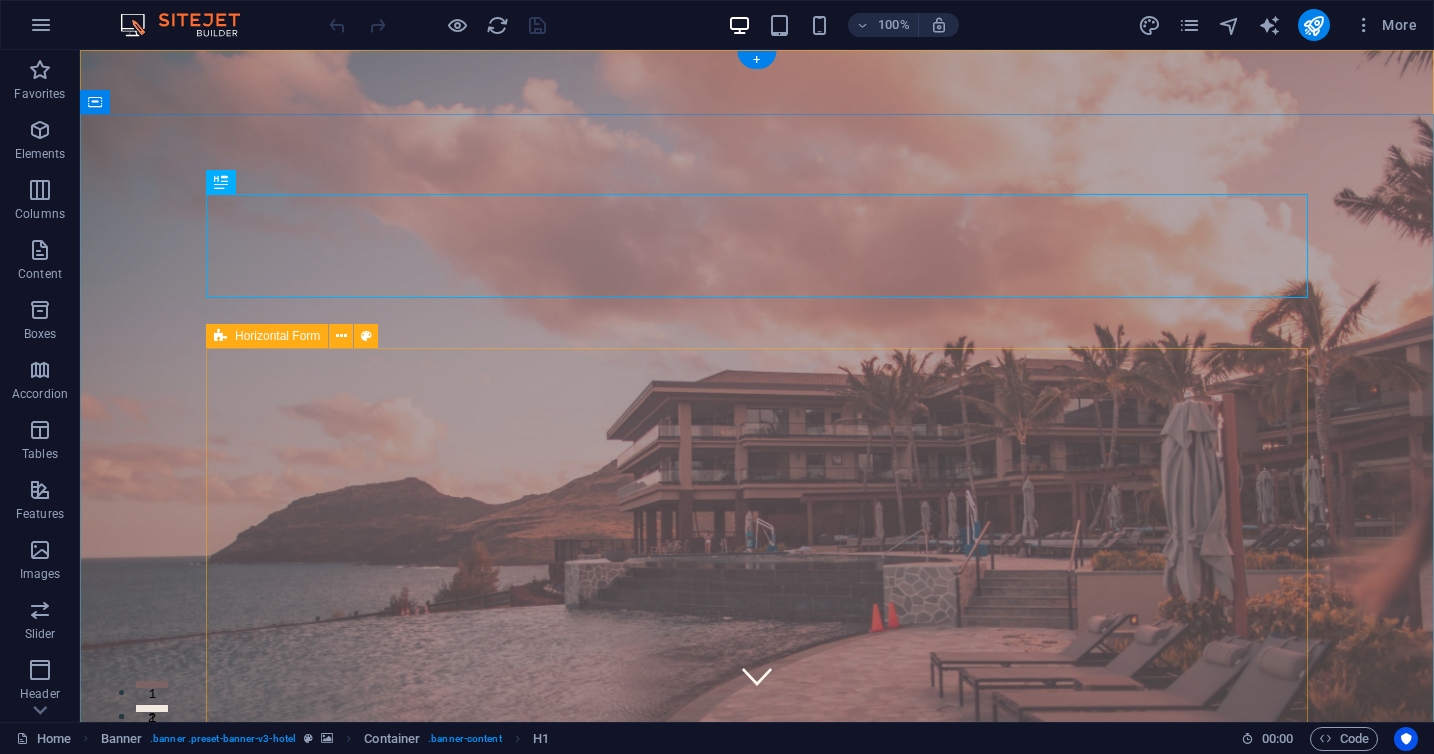 click on "CHECK IN CHECK OUT ADULTS BOOK A STAY   I have read and understand the privacy policy. Unreadable? Load new" at bounding box center (757, 1507) 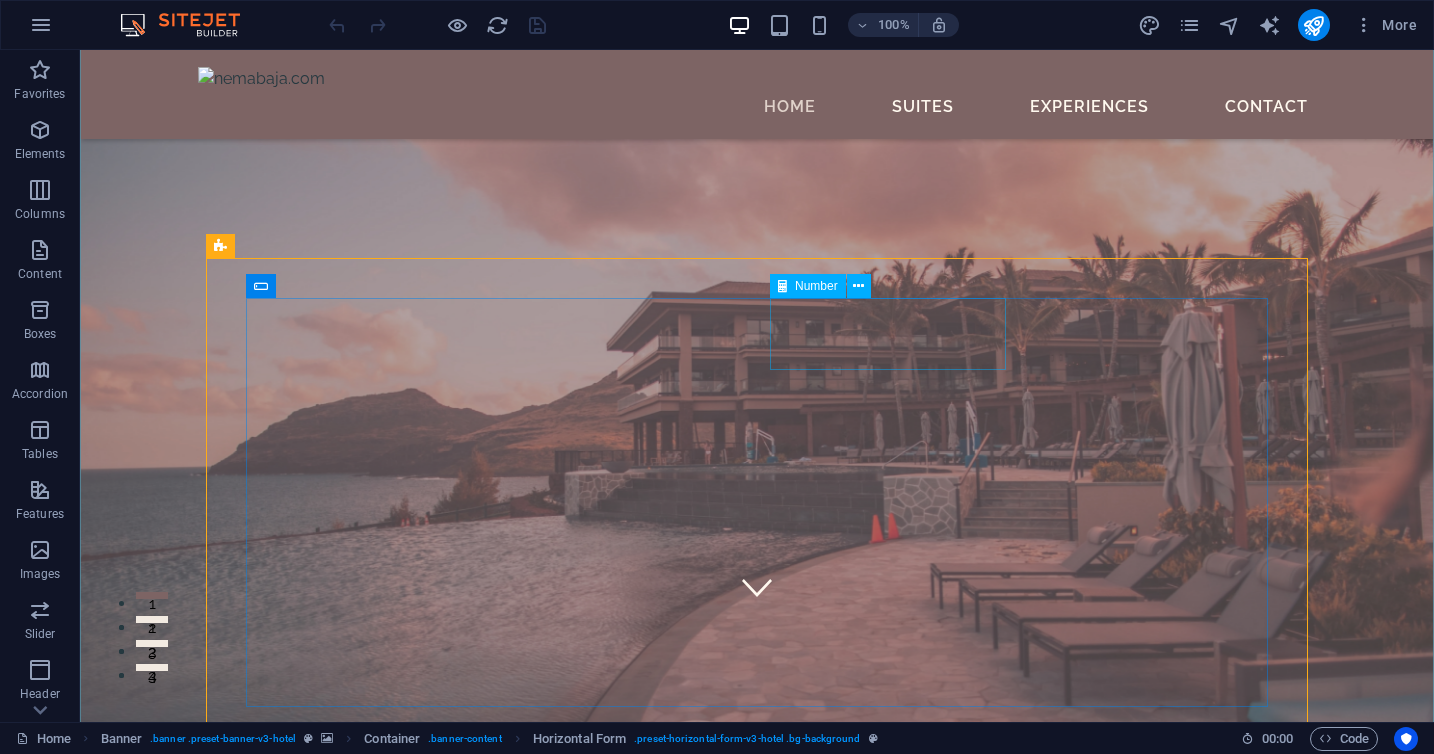 scroll, scrollTop: 88, scrollLeft: 0, axis: vertical 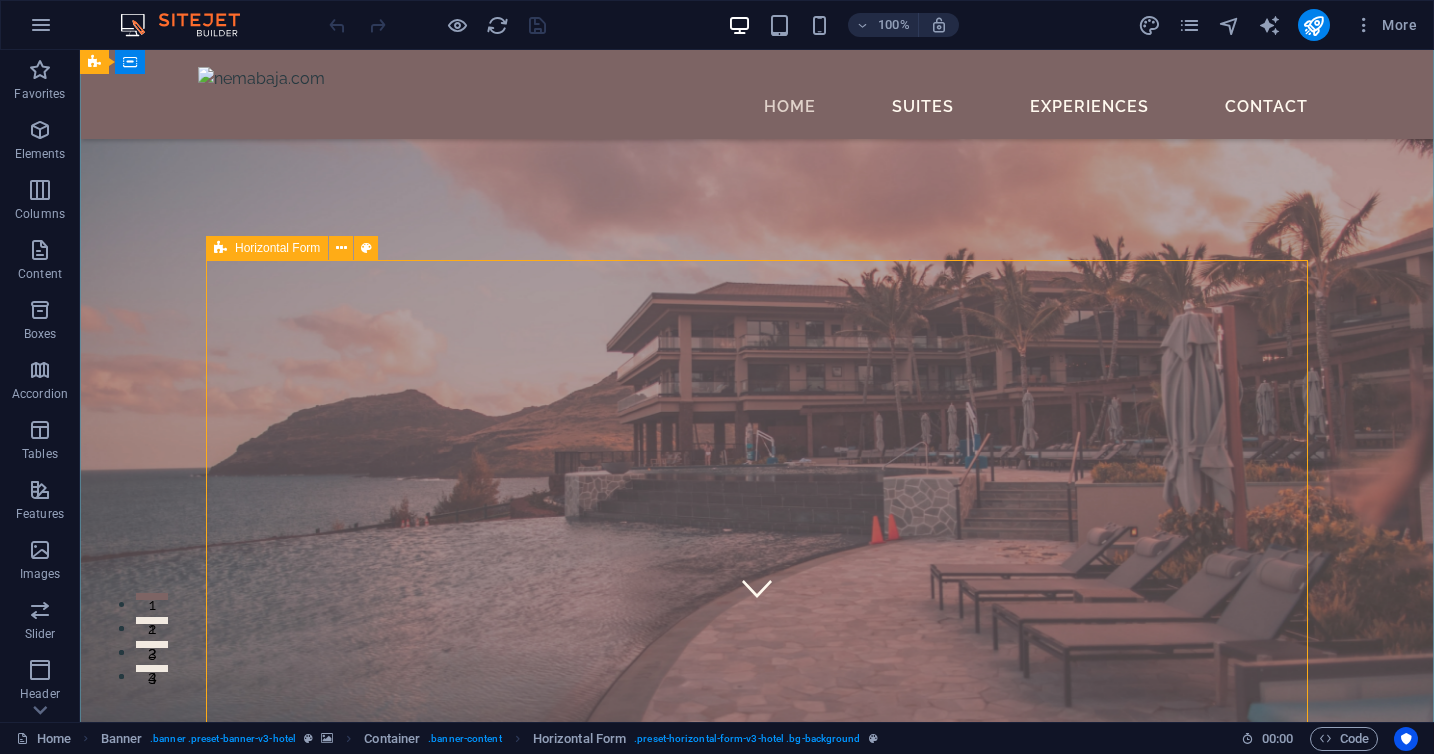 click on "CHECK IN CHECK OUT ADULTS BOOK A STAY   I have read and understand the privacy policy. Unreadable? Load new" at bounding box center (757, 1394) 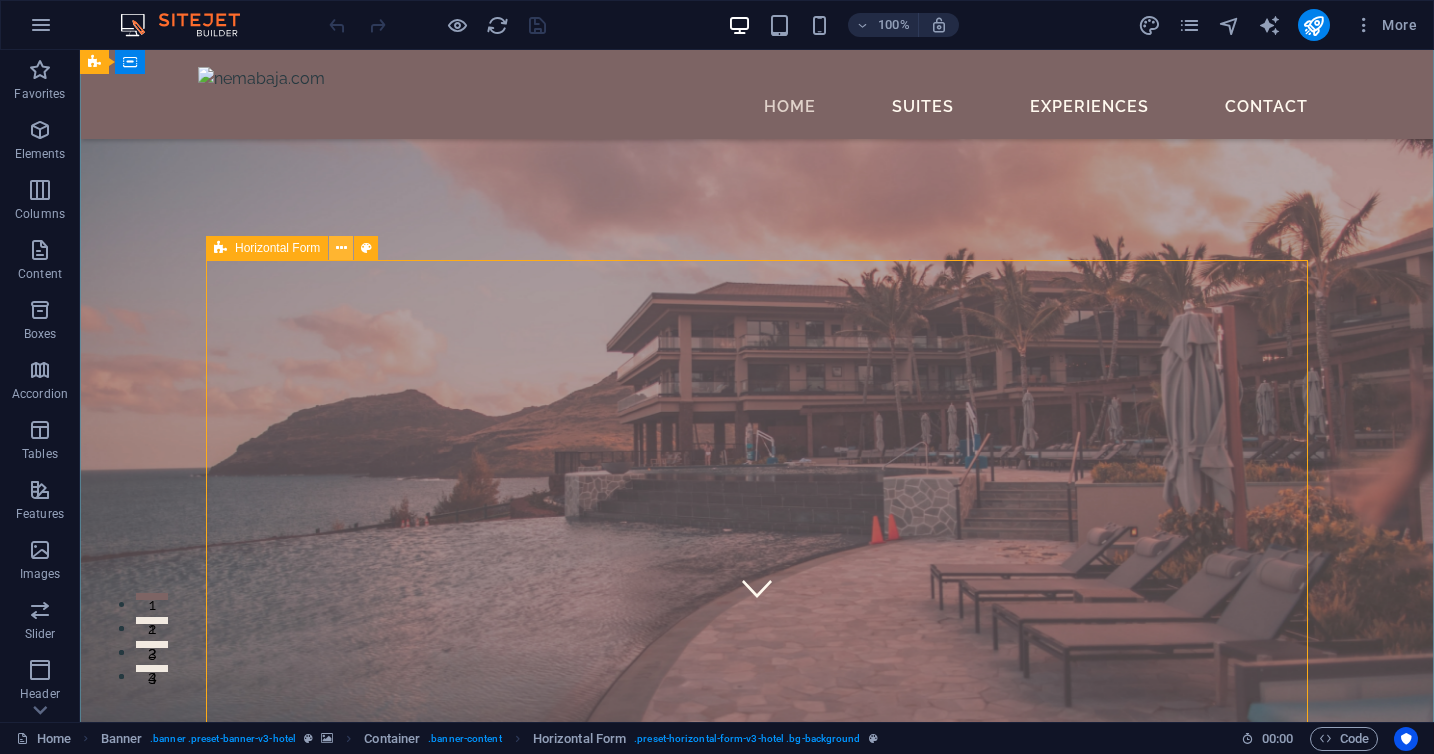 click at bounding box center (341, 248) 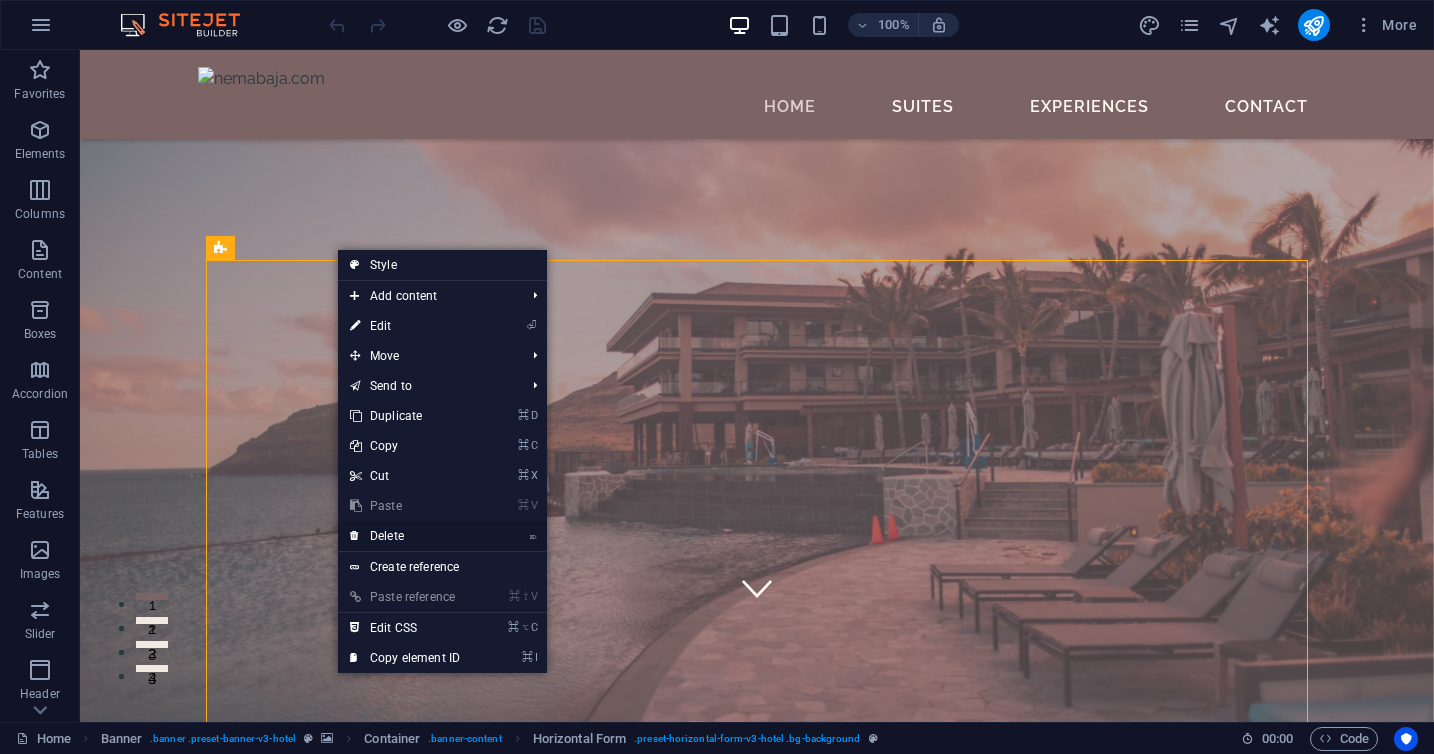 click on "⌦  Delete" at bounding box center (405, 536) 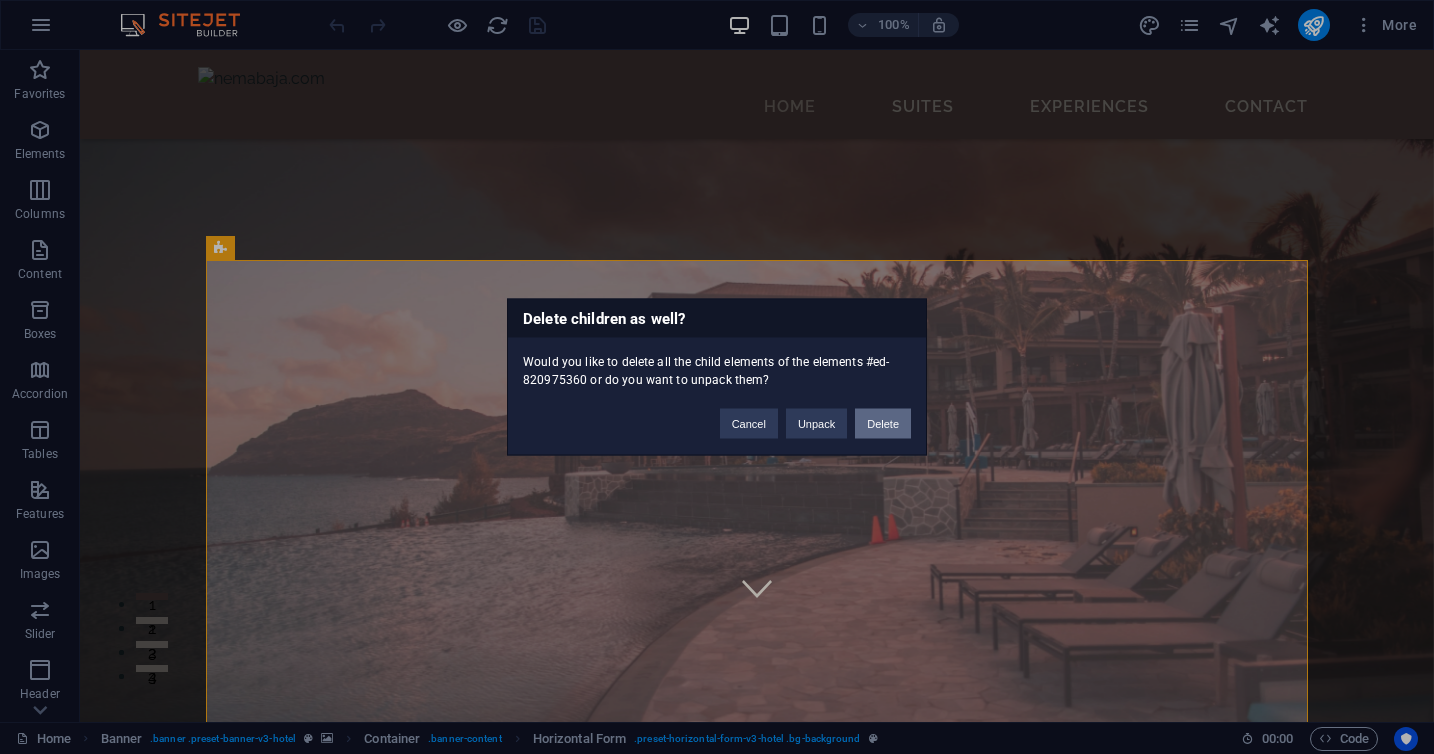 click on "Delete" at bounding box center [883, 424] 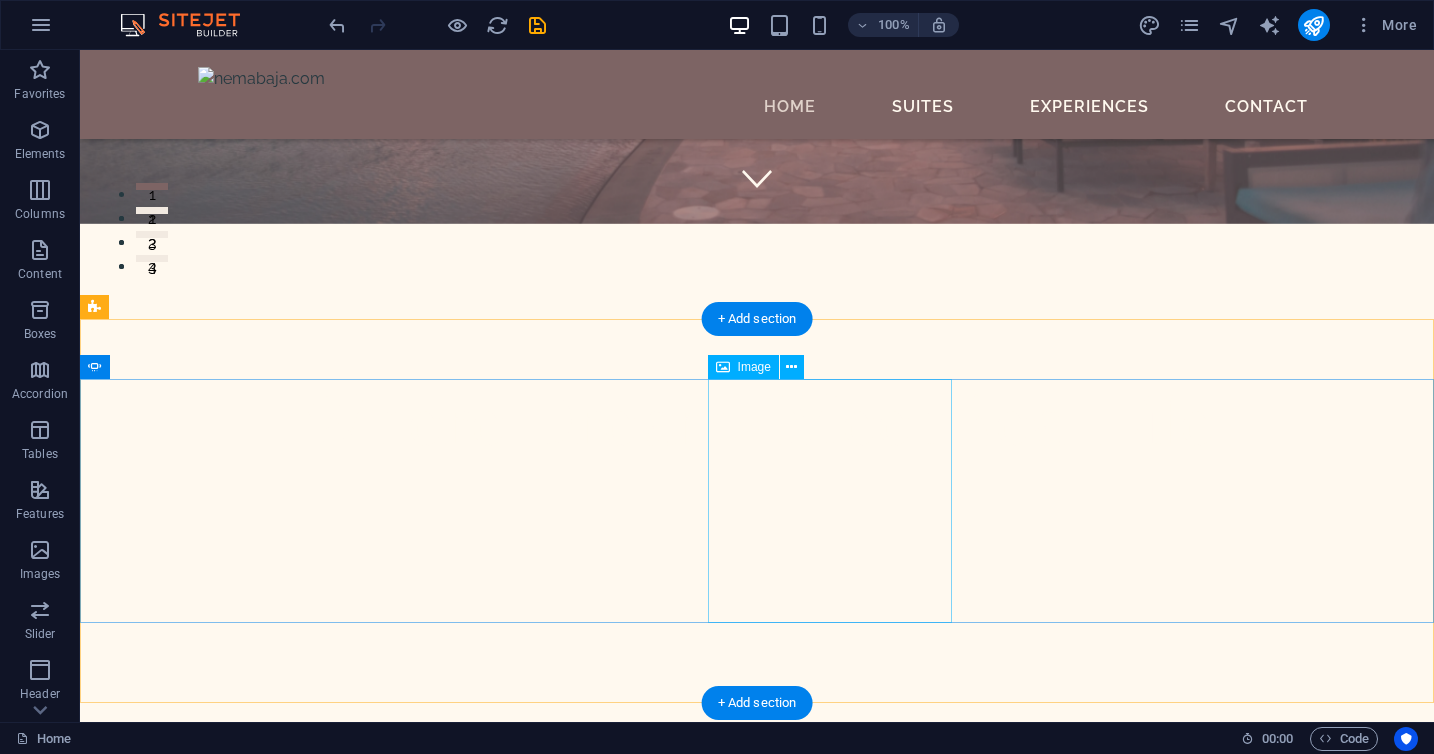 scroll, scrollTop: 512, scrollLeft: 0, axis: vertical 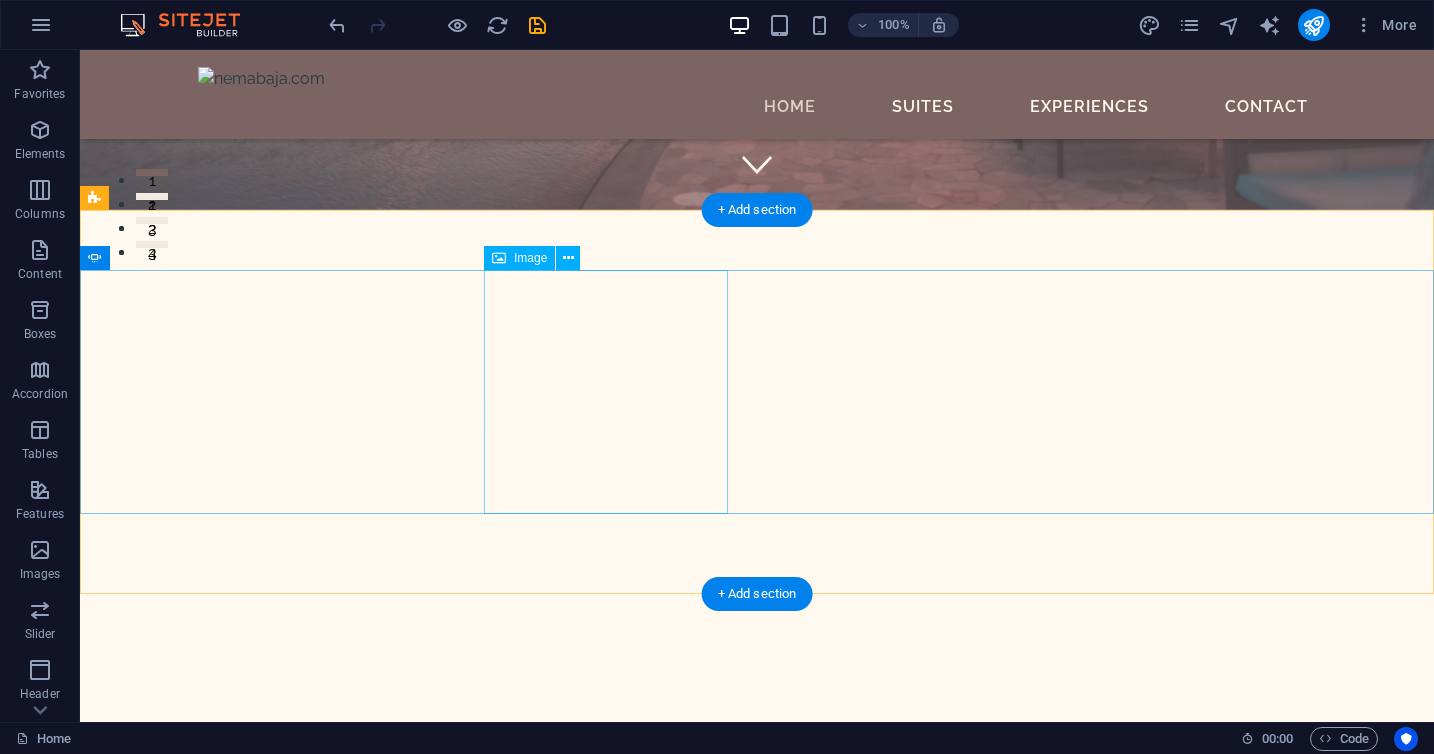 click at bounding box center (-1218, 2234) 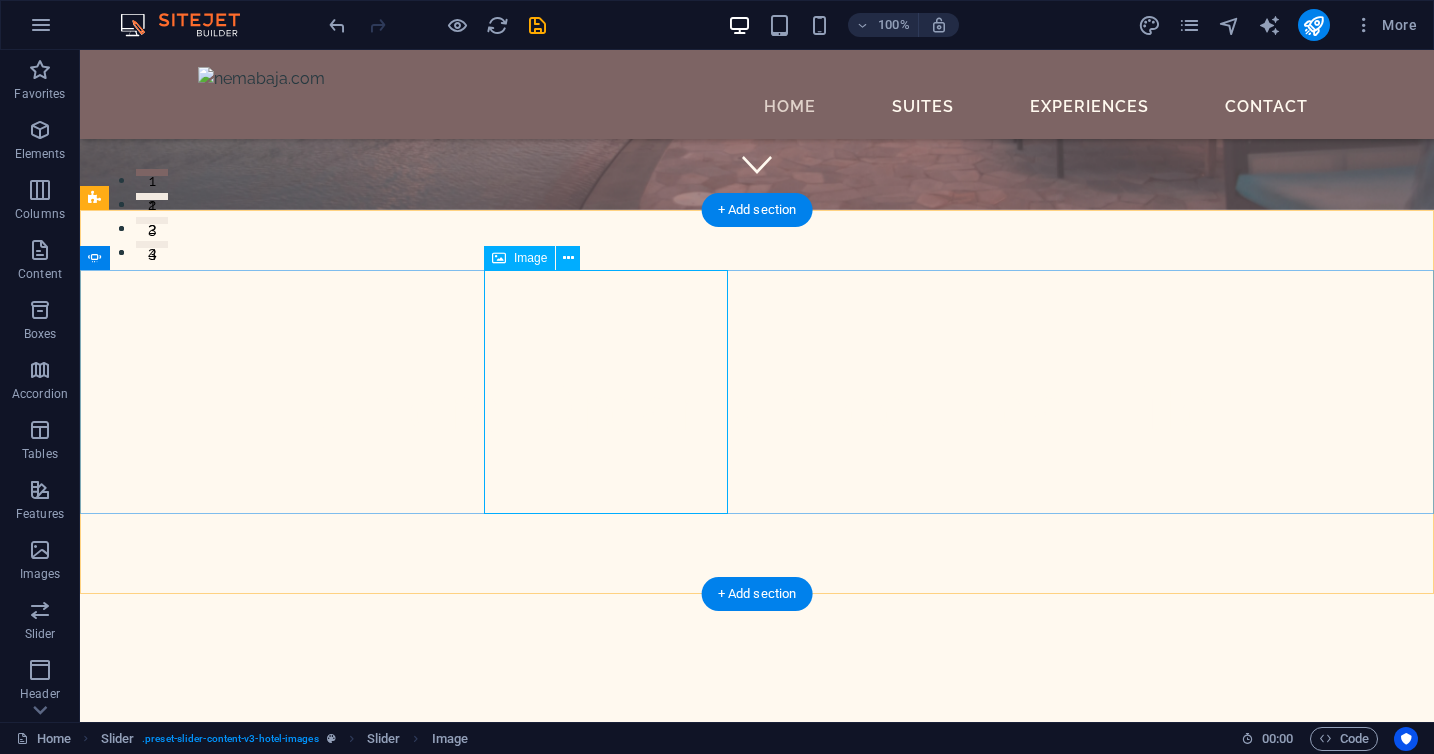 click at bounding box center [-1218, 2234] 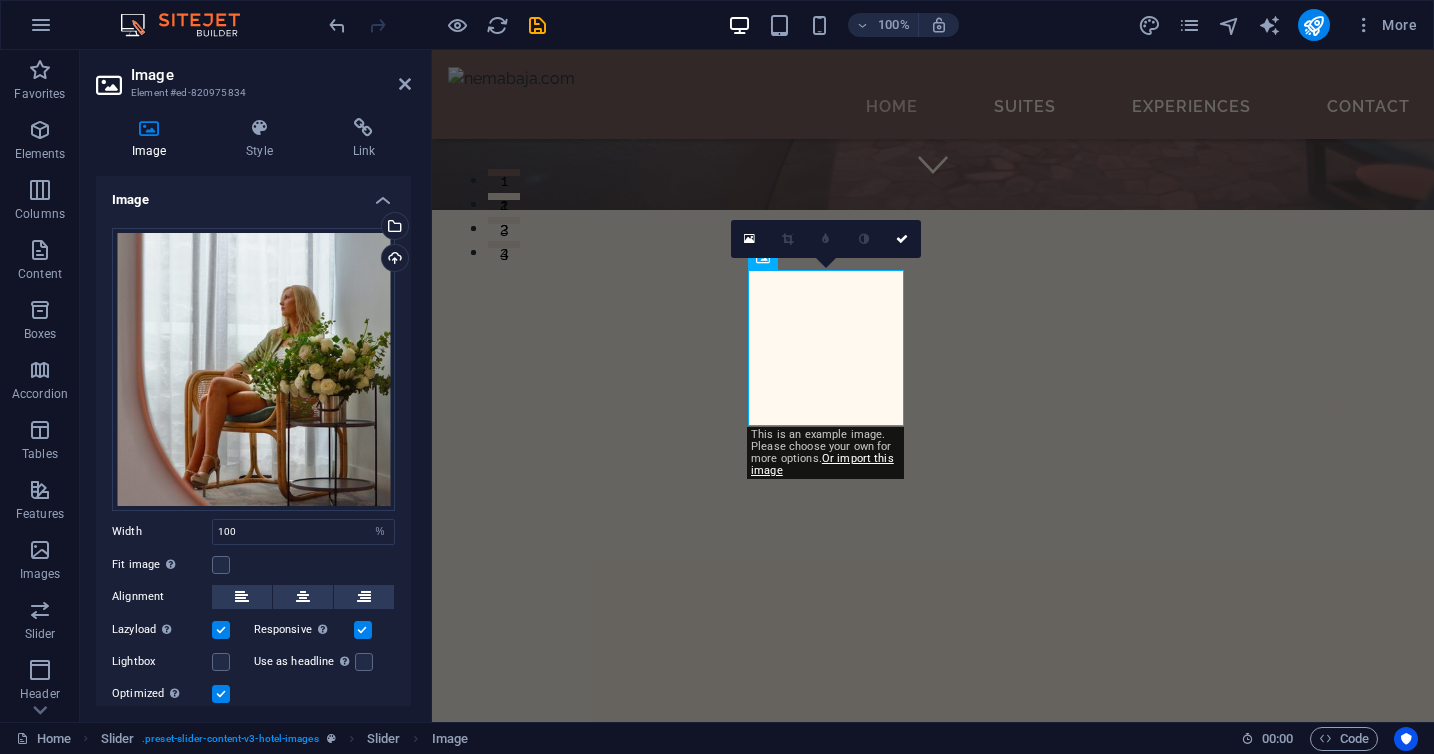 click at bounding box center [149, 128] 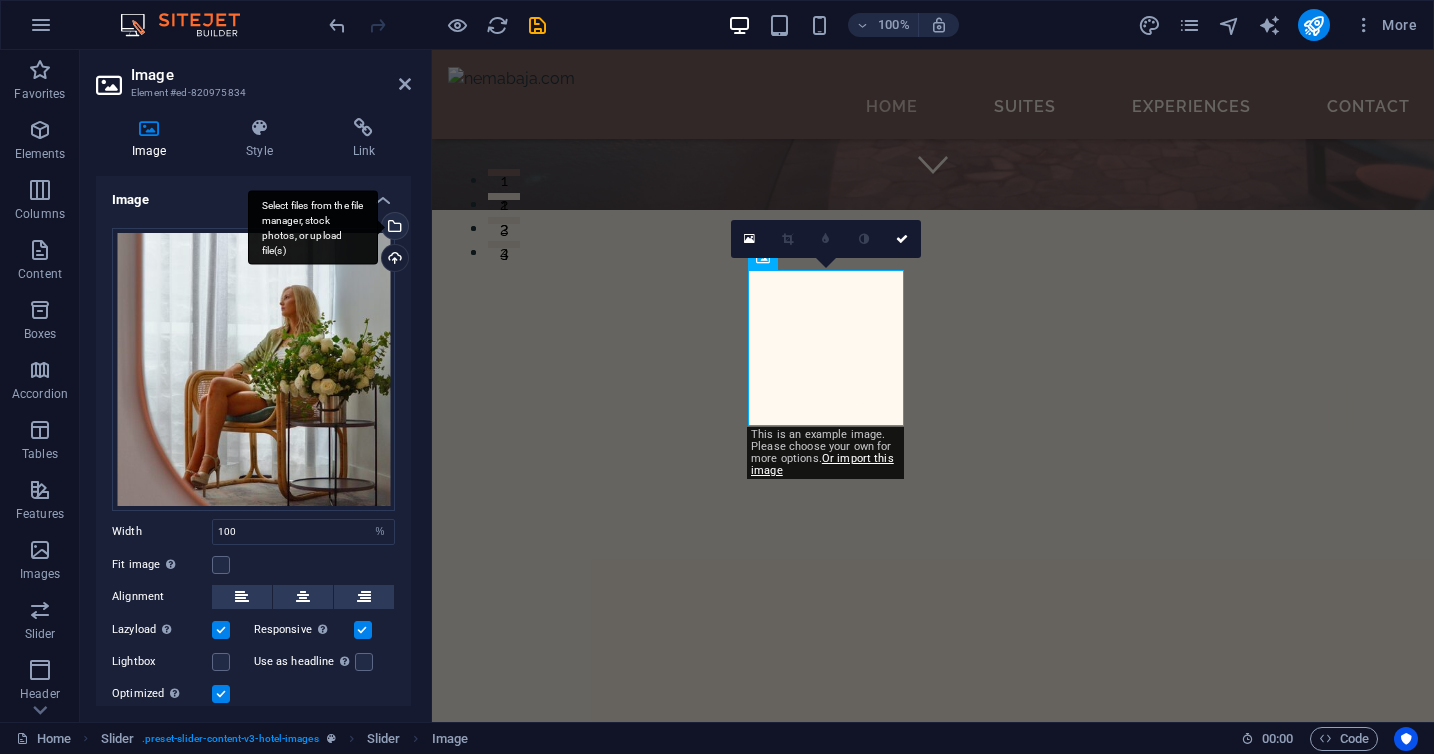 click on "Select files from the file manager, stock photos, or upload file(s)" at bounding box center [393, 228] 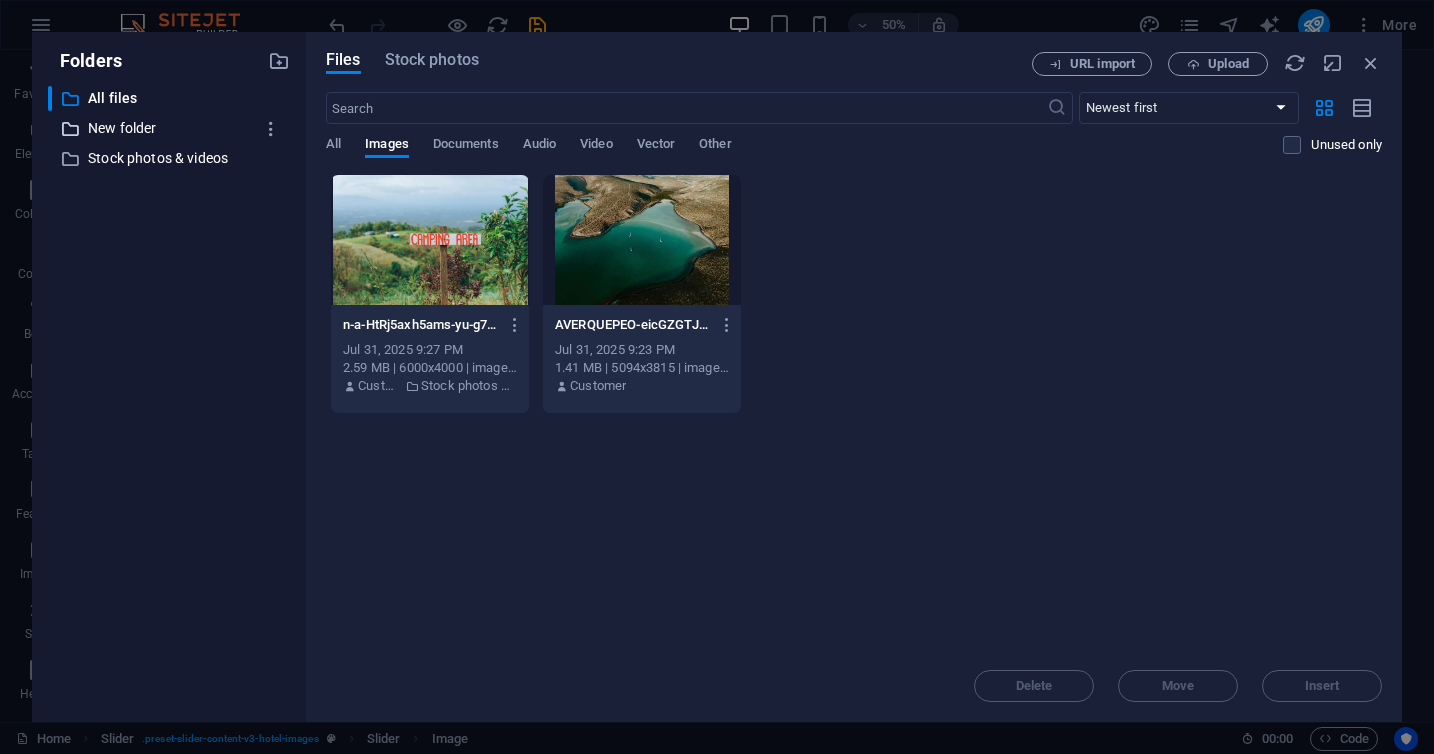 click on "New folder" at bounding box center (170, 128) 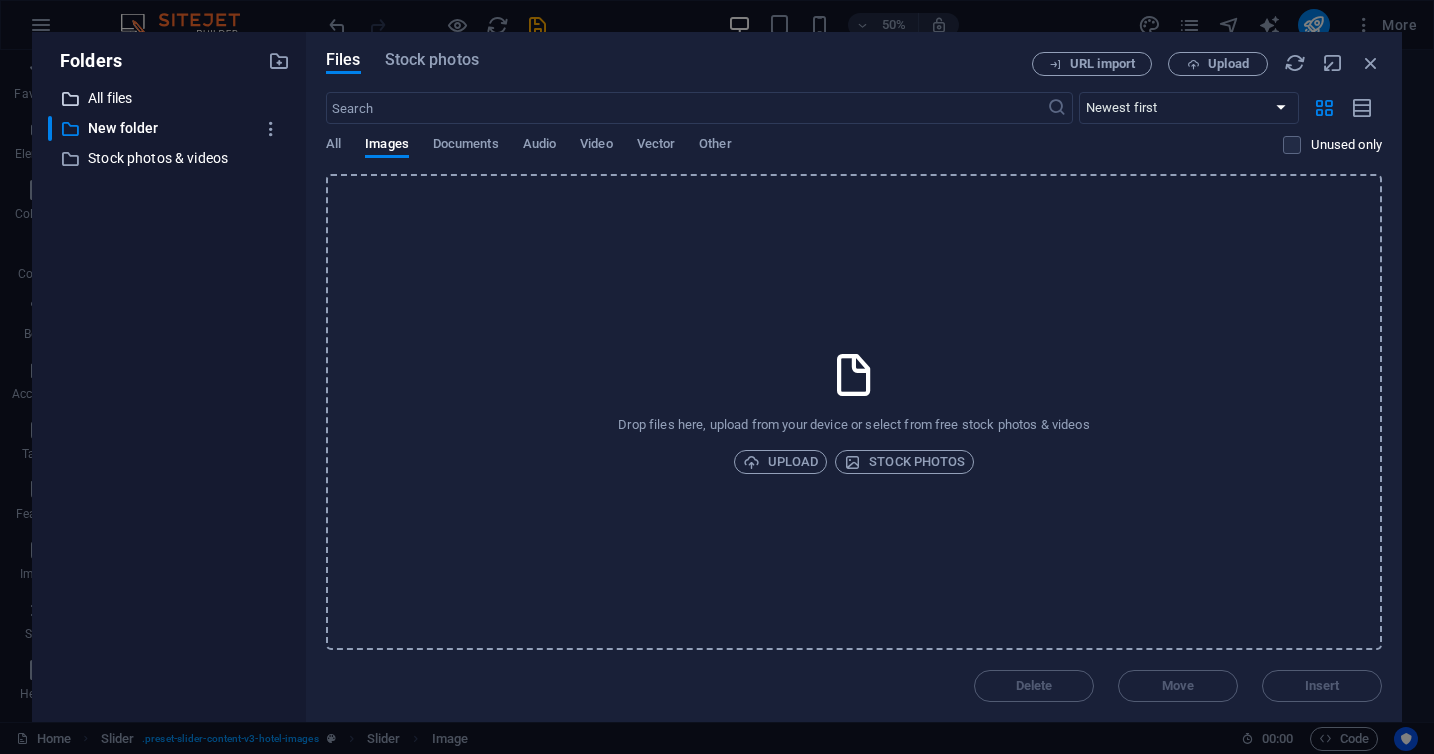 click on "All files" at bounding box center (170, 98) 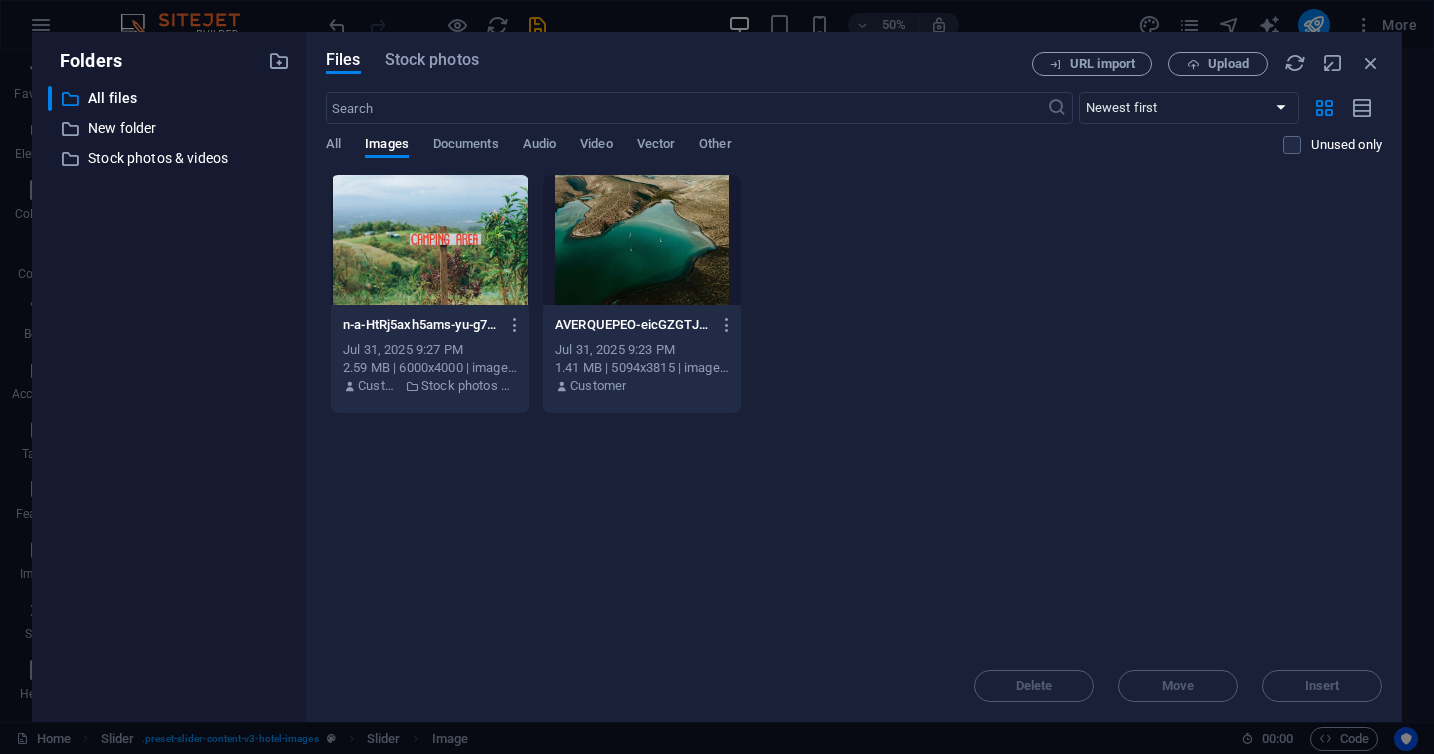 click at bounding box center (642, 240) 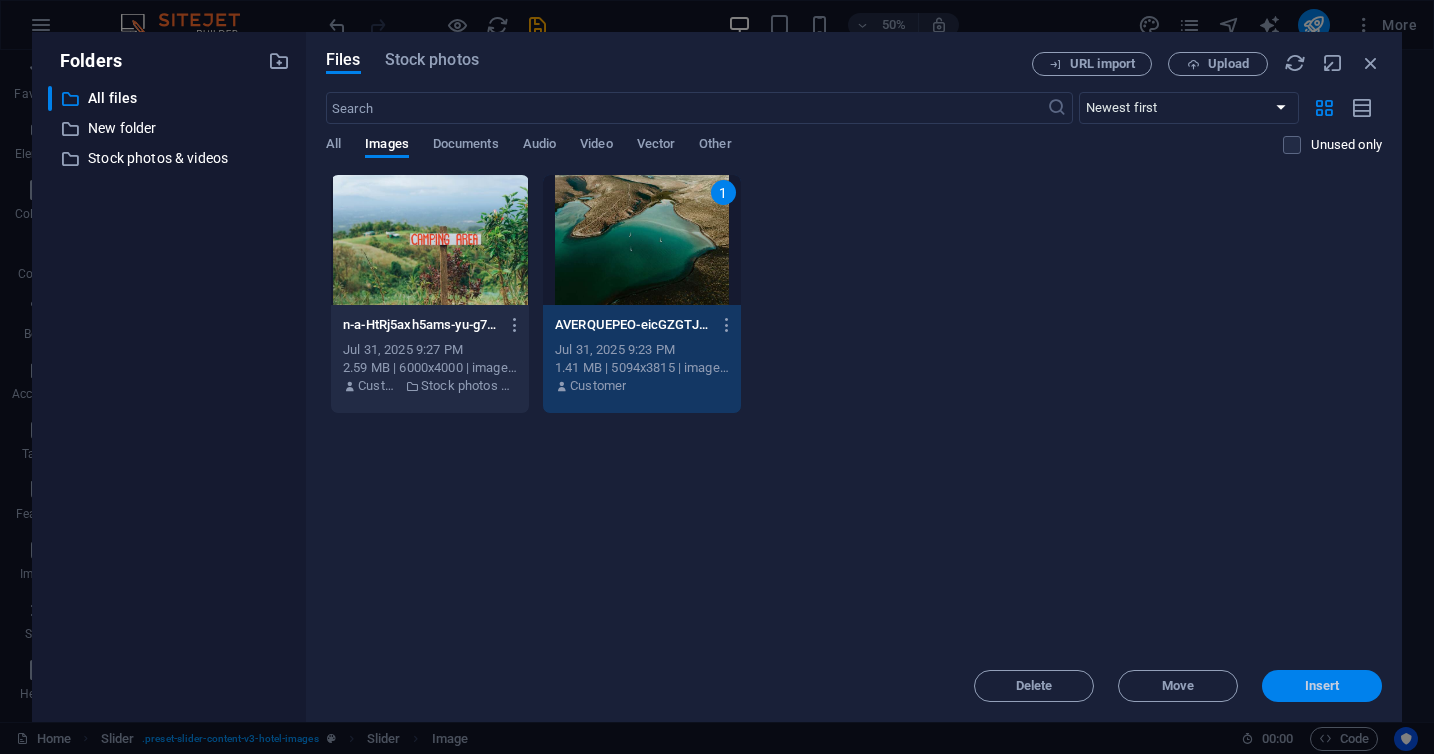 click on "Insert" at bounding box center [1322, 686] 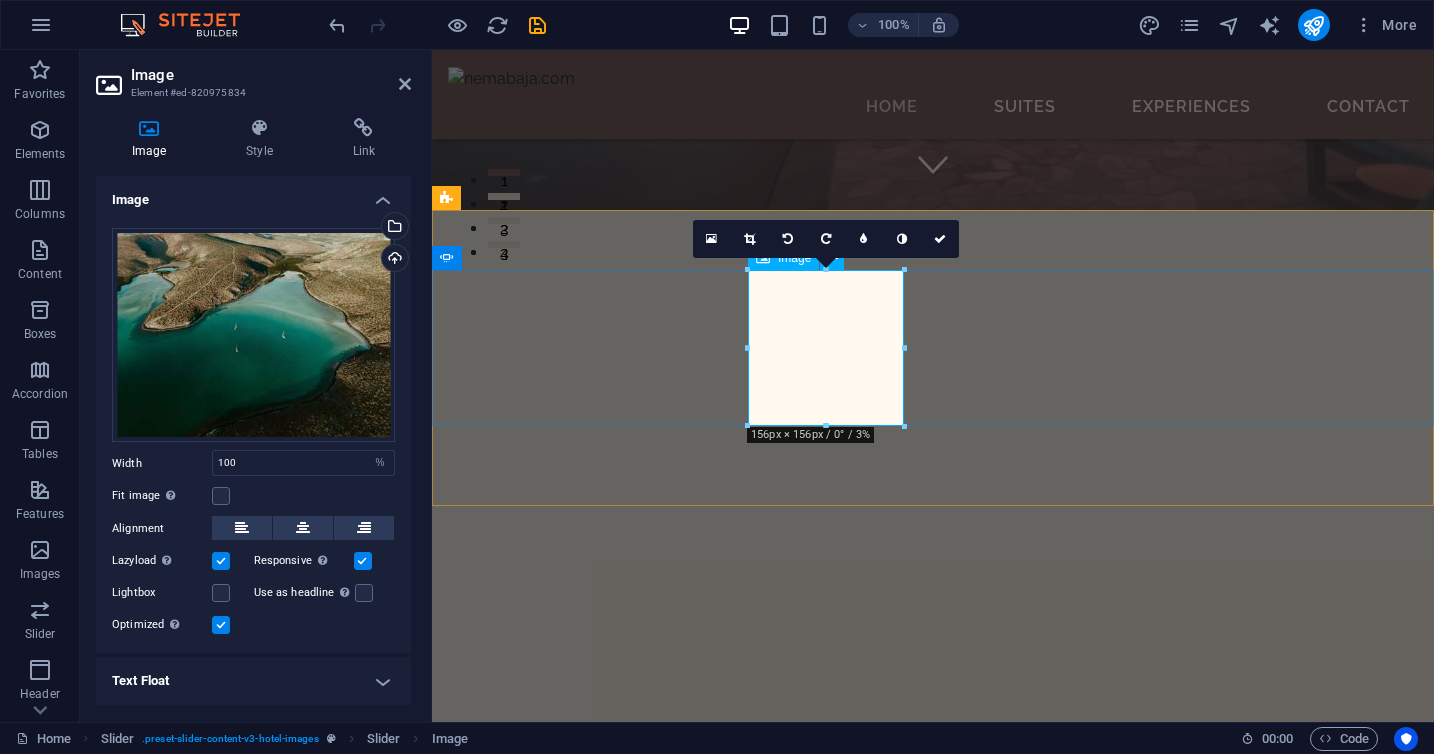 click at bounding box center (-470, 1603) 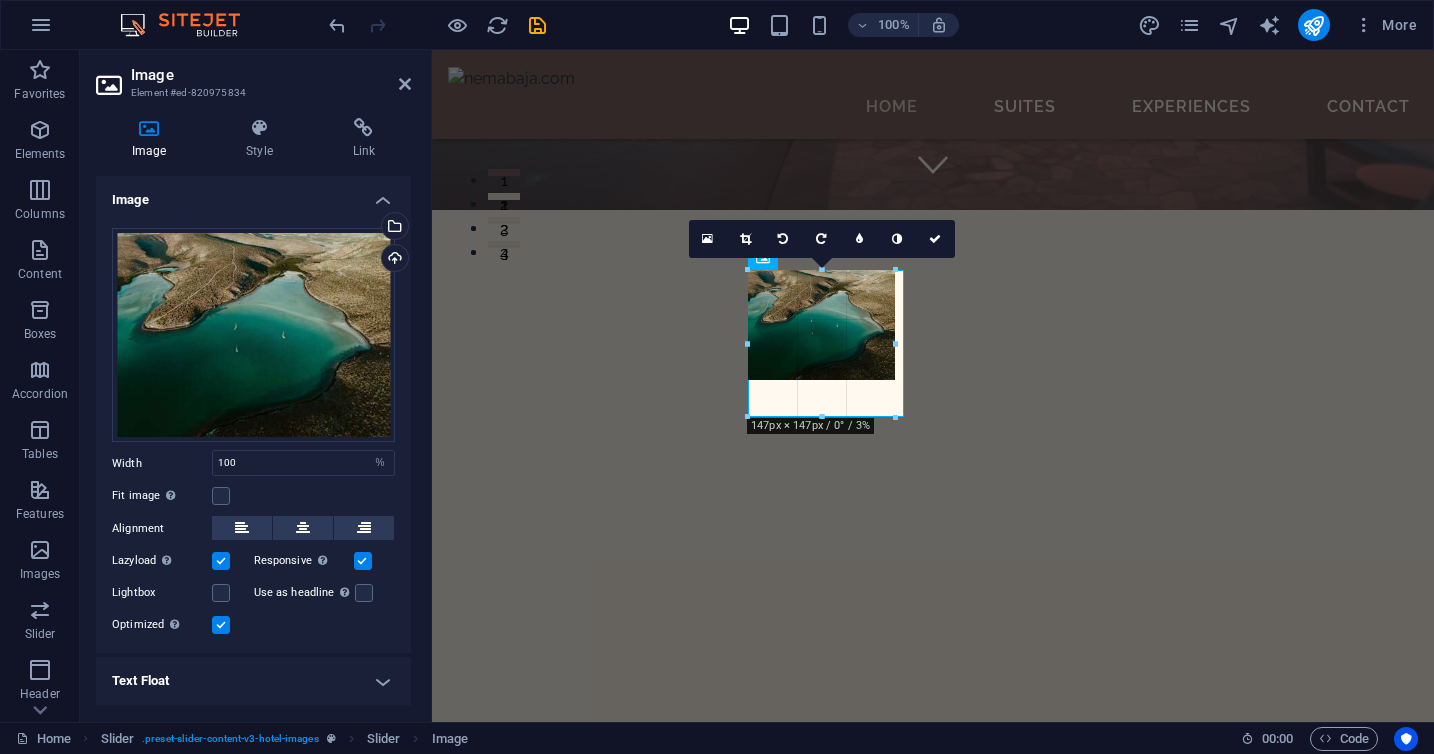 drag, startPoint x: 824, startPoint y: 385, endPoint x: 825, endPoint y: 415, distance: 30.016663 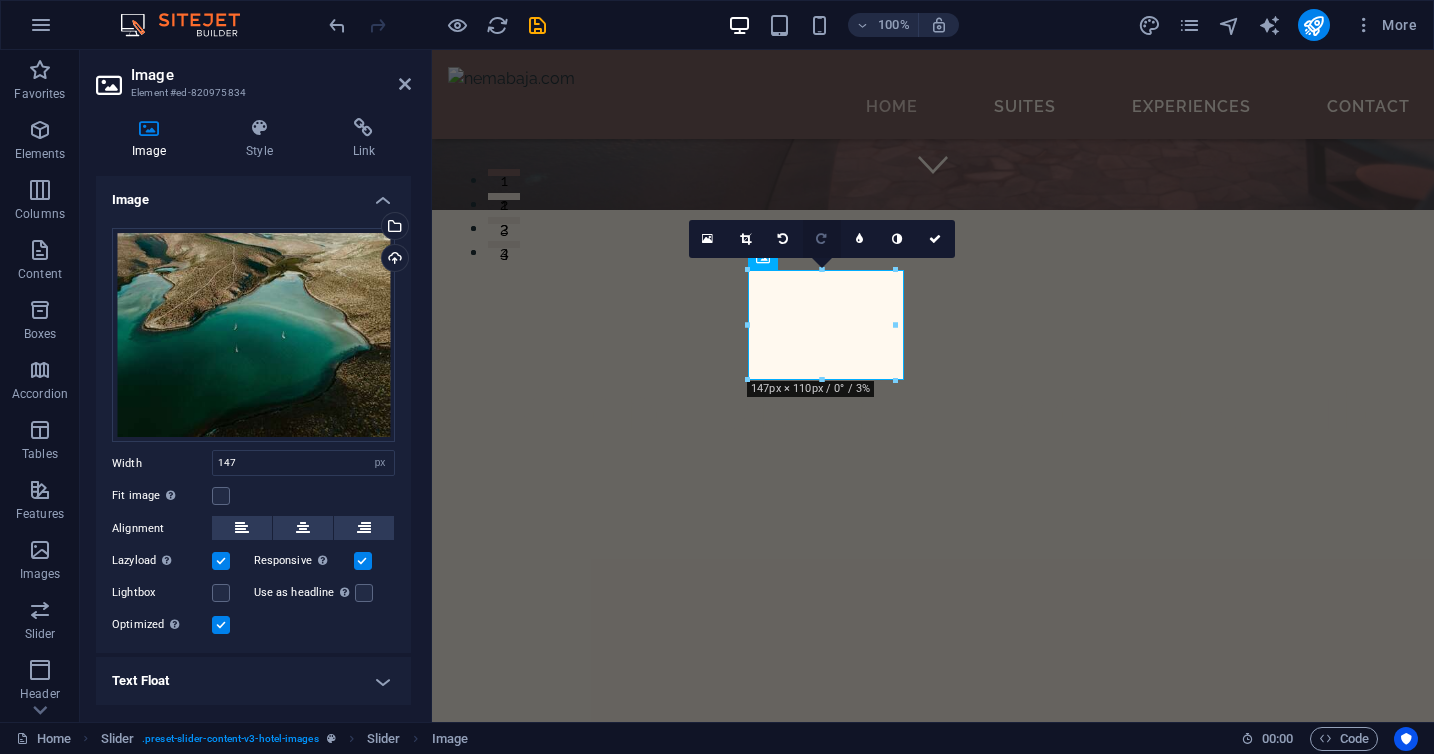 drag, startPoint x: 821, startPoint y: 268, endPoint x: 823, endPoint y: 254, distance: 14.142136 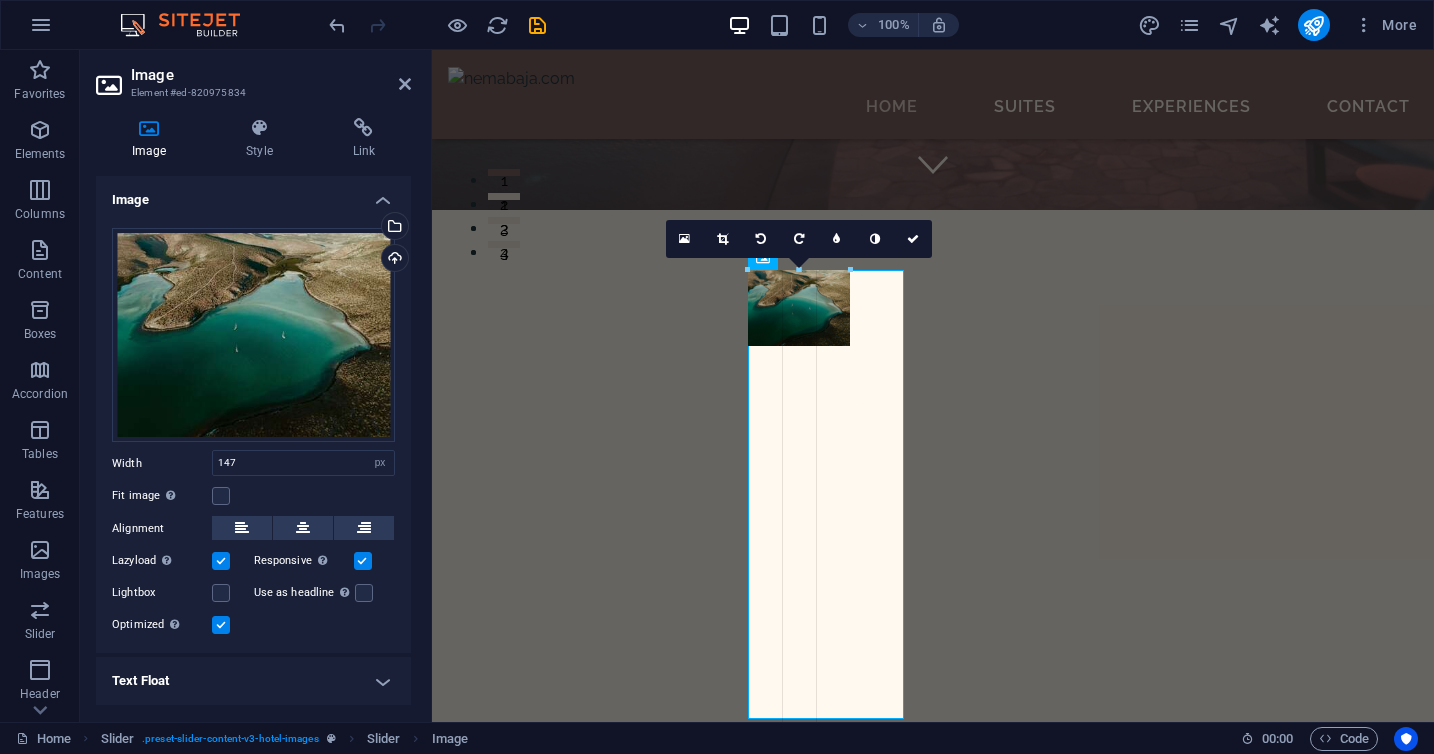 drag, startPoint x: 893, startPoint y: 324, endPoint x: 826, endPoint y: 345, distance: 70.21396 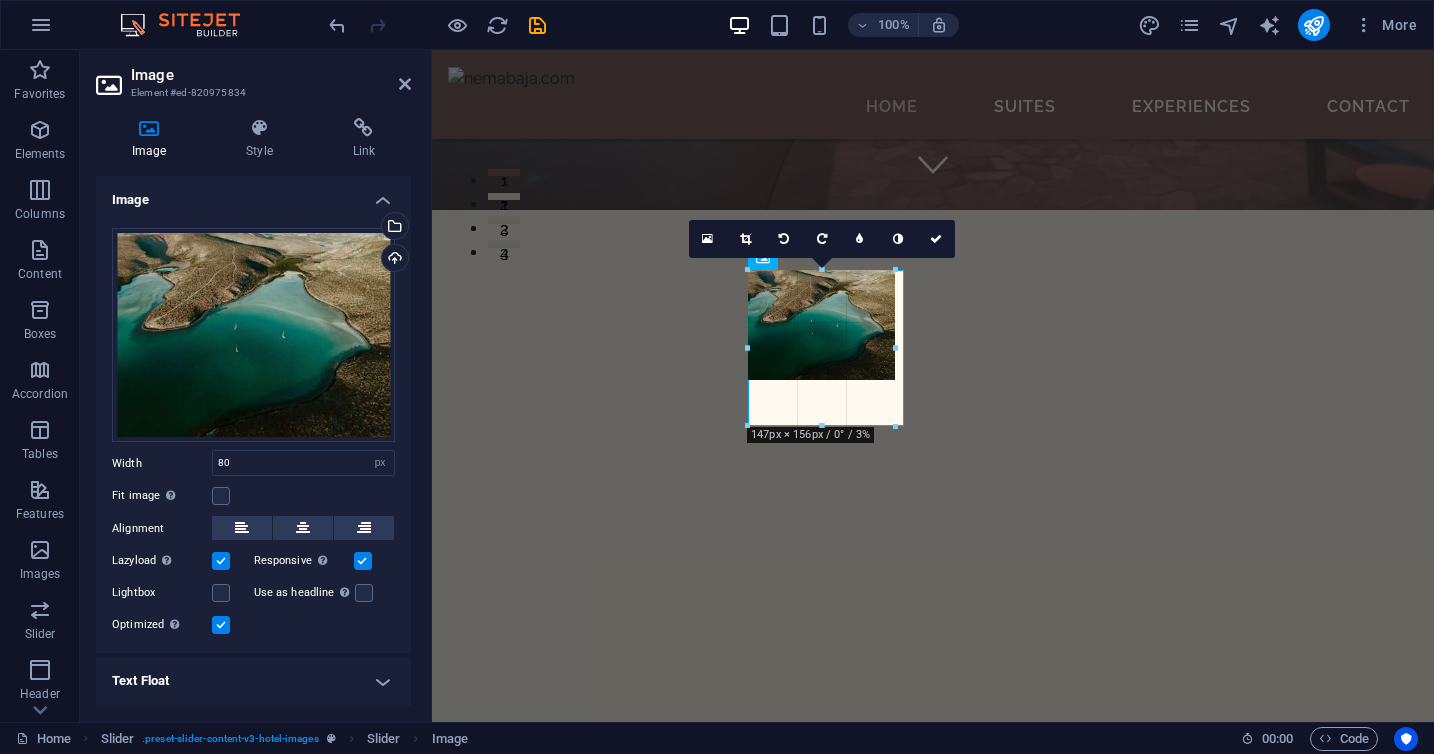 drag, startPoint x: 827, startPoint y: 330, endPoint x: 892, endPoint y: 424, distance: 114.28473 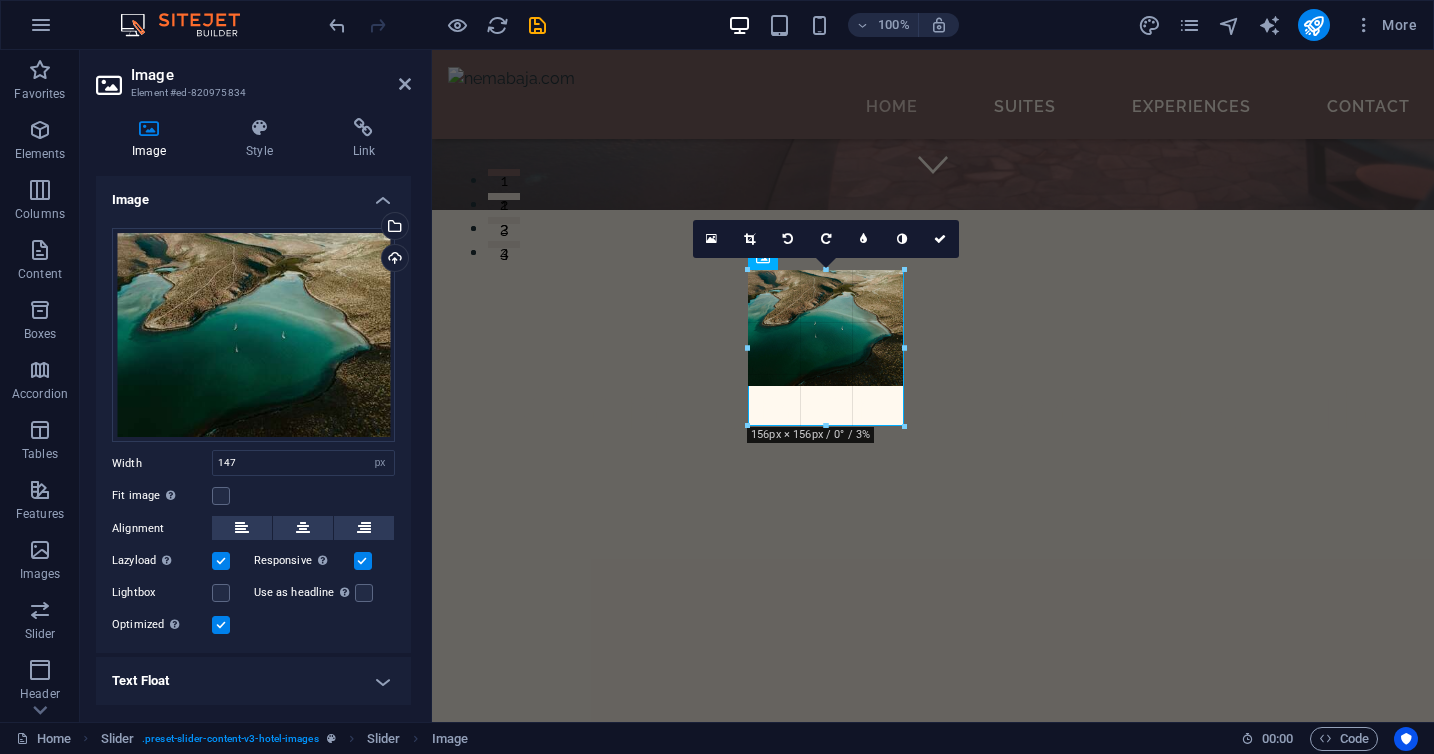 drag, startPoint x: 892, startPoint y: 378, endPoint x: 896, endPoint y: 427, distance: 49.162994 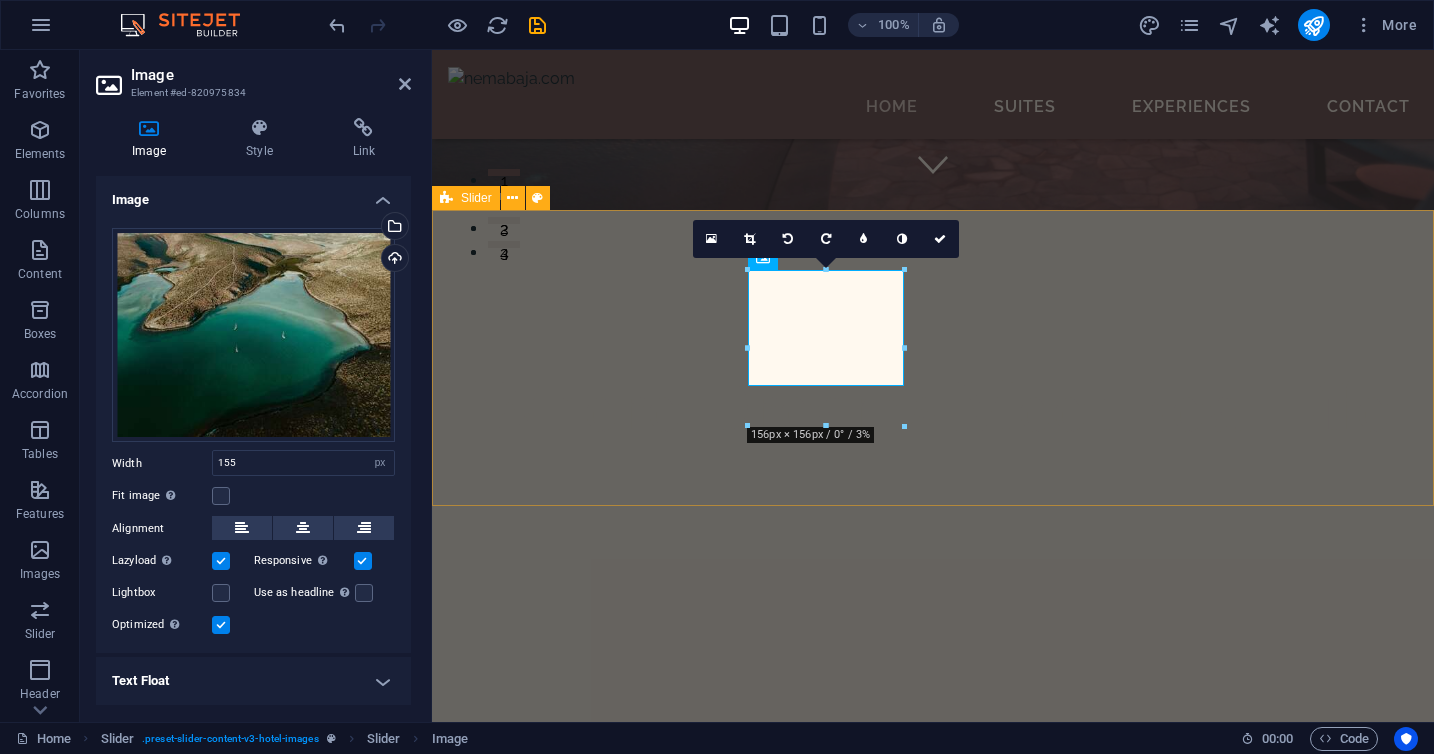 click at bounding box center (933, 1808) 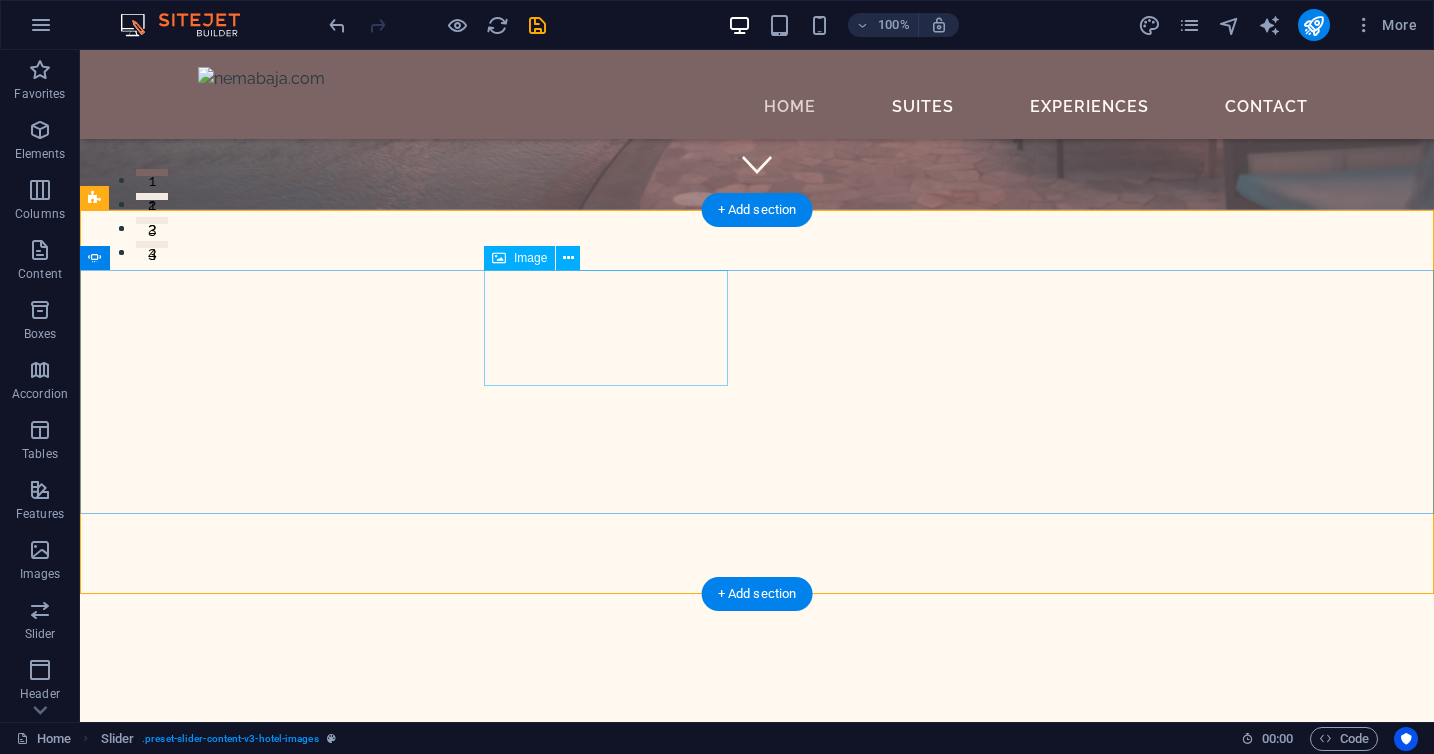 click at bounding box center [-1218, 2082] 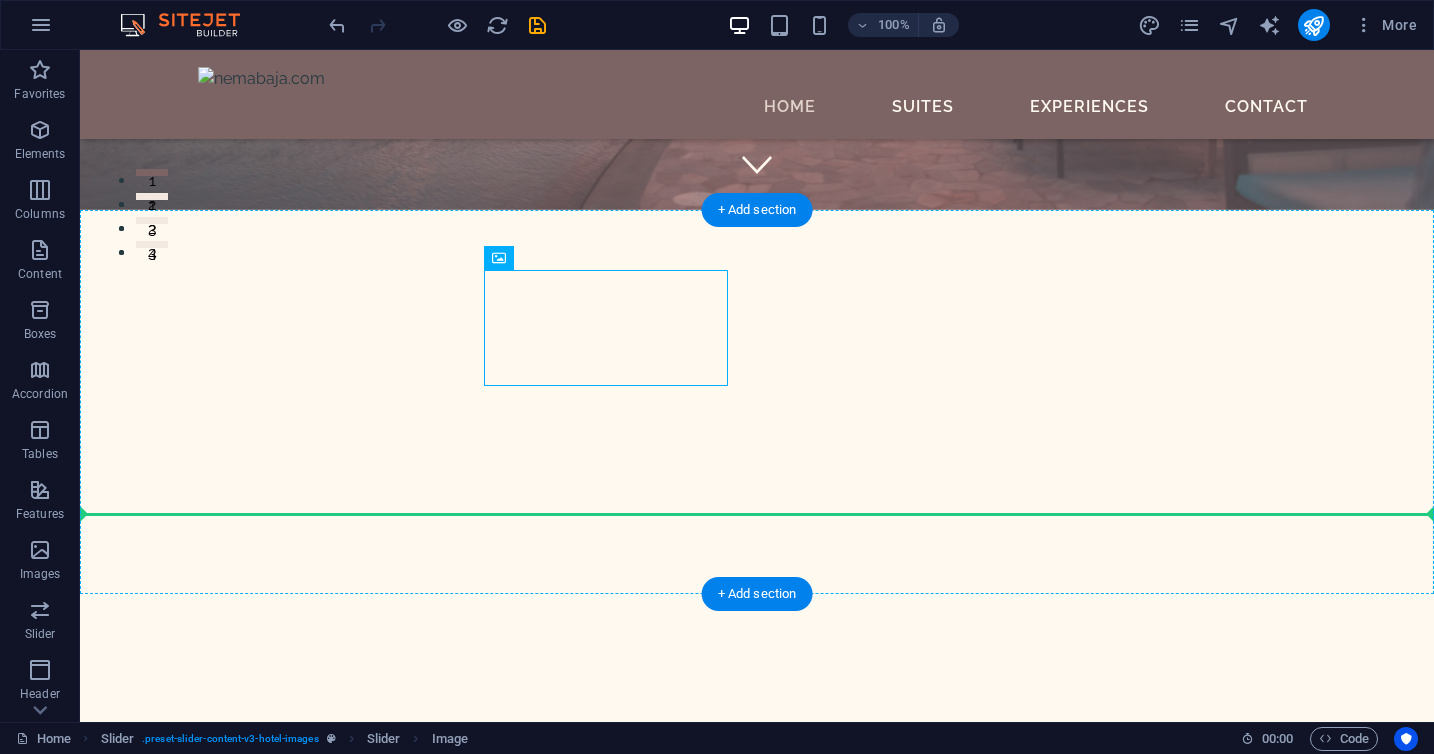 drag, startPoint x: 602, startPoint y: 348, endPoint x: 648, endPoint y: 412, distance: 78.81624 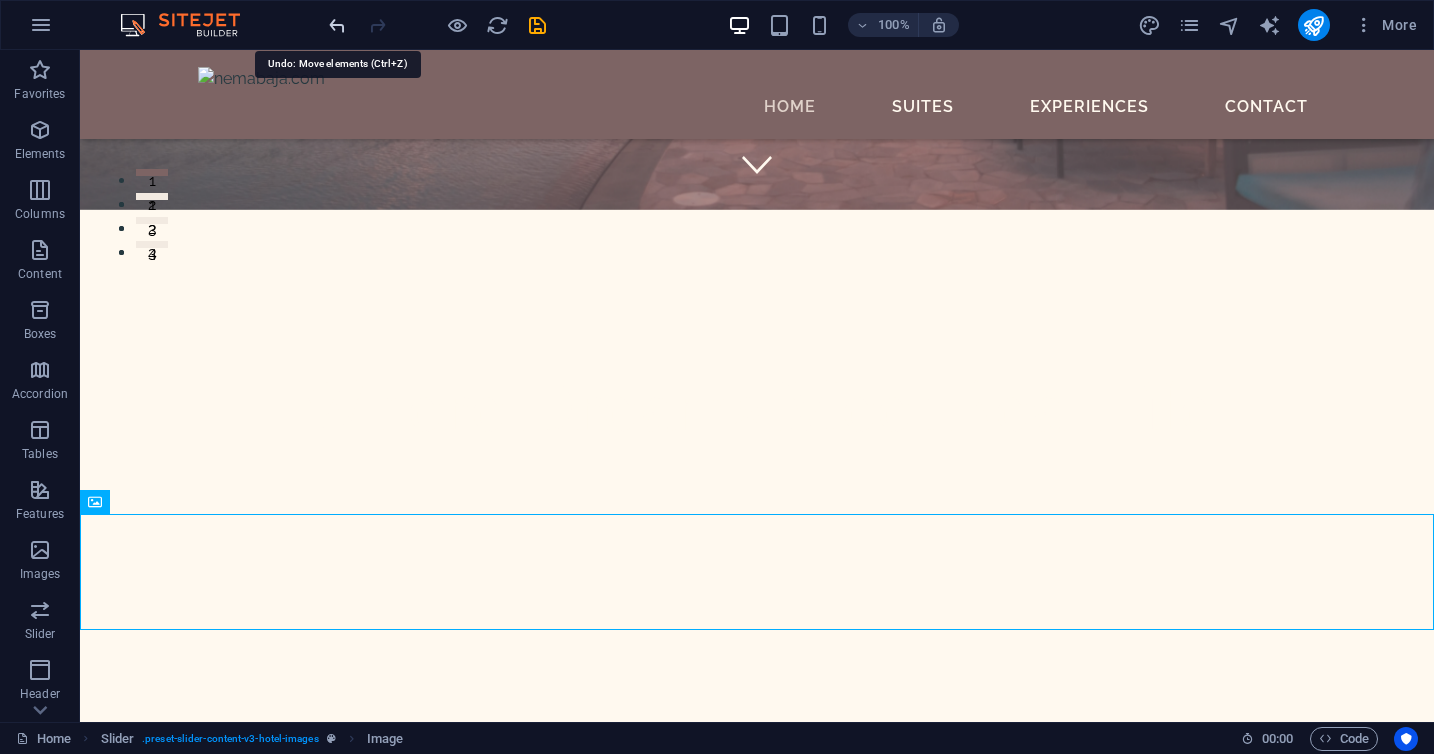 click at bounding box center (337, 25) 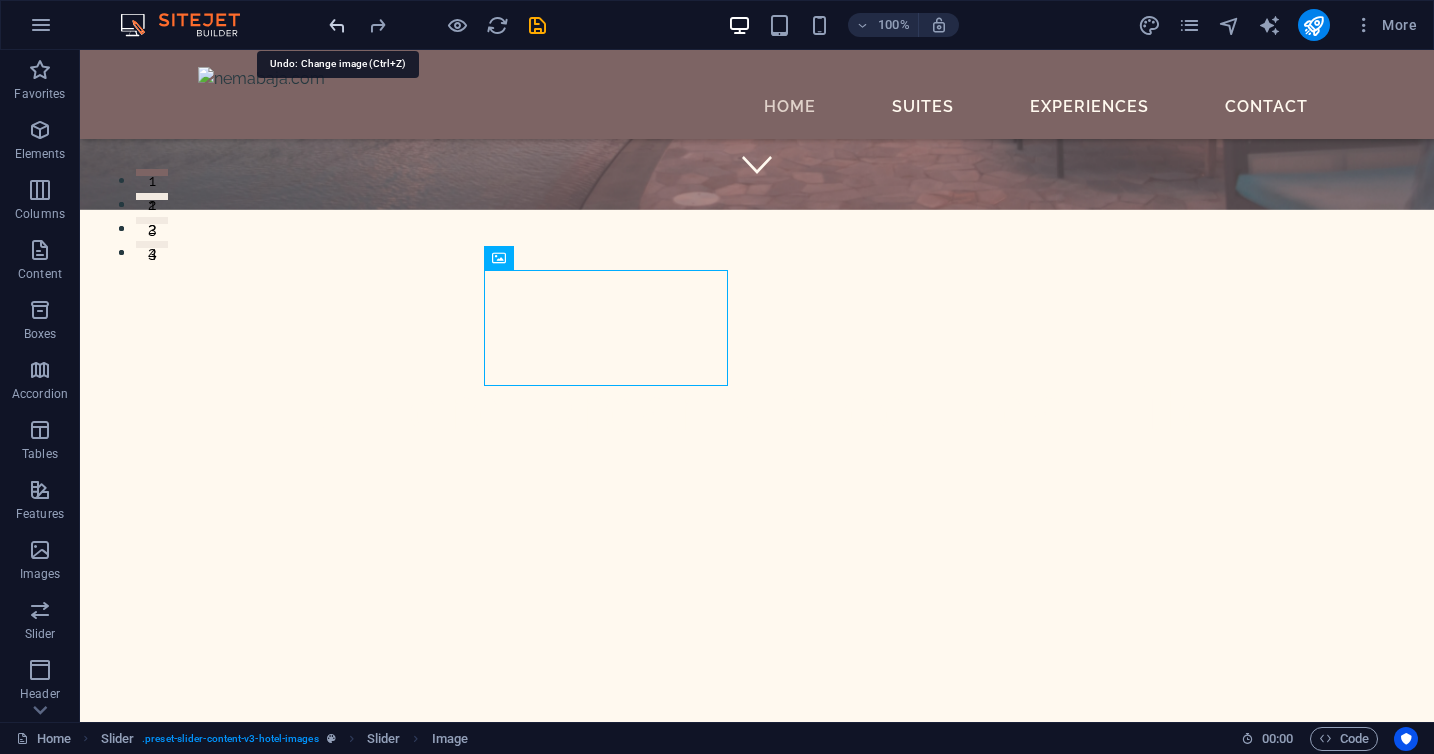 click at bounding box center [337, 25] 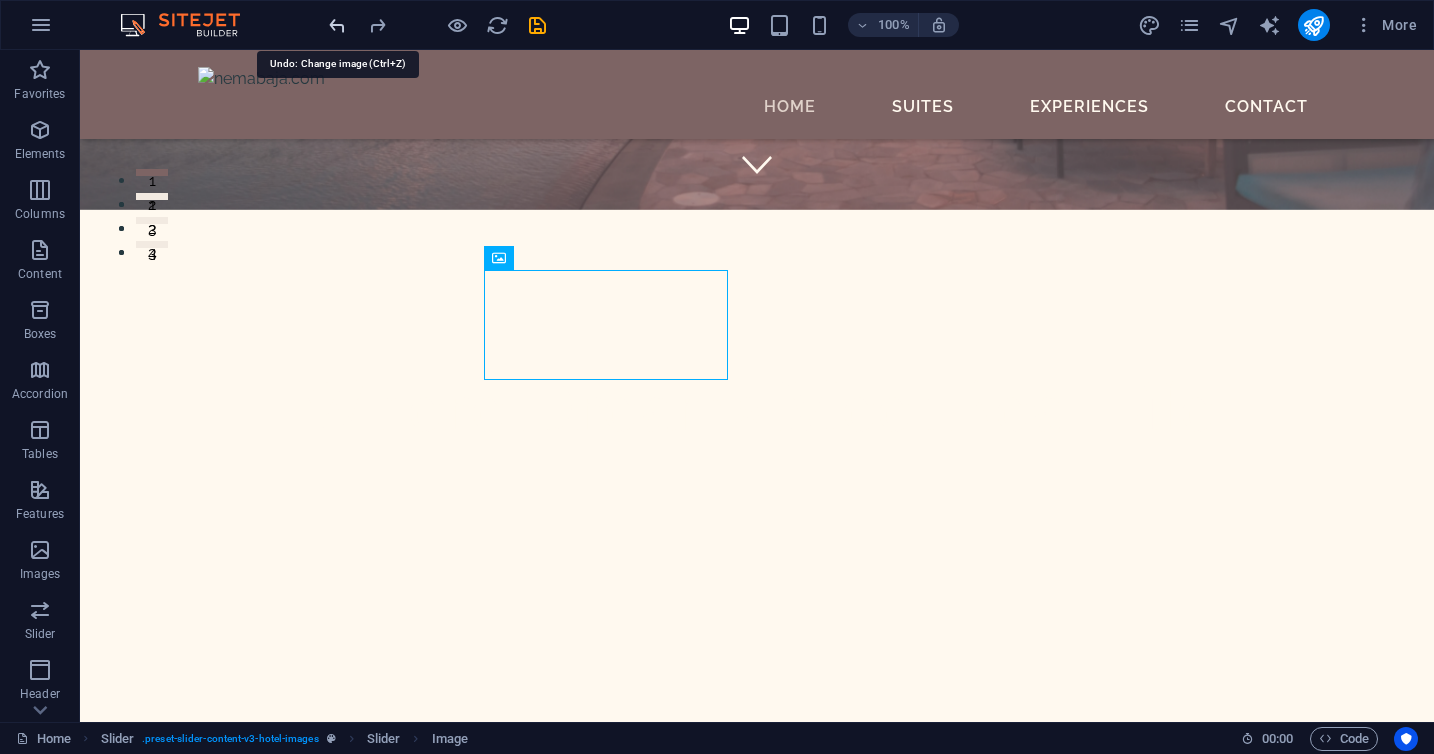 click at bounding box center [337, 25] 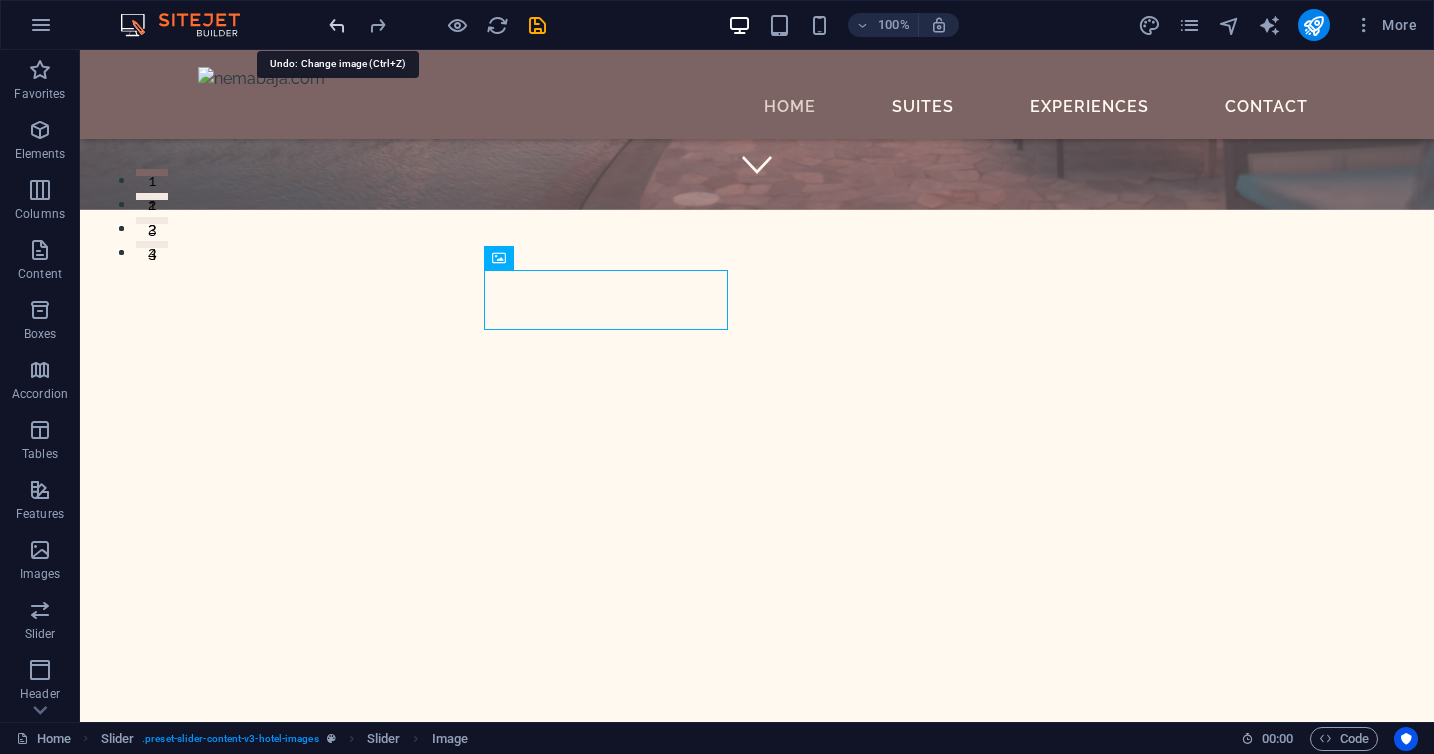click at bounding box center (337, 25) 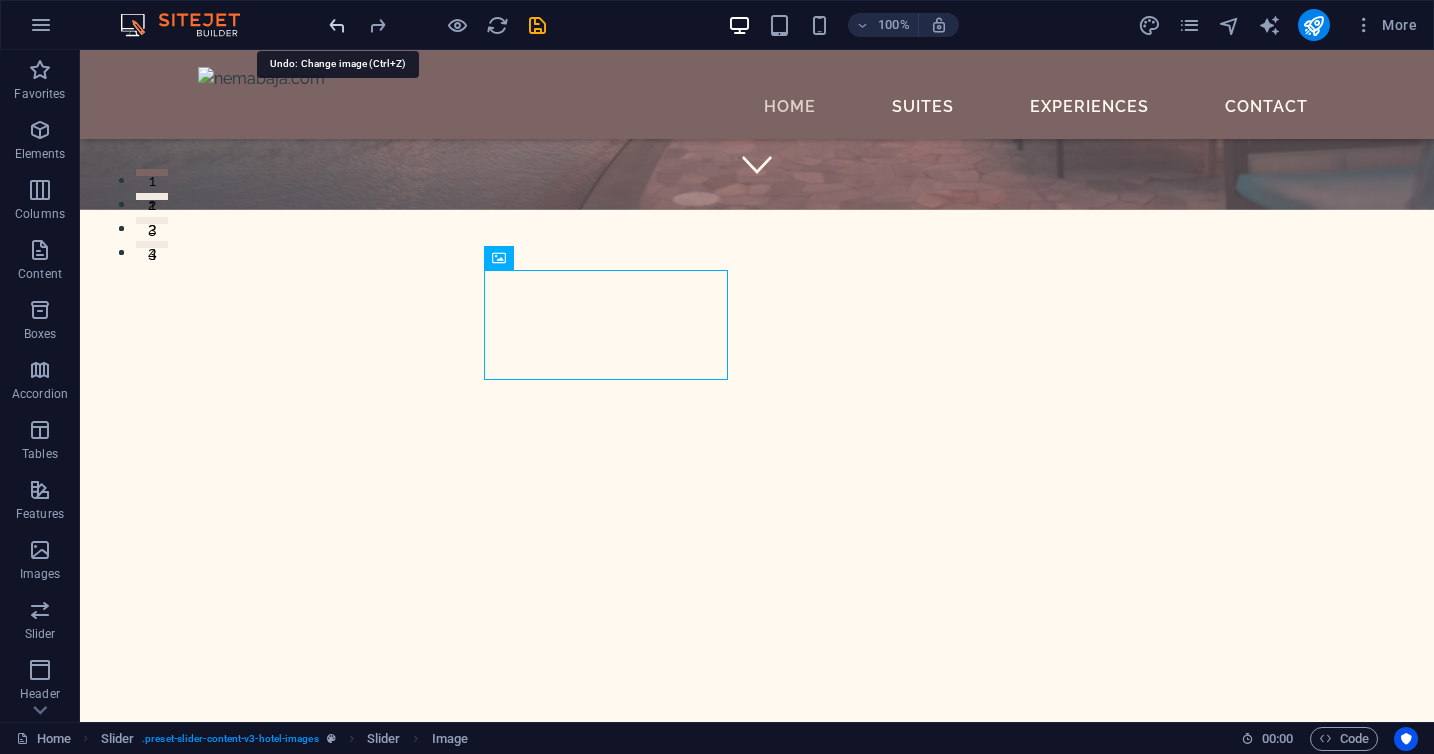 click at bounding box center [337, 25] 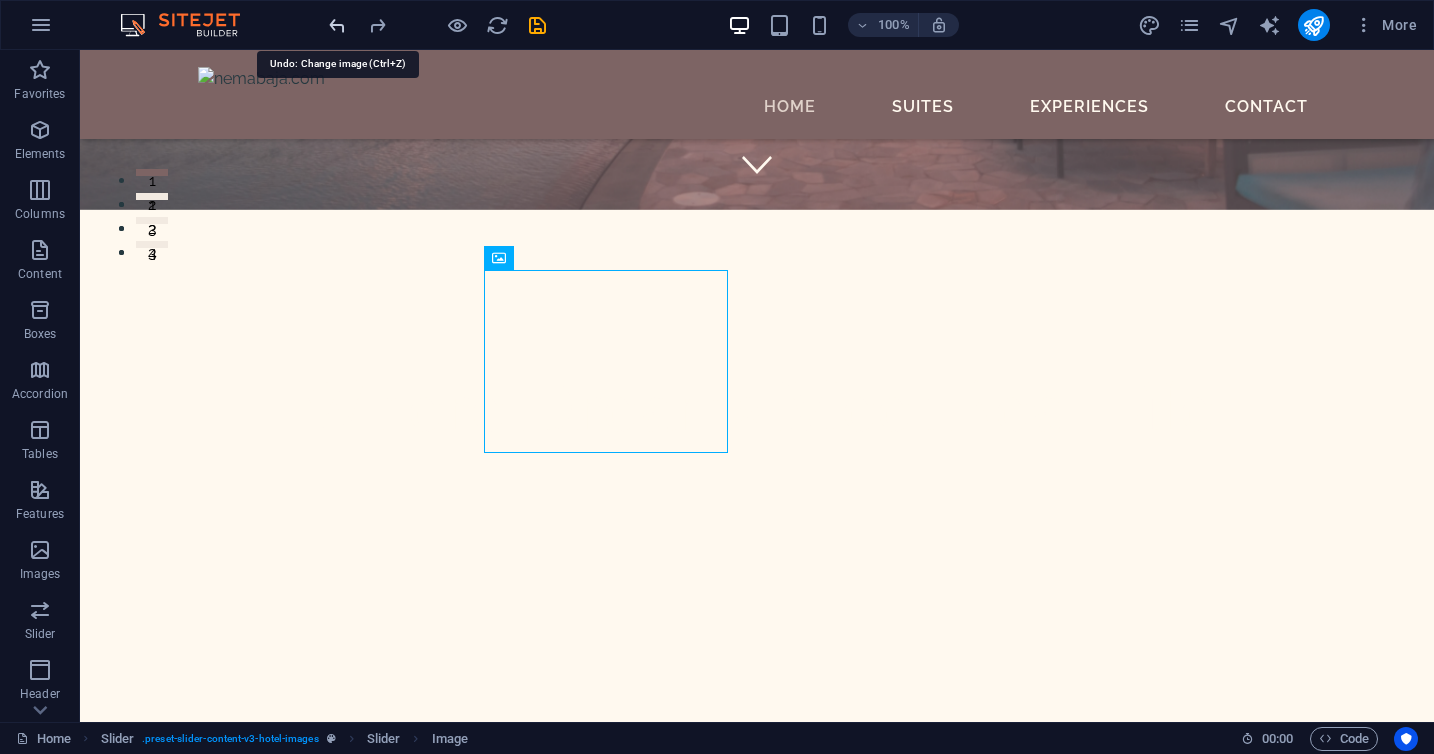 click at bounding box center (337, 25) 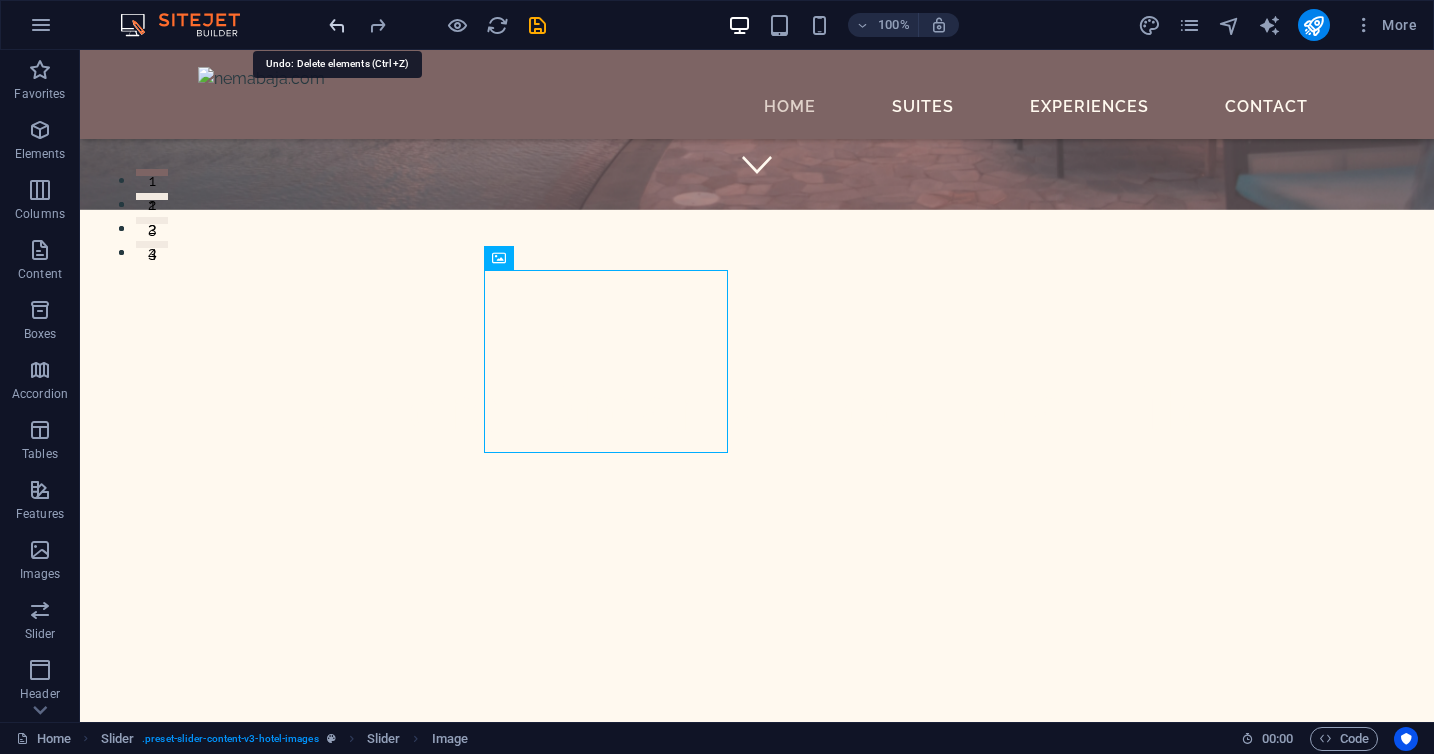 click at bounding box center [337, 25] 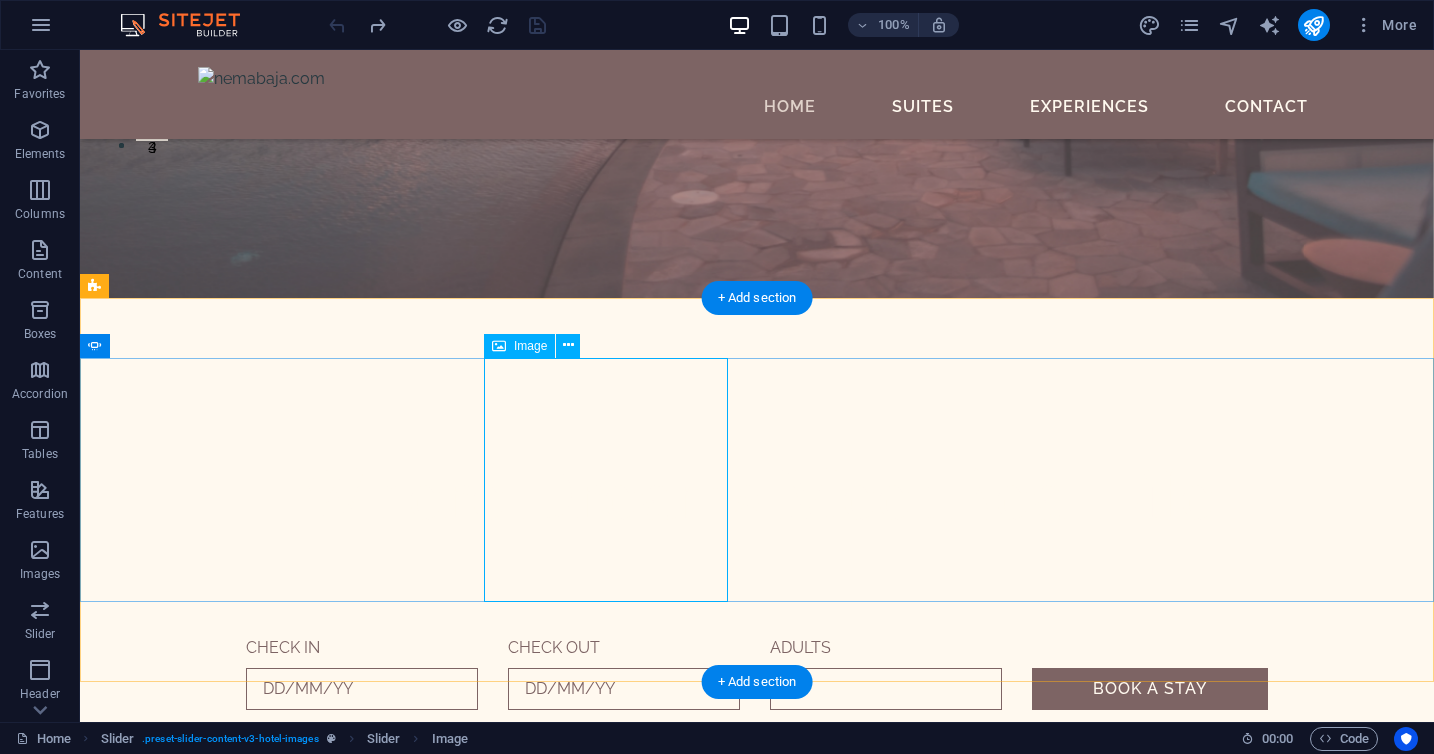 scroll, scrollTop: 618, scrollLeft: 0, axis: vertical 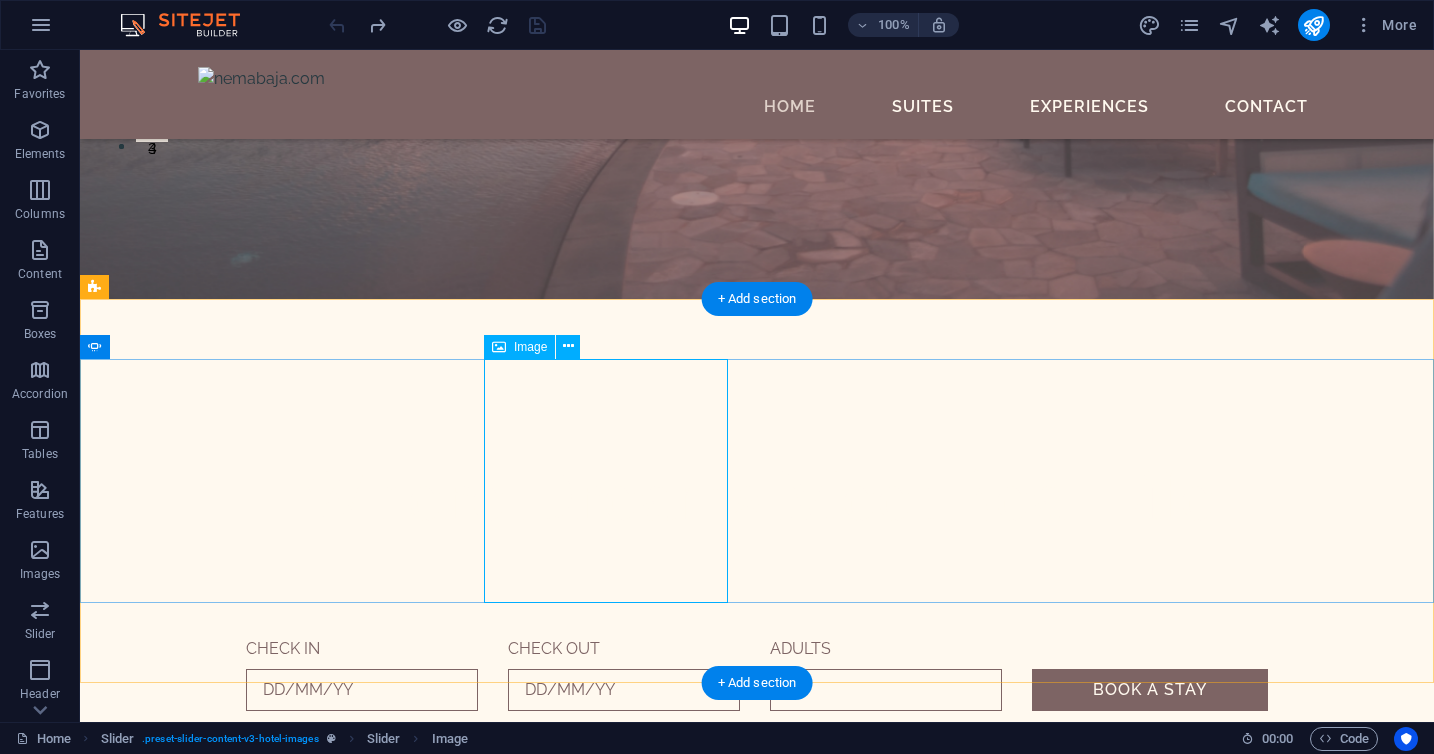 click at bounding box center (-1218, 2858) 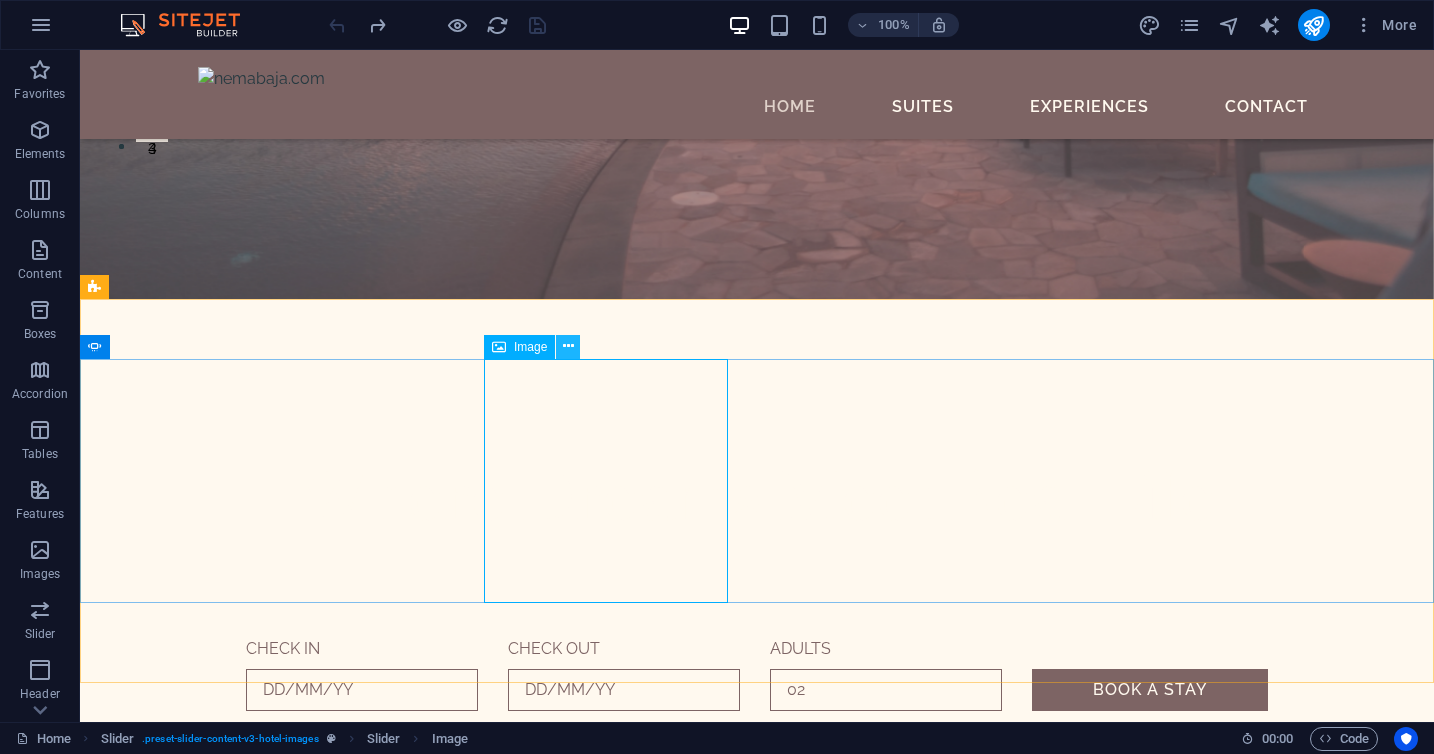 click at bounding box center [568, 346] 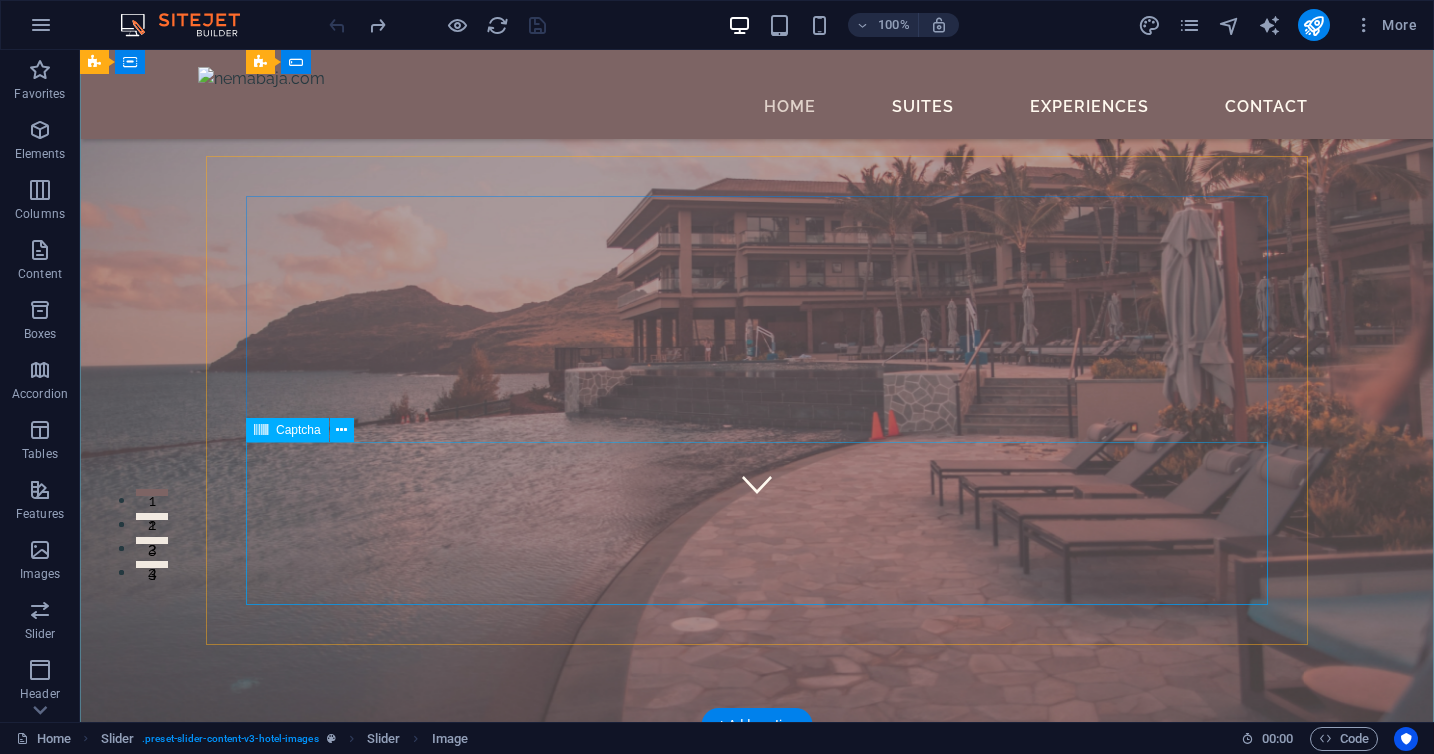 scroll, scrollTop: 104, scrollLeft: 0, axis: vertical 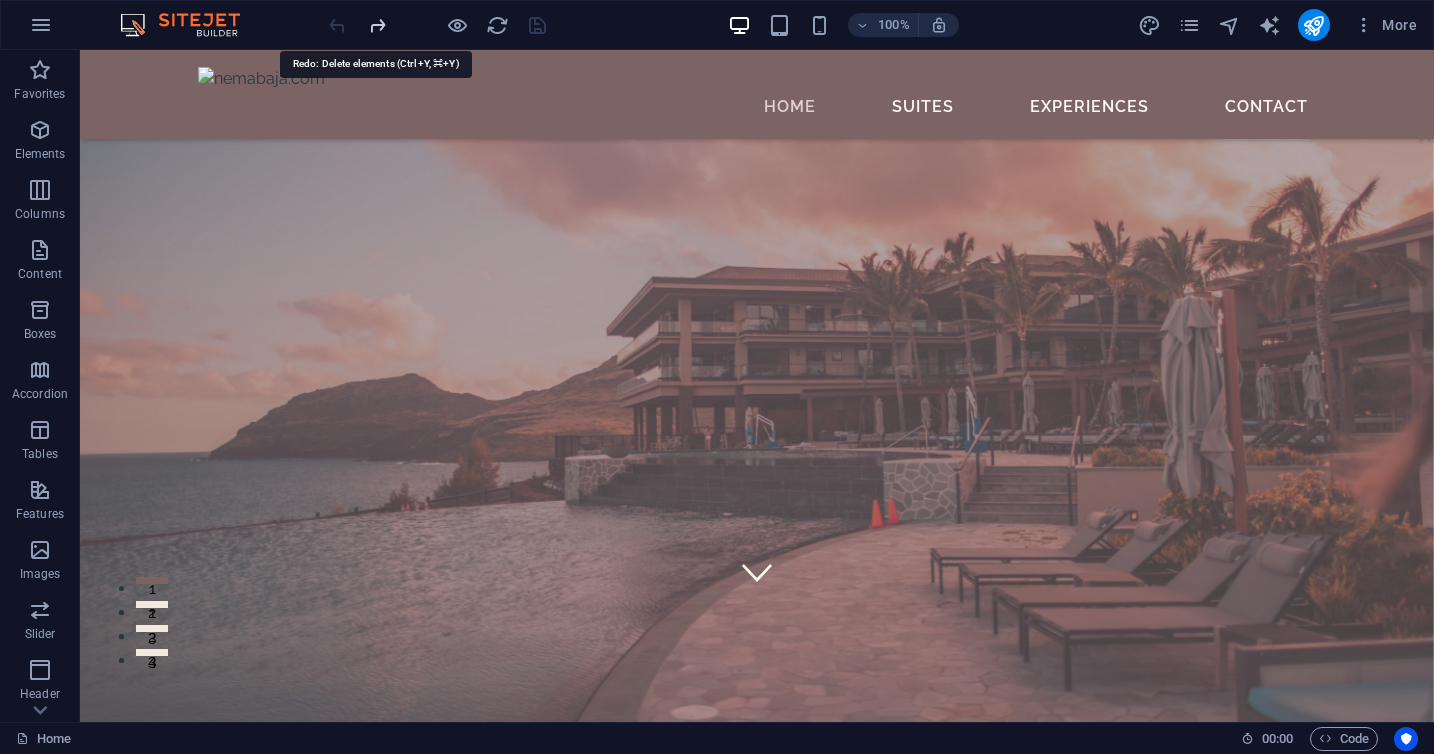 click at bounding box center (377, 25) 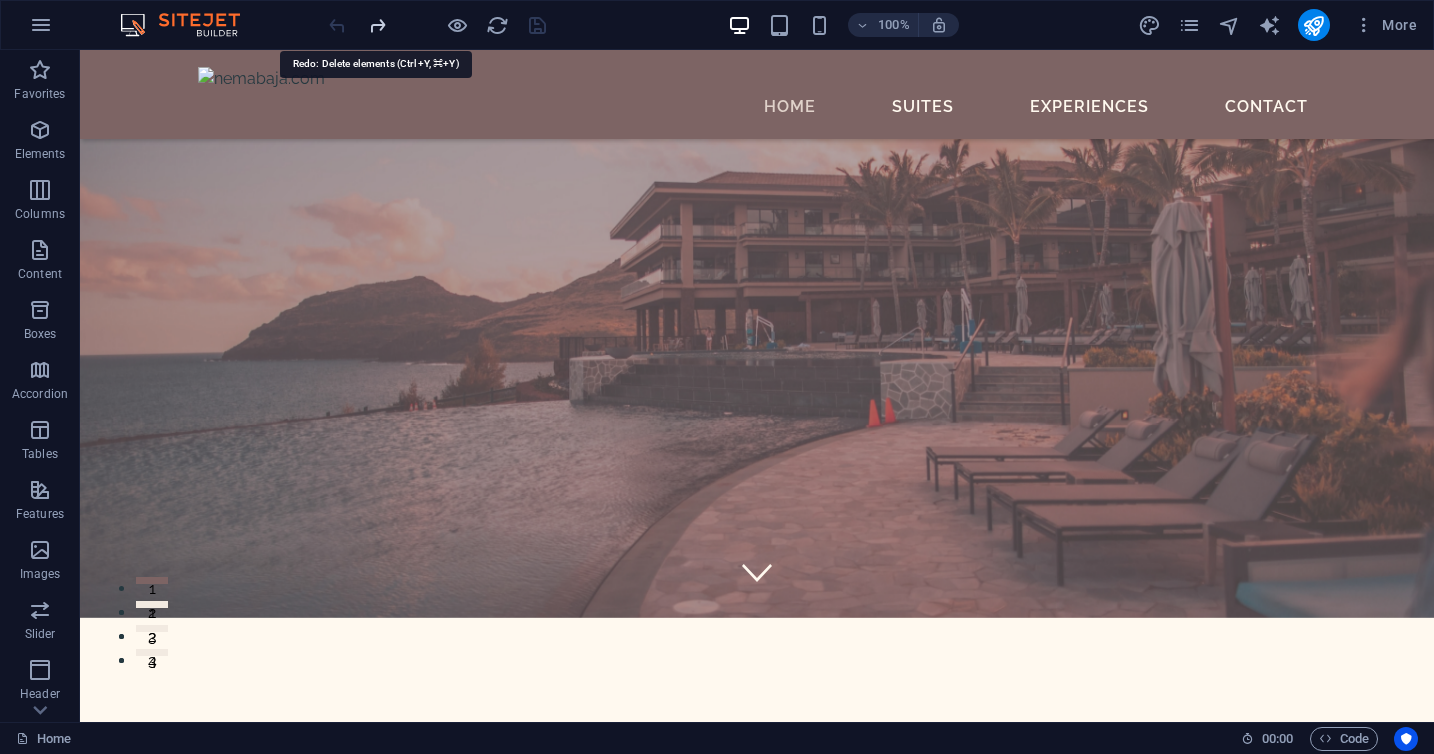 click at bounding box center (377, 25) 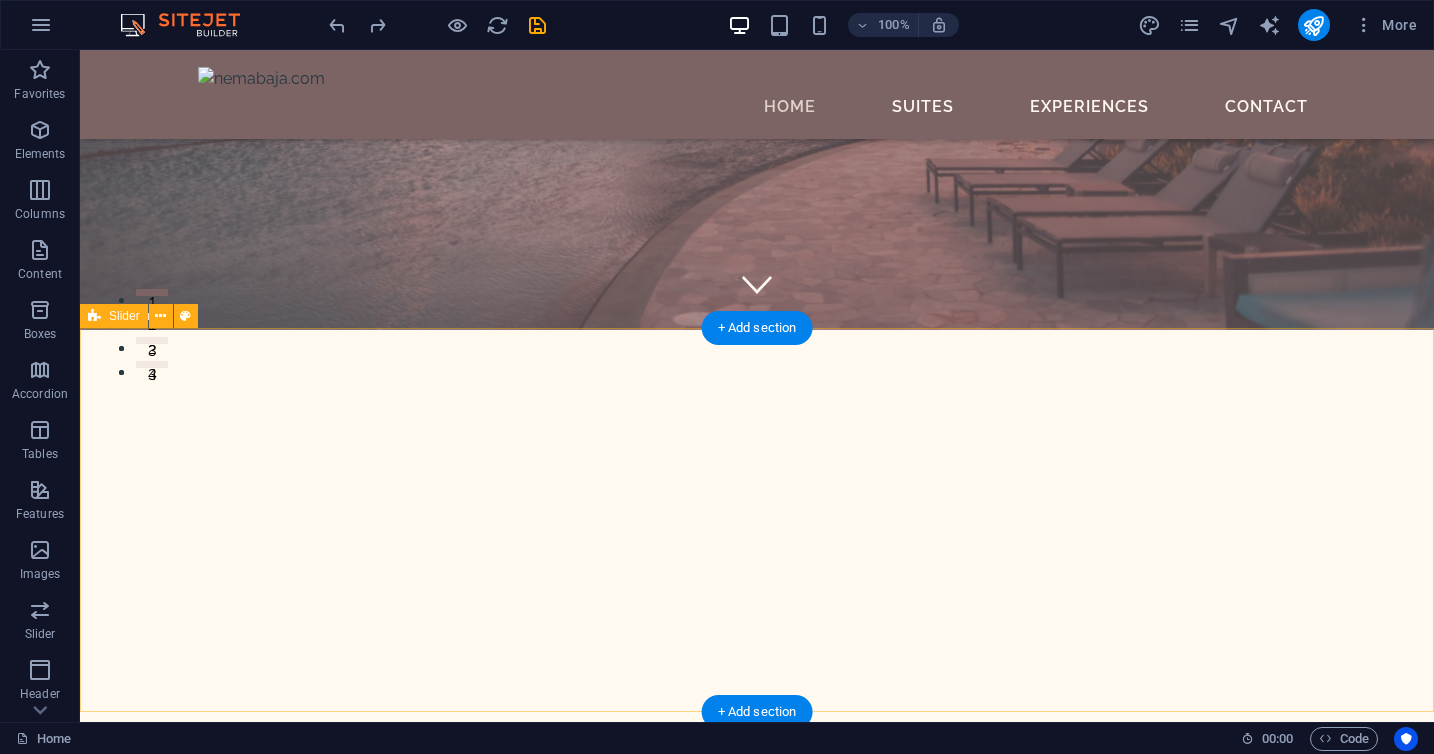 scroll, scrollTop: 397, scrollLeft: 0, axis: vertical 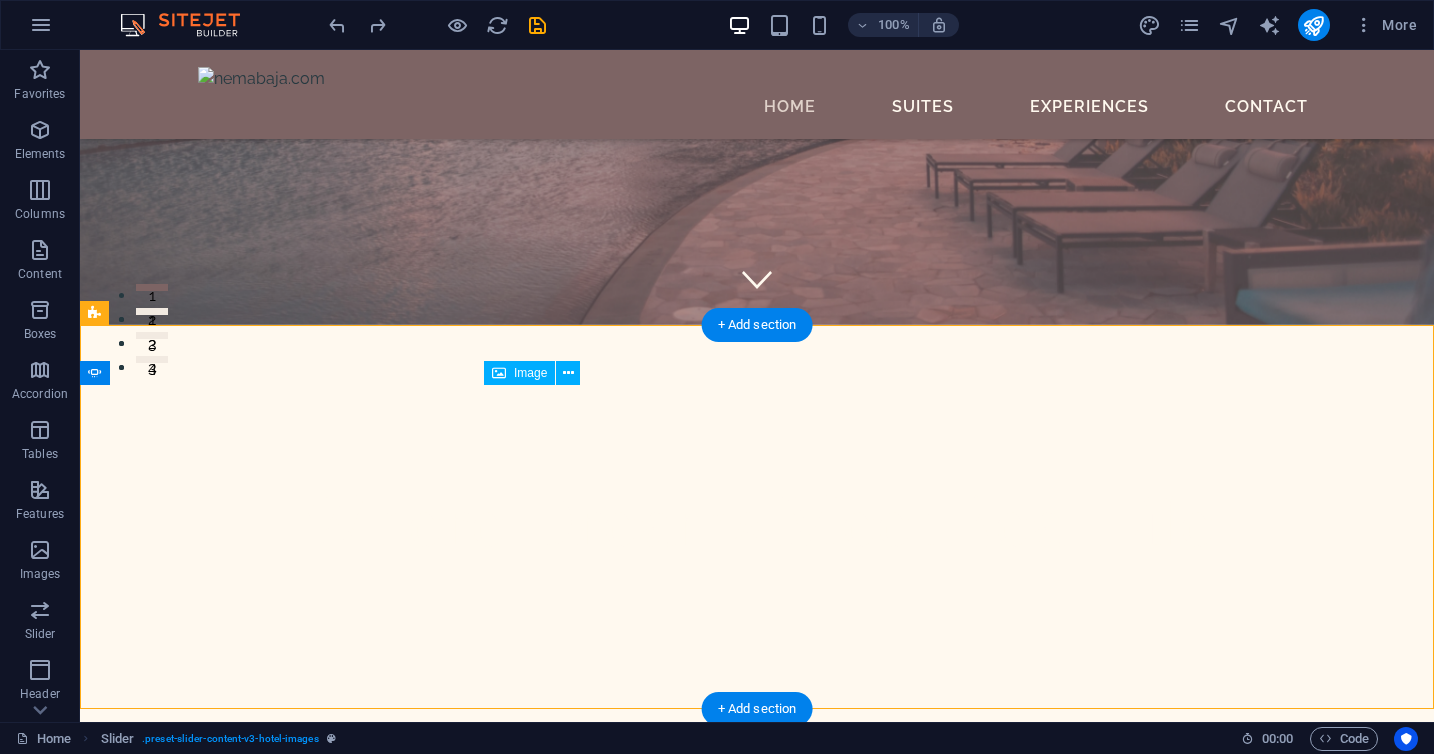 drag, startPoint x: 537, startPoint y: 488, endPoint x: 538, endPoint y: 534, distance: 46.010868 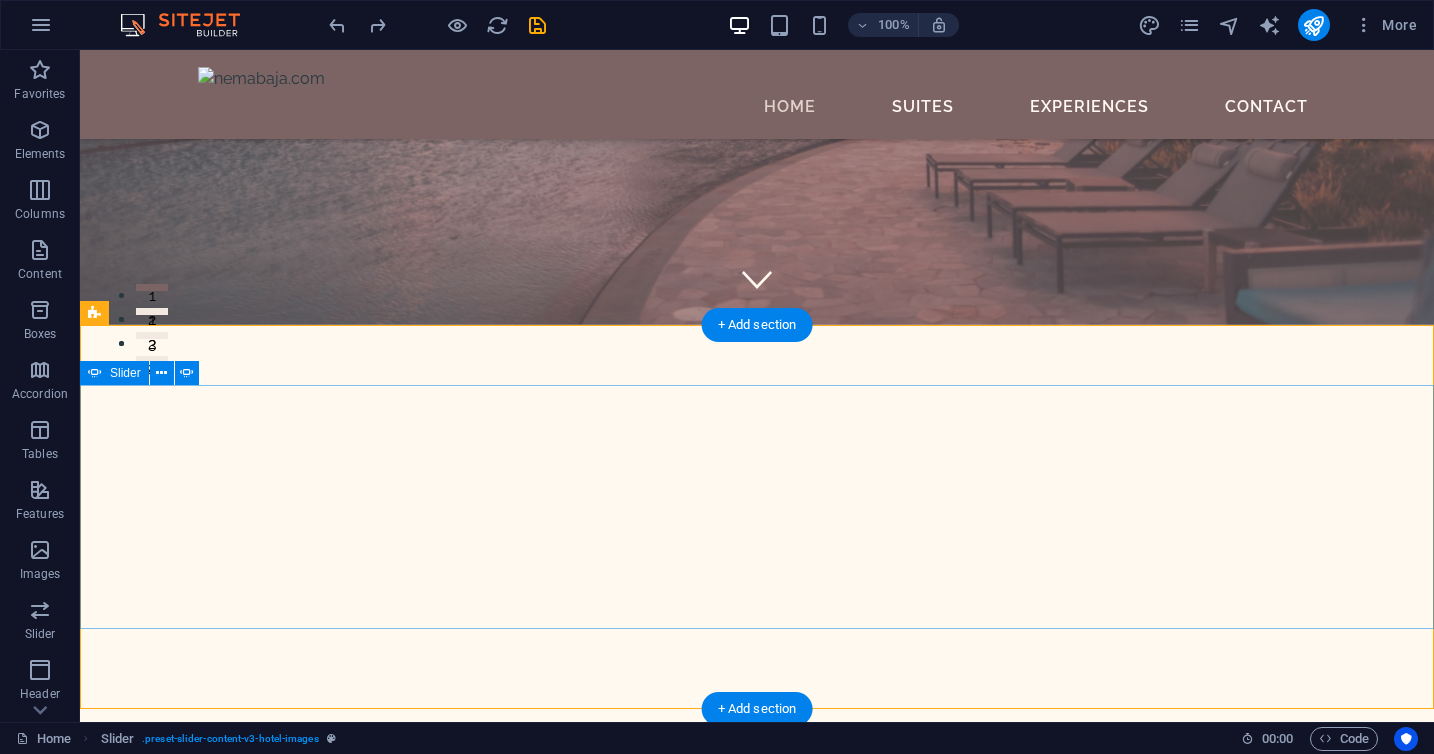 drag, startPoint x: 538, startPoint y: 566, endPoint x: 538, endPoint y: 605, distance: 39 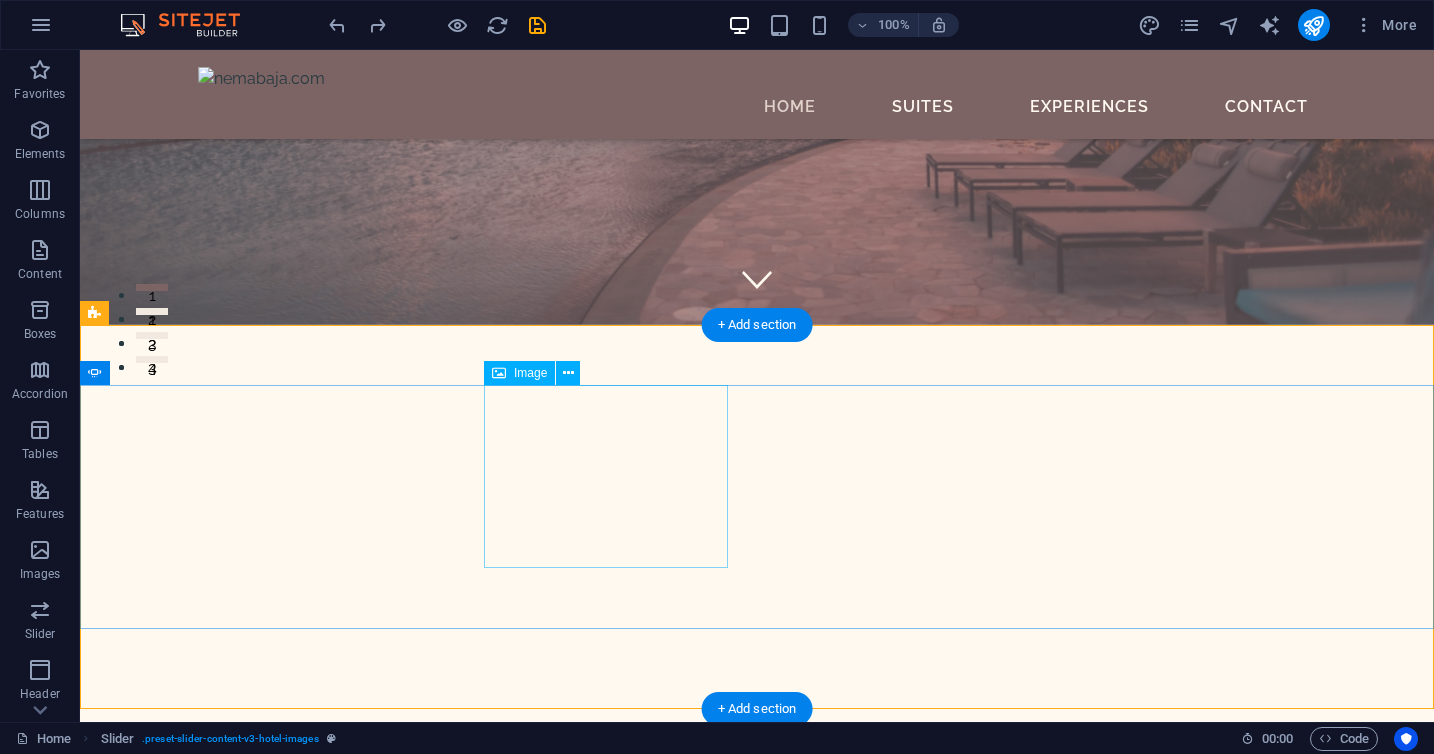 click at bounding box center (-1218, 2257) 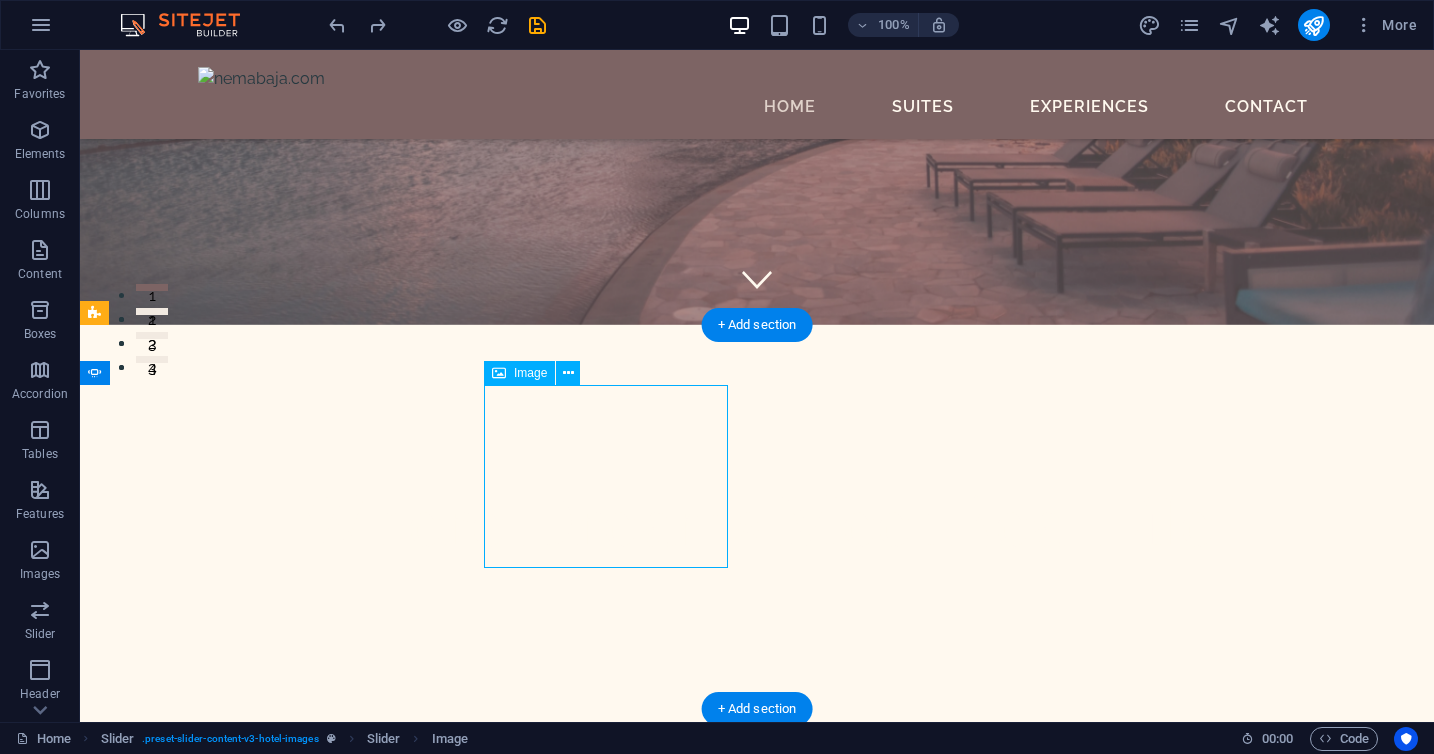 click at bounding box center [-1218, 2257] 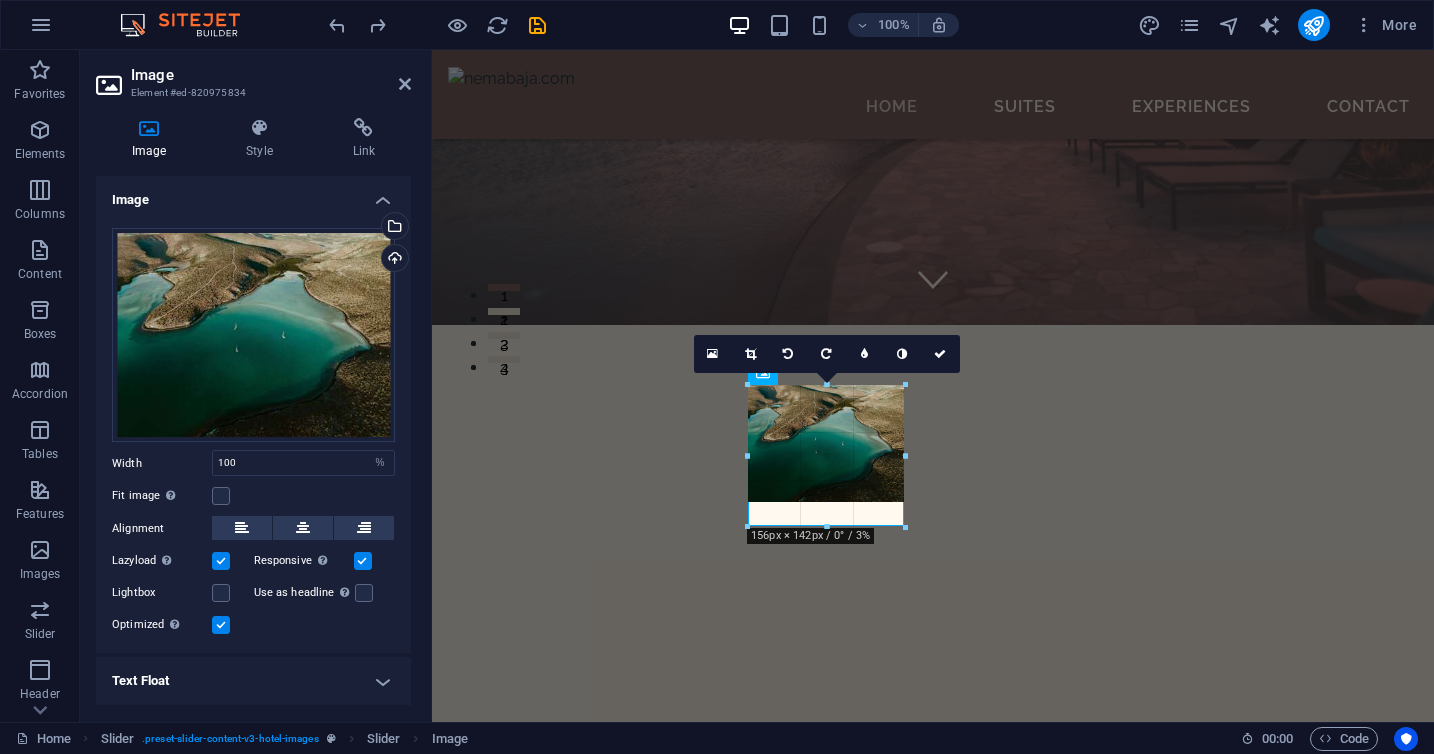 drag, startPoint x: 827, startPoint y: 499, endPoint x: 829, endPoint y: 526, distance: 27.073973 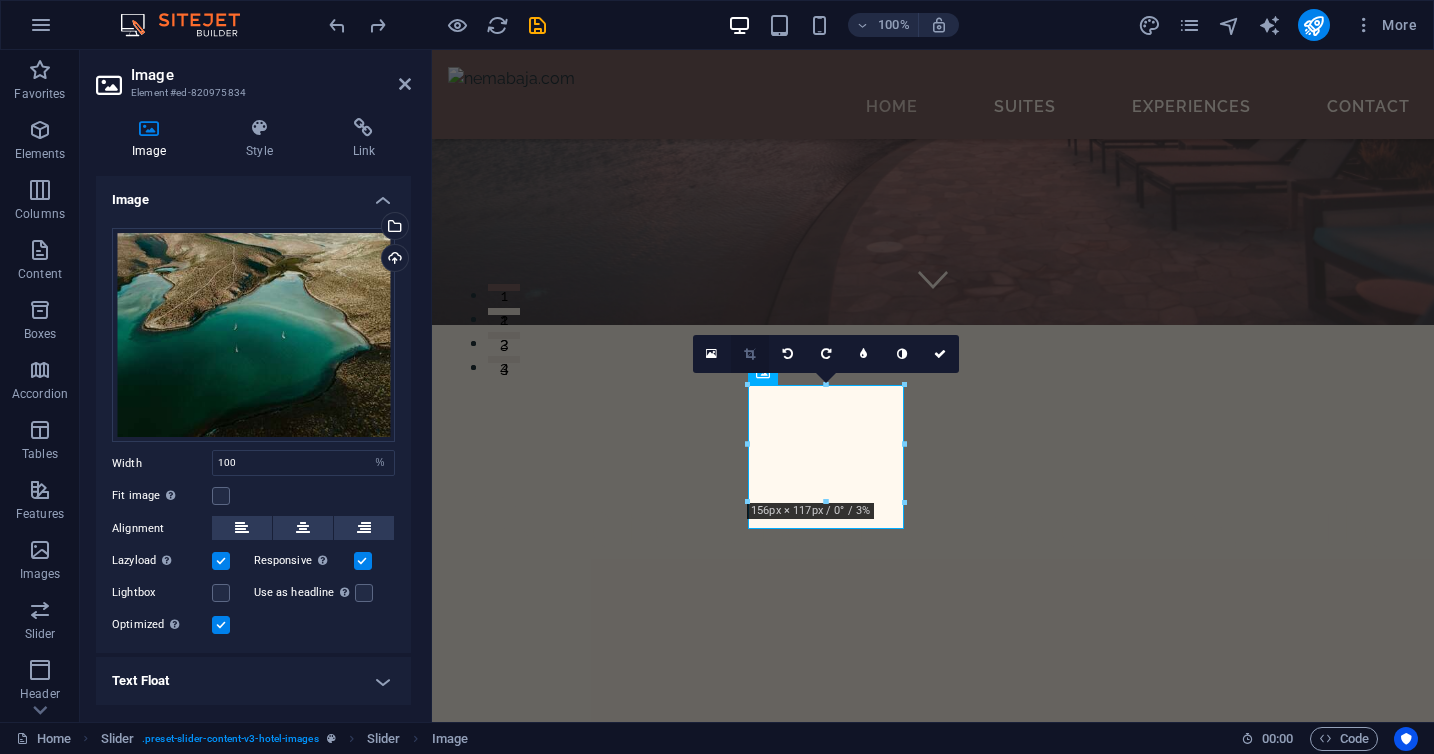 click at bounding box center [750, 354] 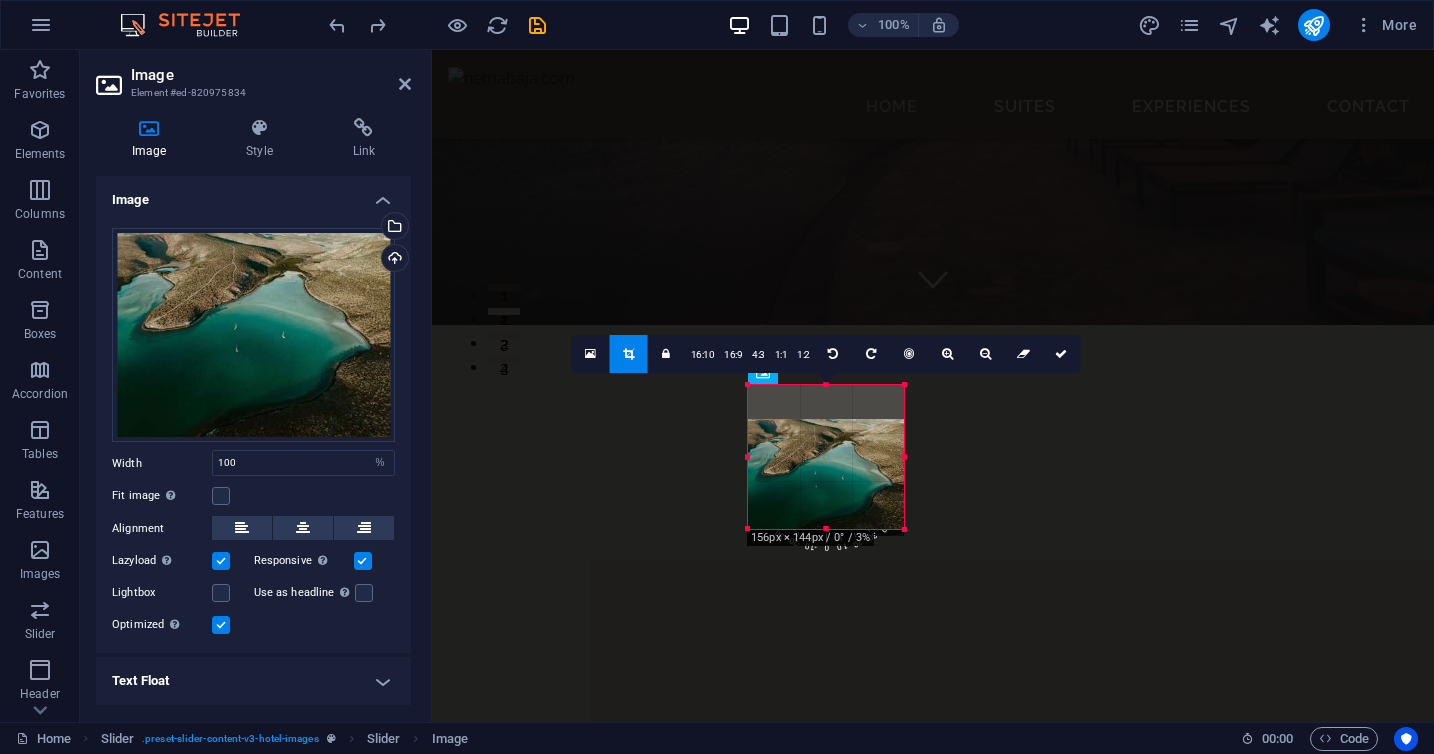 drag, startPoint x: 861, startPoint y: 444, endPoint x: 858, endPoint y: 478, distance: 34.132095 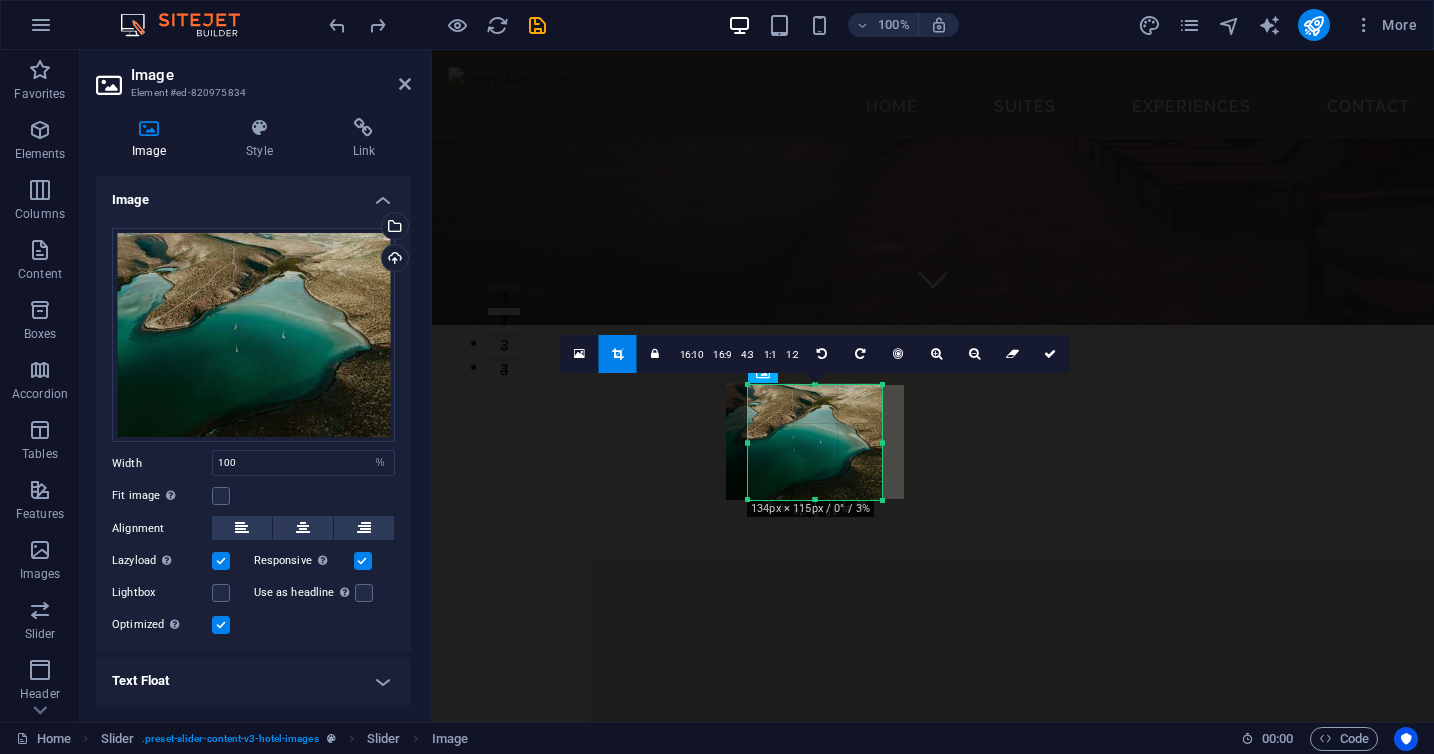 drag, startPoint x: 748, startPoint y: 387, endPoint x: 770, endPoint y: 416, distance: 36.40055 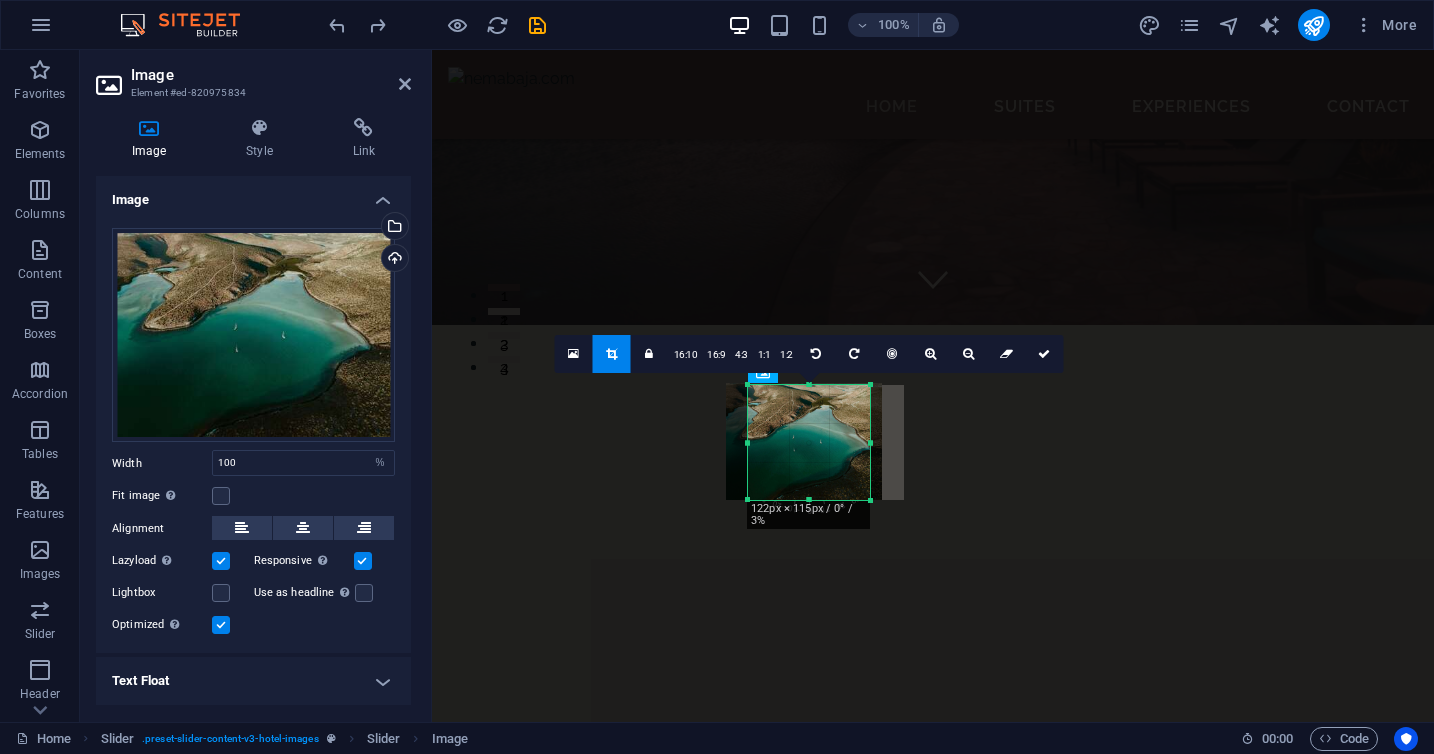 click at bounding box center [870, 442] 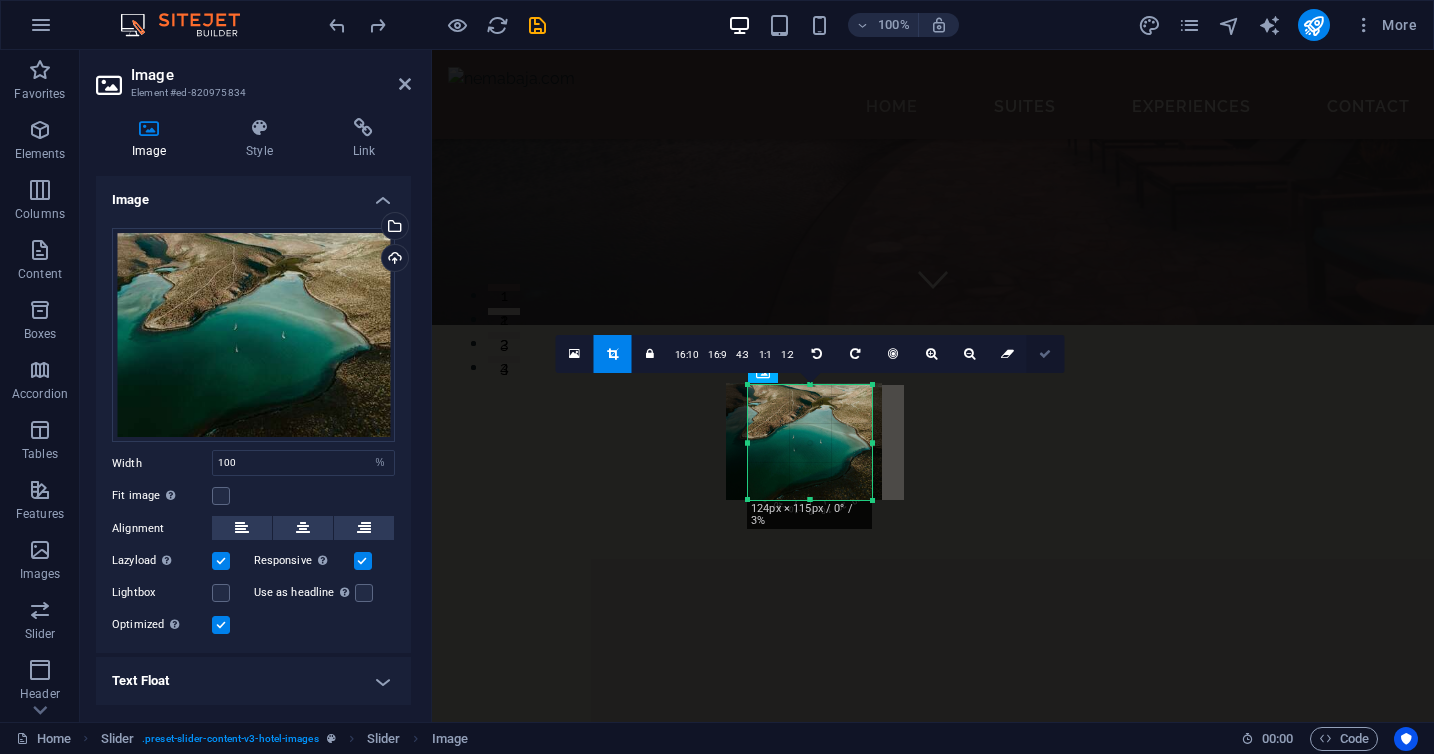 click at bounding box center (1045, 354) 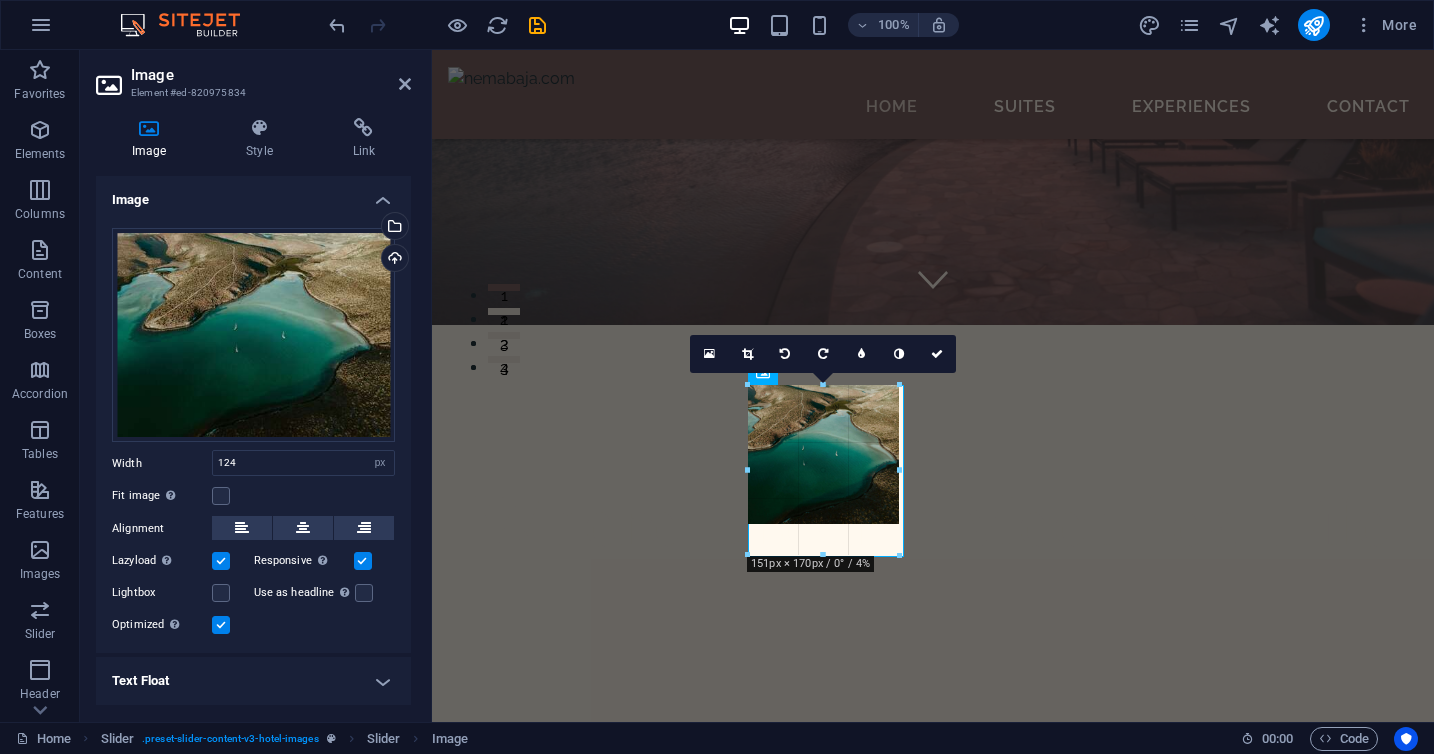 drag, startPoint x: 901, startPoint y: 457, endPoint x: 856, endPoint y: 503, distance: 64.3506 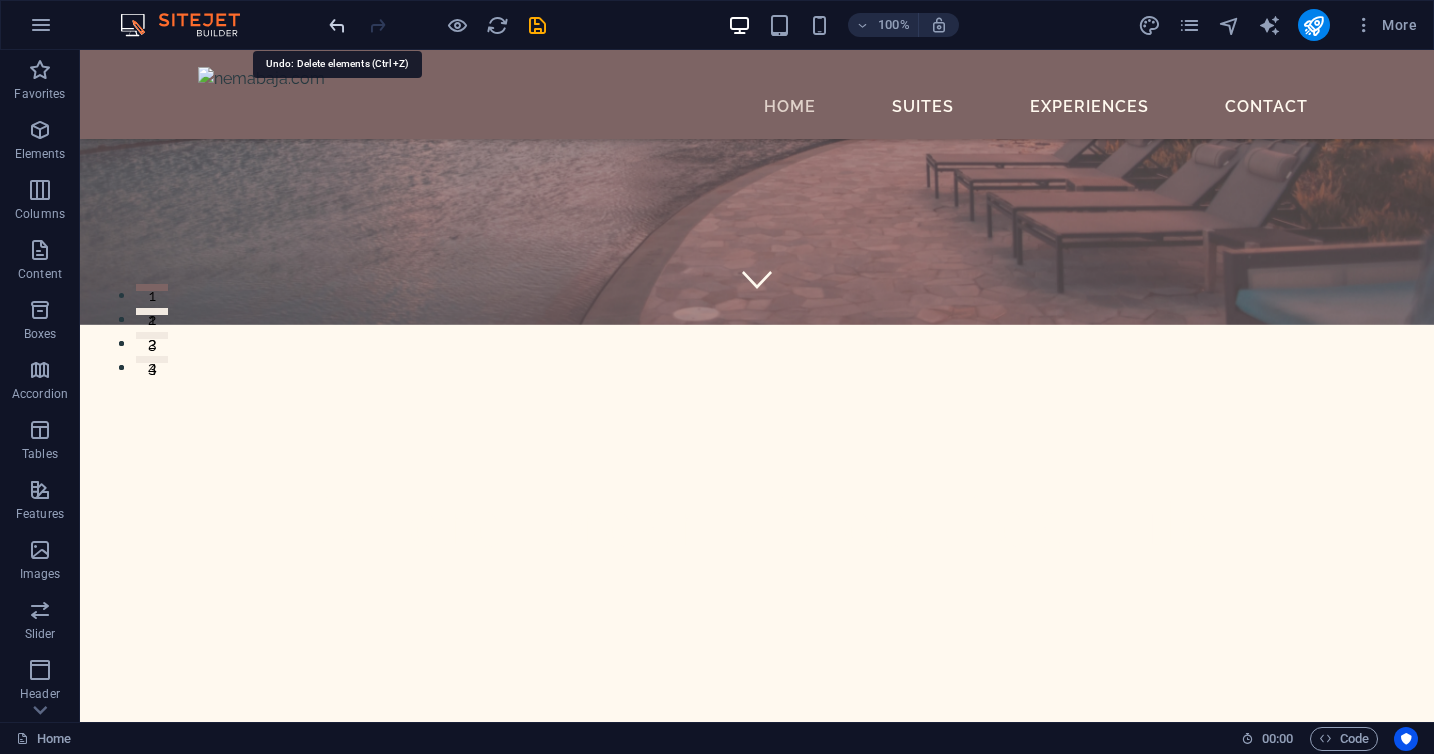 click at bounding box center [337, 25] 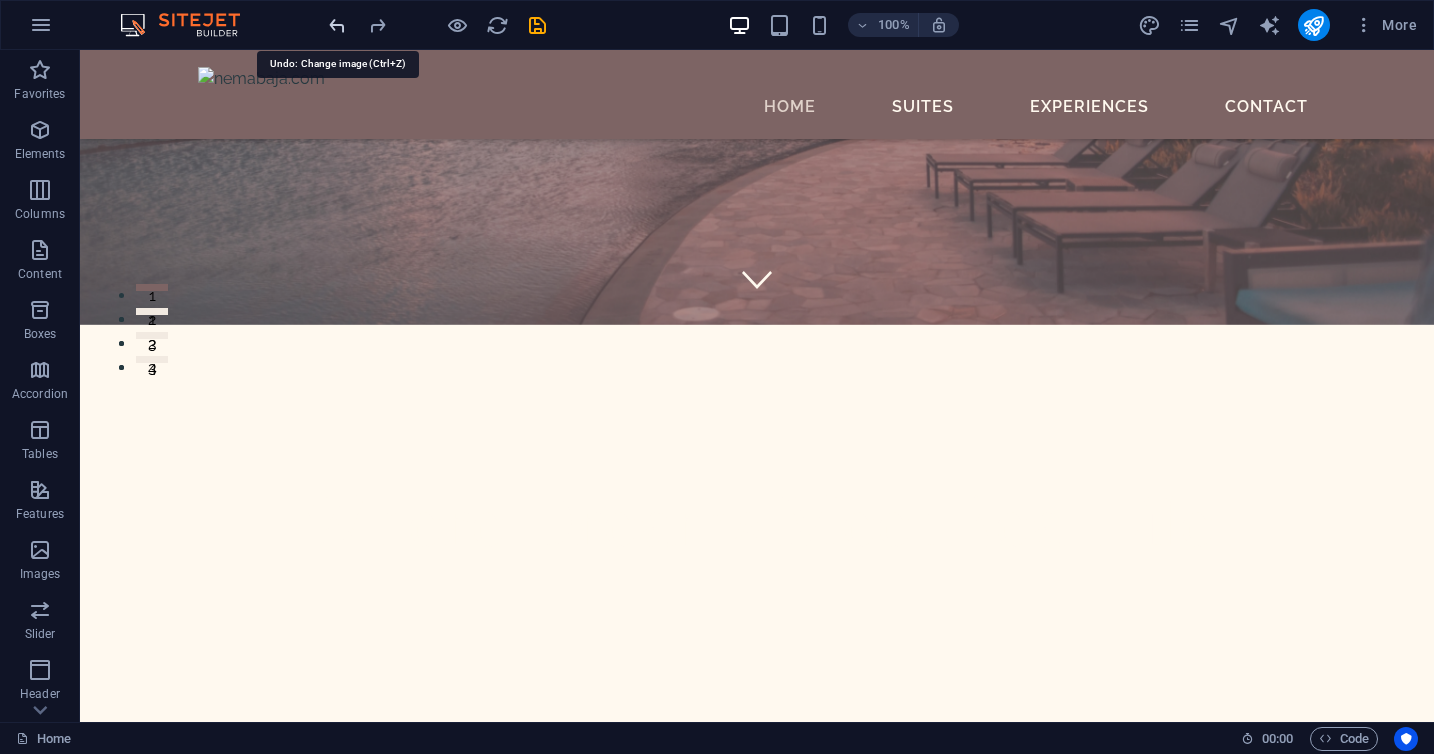 click at bounding box center [337, 25] 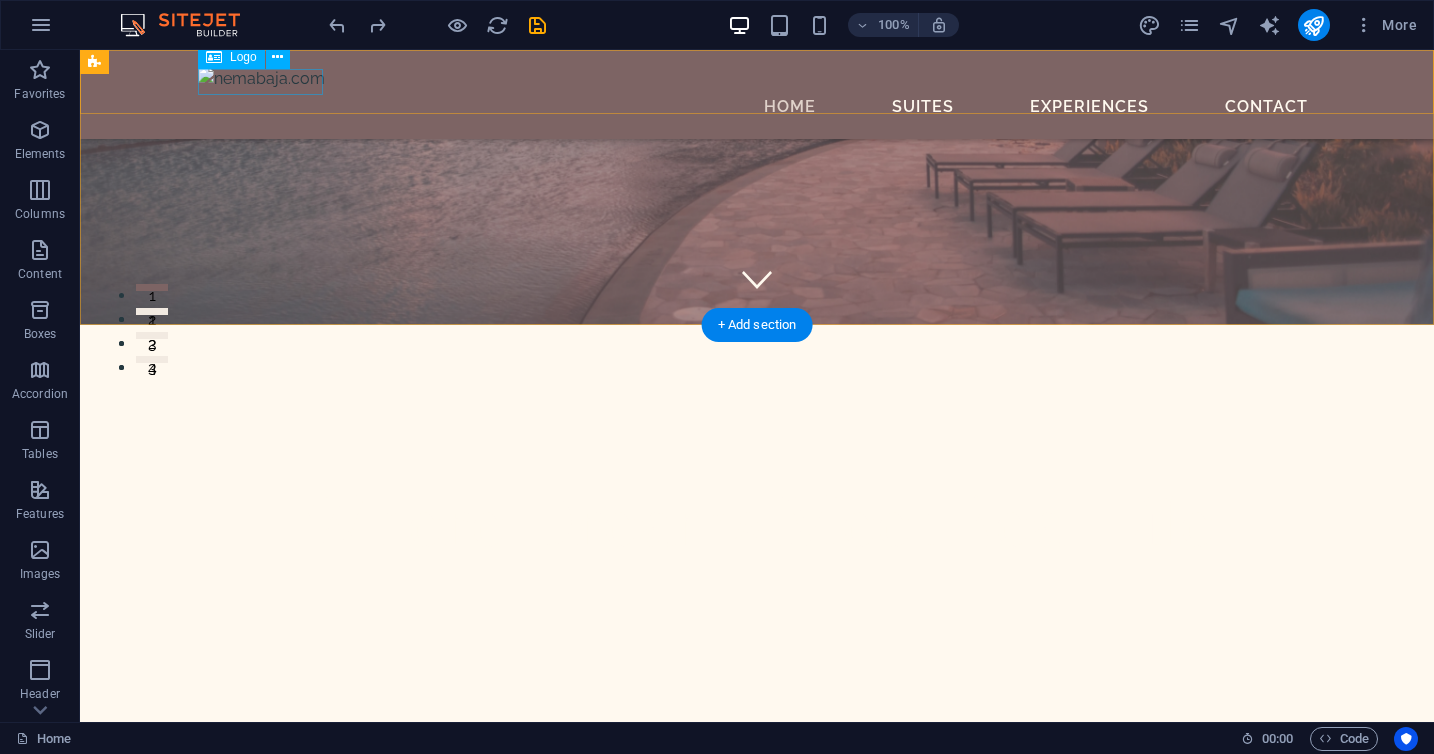 click at bounding box center [757, 78] 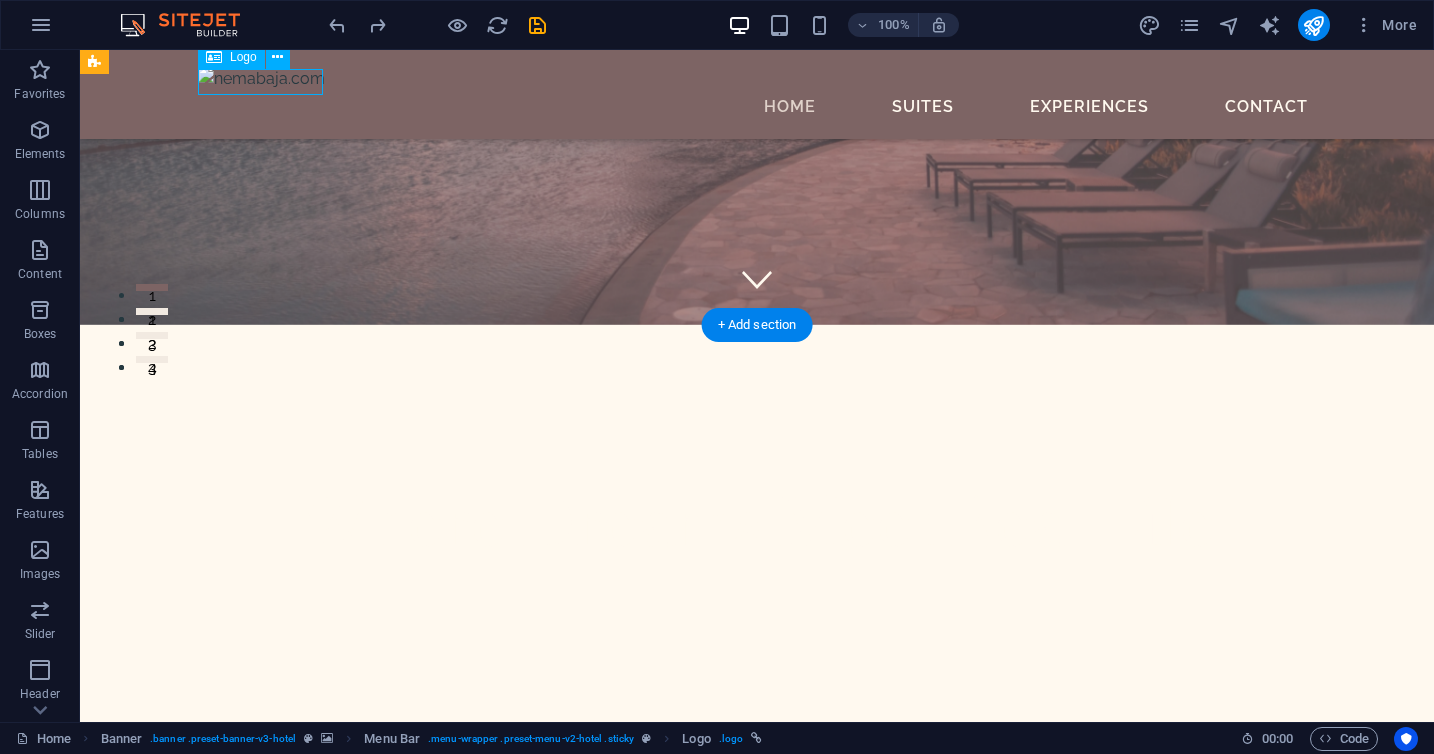 click at bounding box center (757, 78) 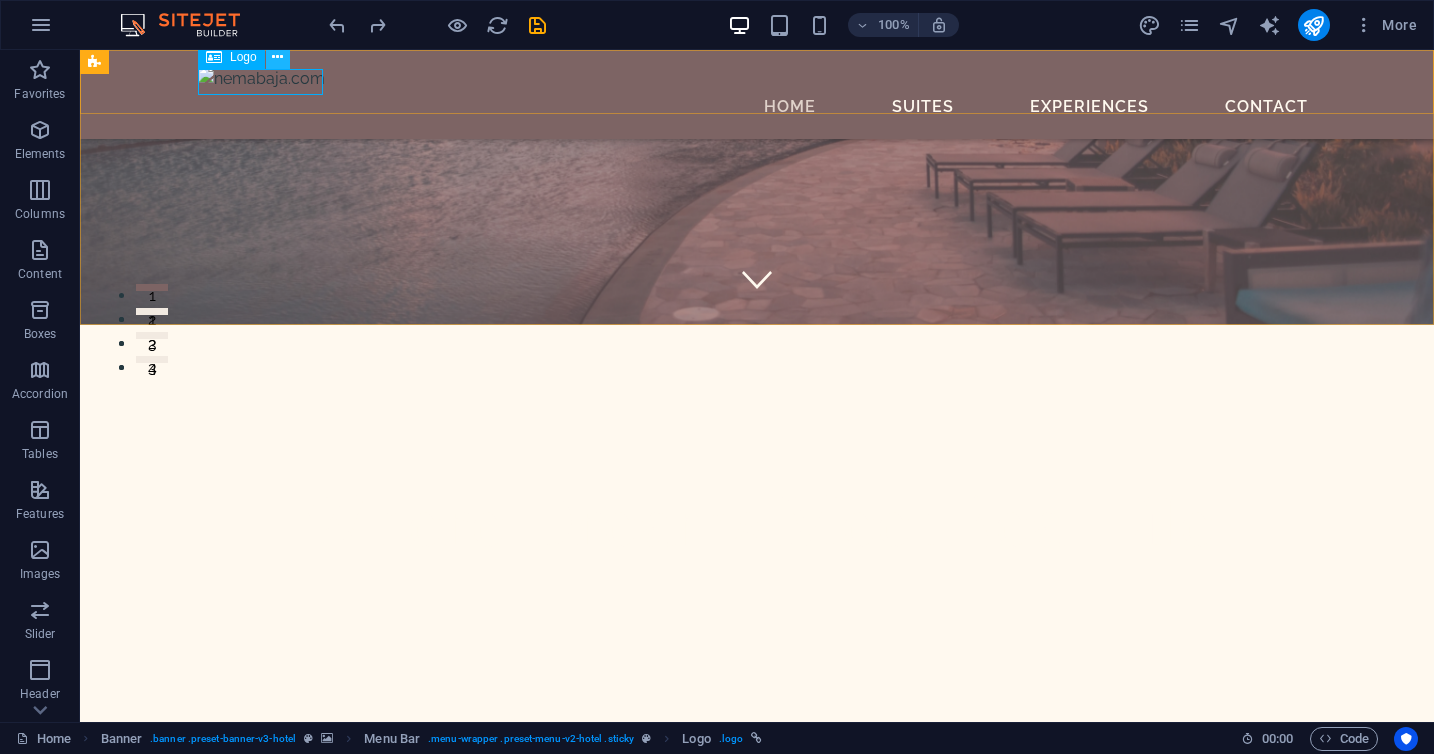 click at bounding box center [278, 57] 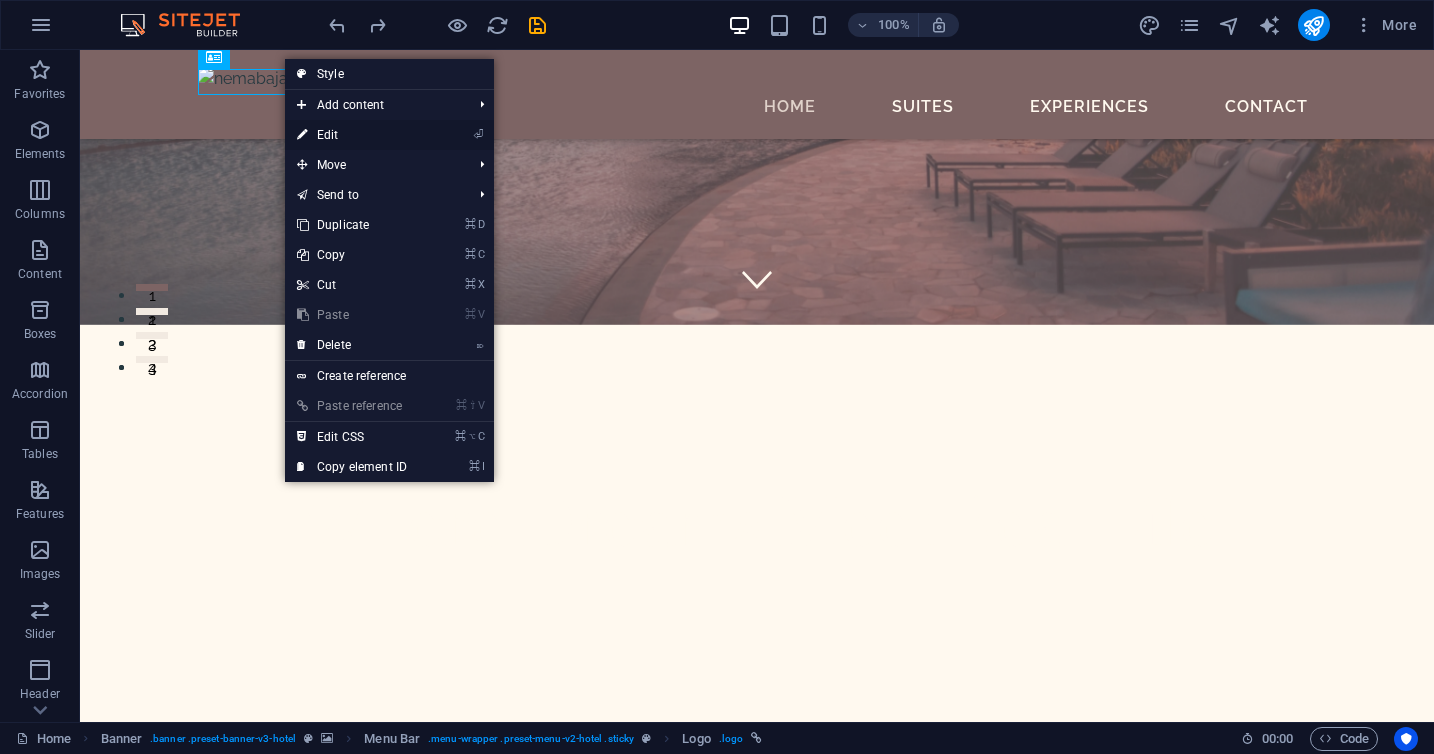 click on "⏎  Edit" at bounding box center (352, 135) 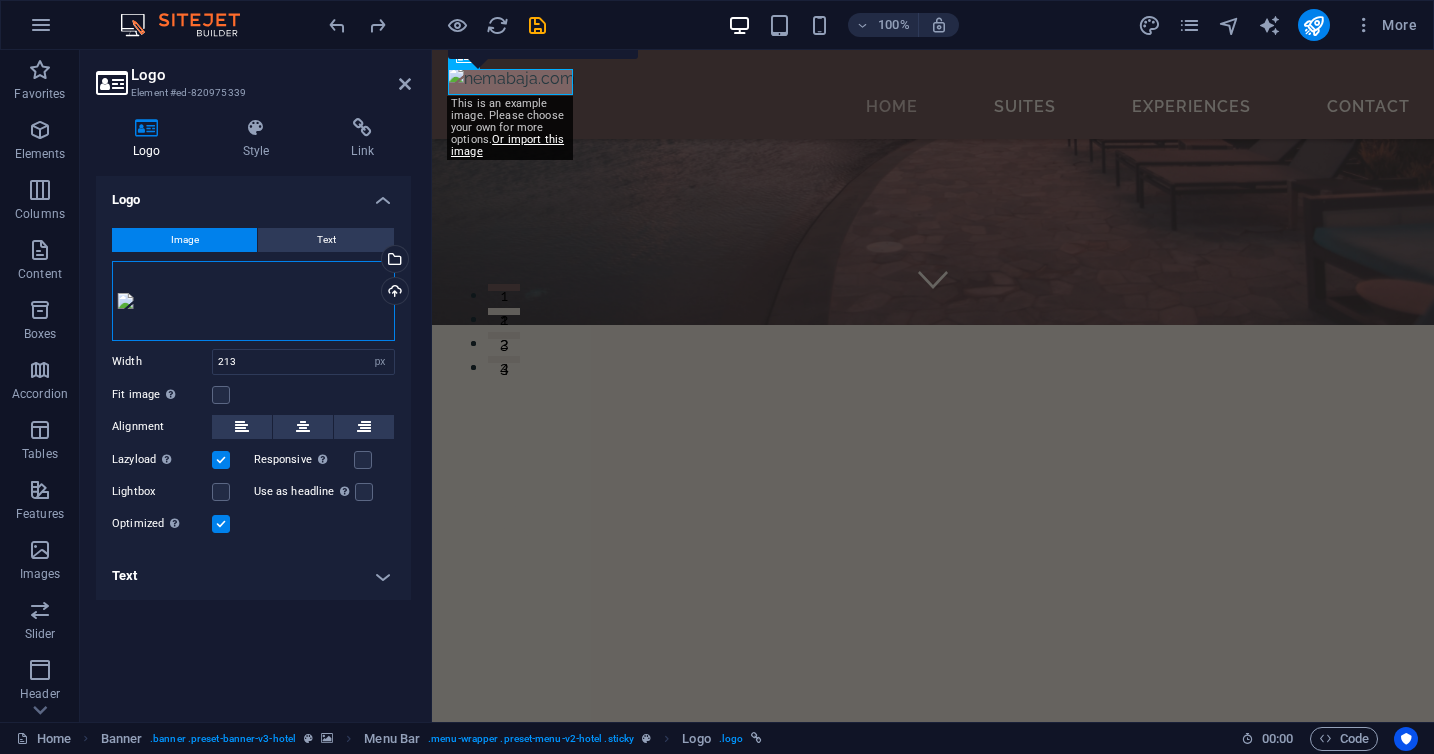 click on "Drag files here, click to choose files or select files from Files or our free stock photos & videos" at bounding box center [253, 301] 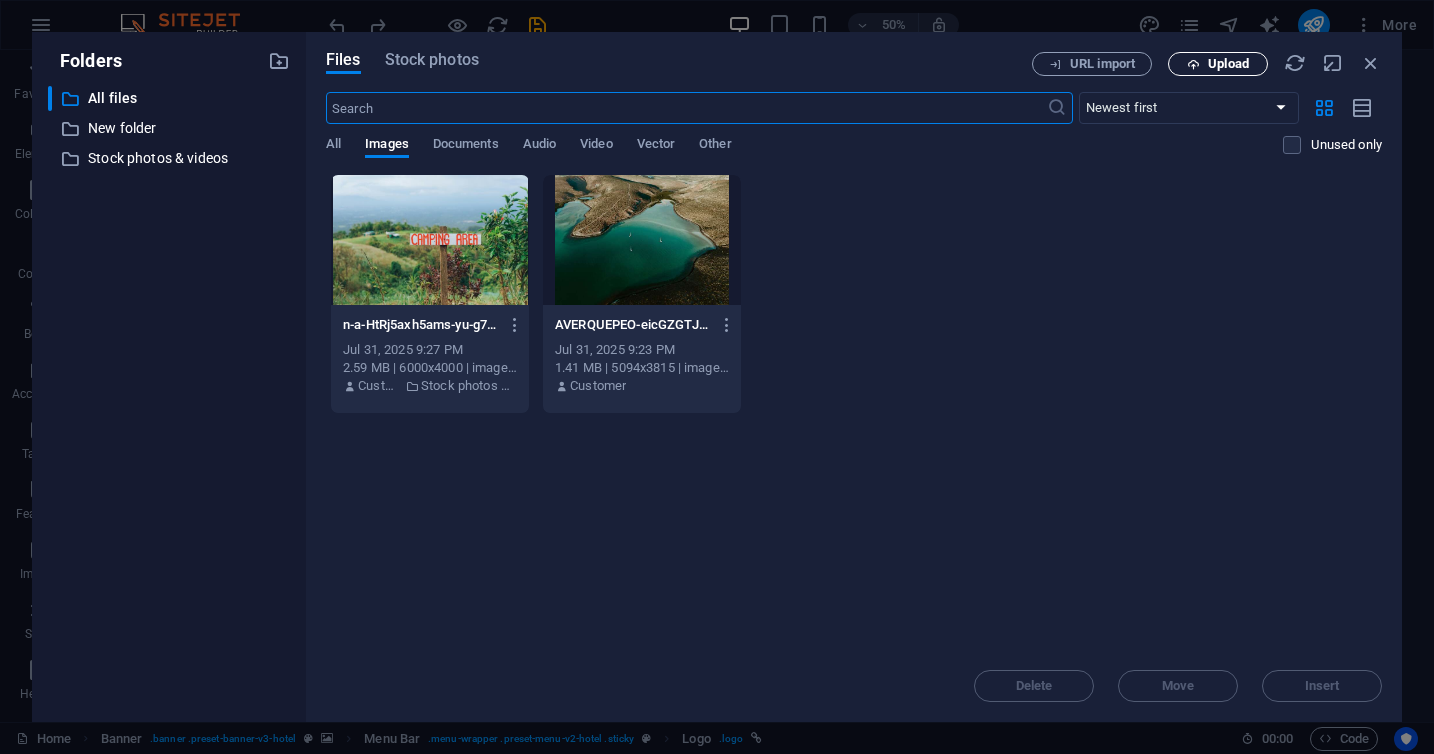 click on "Upload" at bounding box center [1218, 64] 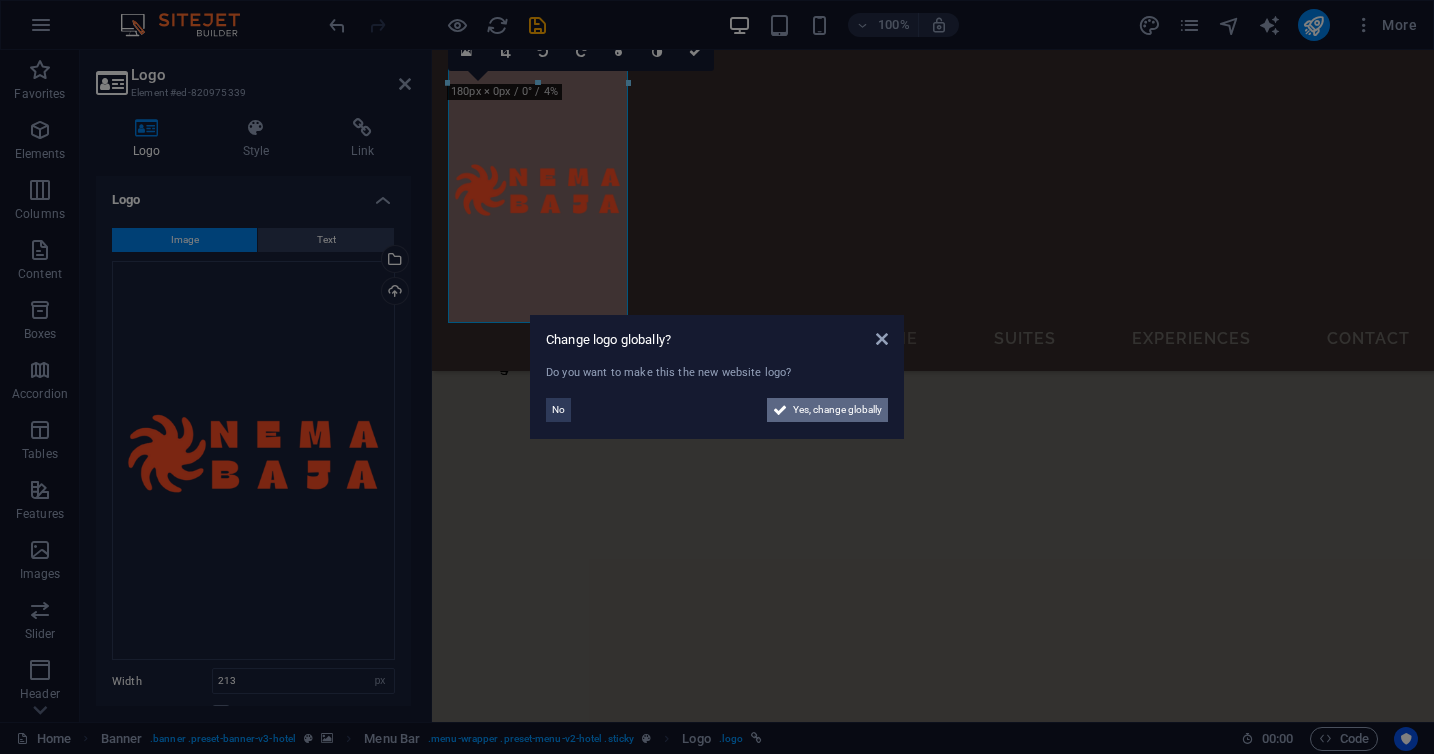 click on "Yes, change globally" at bounding box center [837, 410] 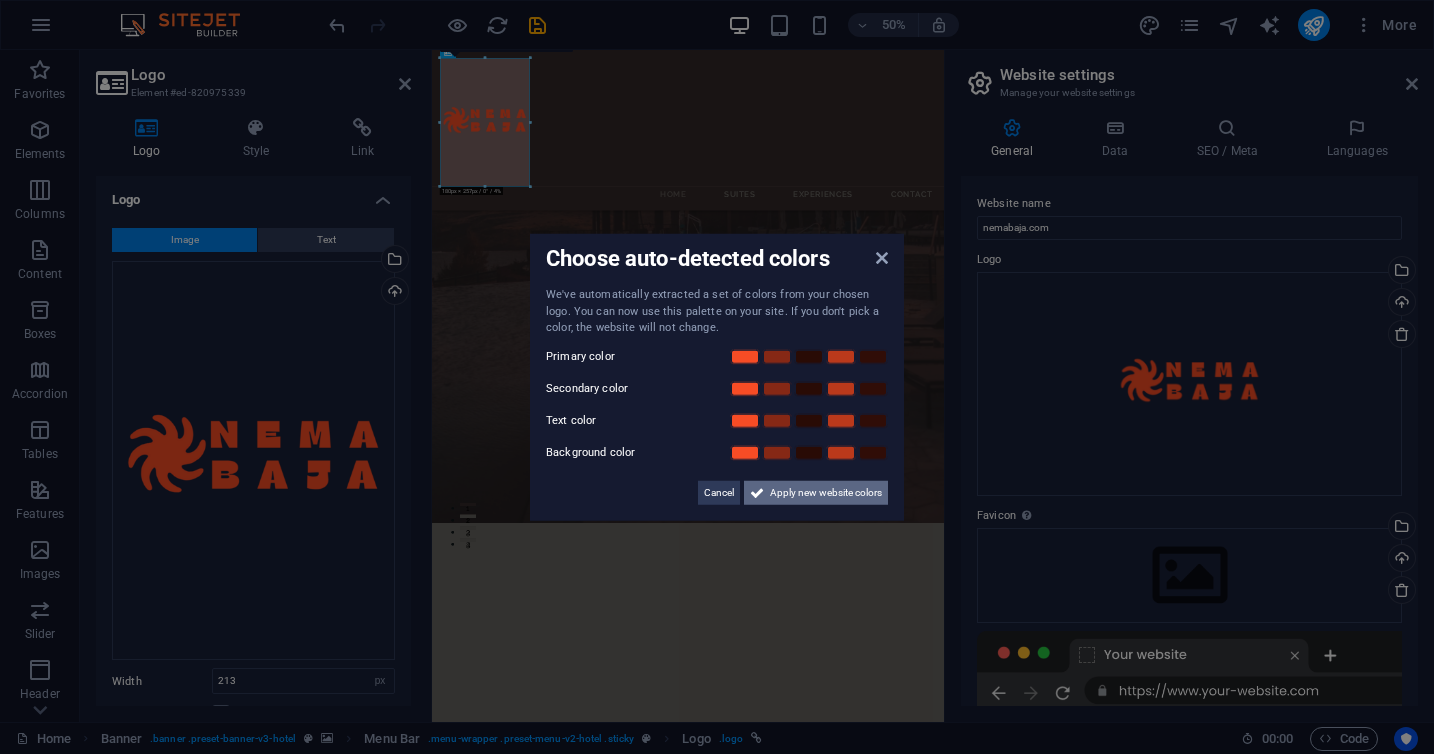 click on "Apply new website colors" at bounding box center [826, 492] 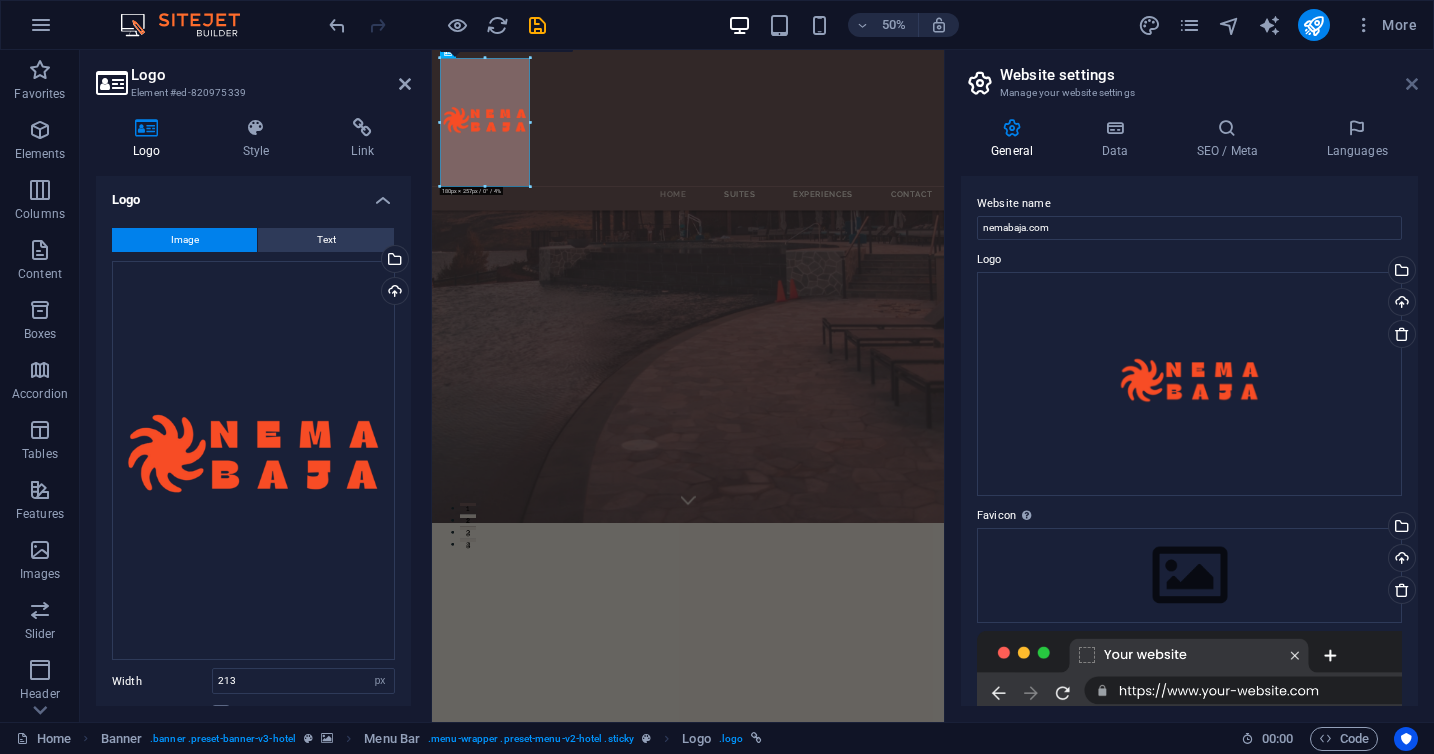 click at bounding box center [1412, 84] 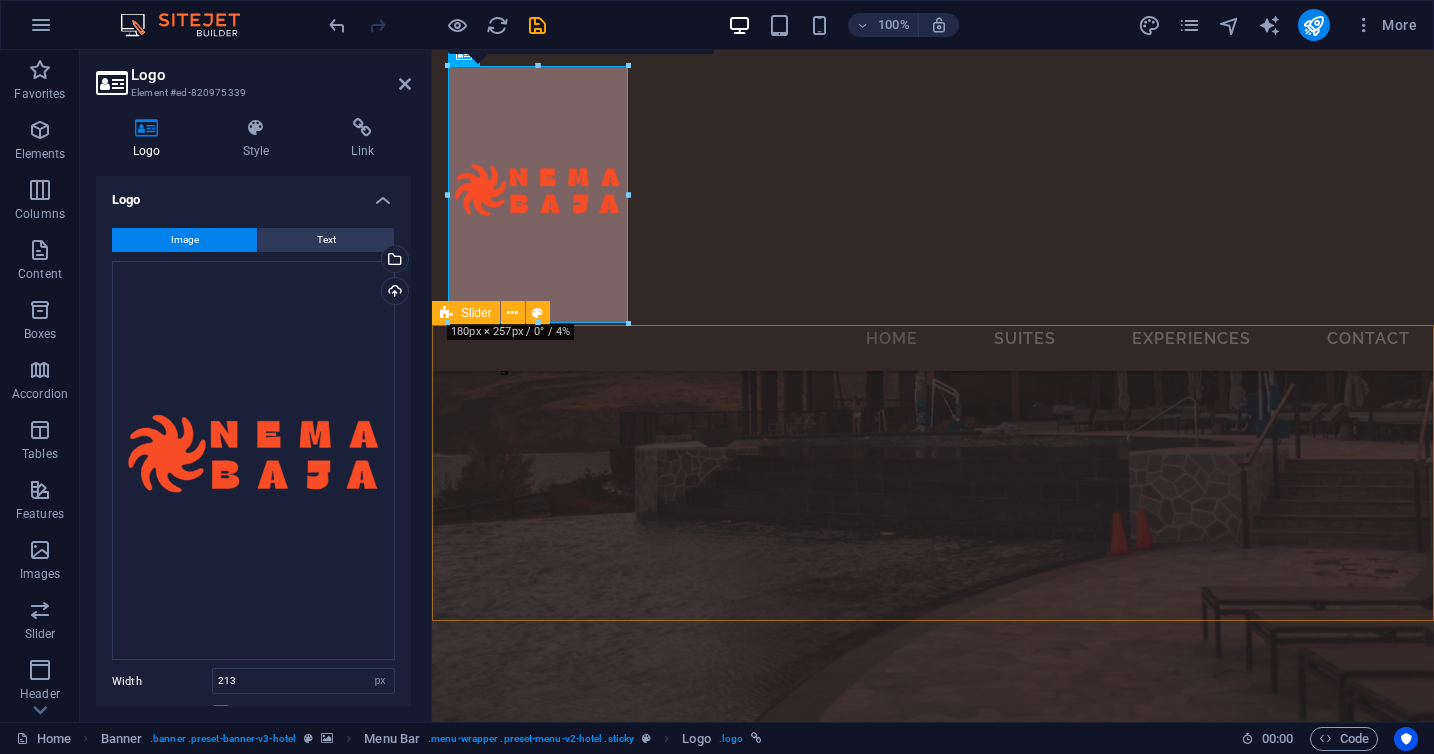 click at bounding box center [933, 2840] 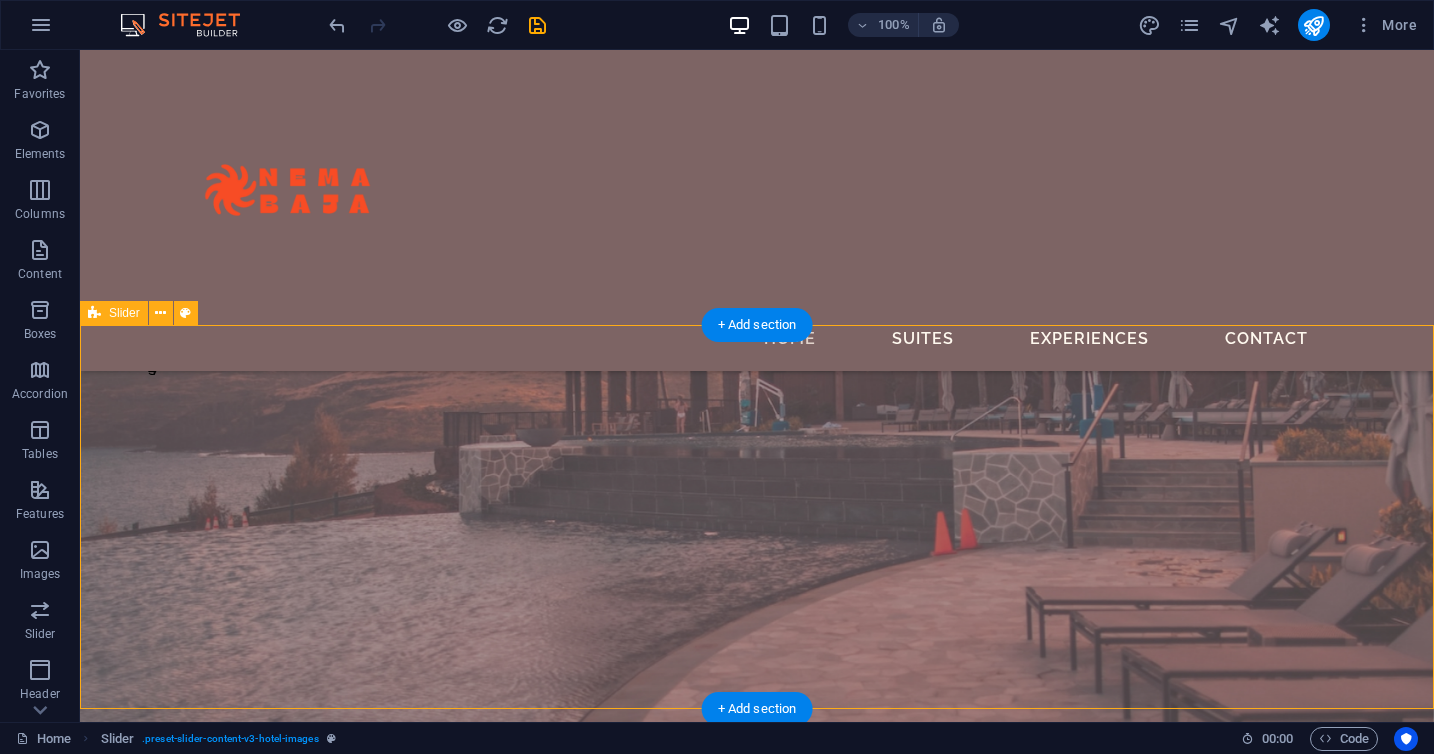 click at bounding box center [757, 3500] 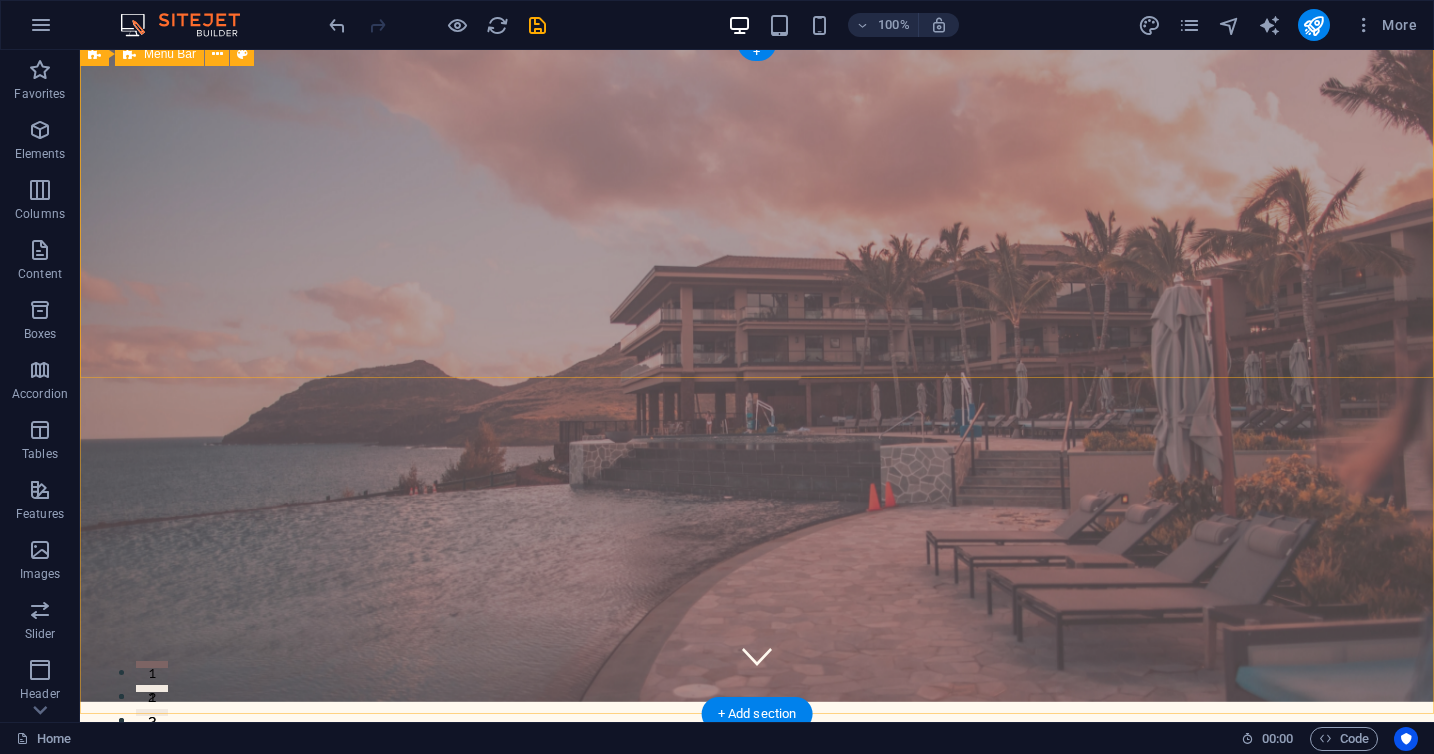 scroll, scrollTop: 19, scrollLeft: 0, axis: vertical 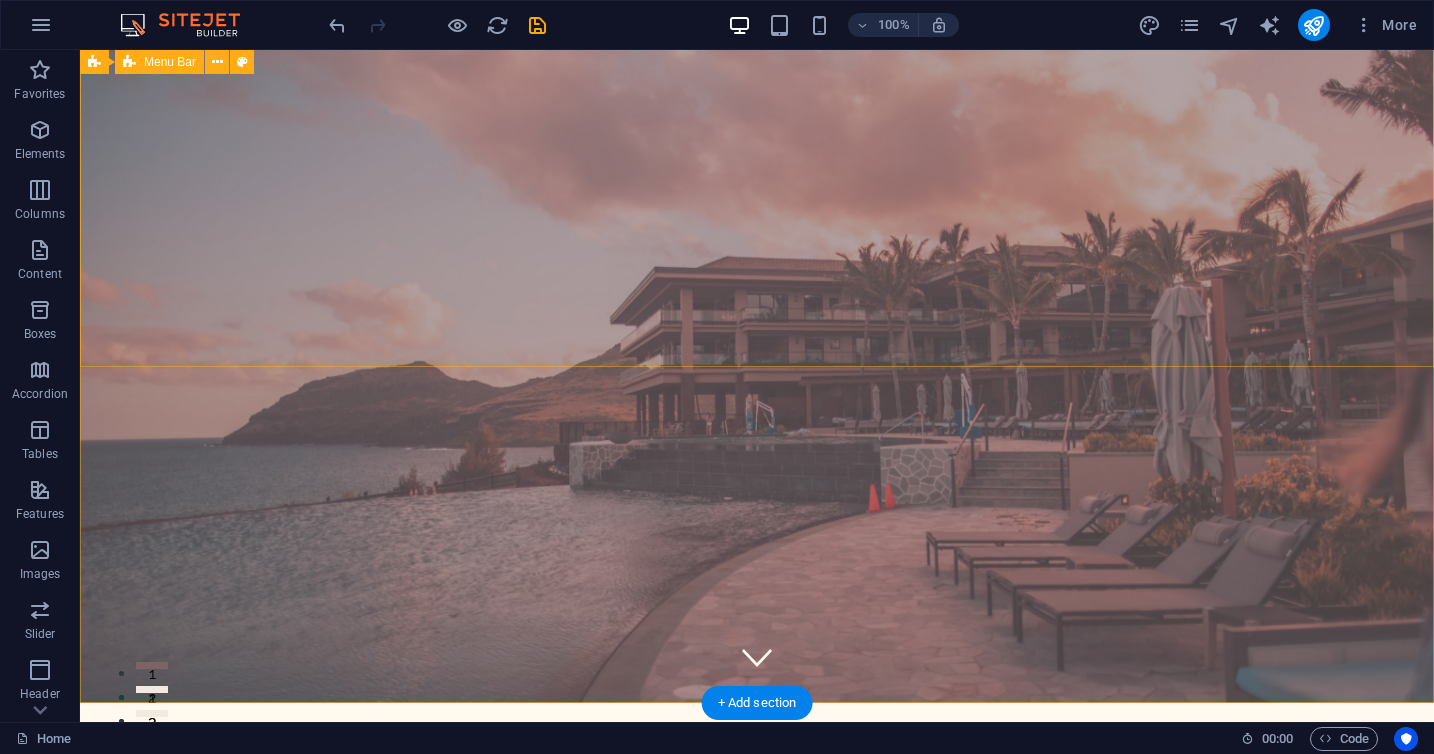 click on "Home Suites Experiences Contact" at bounding box center [757, 887] 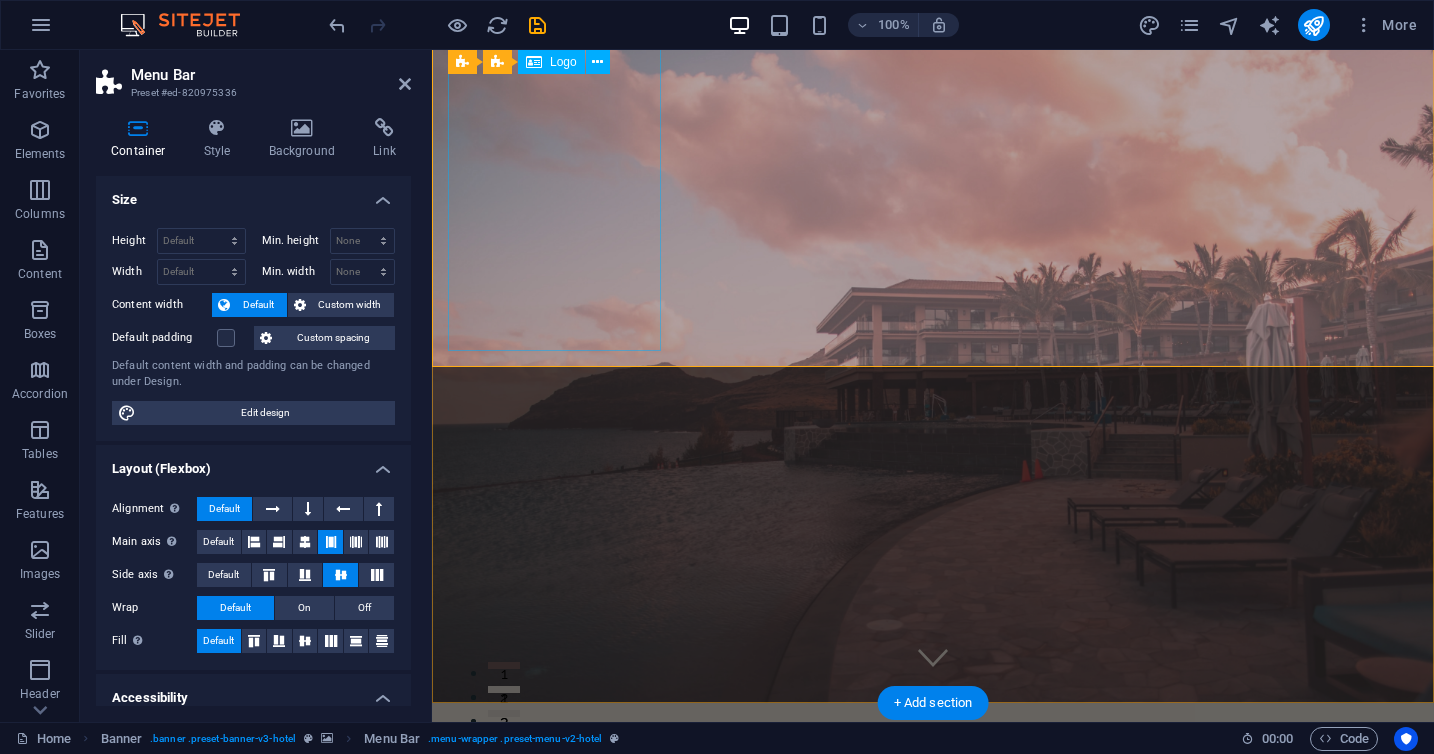 click on "Home Suites Experiences Contact" at bounding box center (933, 887) 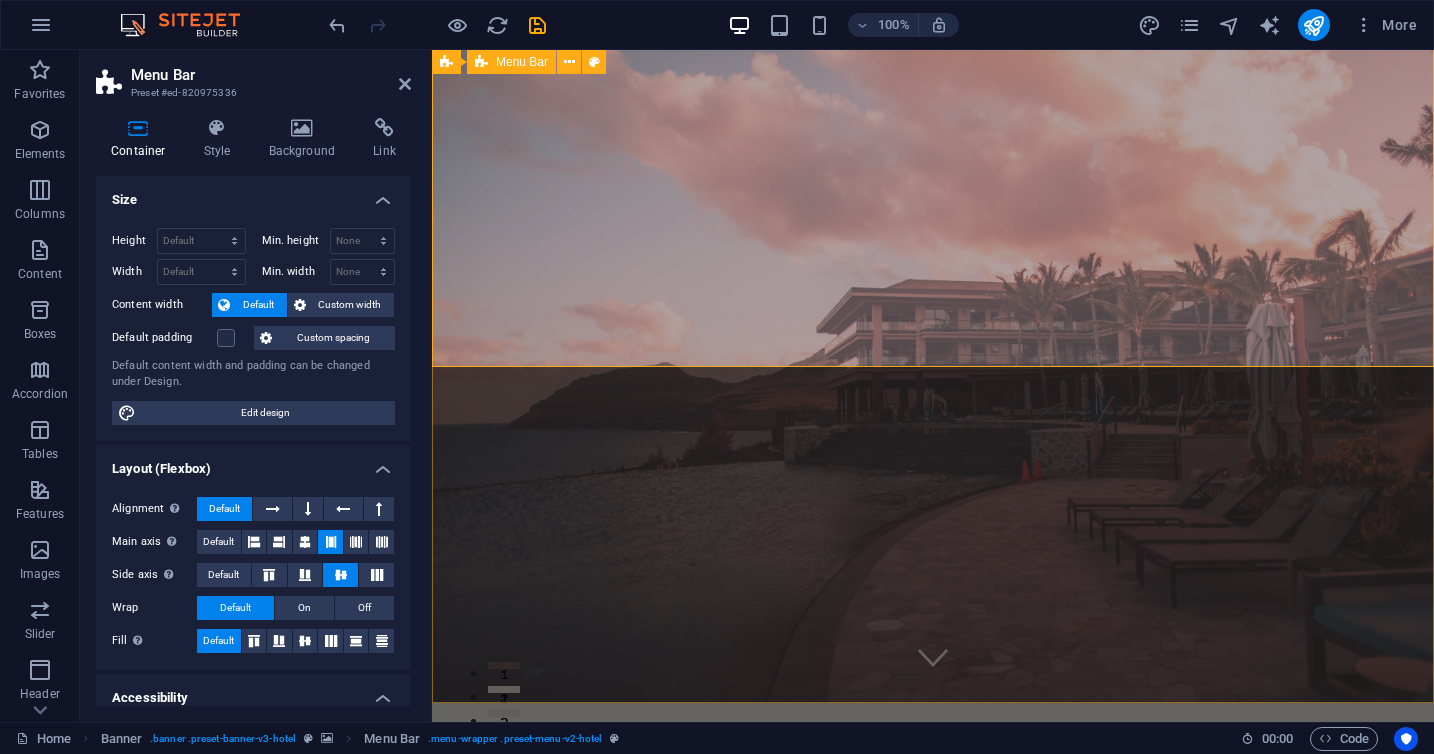 click on "Home Suites Experiences Contact" at bounding box center (933, 887) 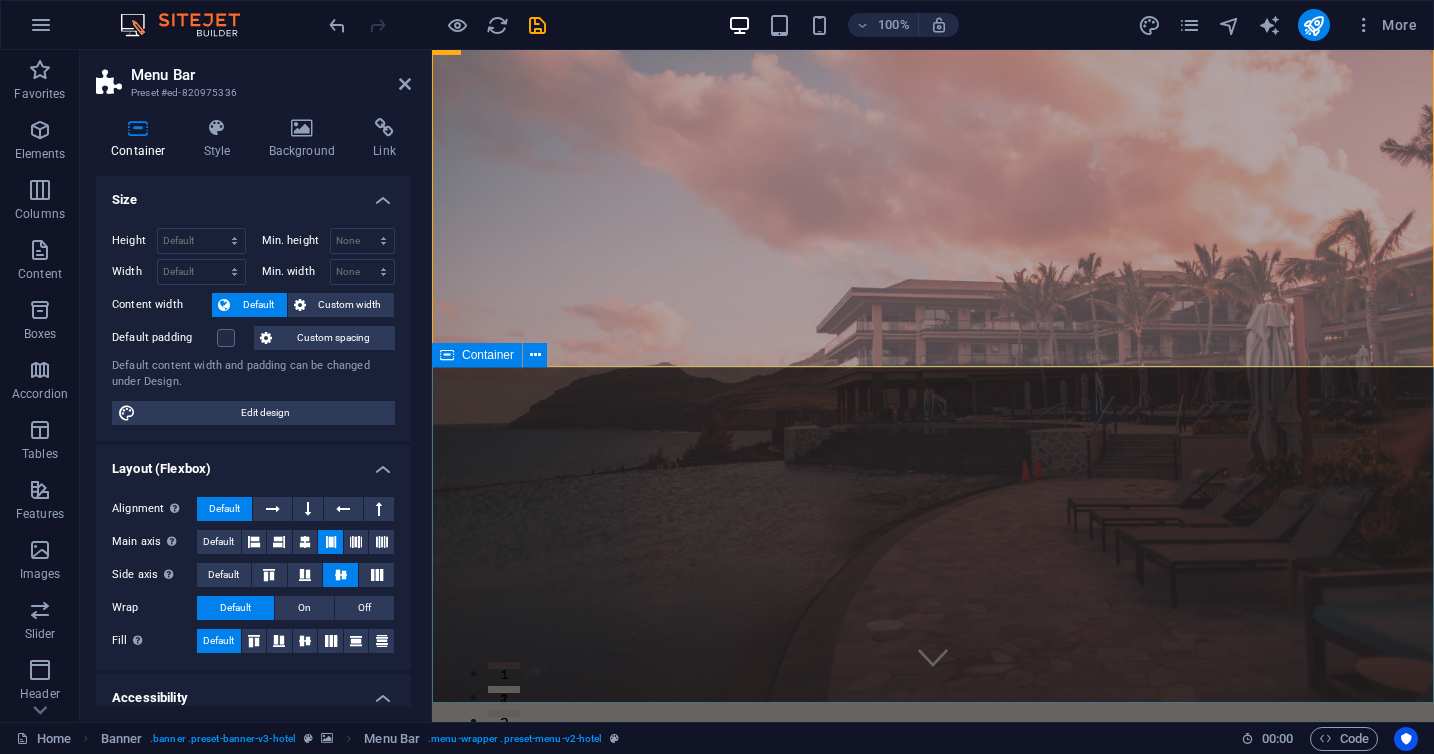 click on "Where Dreams Meet Real Life" at bounding box center (933, 1228) 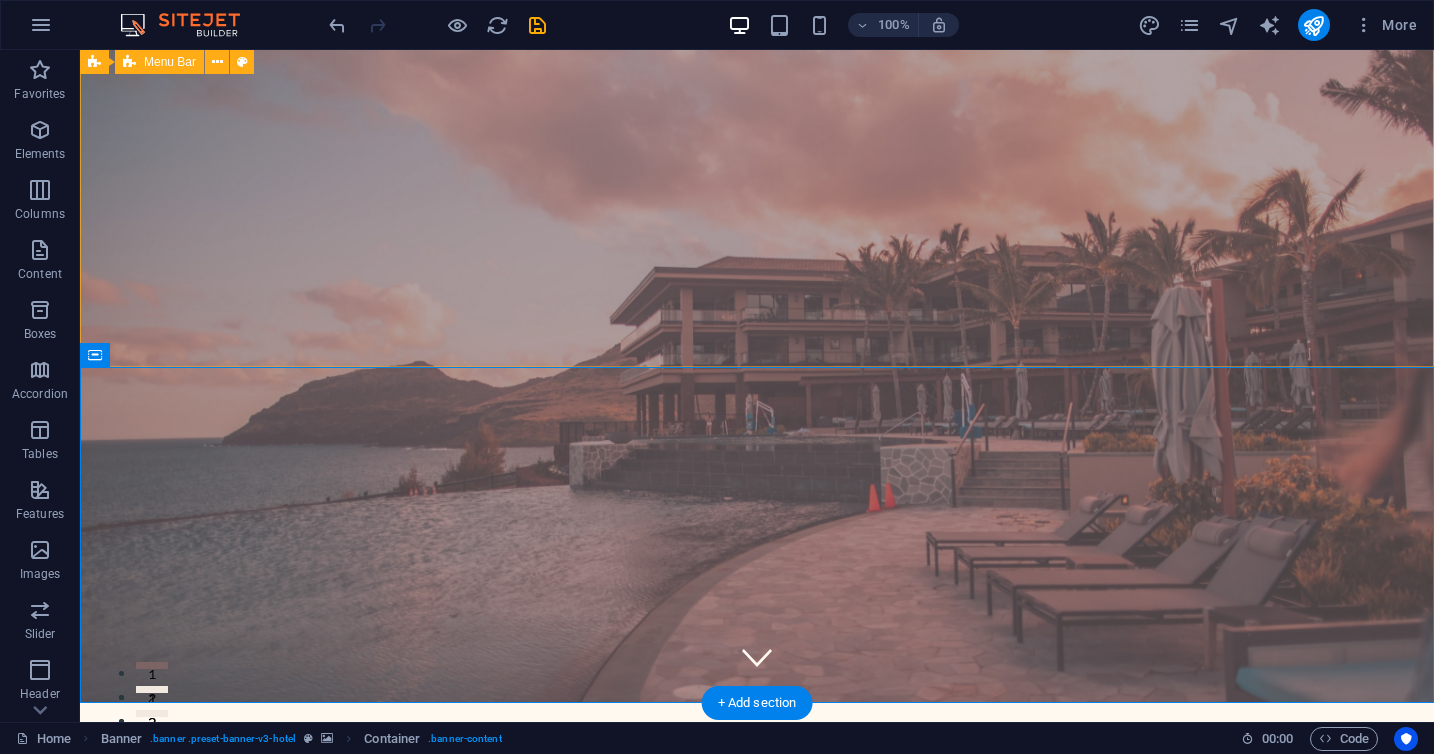 click on "Home Suites Experiences Contact" at bounding box center [757, 887] 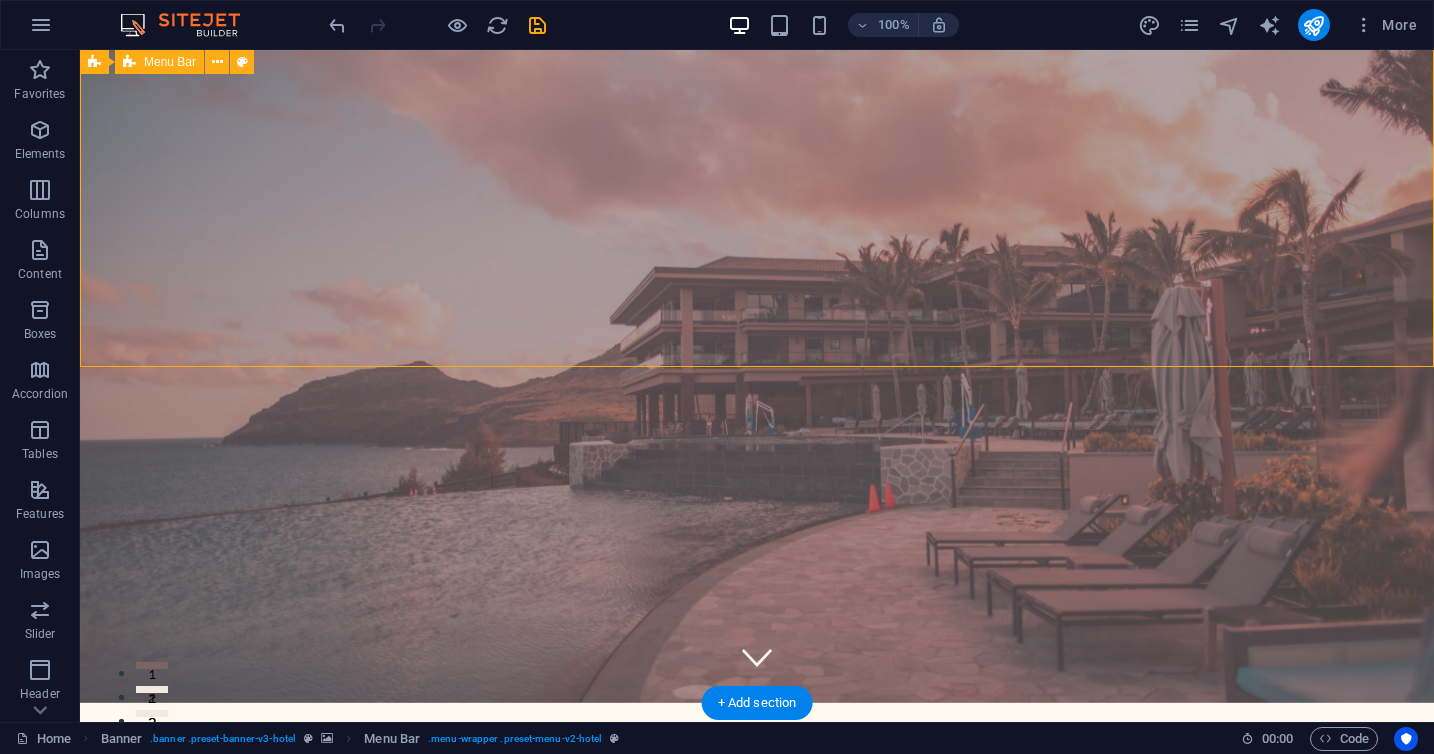 click on "Home Suites Experiences Contact" at bounding box center (757, 887) 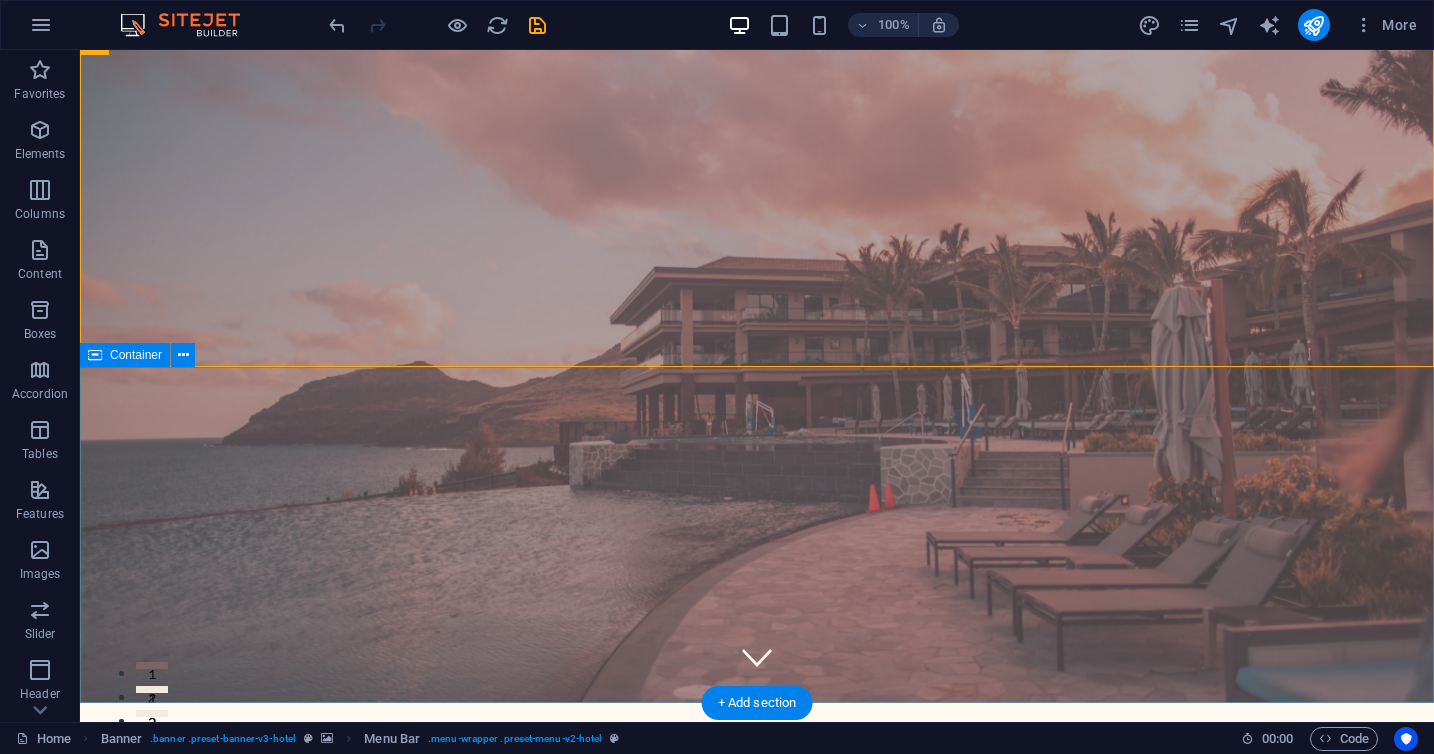 click on "Where Dreams Meet Real Life" at bounding box center [757, 1228] 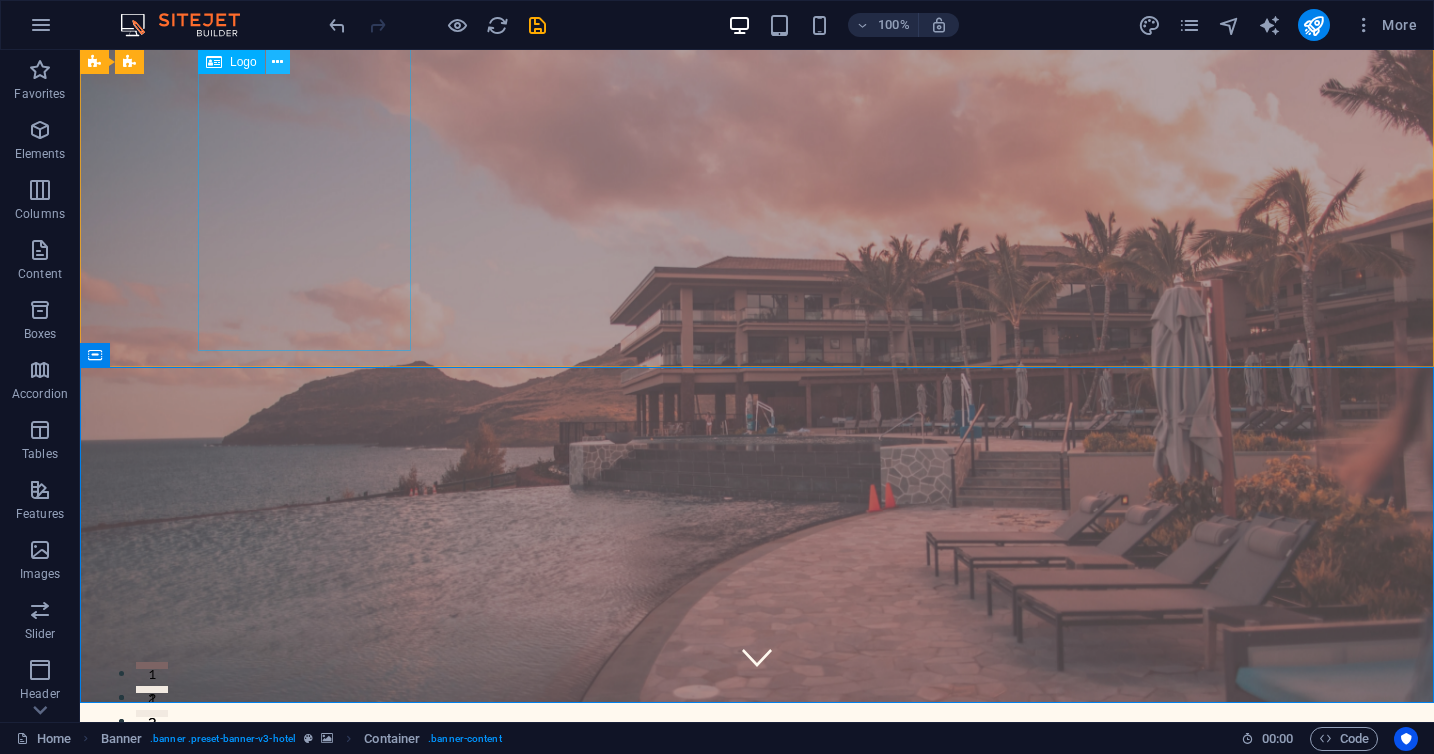 click at bounding box center (277, 62) 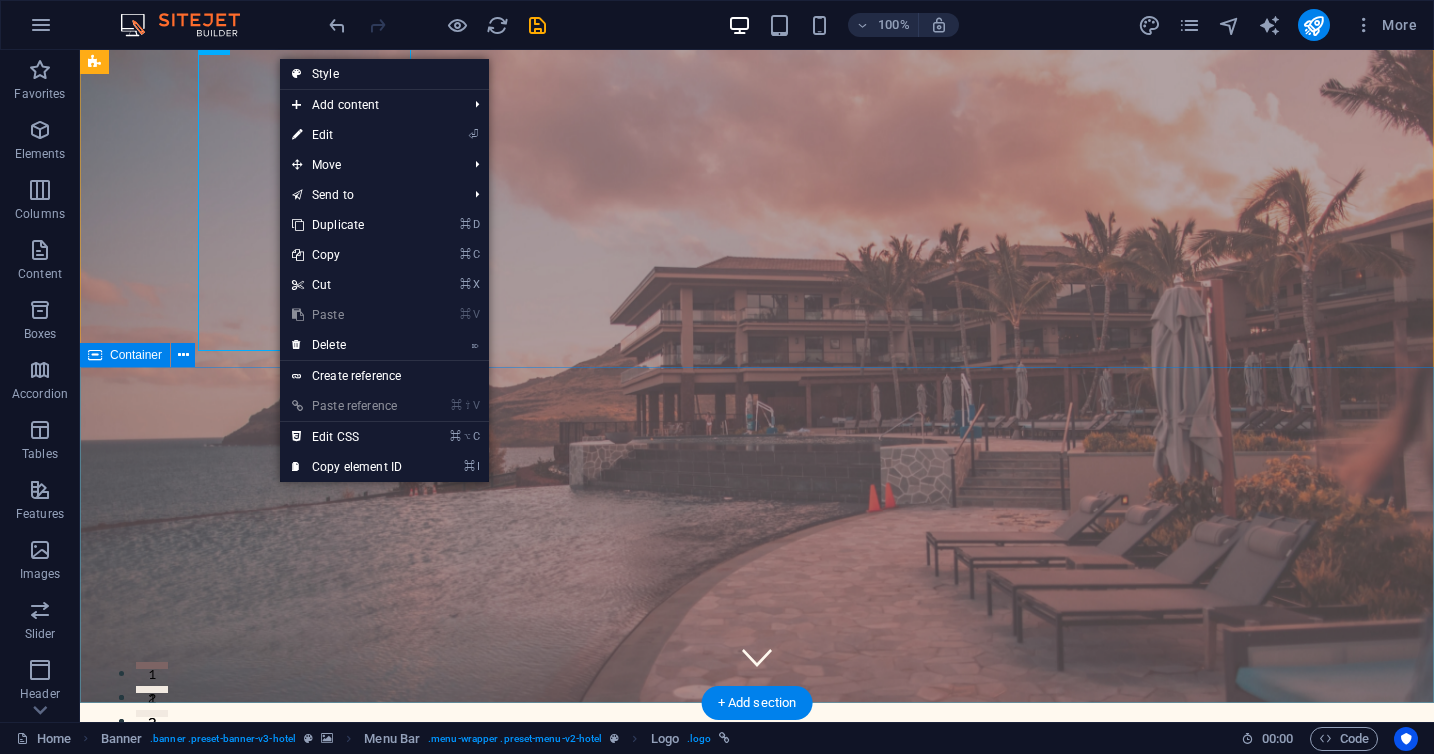 click on "Where Dreams Meet Real Life" at bounding box center [757, 1228] 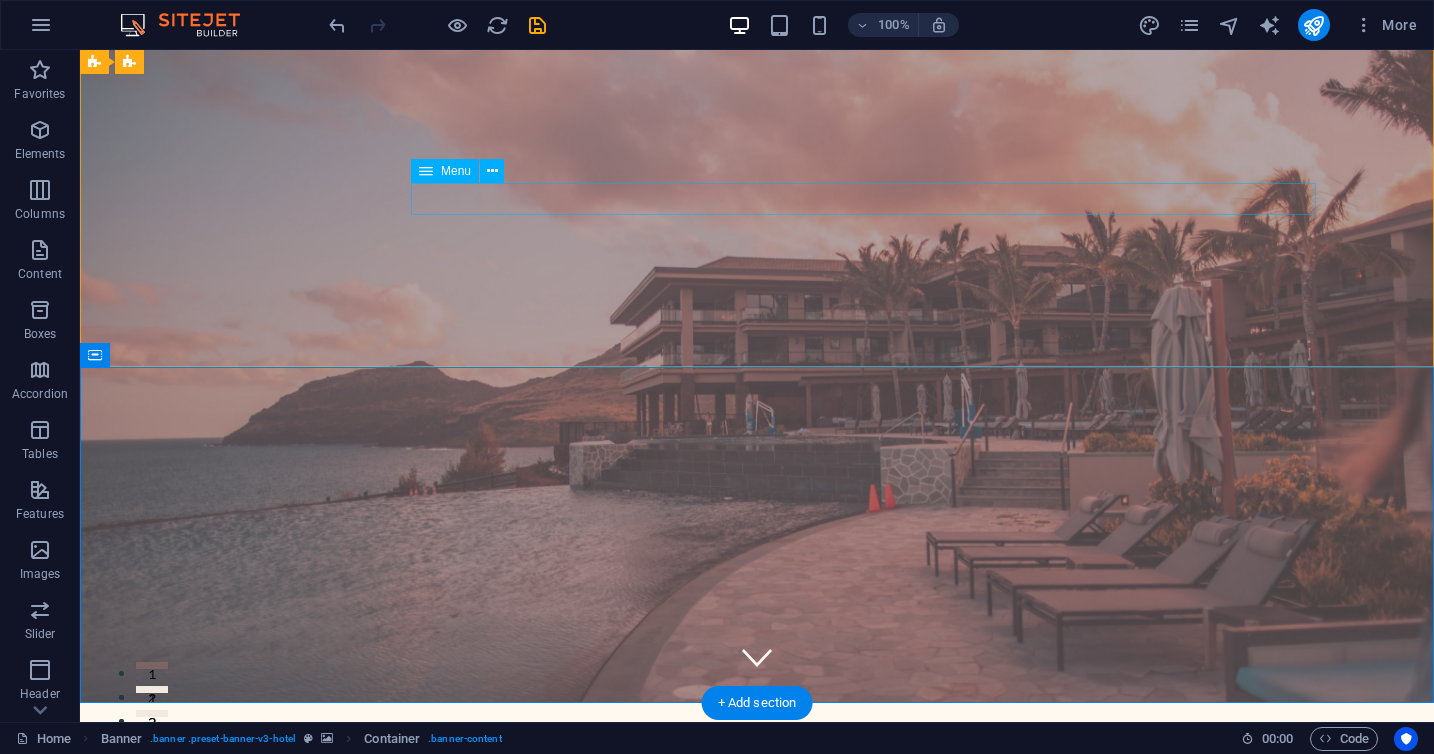click on "Home Suites Experiences Contact" at bounding box center [757, 1039] 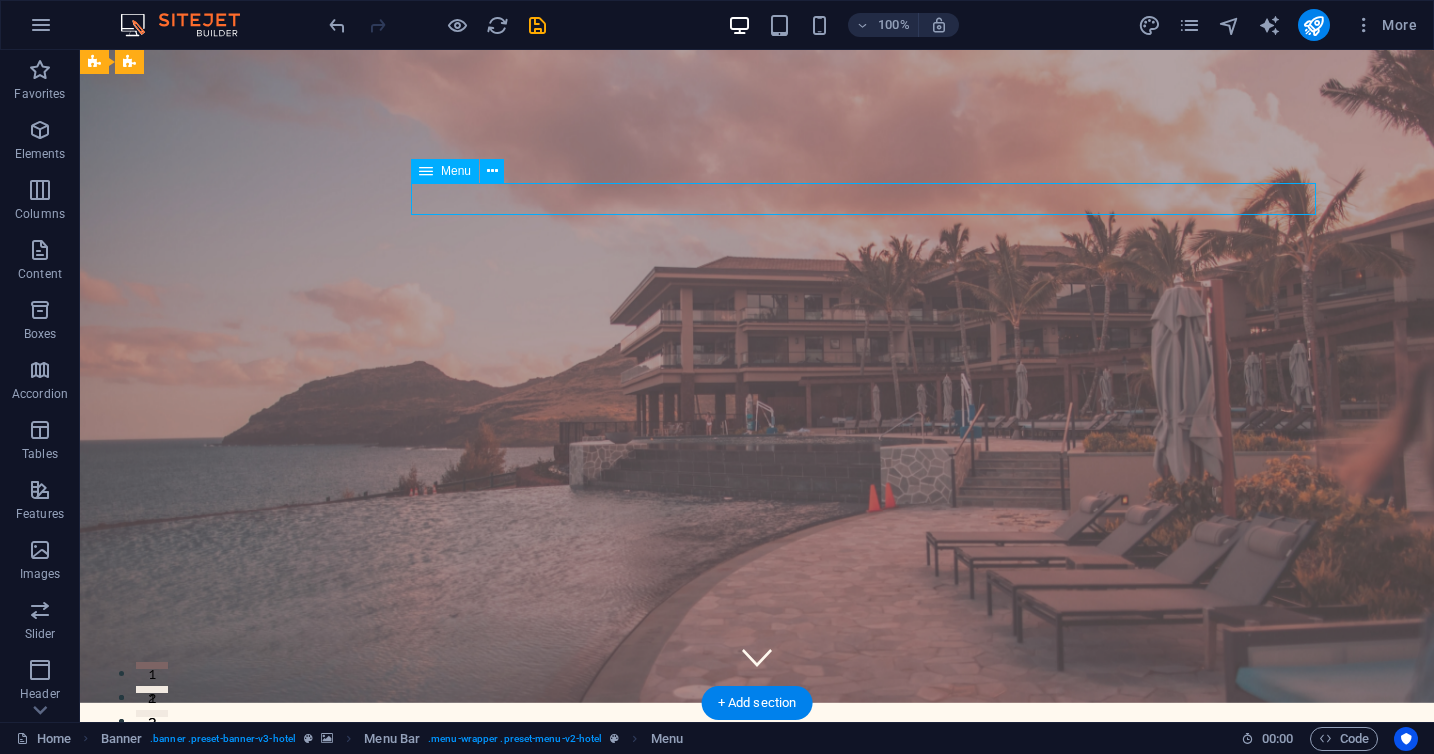 click on "Home Suites Experiences Contact" at bounding box center [757, 1039] 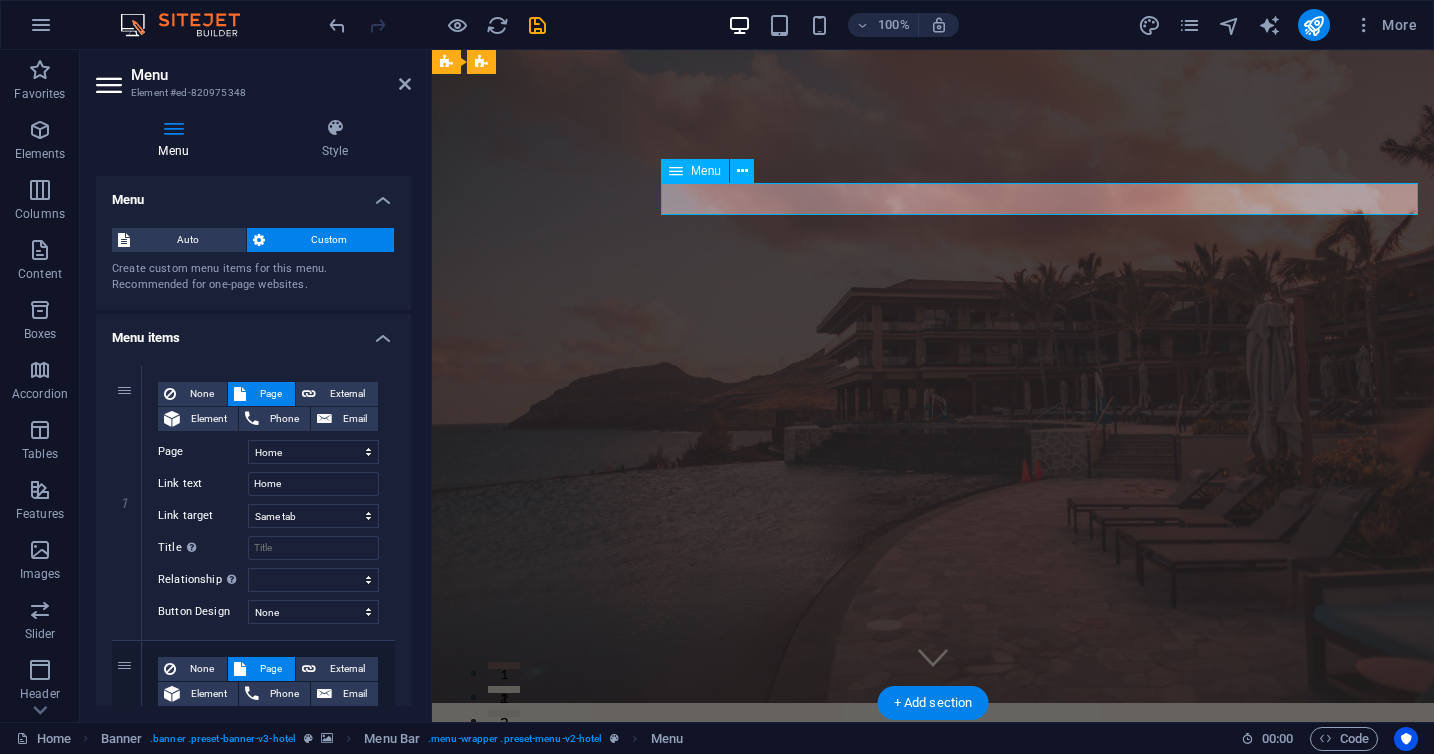 click on "Home Suites Experiences Contact" at bounding box center [933, 1039] 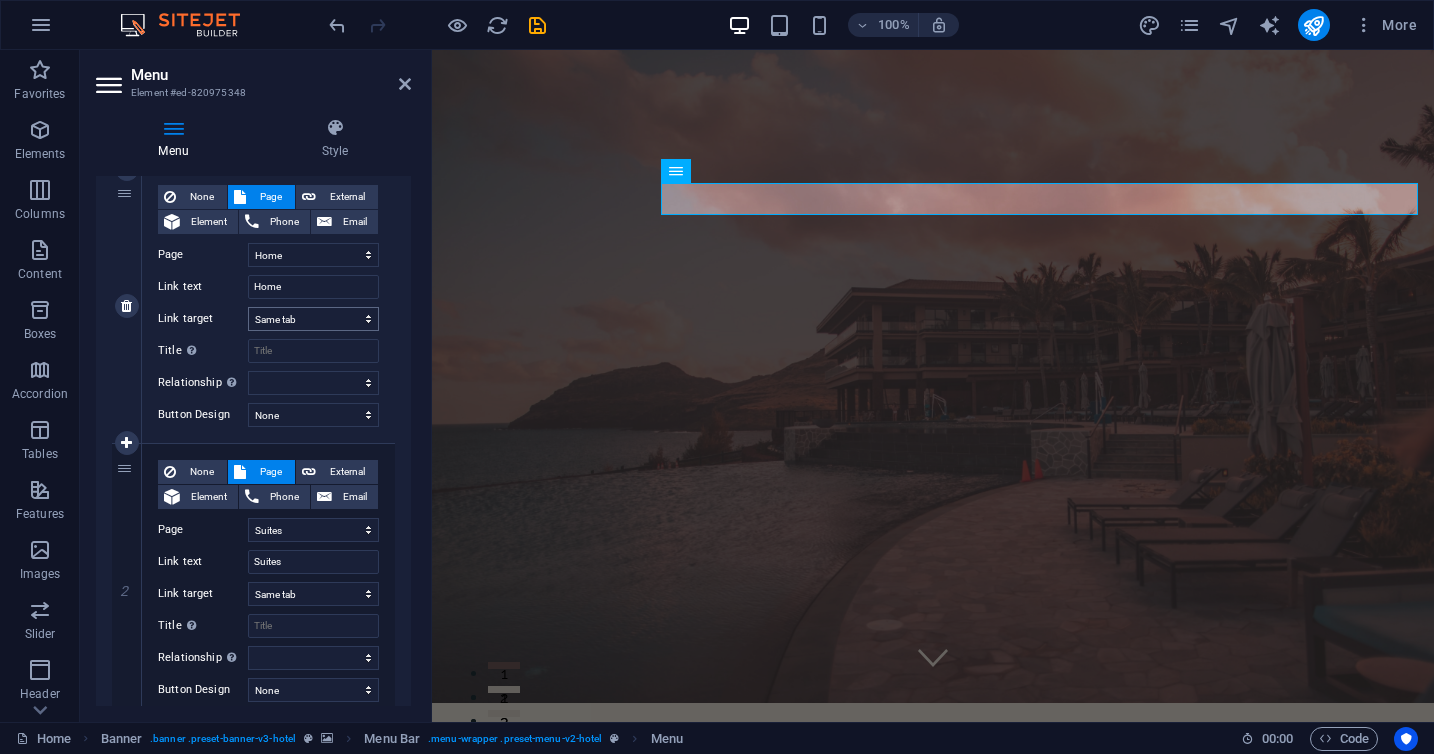 scroll, scrollTop: 196, scrollLeft: 0, axis: vertical 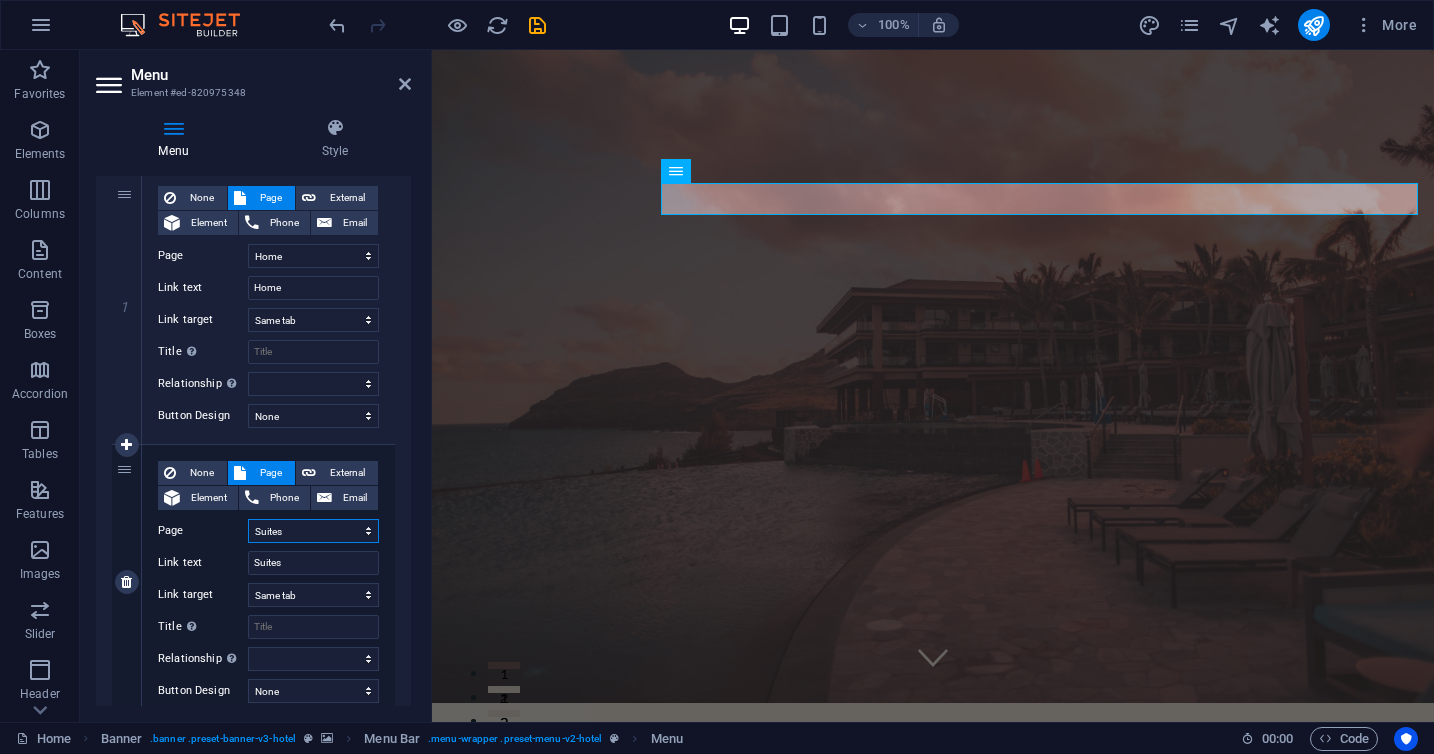click on "Home Suites Experiences Contact Legal Notice Privacy" at bounding box center (313, 531) 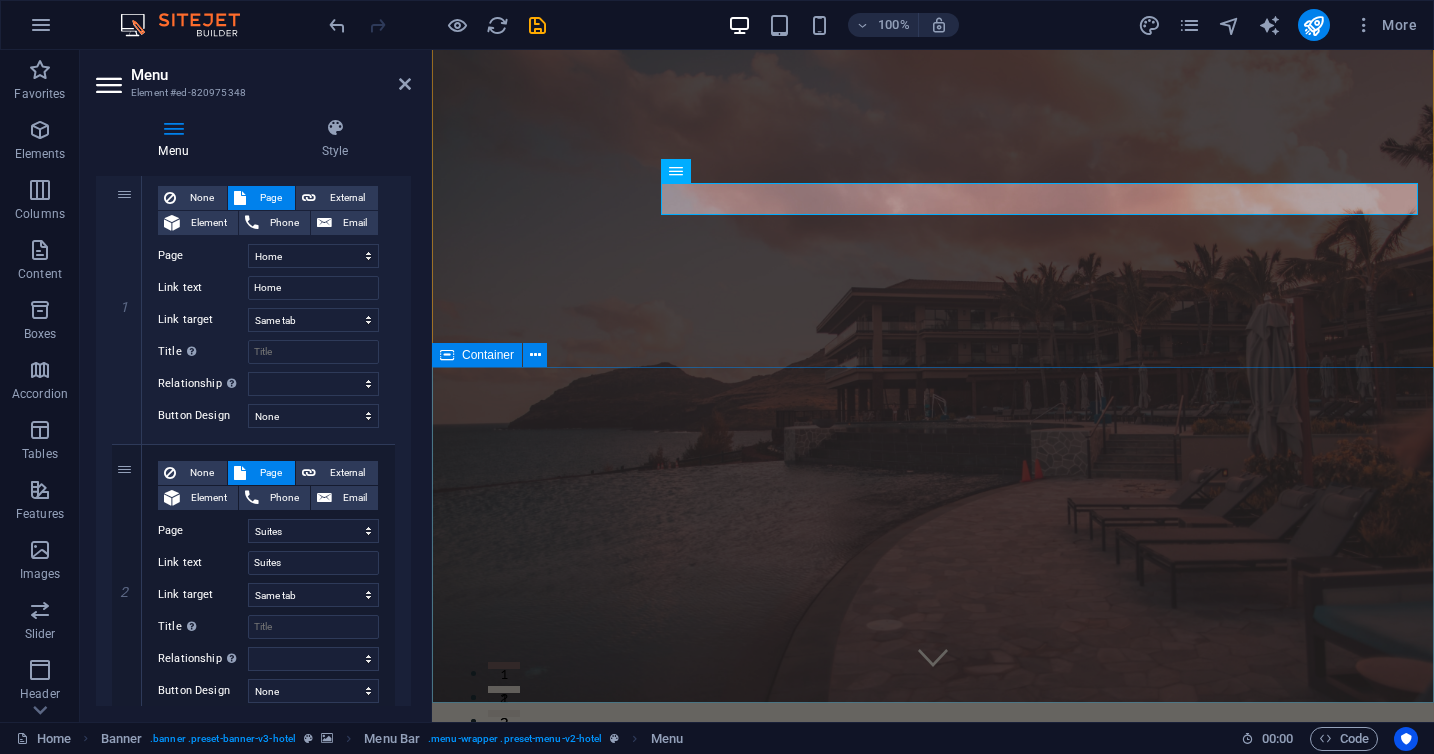 click on "Where Dreams Meet Real Life" at bounding box center [933, 1228] 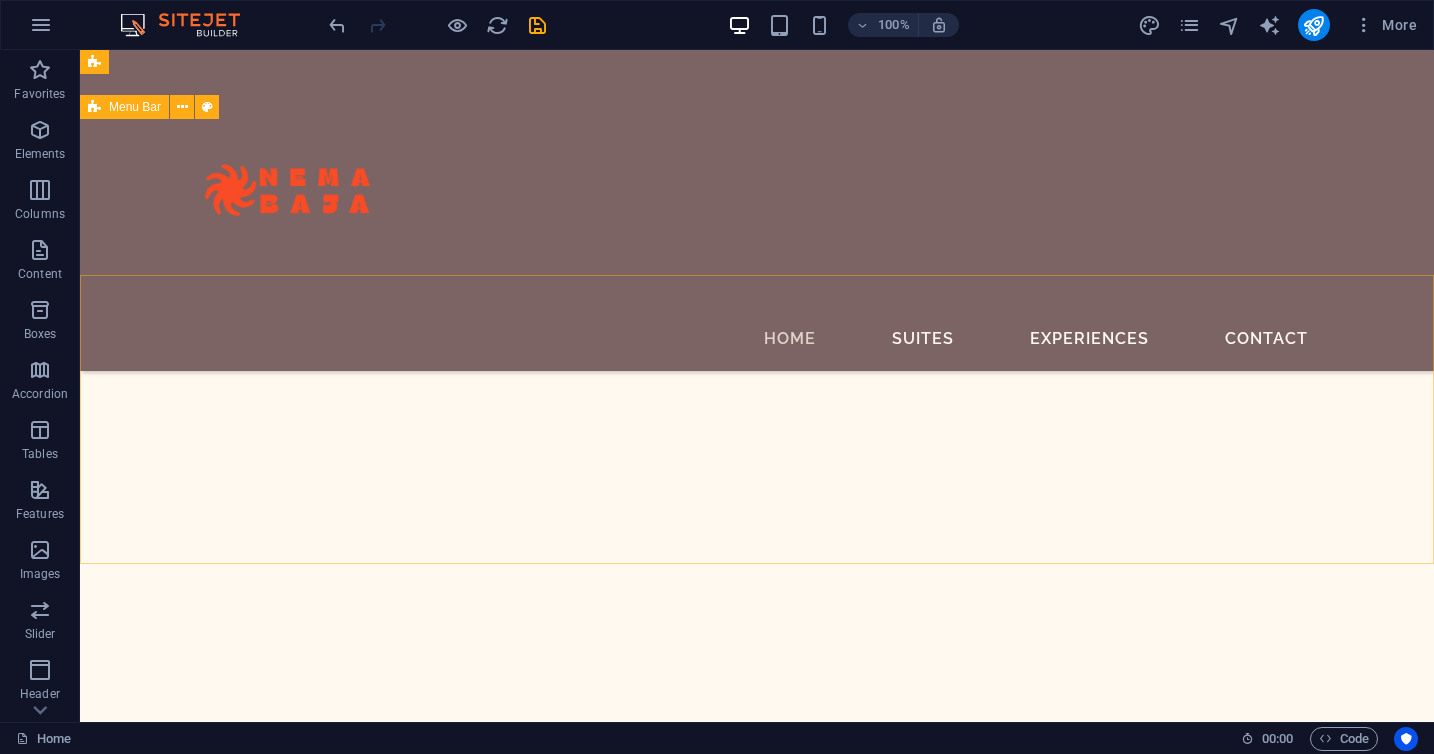 scroll, scrollTop: 1135, scrollLeft: 0, axis: vertical 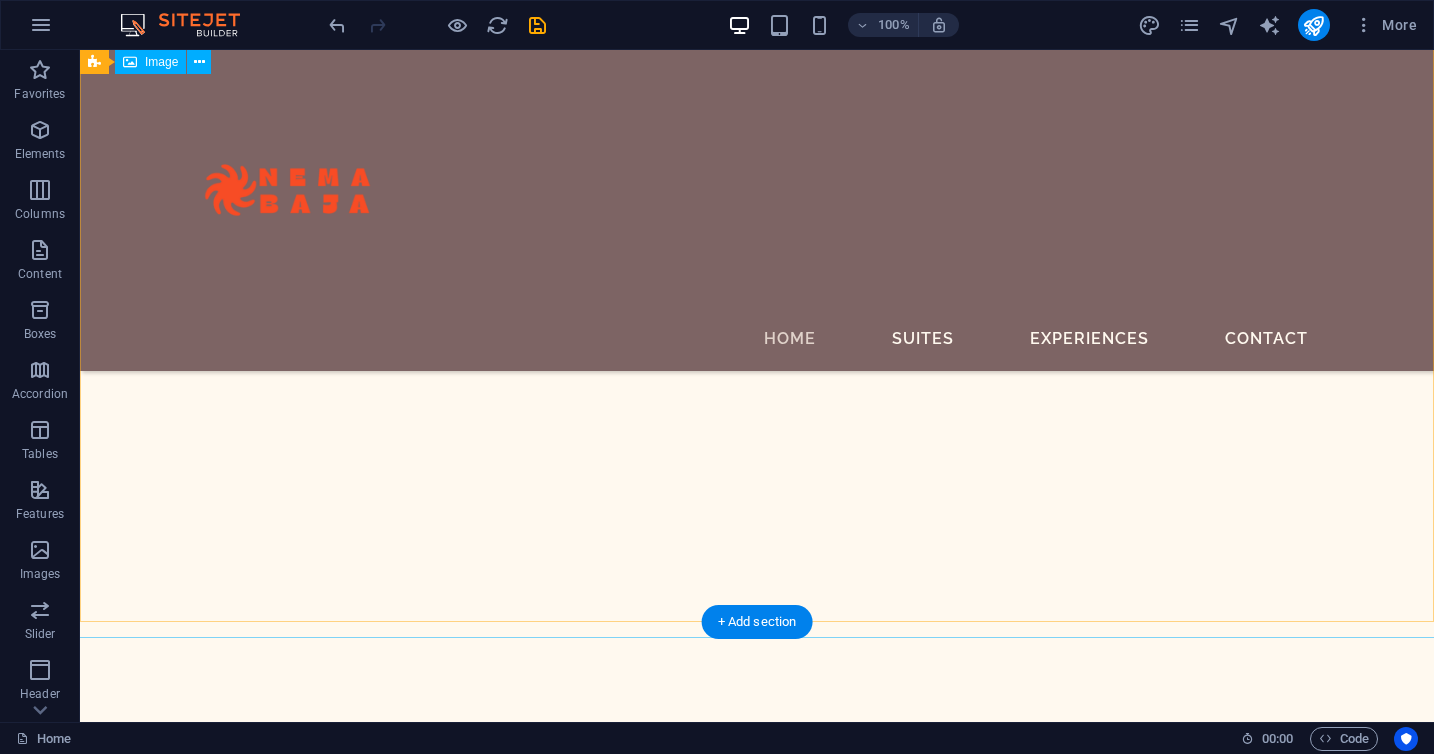 click at bounding box center (757, 4425) 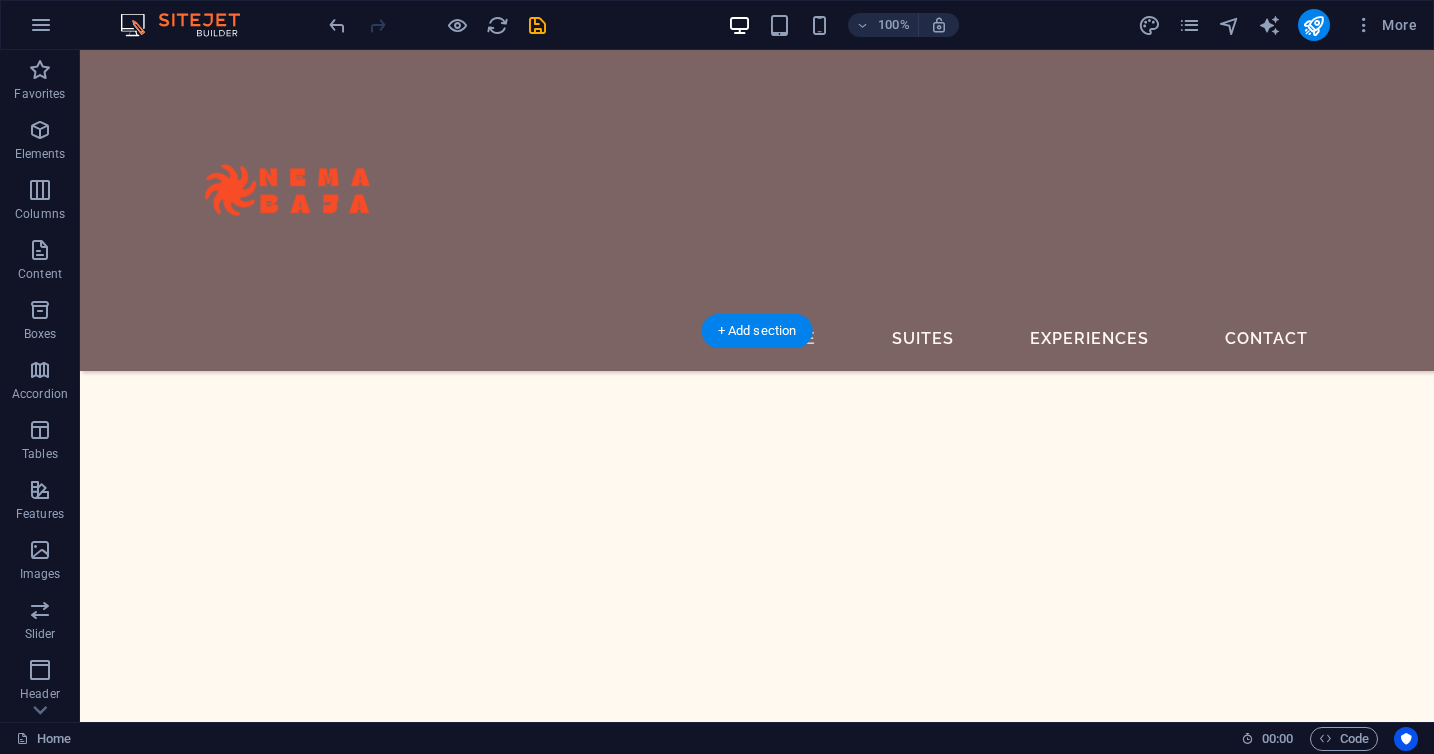 scroll, scrollTop: 906, scrollLeft: 0, axis: vertical 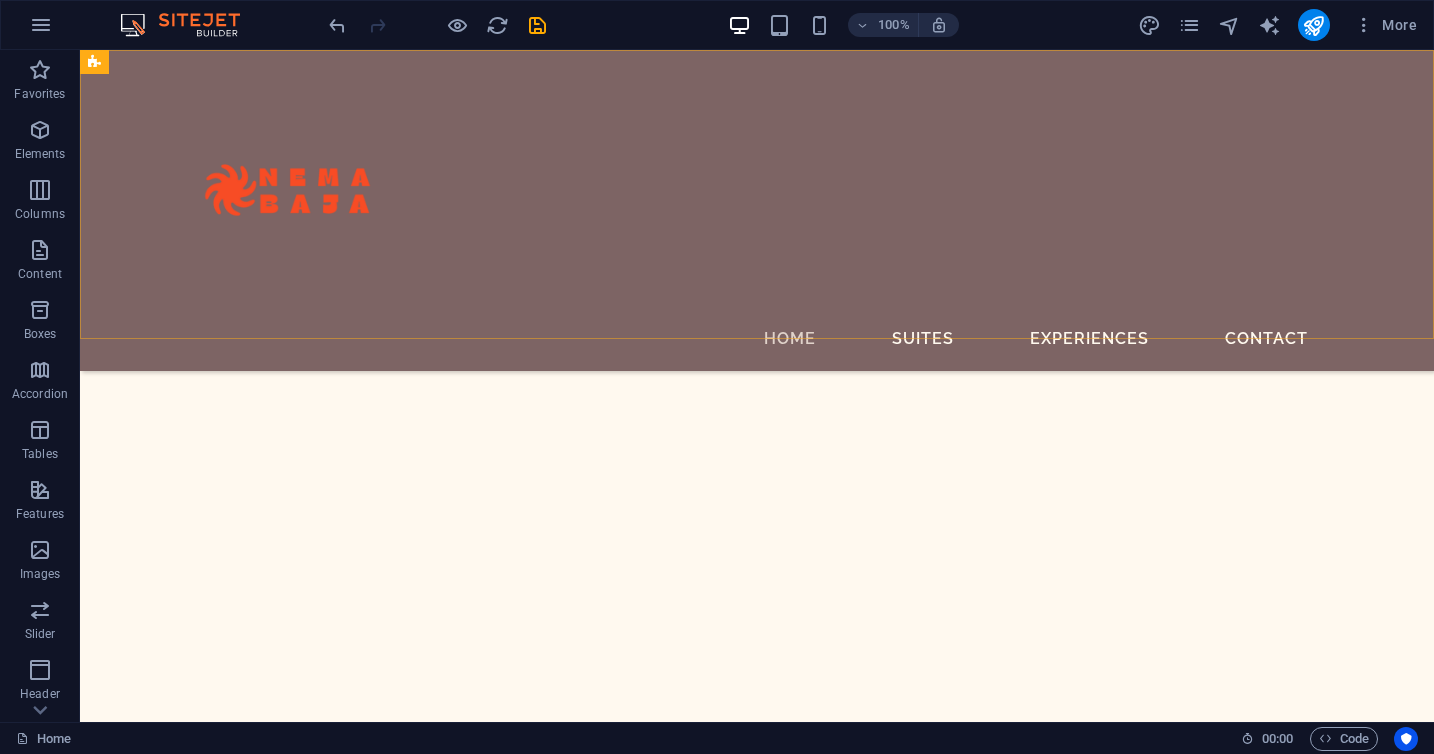 click on "Home Suites Experiences Contact" at bounding box center (757, 210) 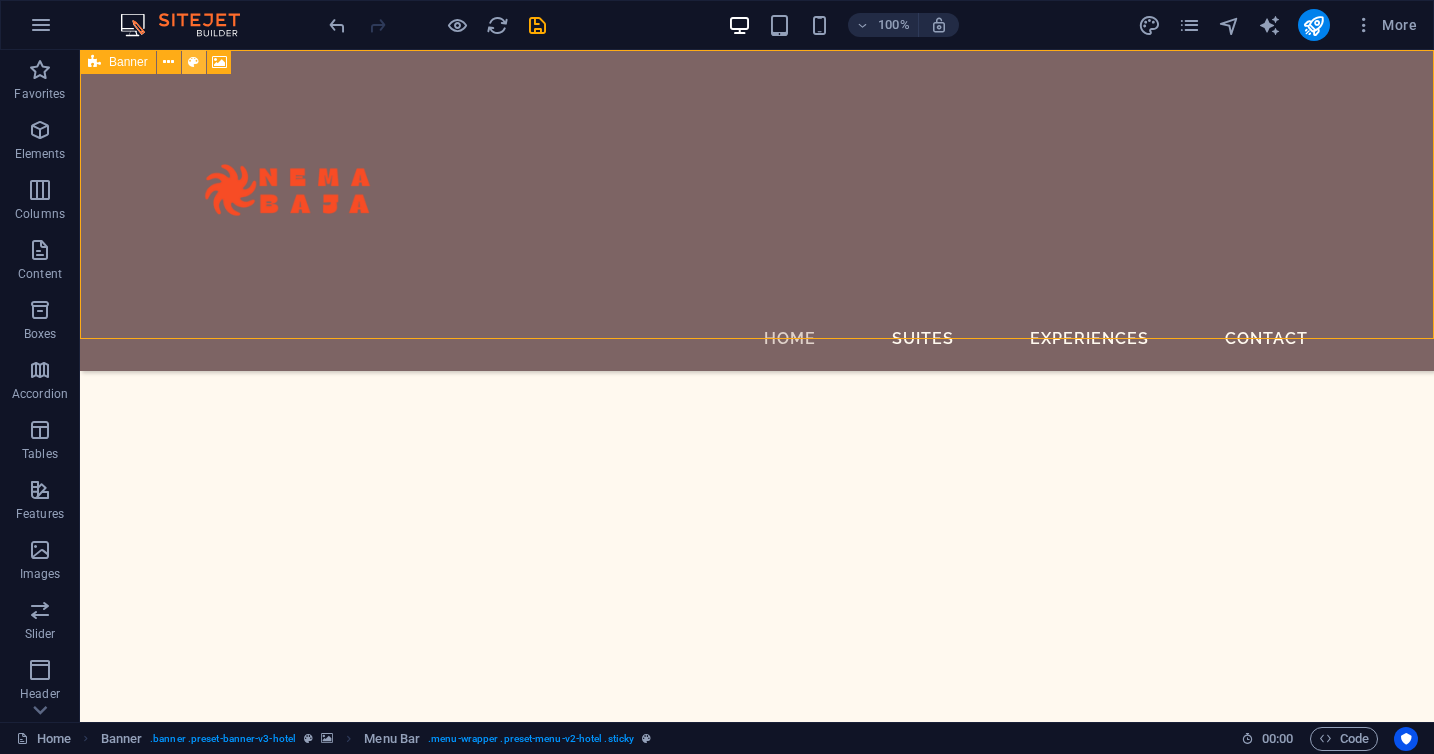 drag, startPoint x: 190, startPoint y: 64, endPoint x: 9, endPoint y: 131, distance: 193.0026 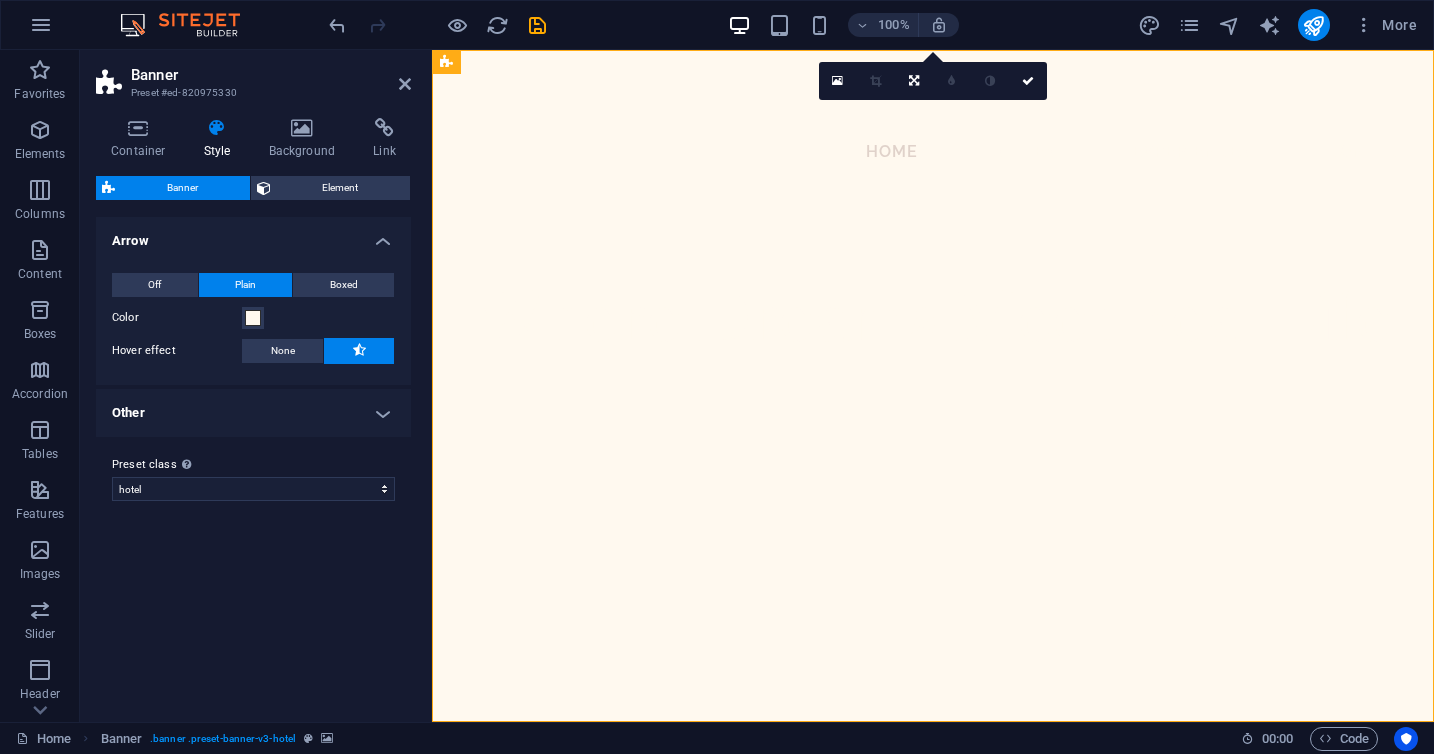 scroll, scrollTop: 0, scrollLeft: 0, axis: both 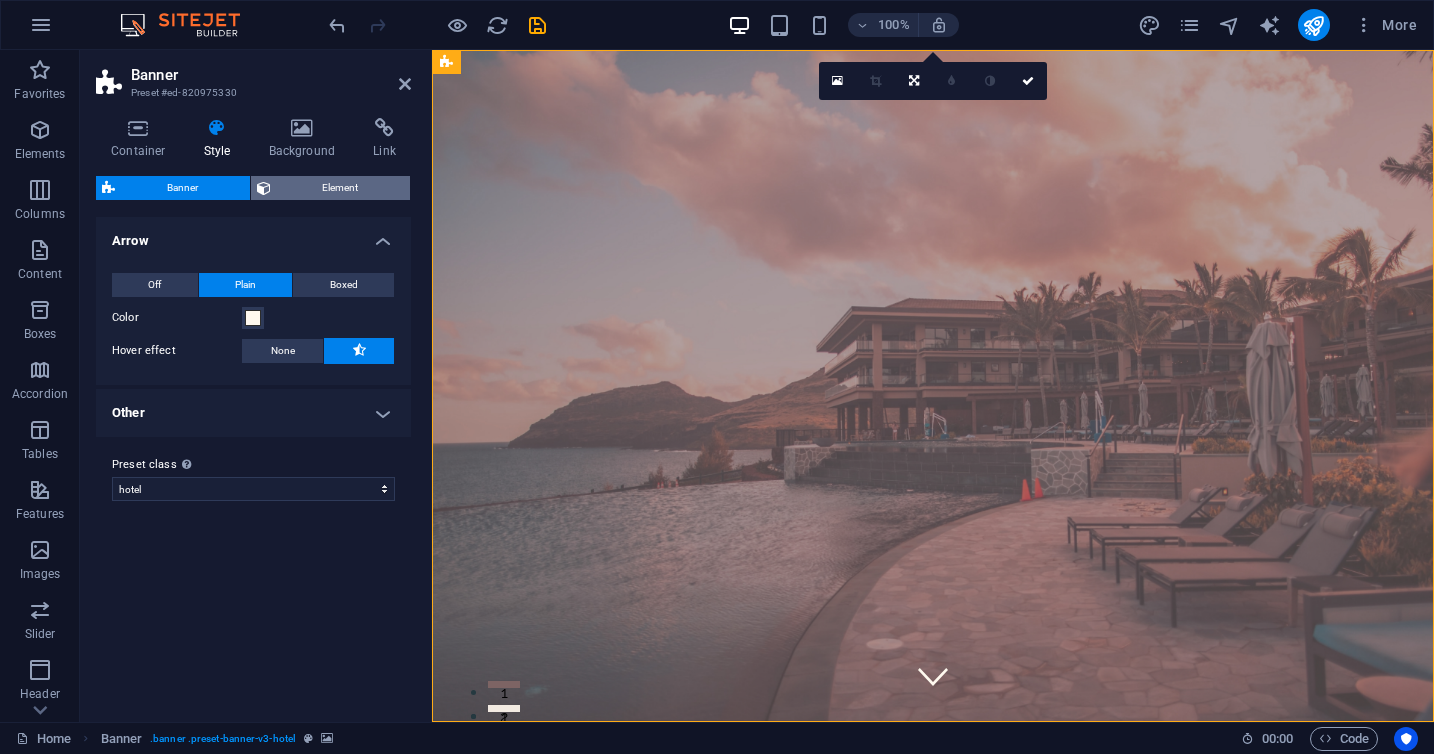 click at bounding box center [264, 188] 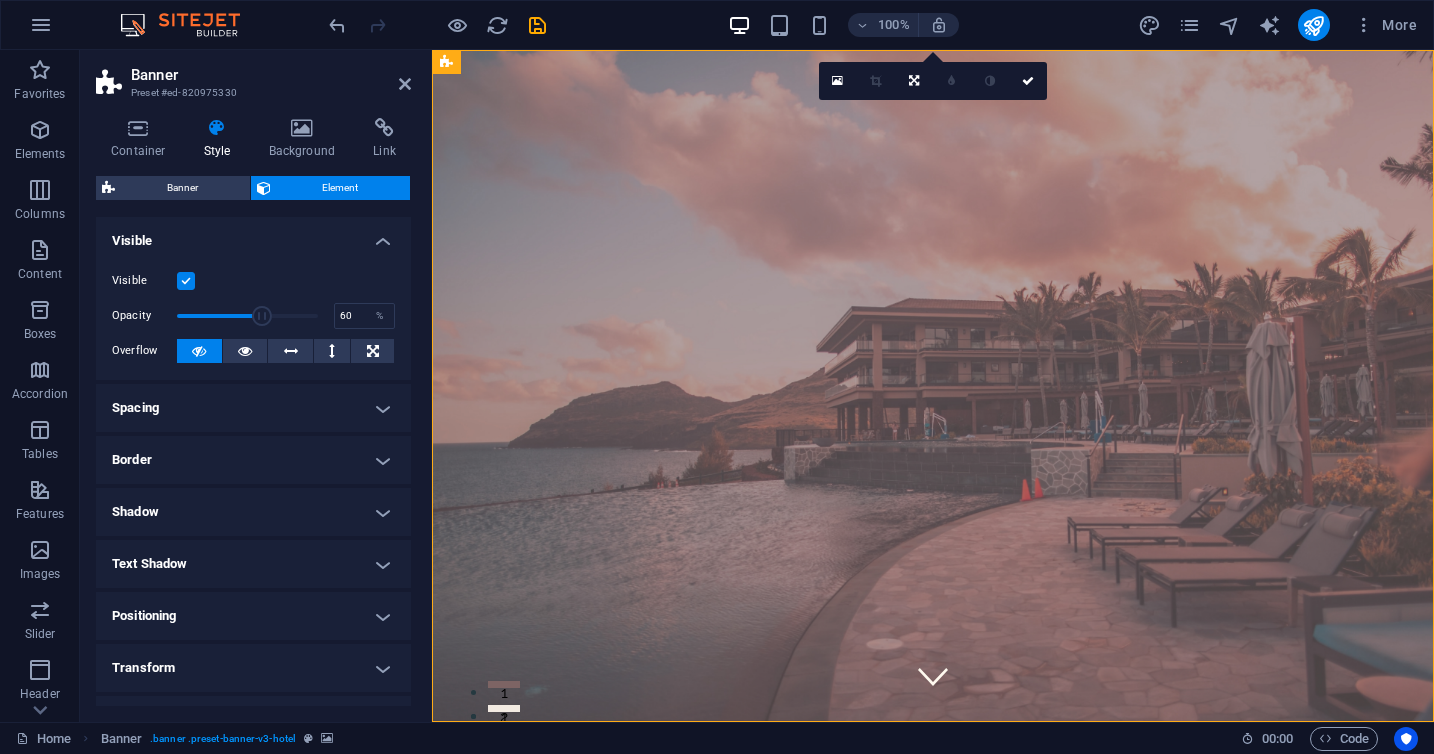 type on "59" 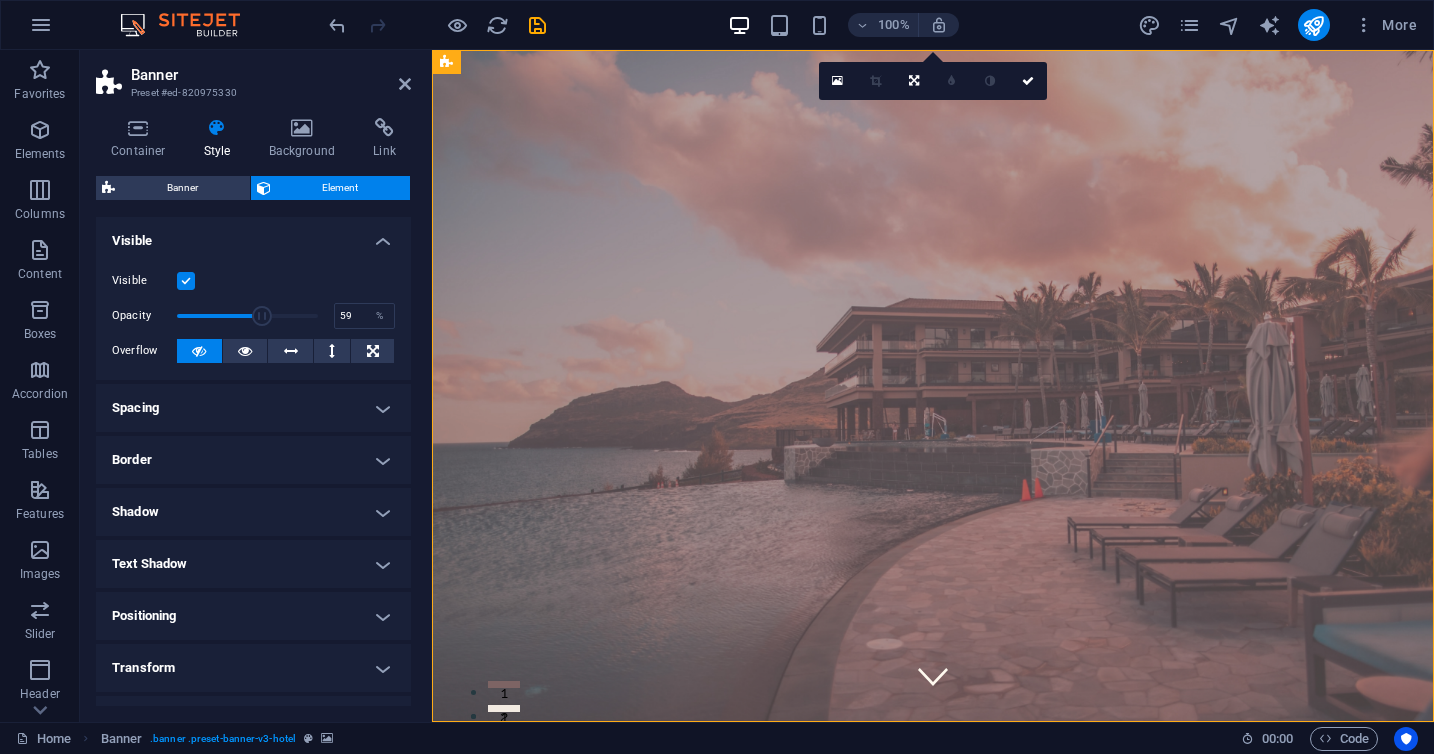 drag, startPoint x: 310, startPoint y: 313, endPoint x: 257, endPoint y: 314, distance: 53.009434 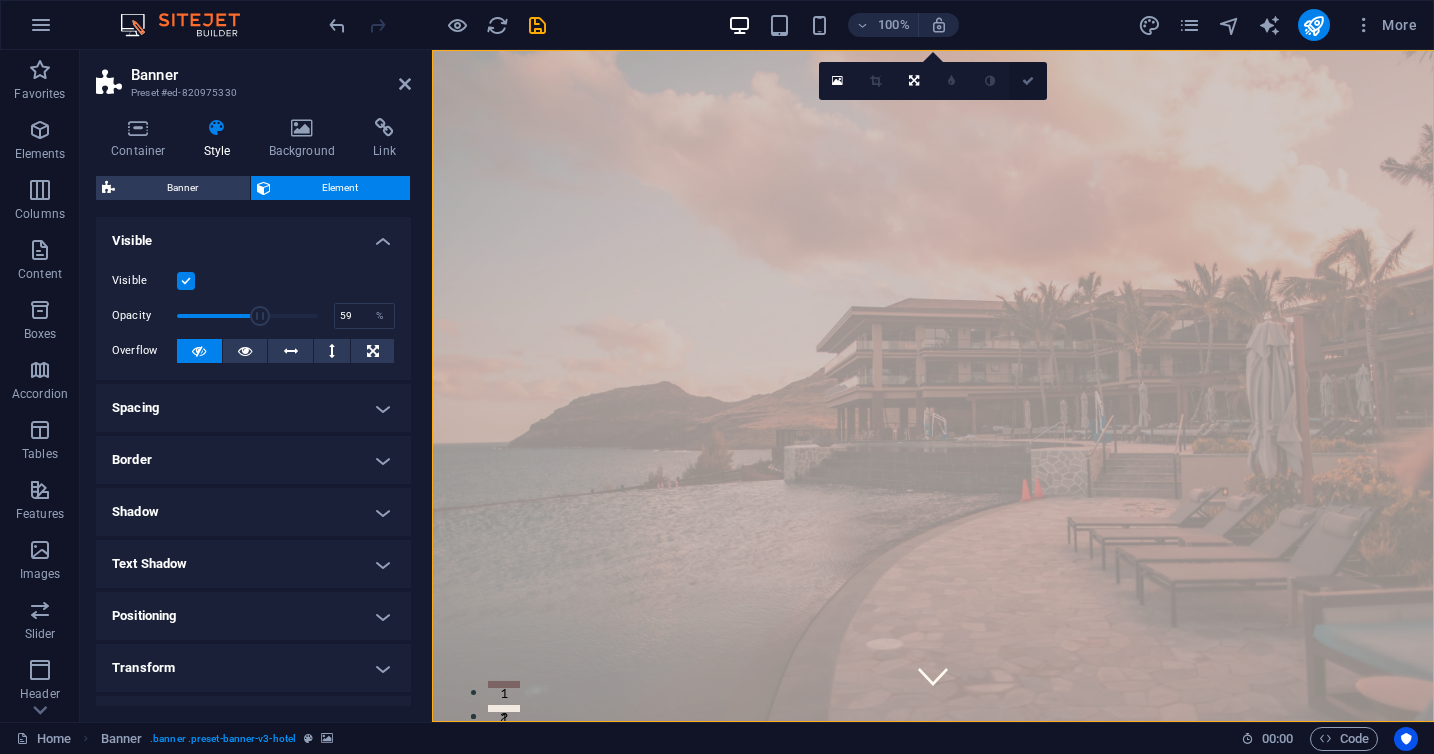 click at bounding box center [1028, 81] 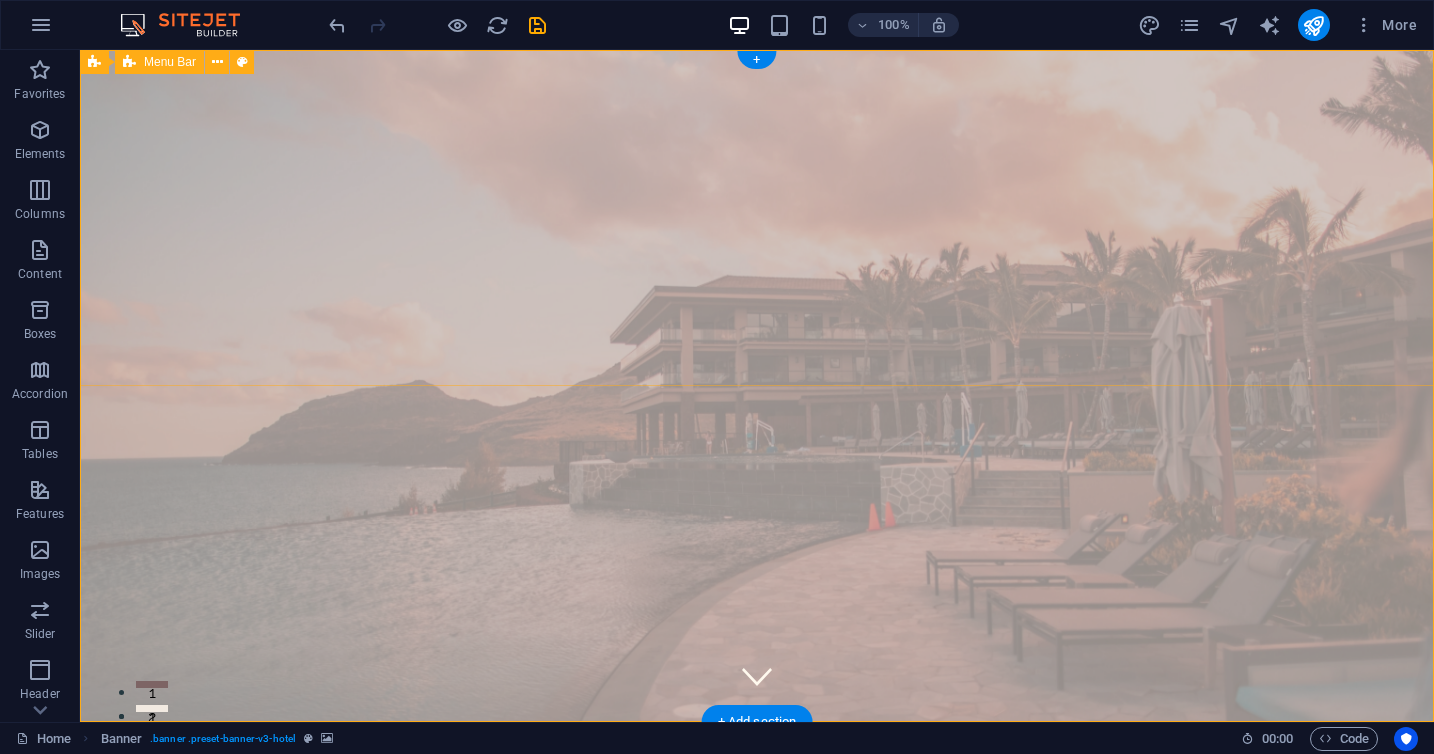 click on "Home Suites Experiences Contact" at bounding box center (757, 906) 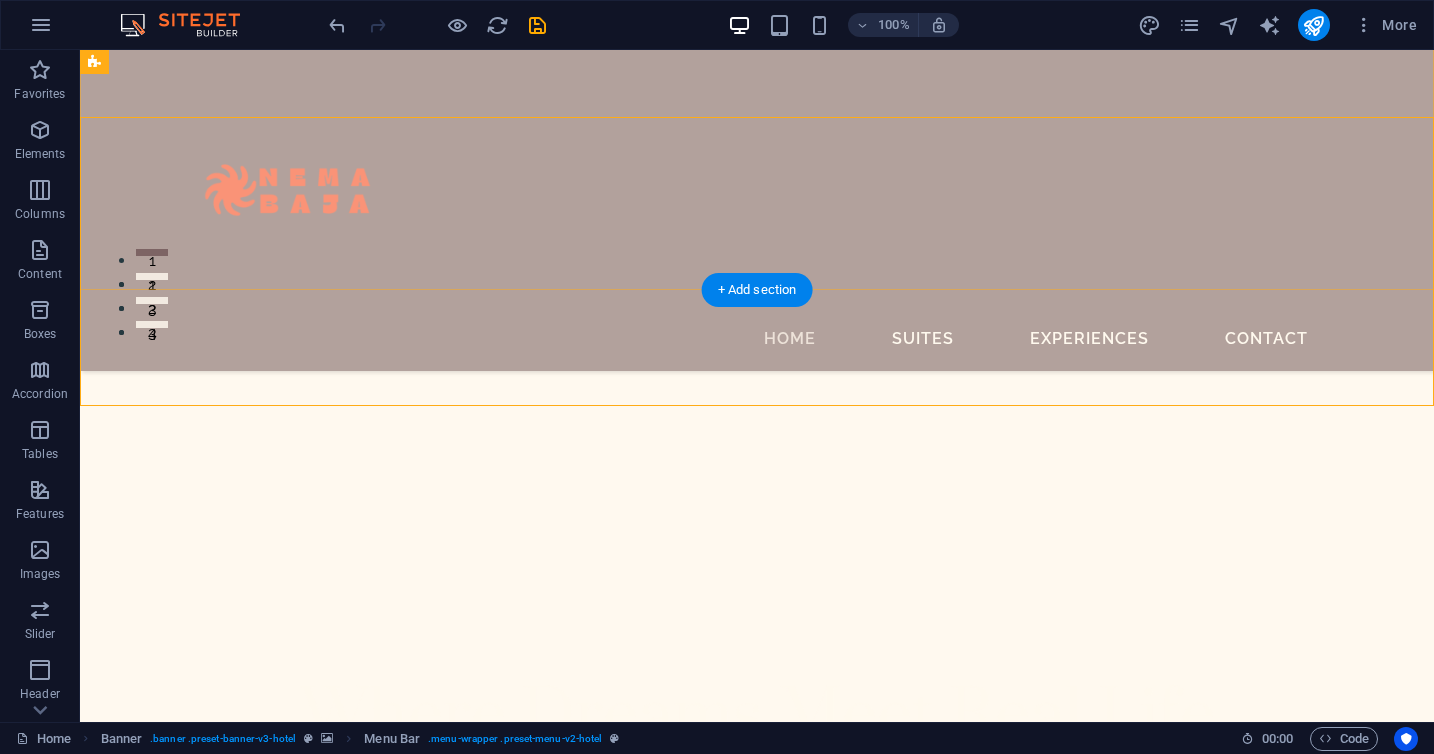 scroll, scrollTop: 0, scrollLeft: 0, axis: both 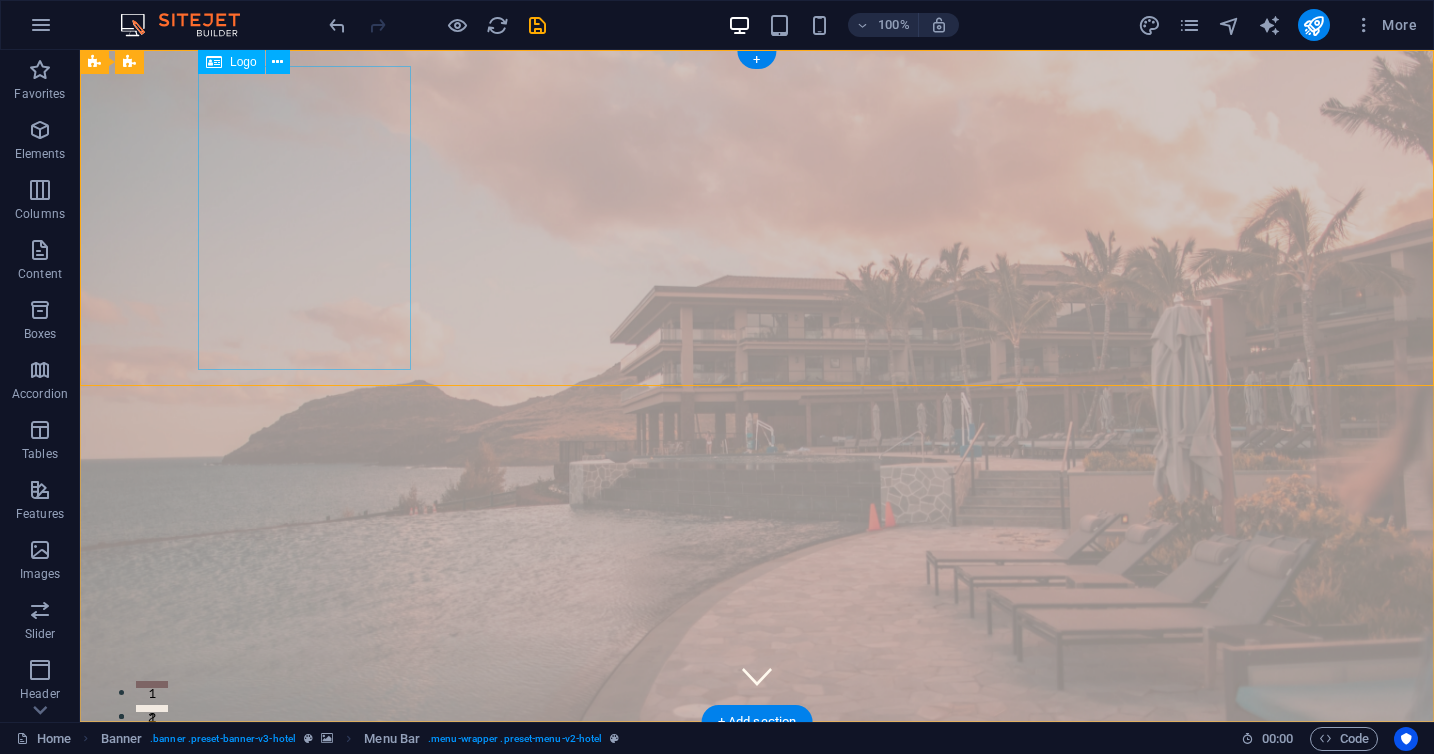 click at bounding box center [757, 890] 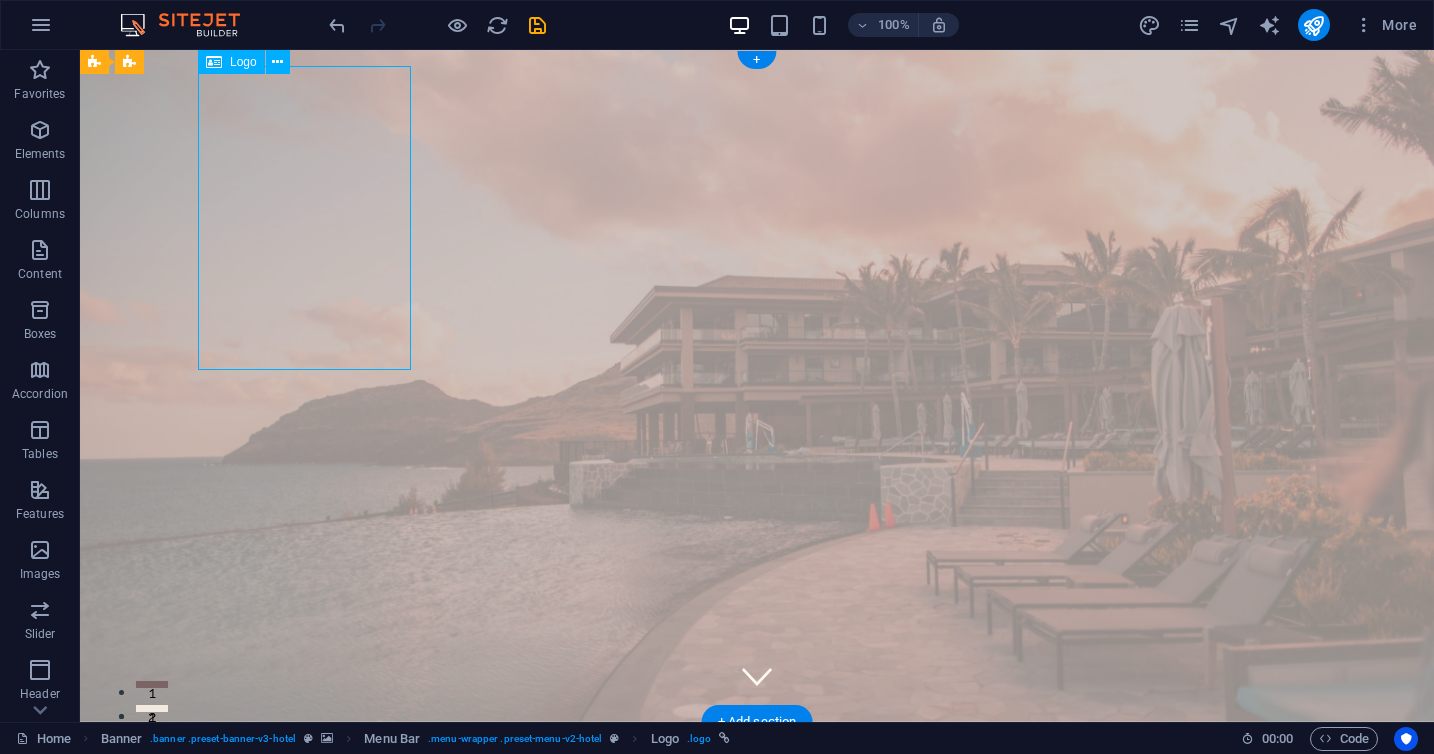 click at bounding box center [757, 890] 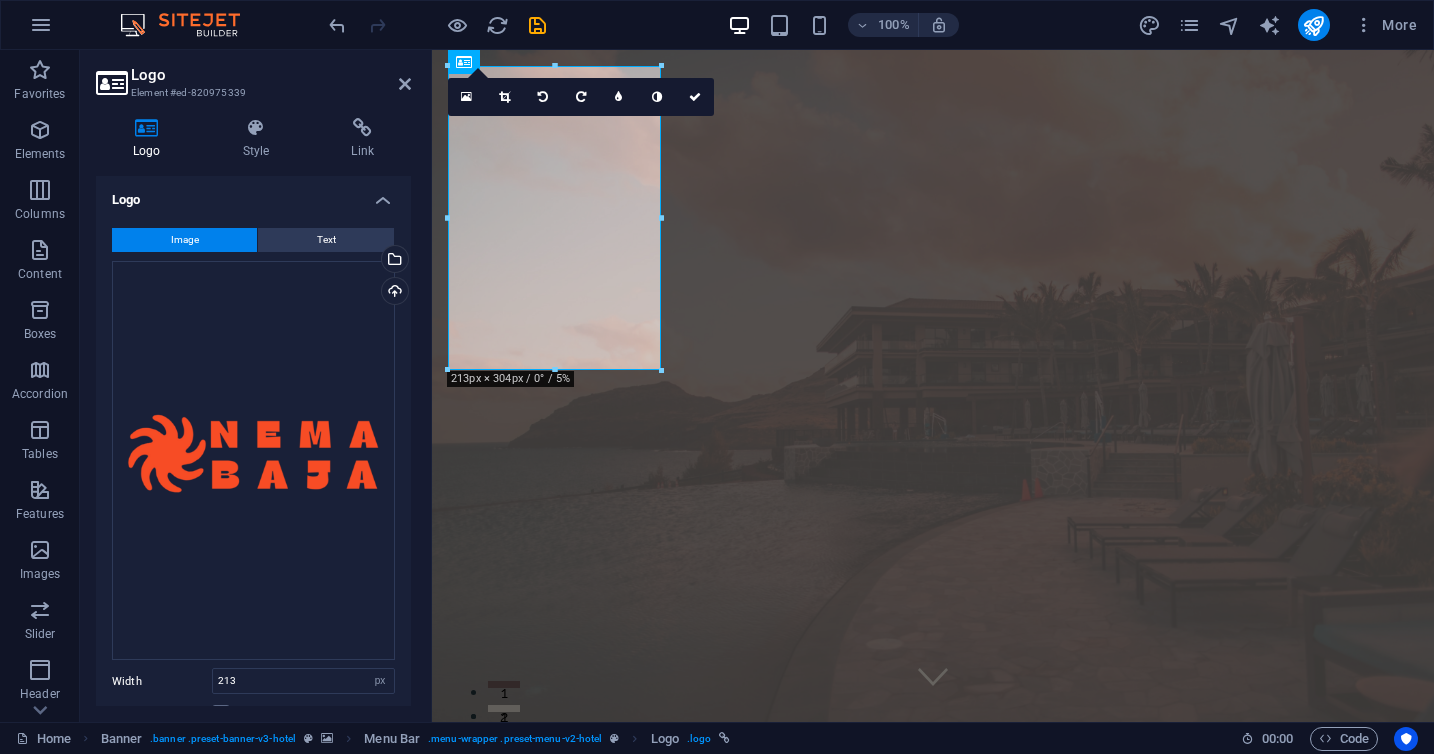 click on "Image Text Drag files here, click to choose files or select files from Files or our free stock photos & videos Select files from the file manager, stock photos, or upload file(s) Upload Width 213 Default auto px rem % em vh vw Fit image Automatically fit image to a fixed width and height Height Default auto px Alignment Lazyload Loading images after the page loads improves page speed. Responsive Automatically load retina image and smartphone optimized sizes. Lightbox Use as headline The image will be wrapped in an H1 headline tag. Useful for giving alternative text the weight of an H1 headline, e.g. for the logo. Leave unchecked if uncertain. Optimized Images are compressed to improve page speed. Position Direction Custom X offset 50 px rem % vh vw Y offset 50 px rem % vh vw Edit design" at bounding box center [253, 542] 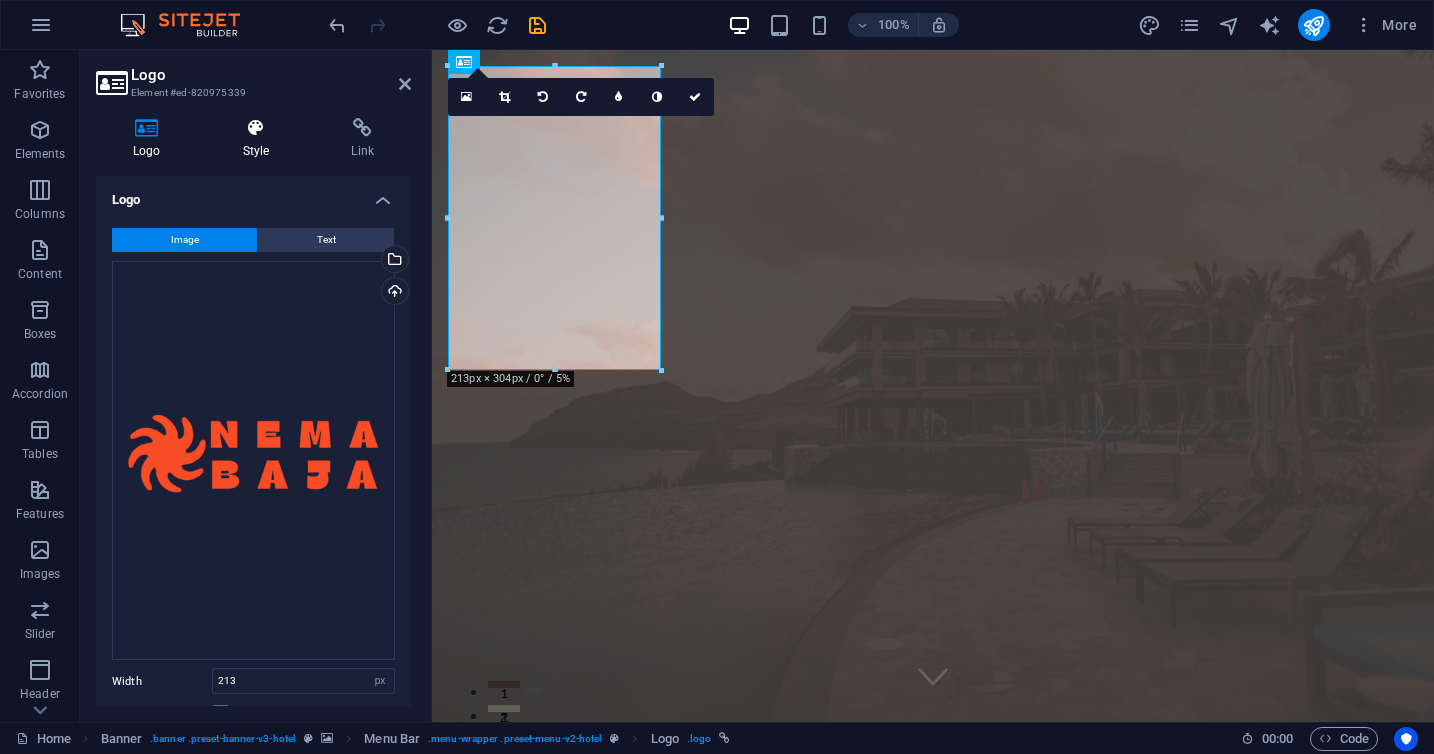 click on "Style" at bounding box center (260, 139) 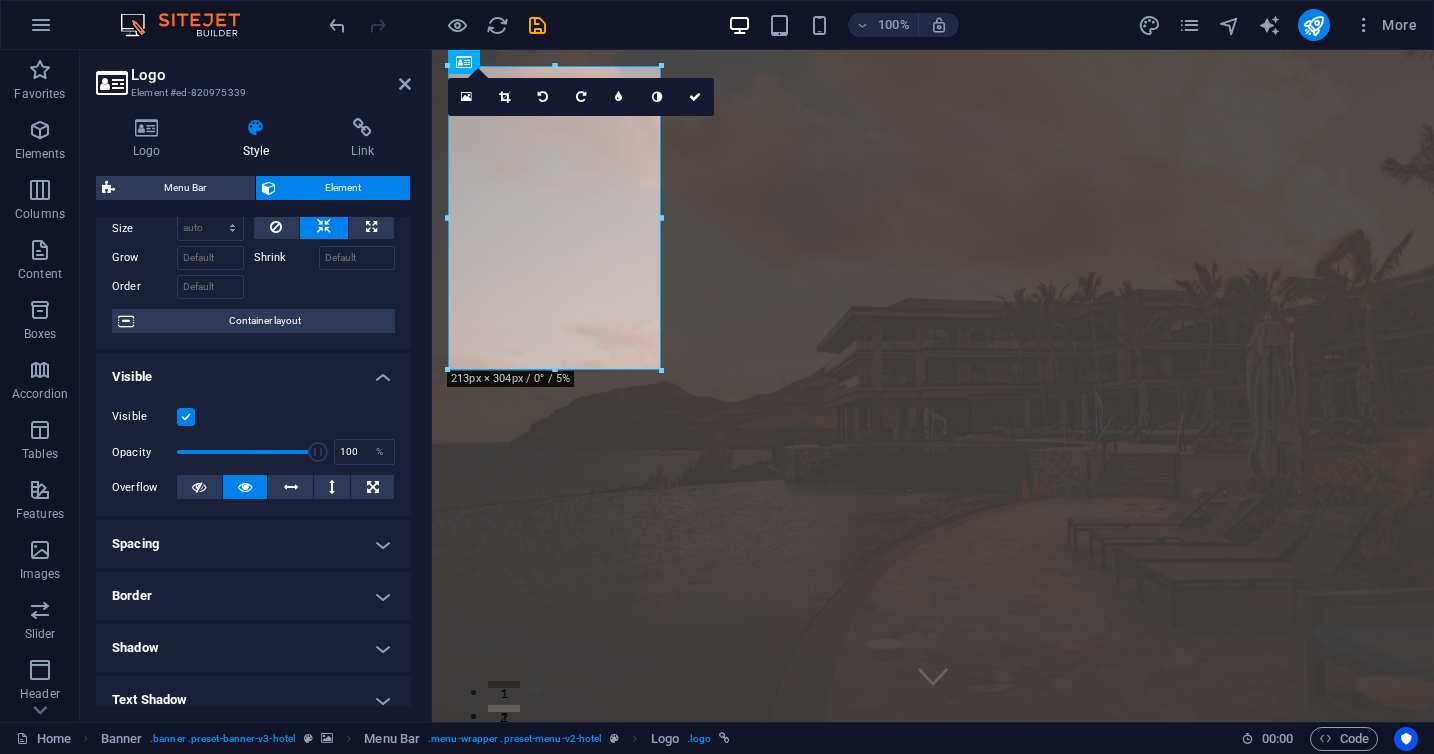 scroll, scrollTop: 87, scrollLeft: 0, axis: vertical 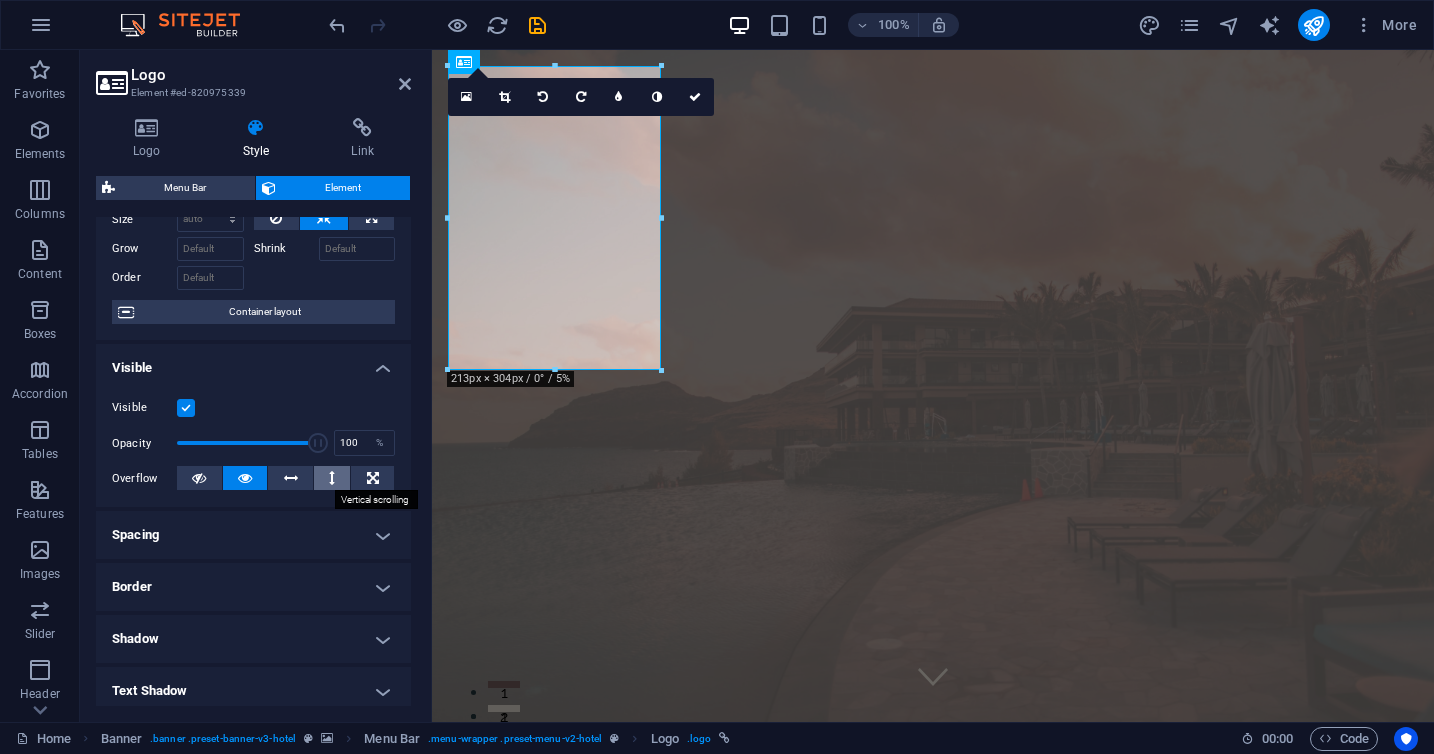 click at bounding box center [332, 478] 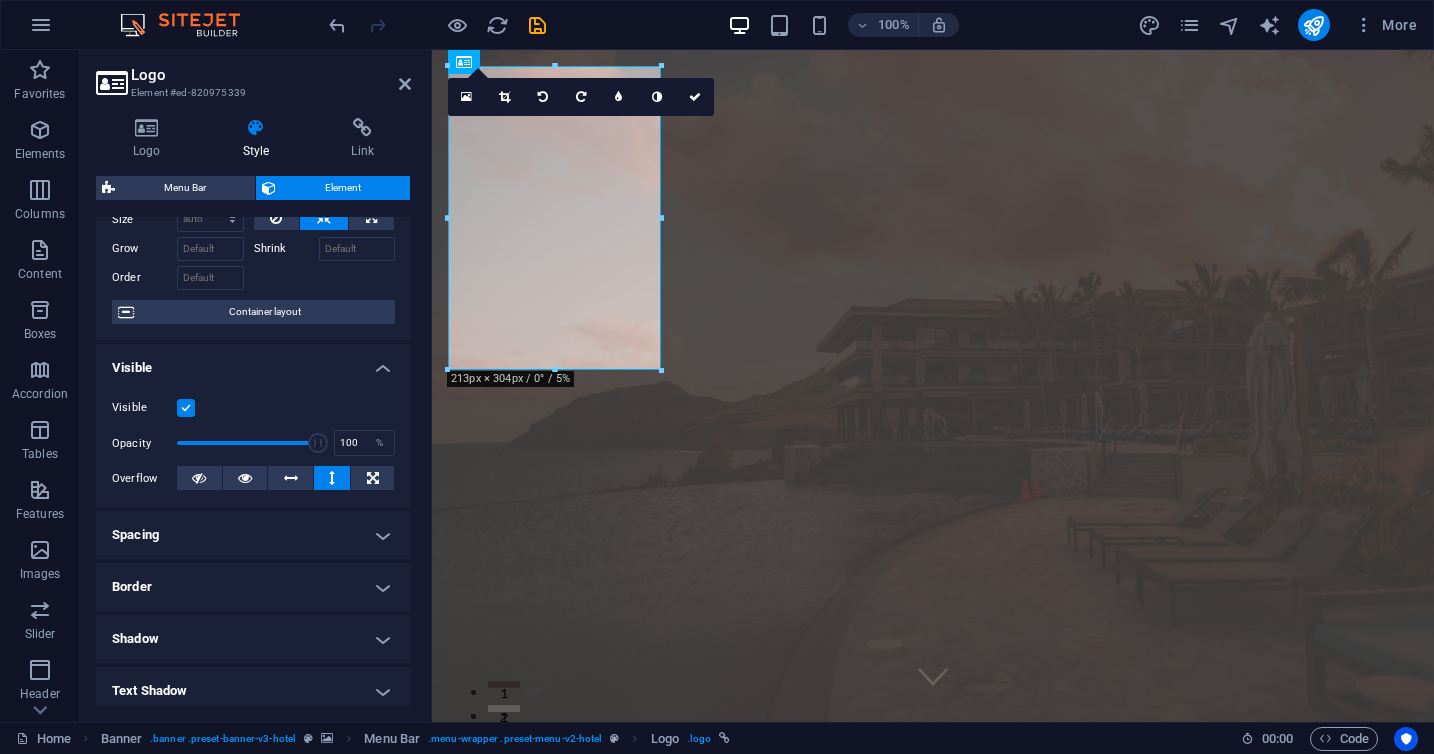 click at bounding box center (332, 478) 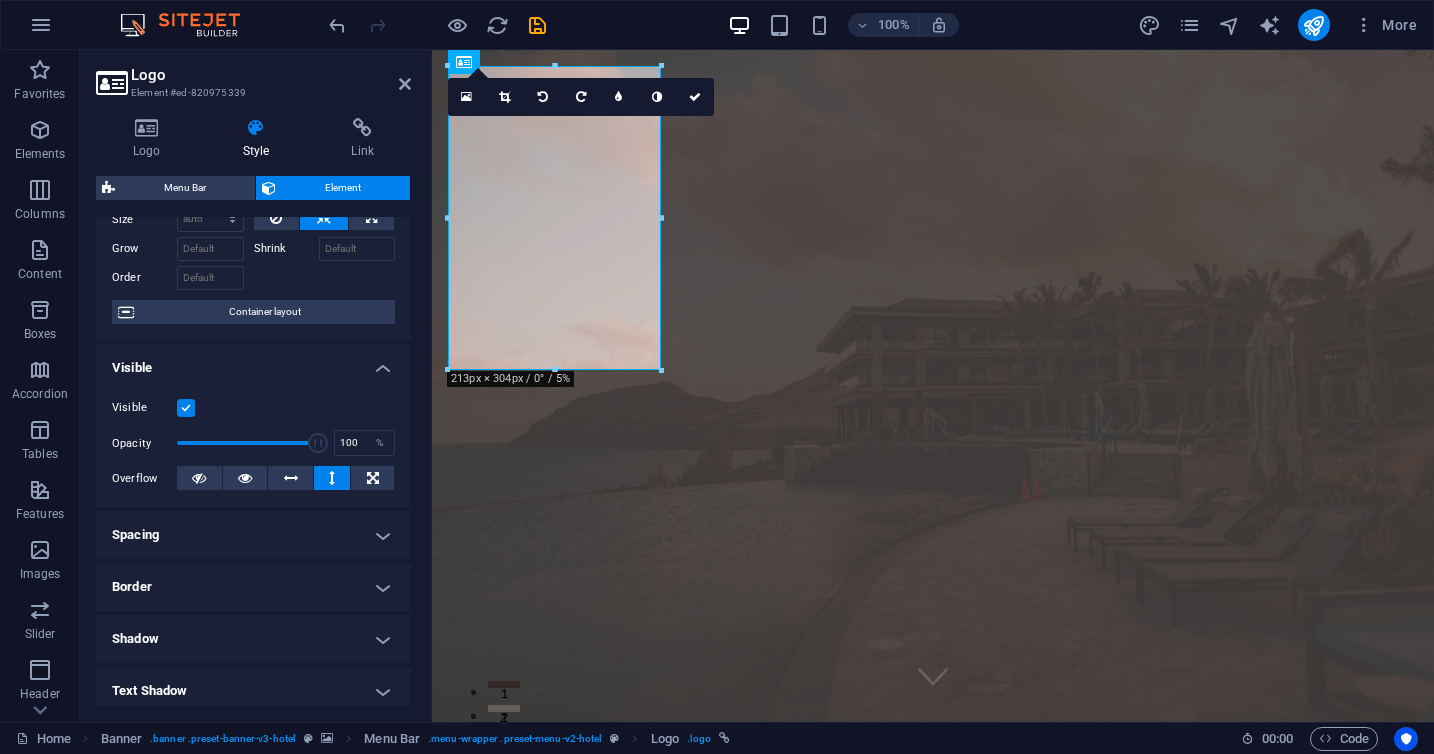 click at bounding box center [332, 478] 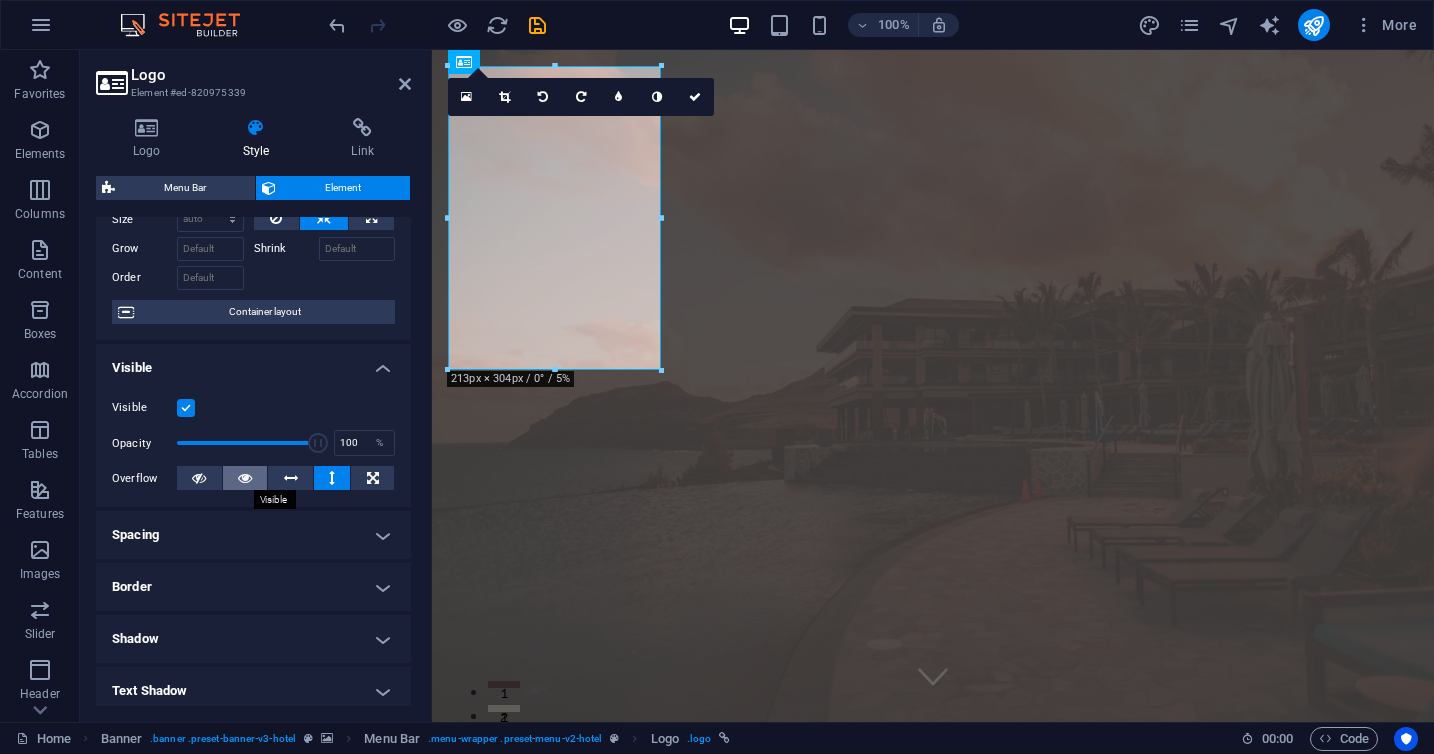 click at bounding box center [245, 478] 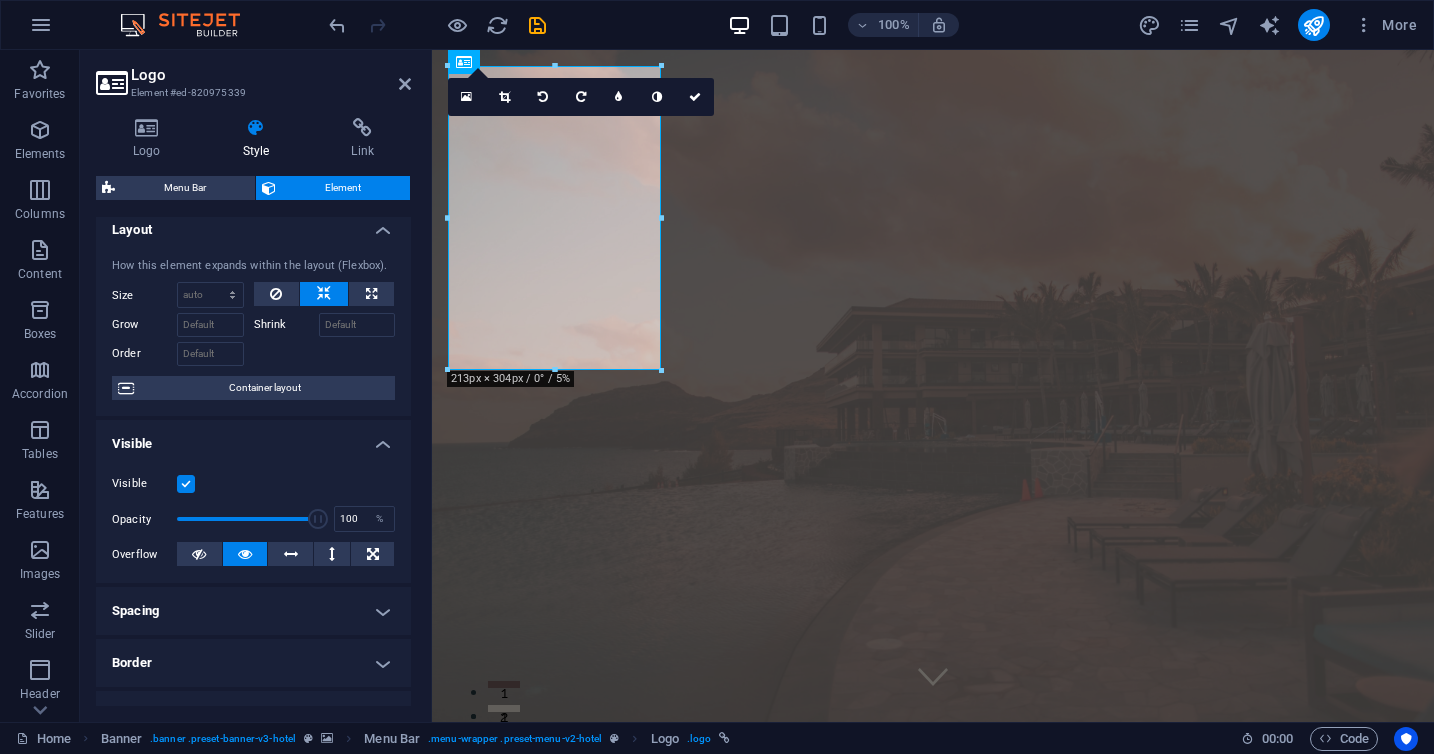 scroll, scrollTop: 0, scrollLeft: 0, axis: both 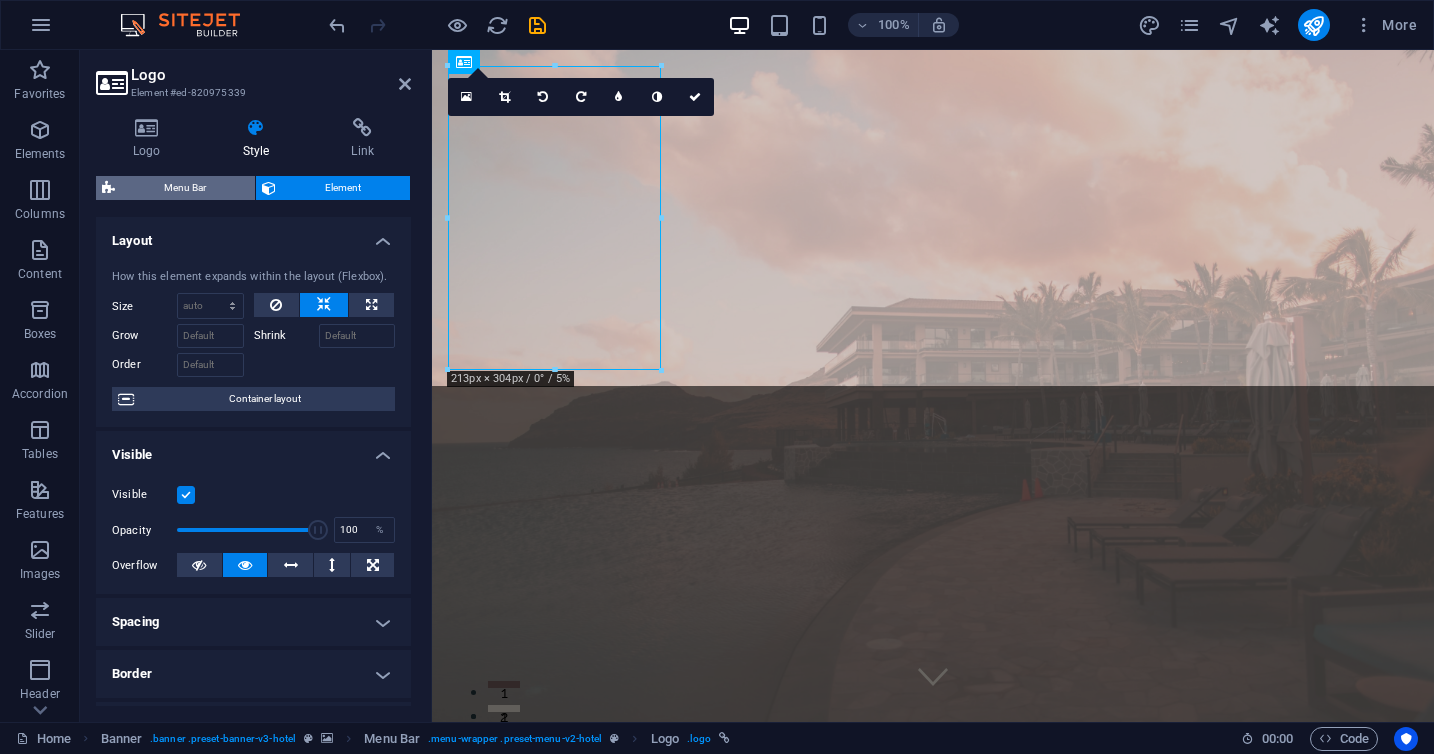 click on "Menu Bar" at bounding box center [185, 188] 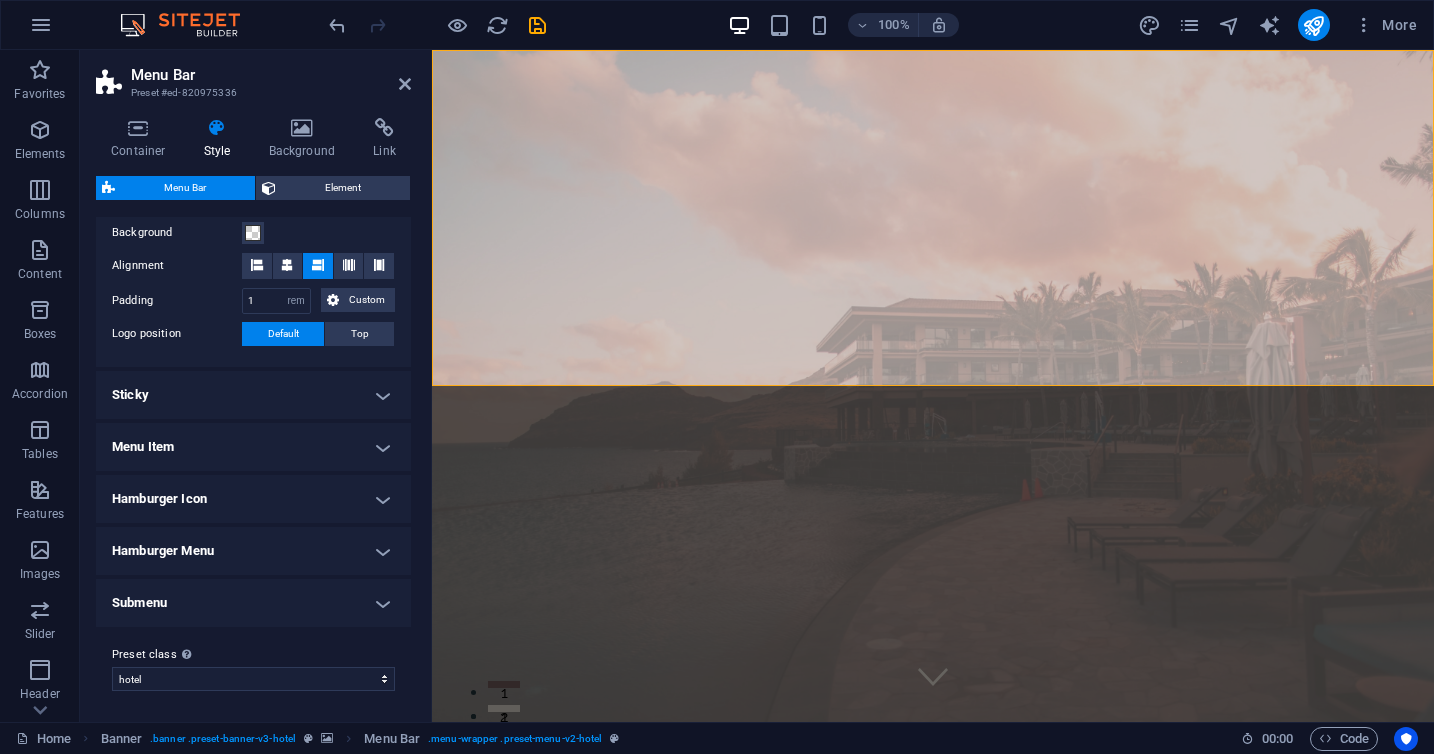 scroll, scrollTop: 388, scrollLeft: 0, axis: vertical 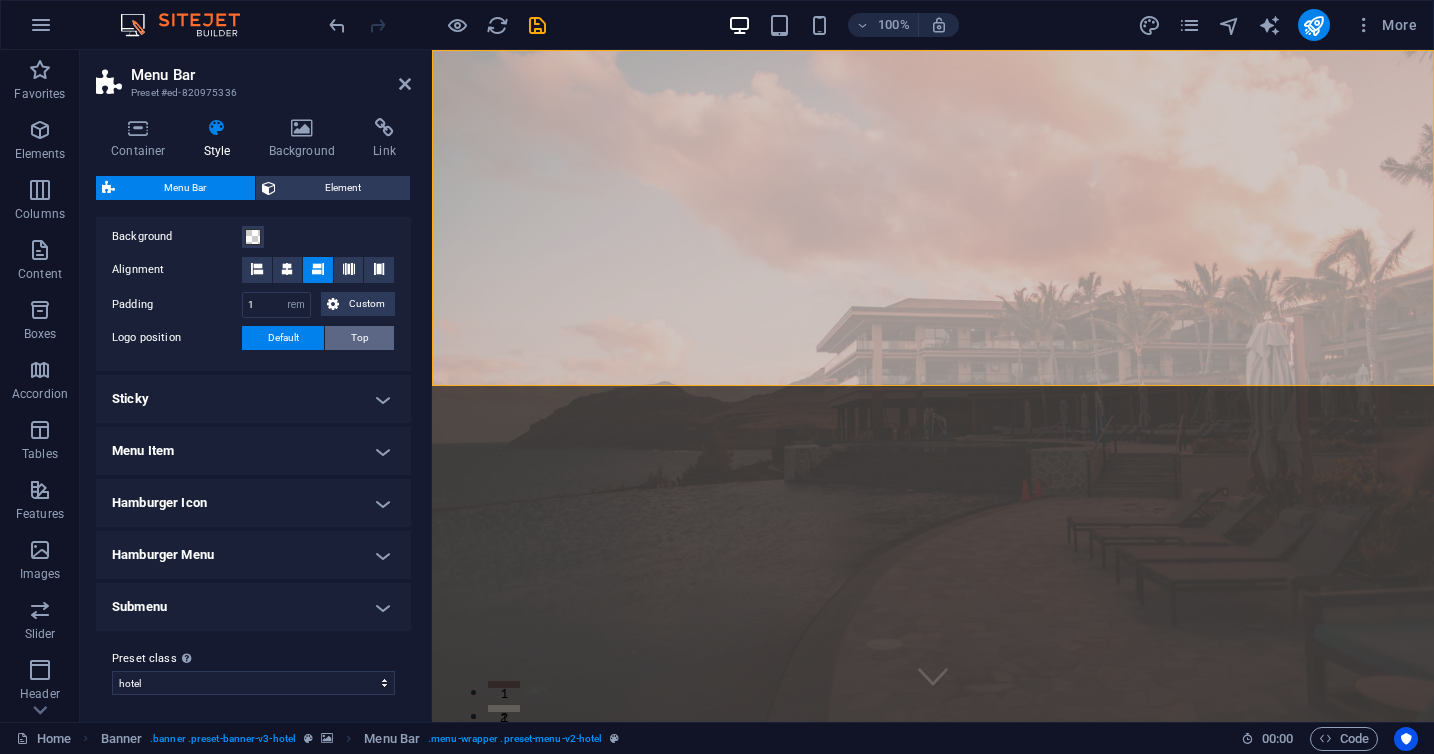 click on "Top" at bounding box center (360, 338) 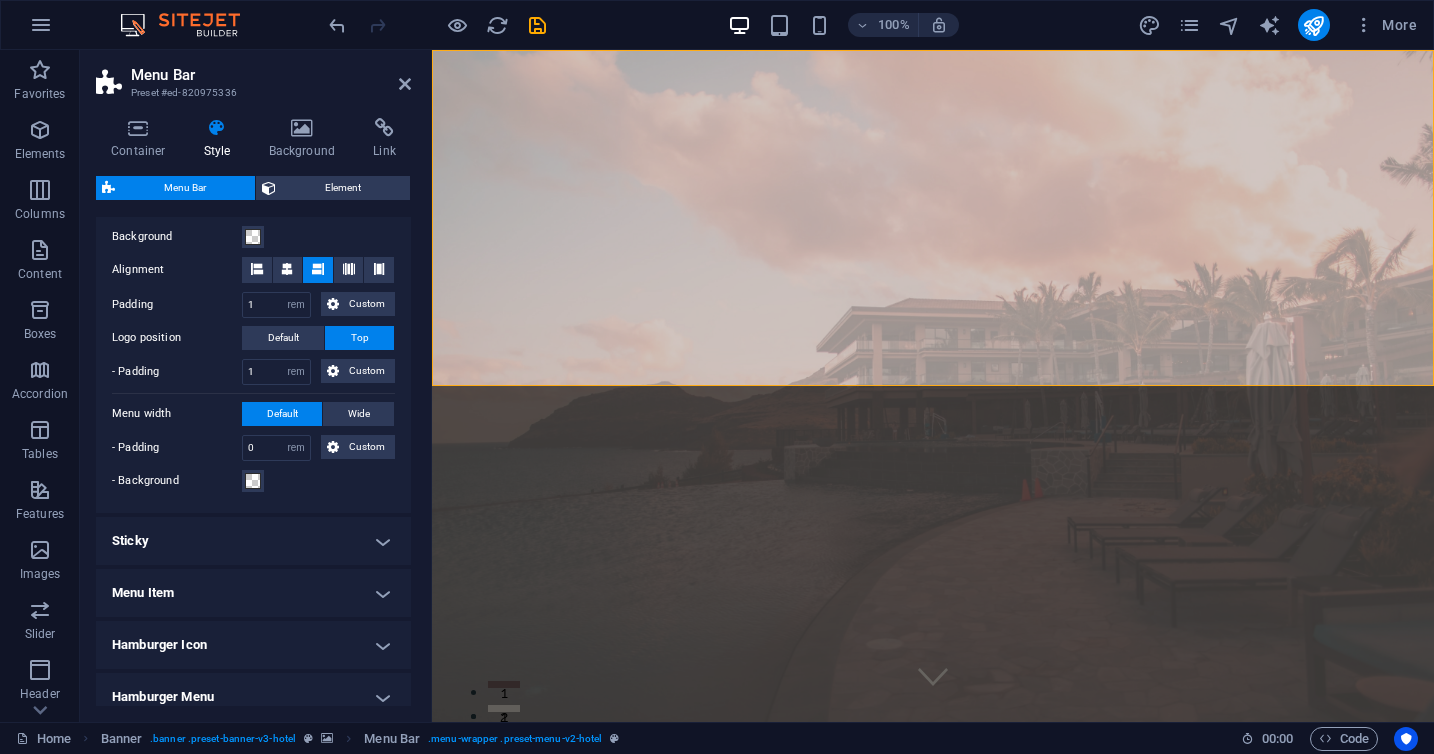 click on "Top" at bounding box center [360, 338] 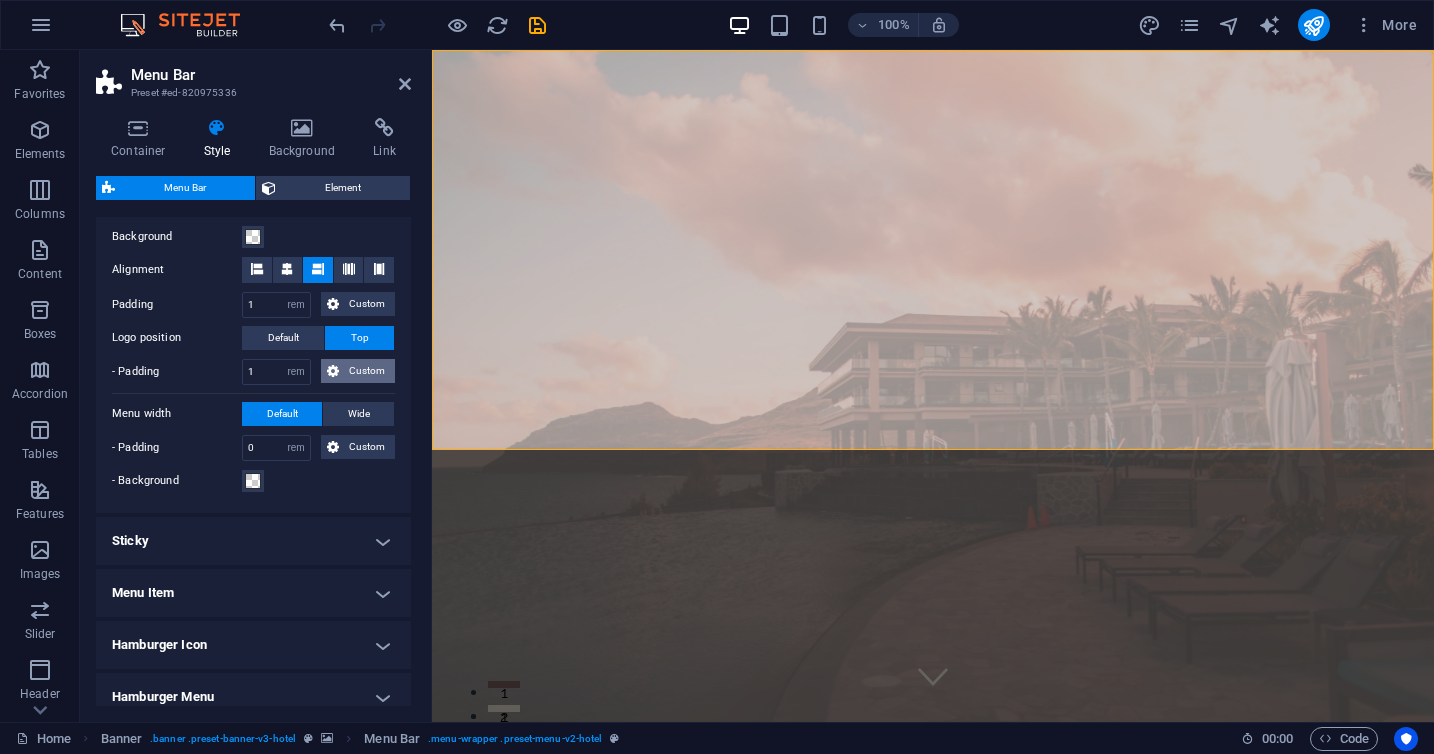click on "Custom" at bounding box center [358, 371] 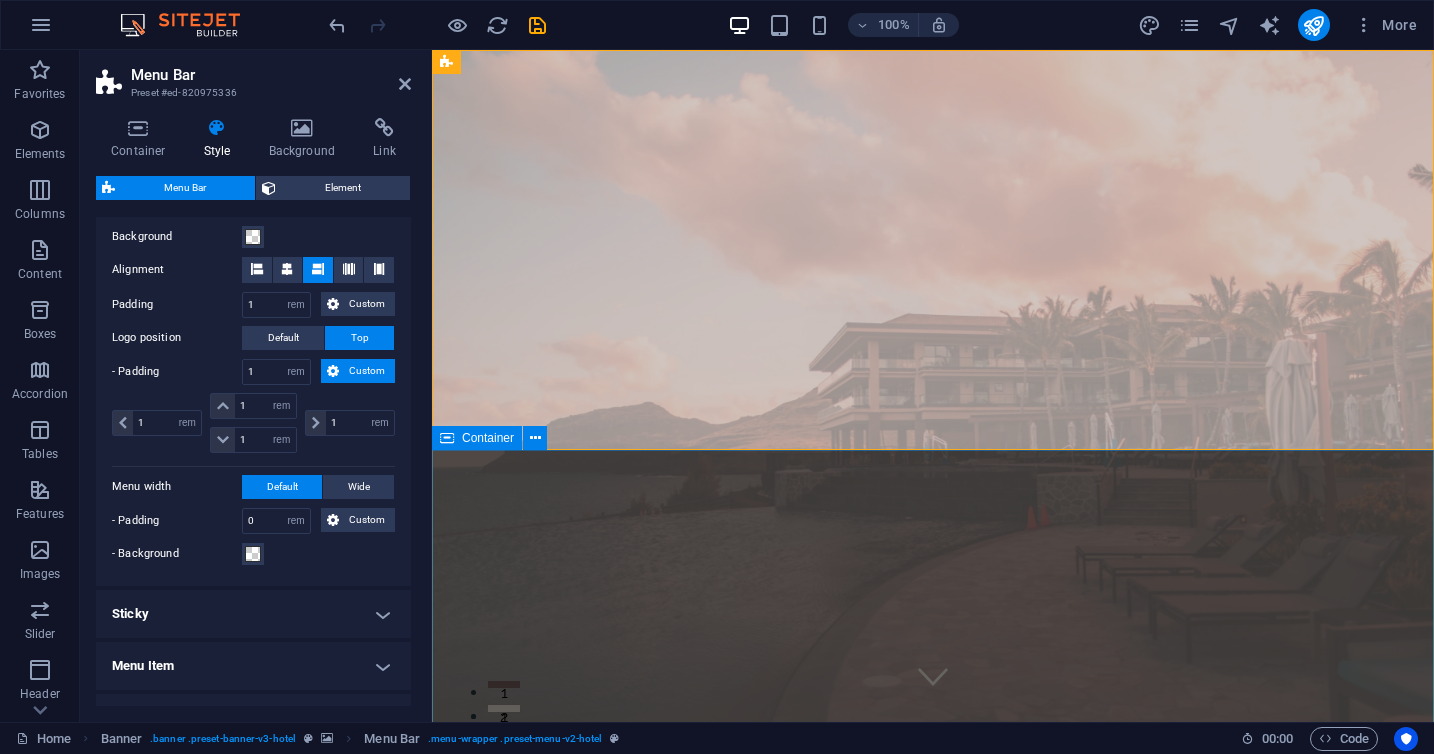 click on "Where Dreams Meet Real Life" at bounding box center (933, 1321) 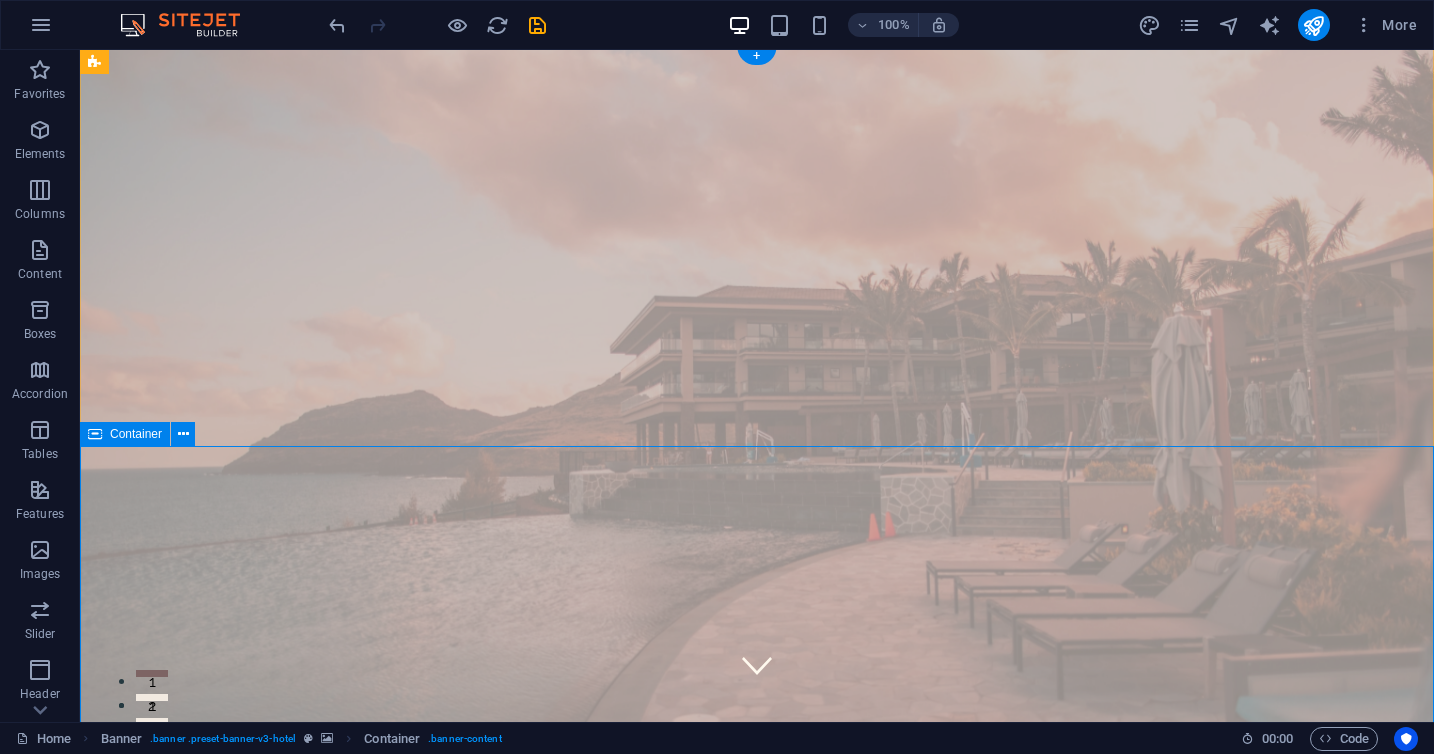 scroll, scrollTop: 0, scrollLeft: 0, axis: both 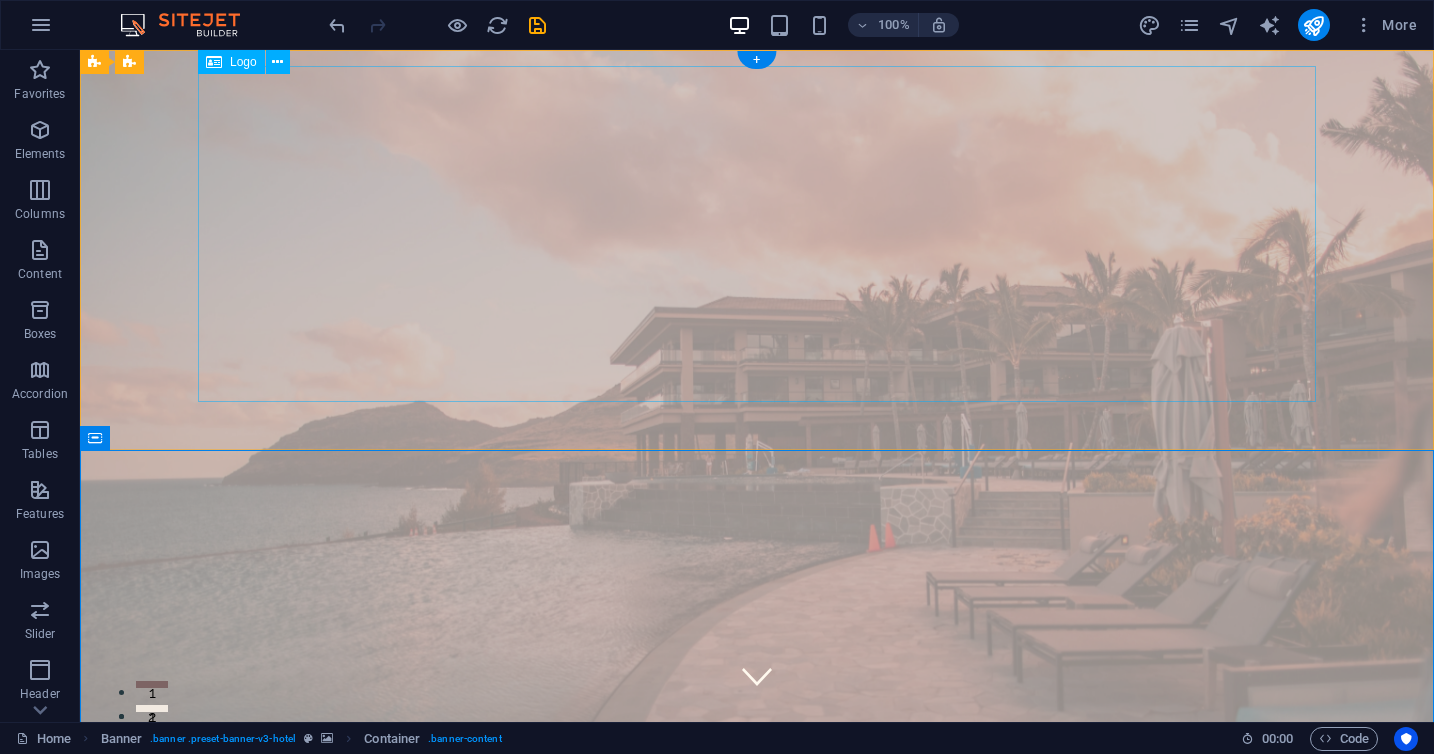 click at bounding box center (757, 948) 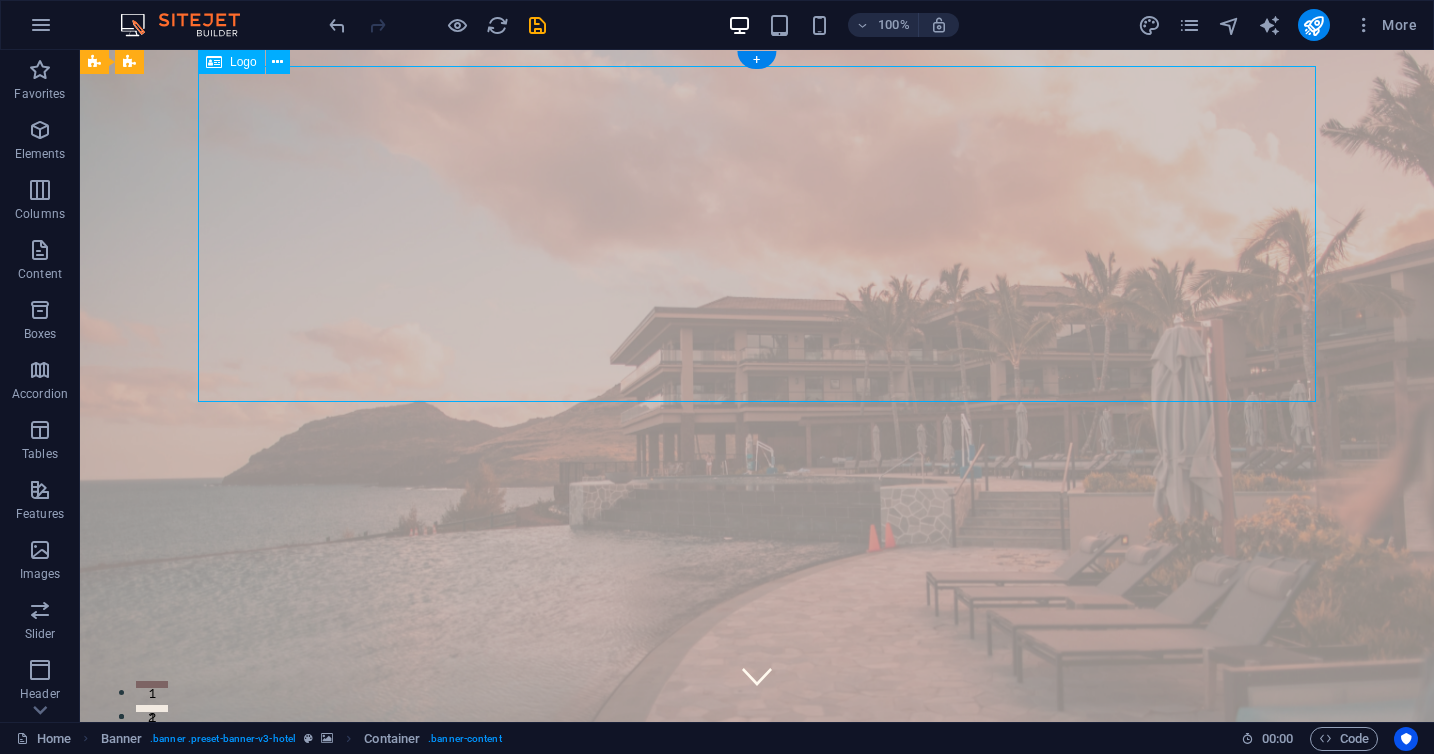 click at bounding box center [757, 948] 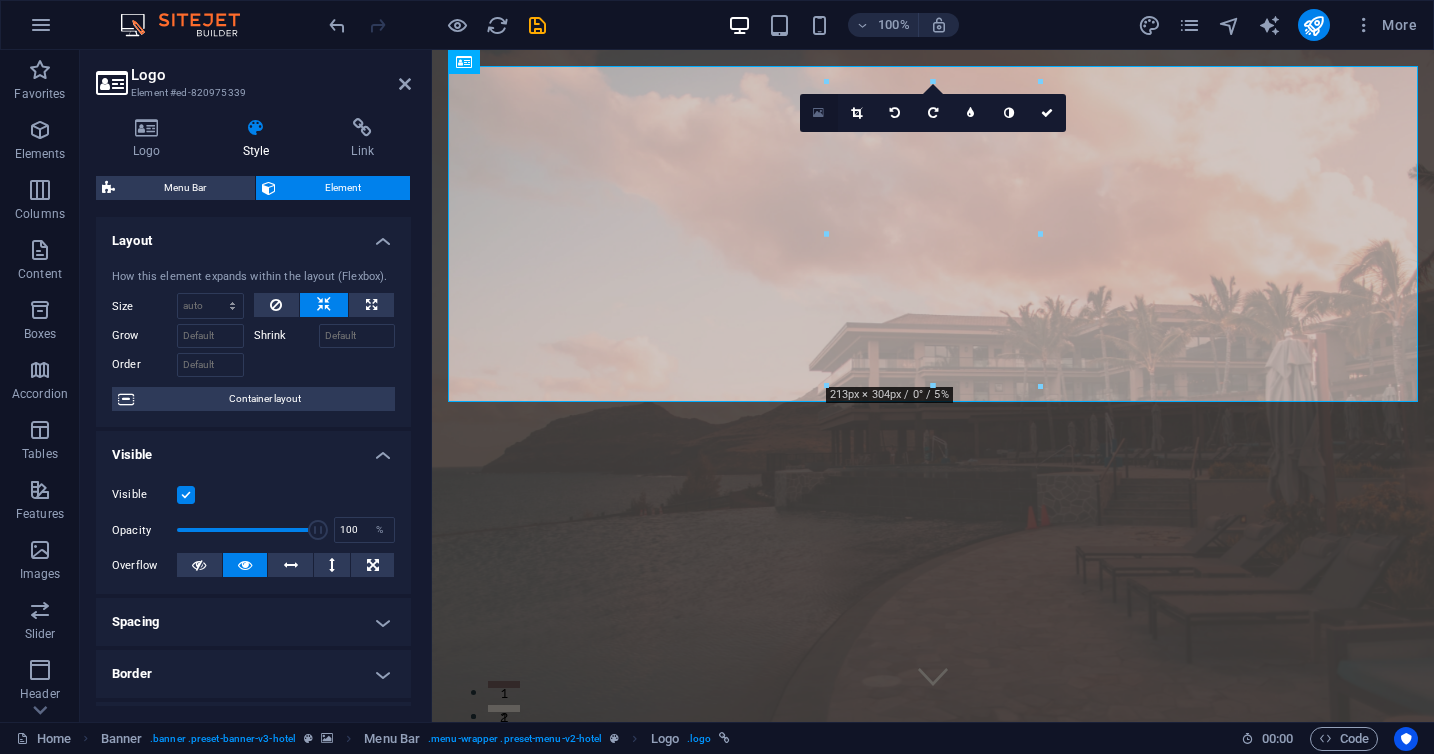 click at bounding box center (818, 113) 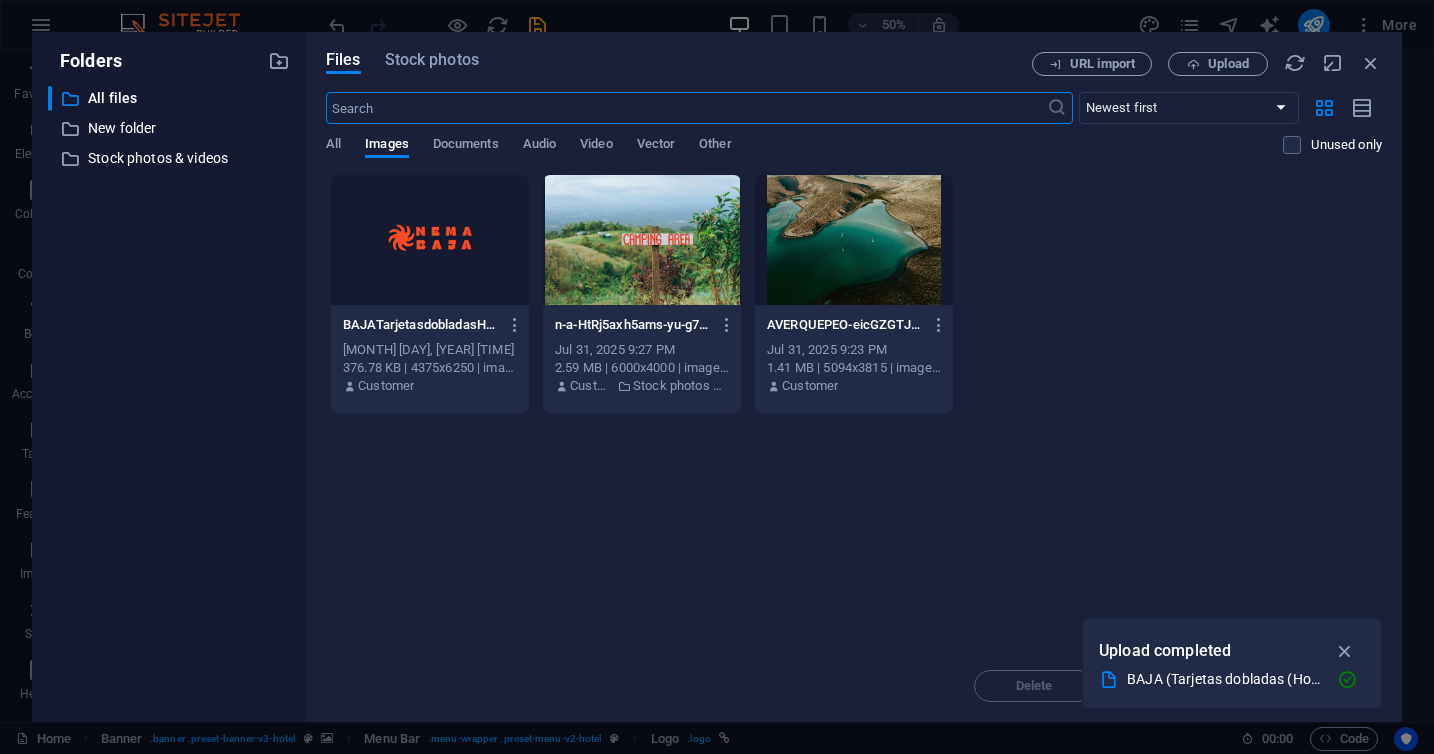 click at bounding box center [854, 240] 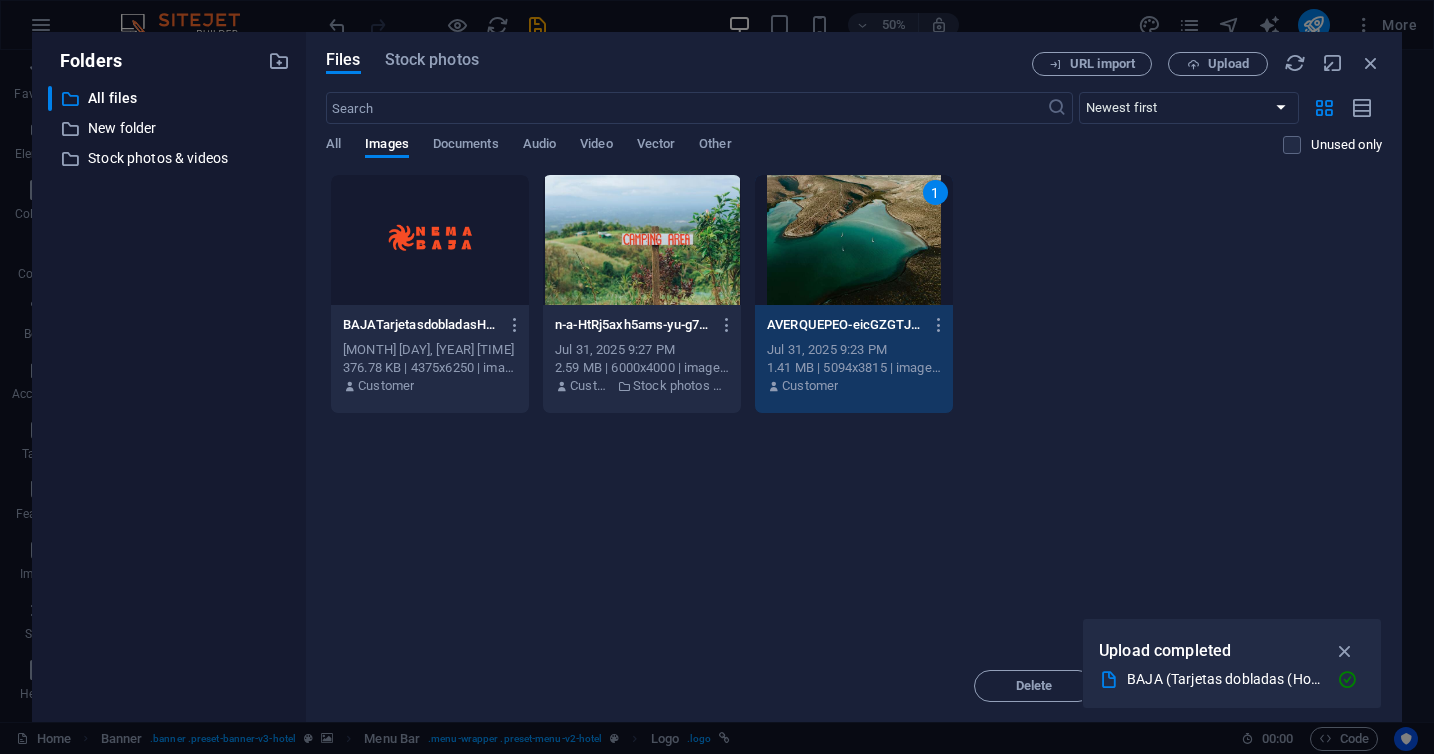drag, startPoint x: 1025, startPoint y: 681, endPoint x: 1214, endPoint y: 357, distance: 375.09598 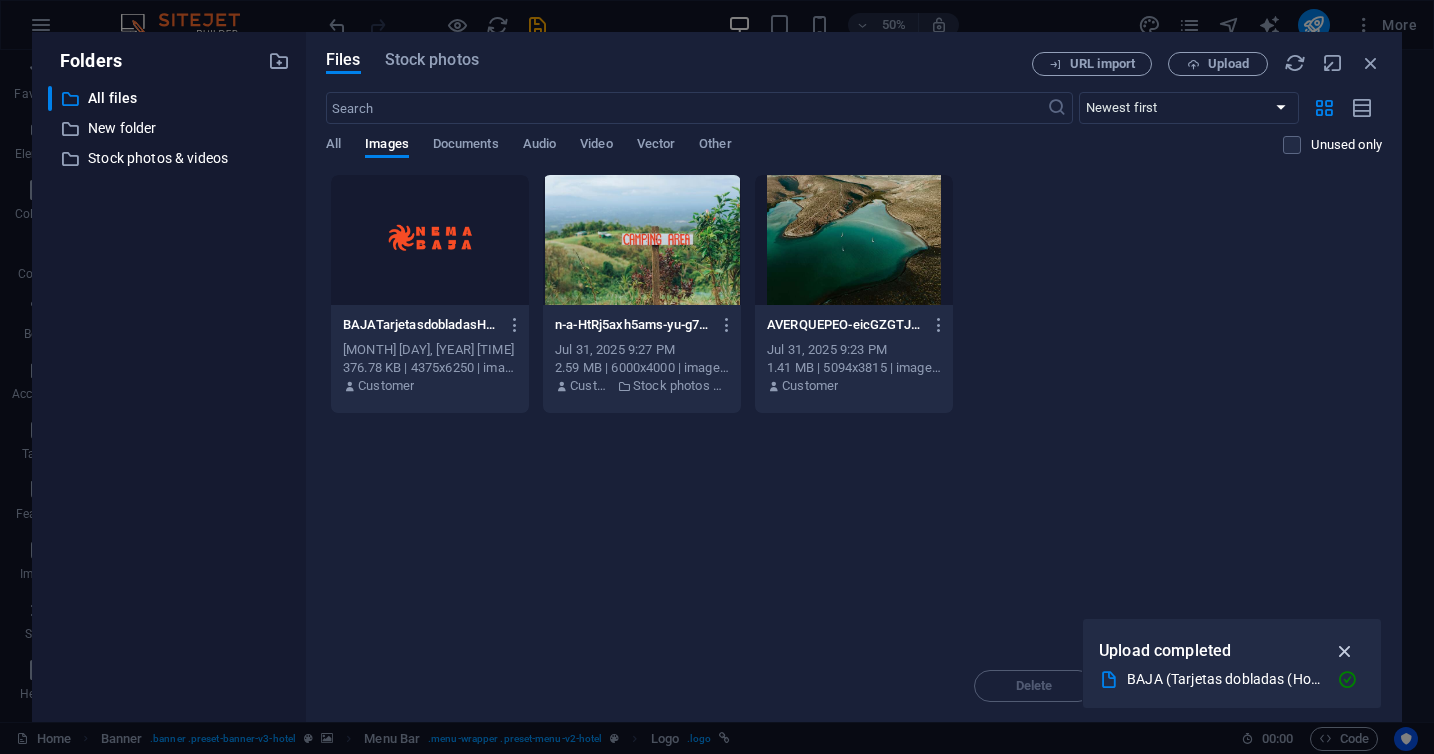 click at bounding box center (1345, 651) 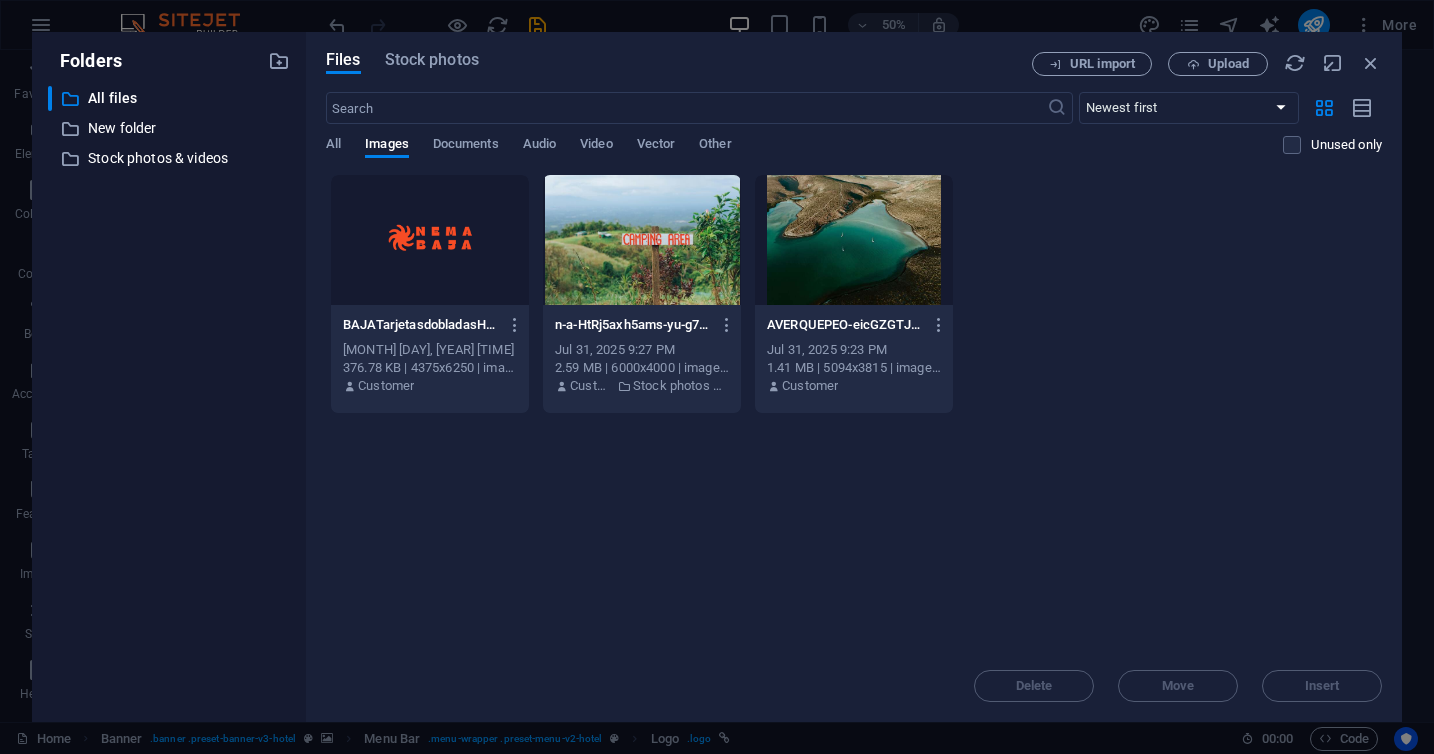 click at bounding box center [854, 240] 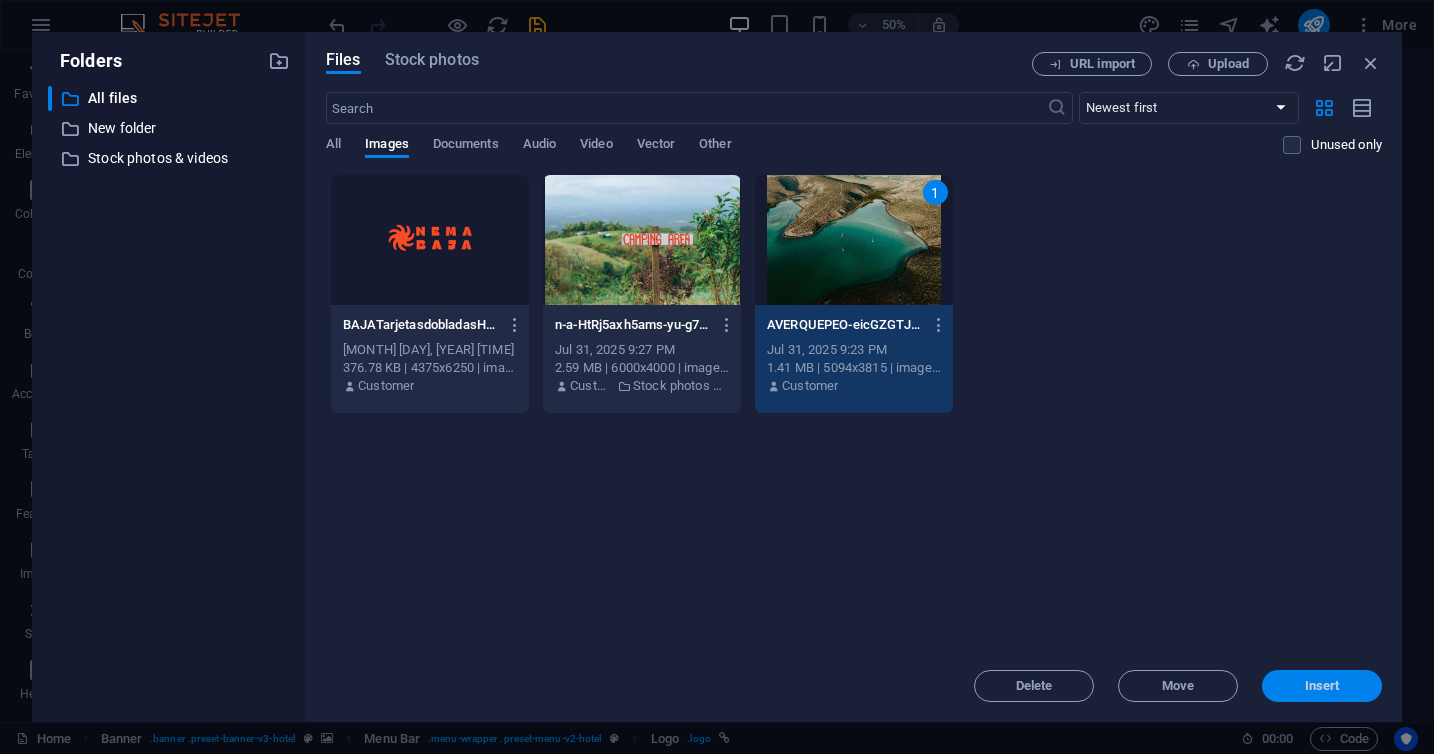 click on "Insert" at bounding box center [1322, 686] 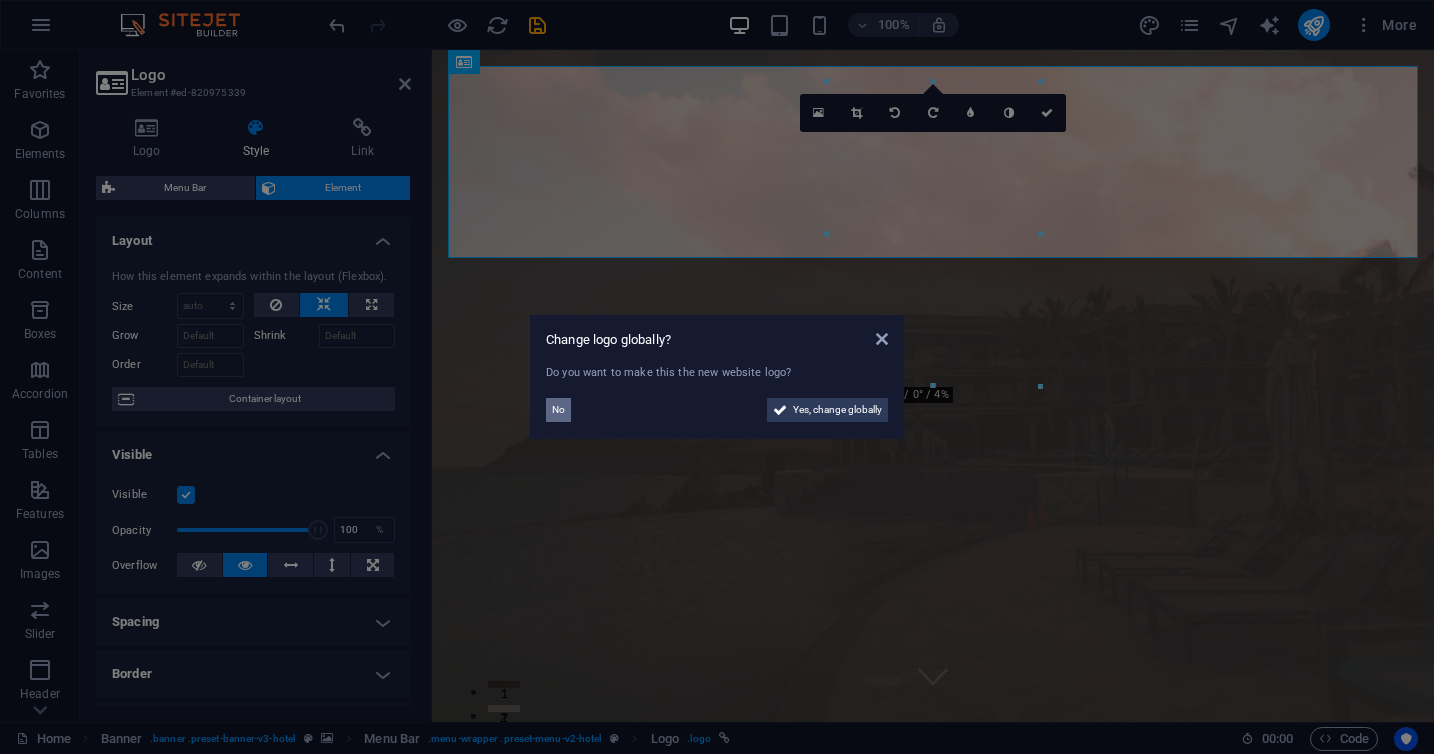 click on "No" at bounding box center [558, 410] 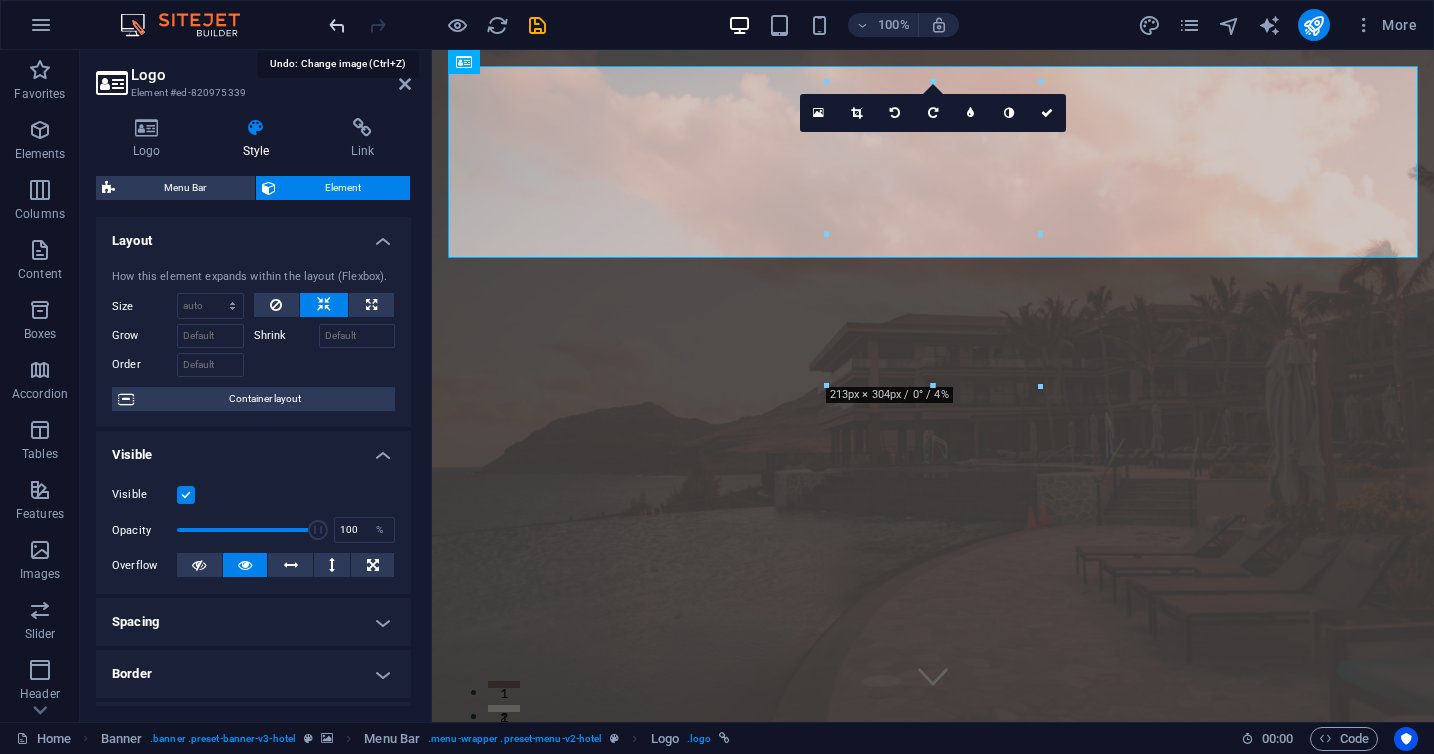 click at bounding box center (337, 25) 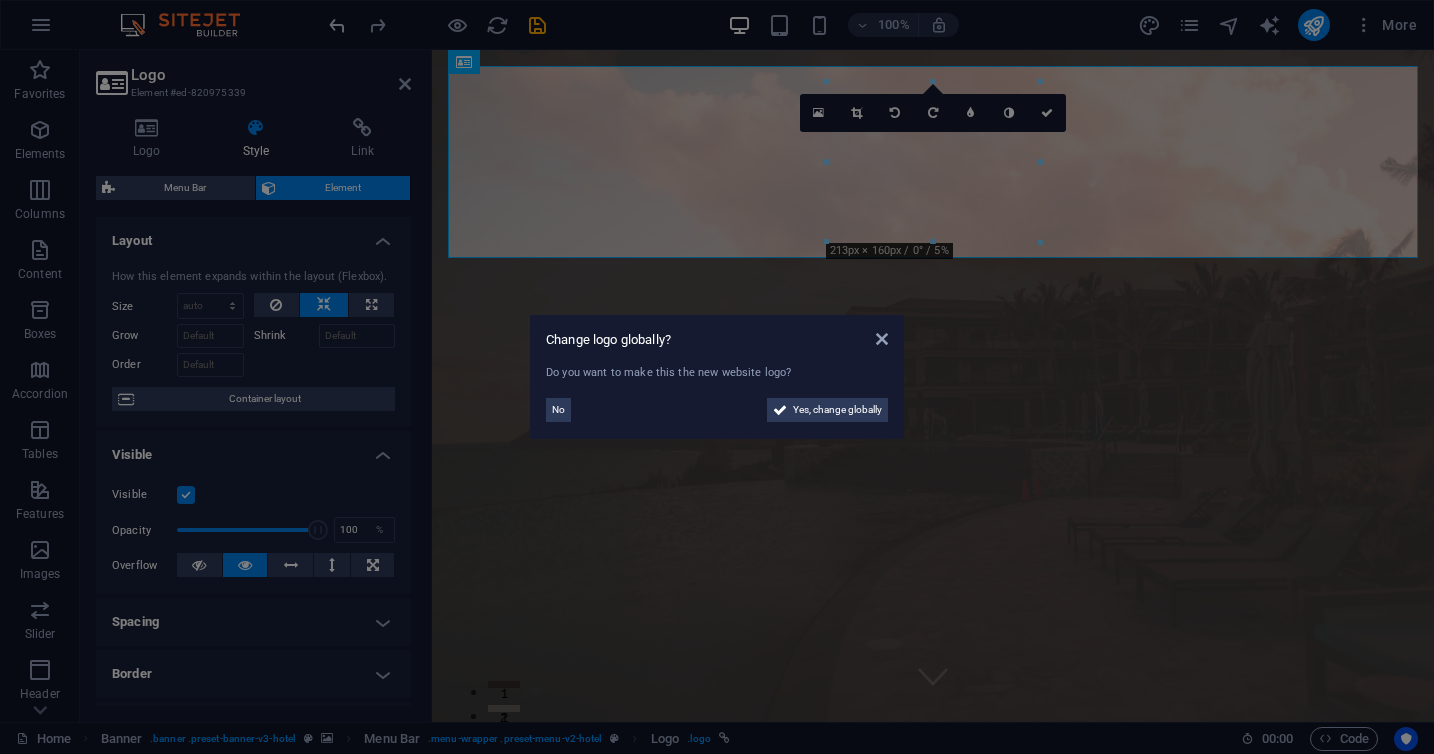 click on "Change logo globally? Do you want to make this the new website logo? No Yes, change globally" at bounding box center [717, 377] 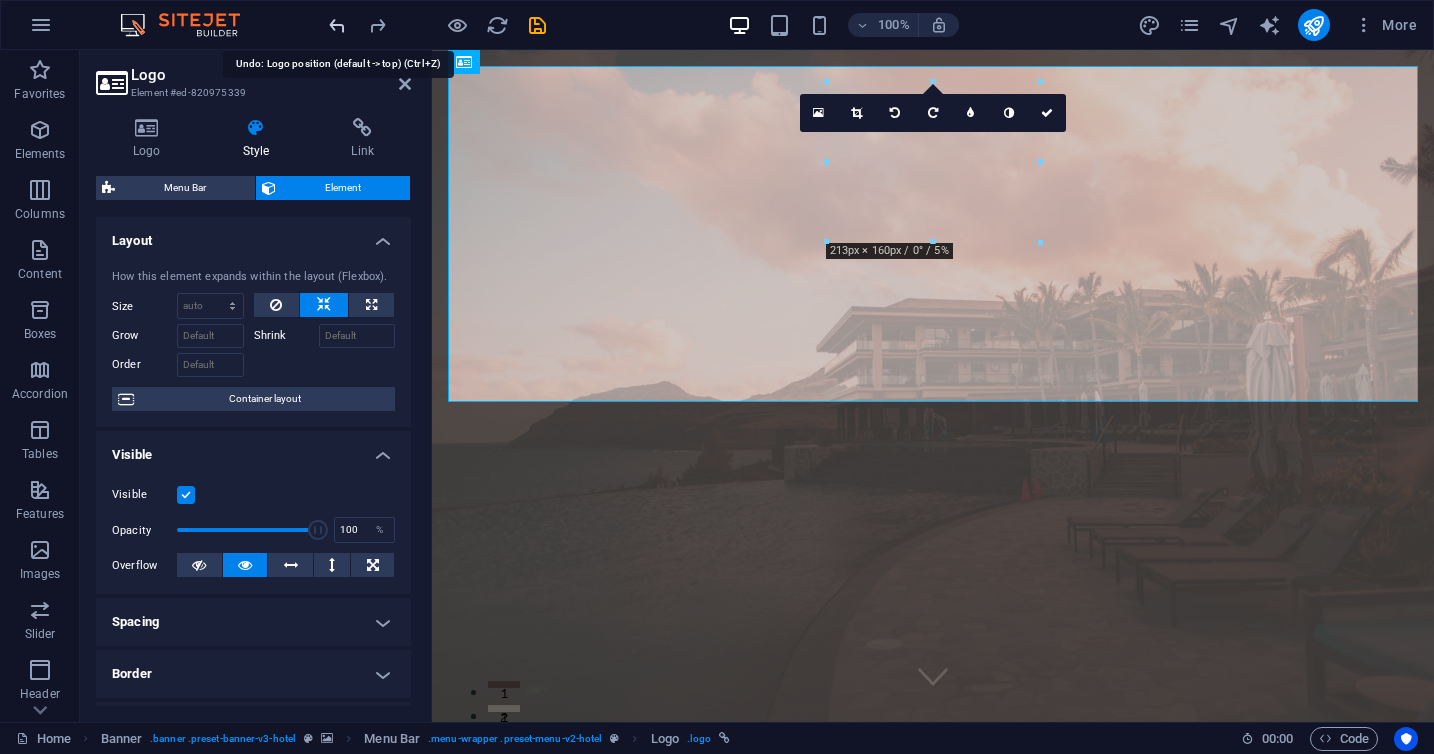 click at bounding box center [337, 25] 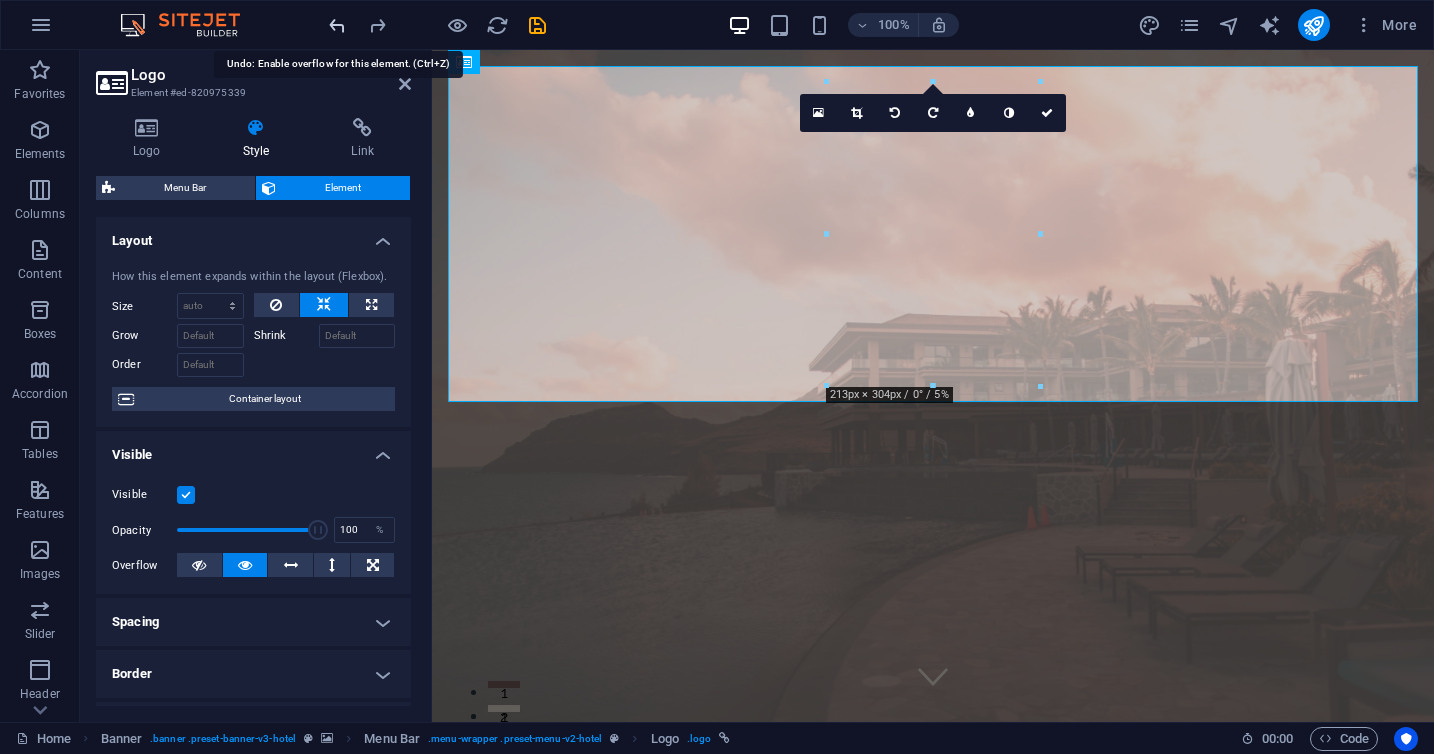 click at bounding box center (337, 25) 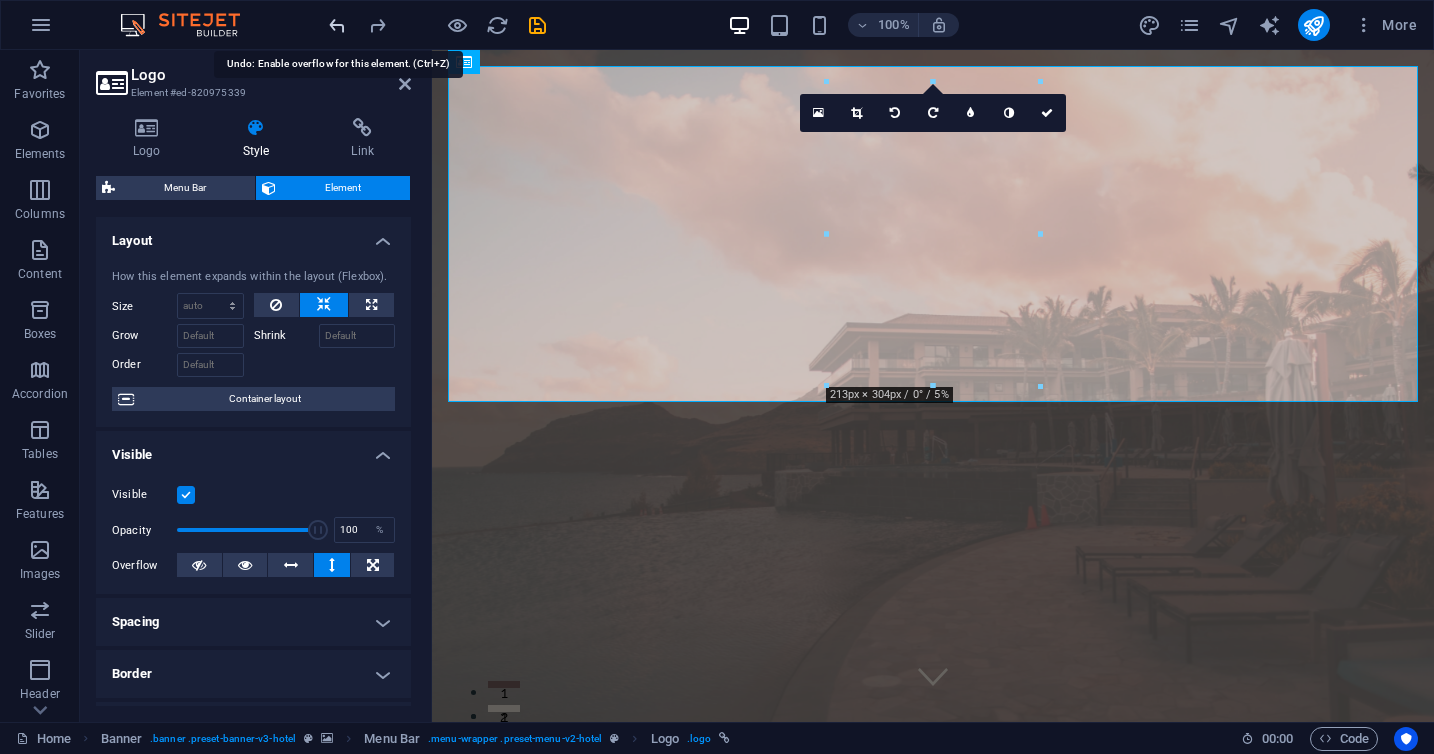 click at bounding box center (337, 25) 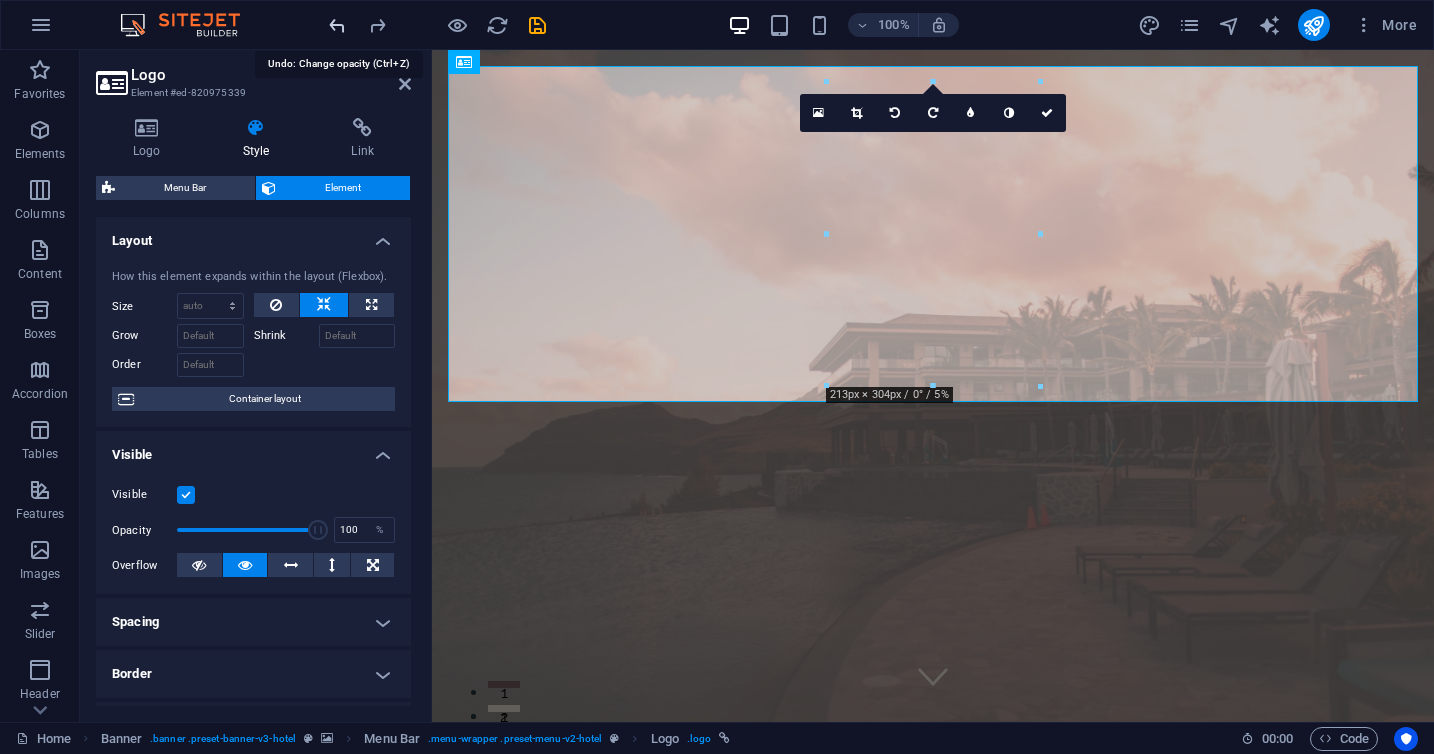 click at bounding box center [337, 25] 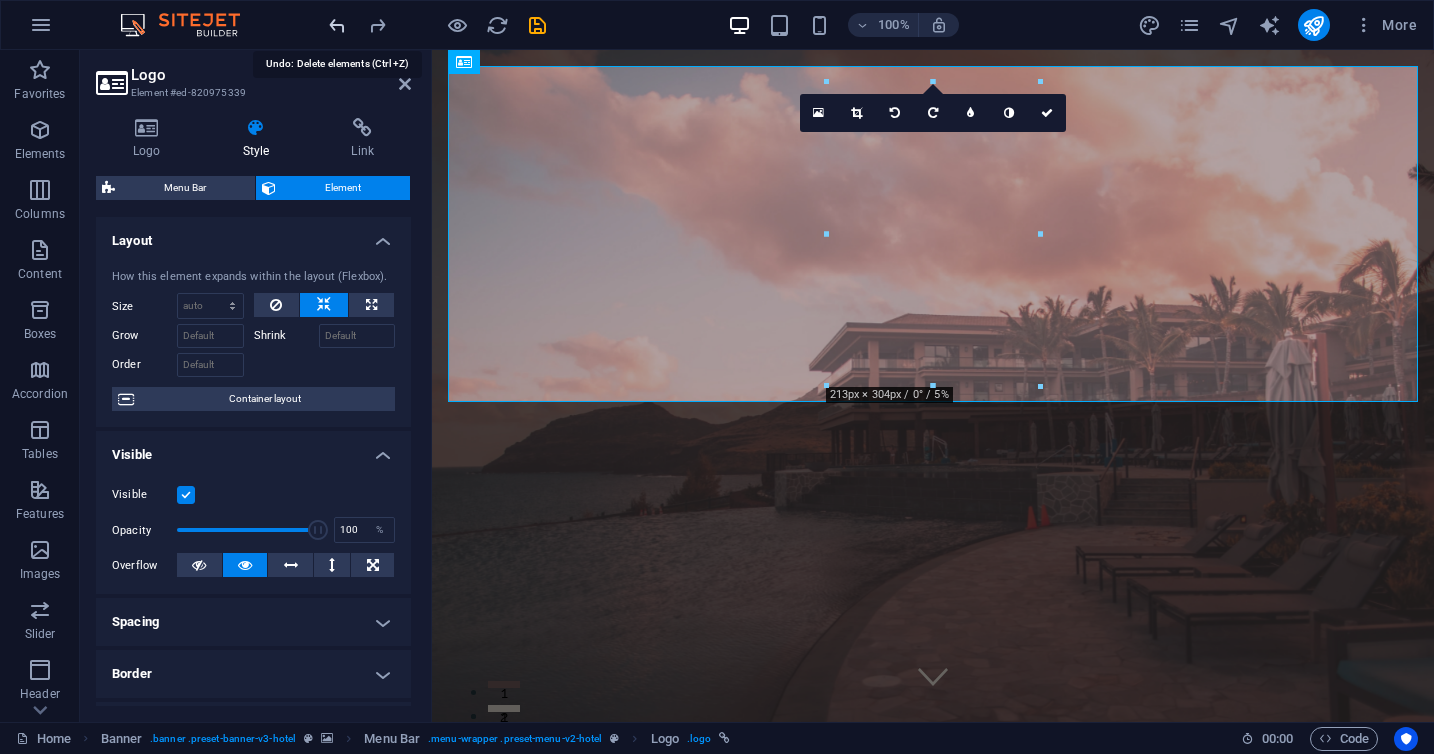 click at bounding box center (337, 25) 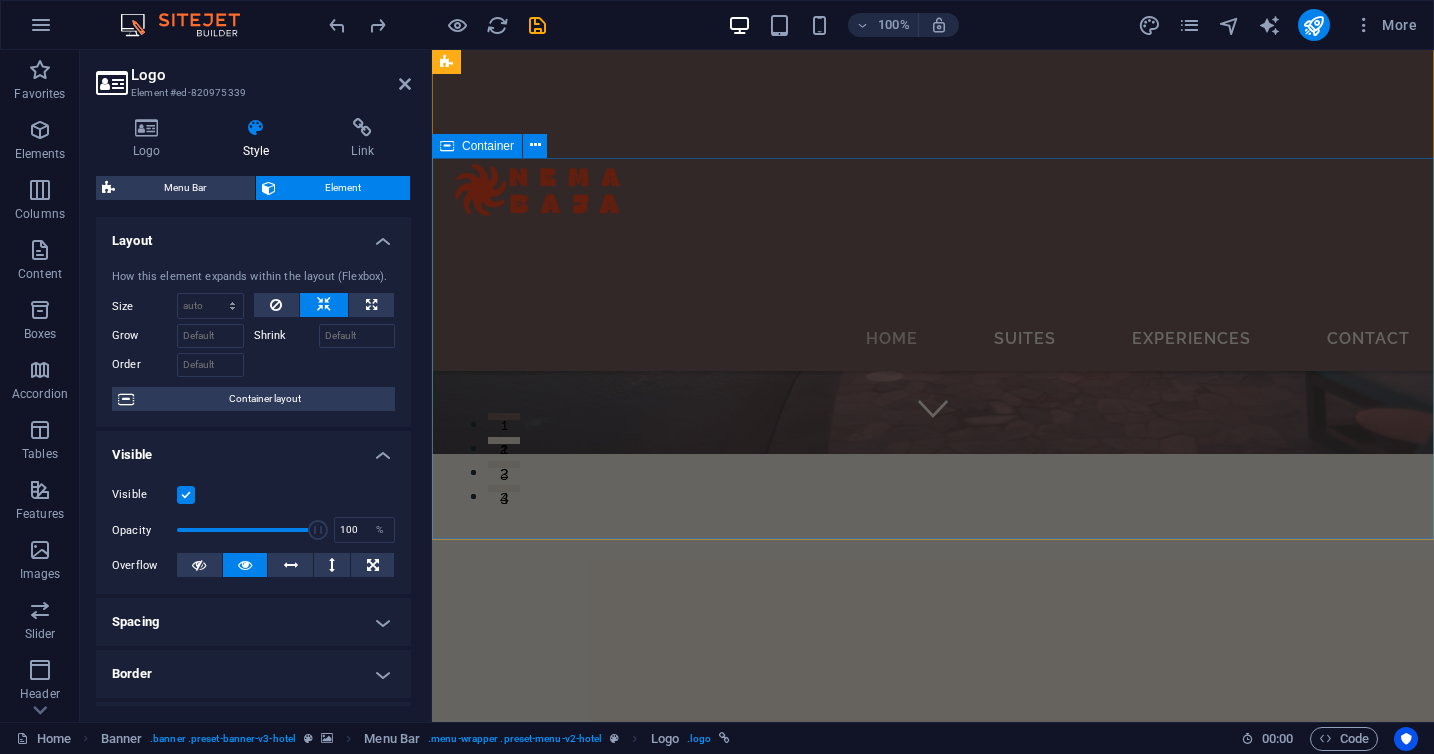 scroll, scrollTop: 0, scrollLeft: 0, axis: both 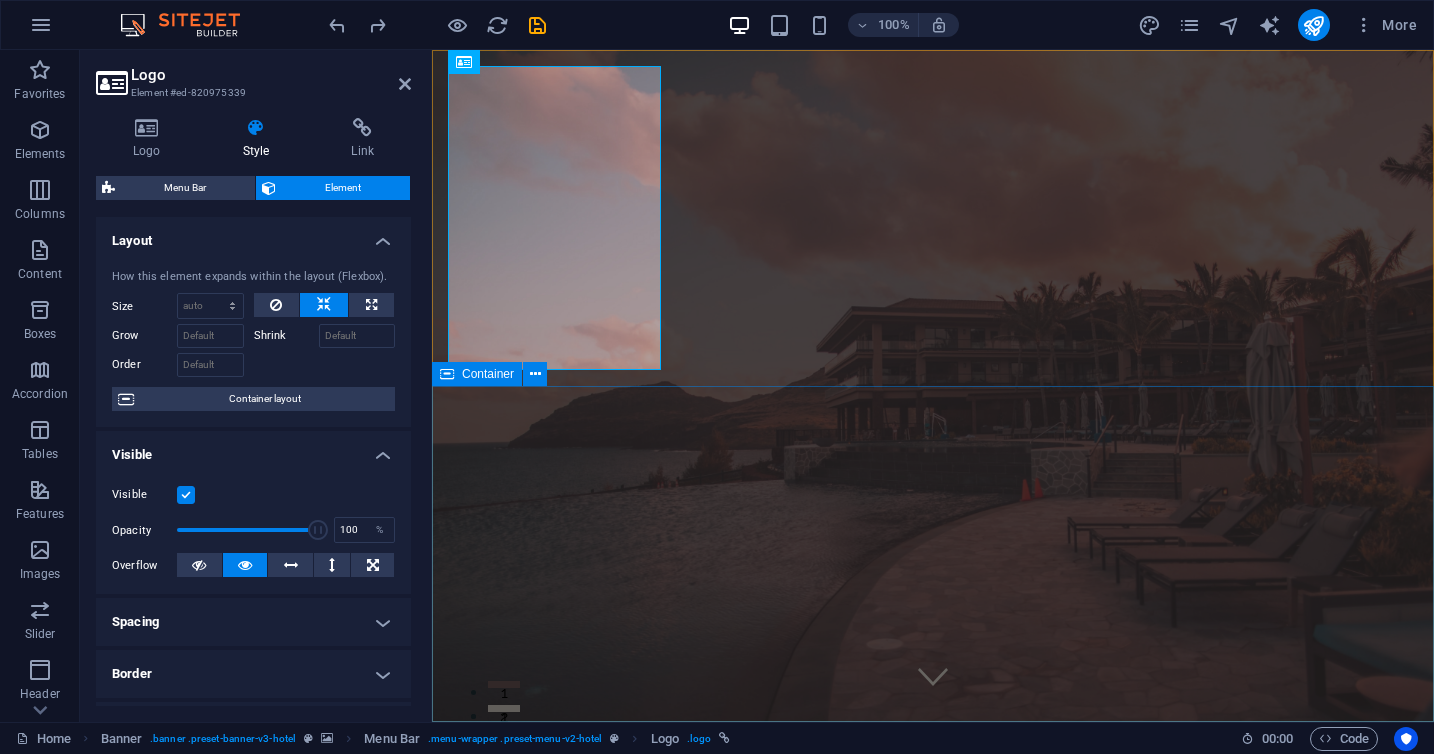 click on "Where Dreams Meet Real Life" at bounding box center [933, 1247] 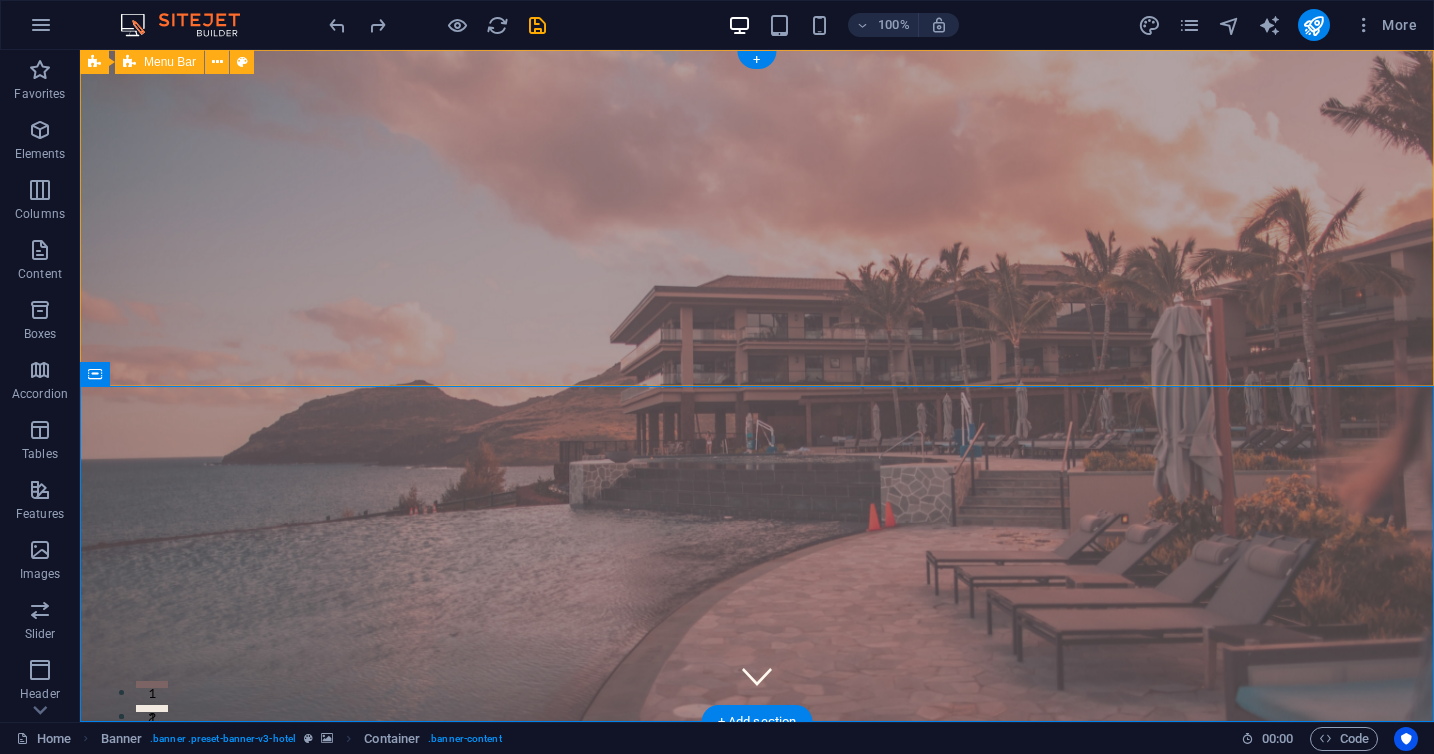 click on "Home Suites Experiences Contact" at bounding box center (757, 906) 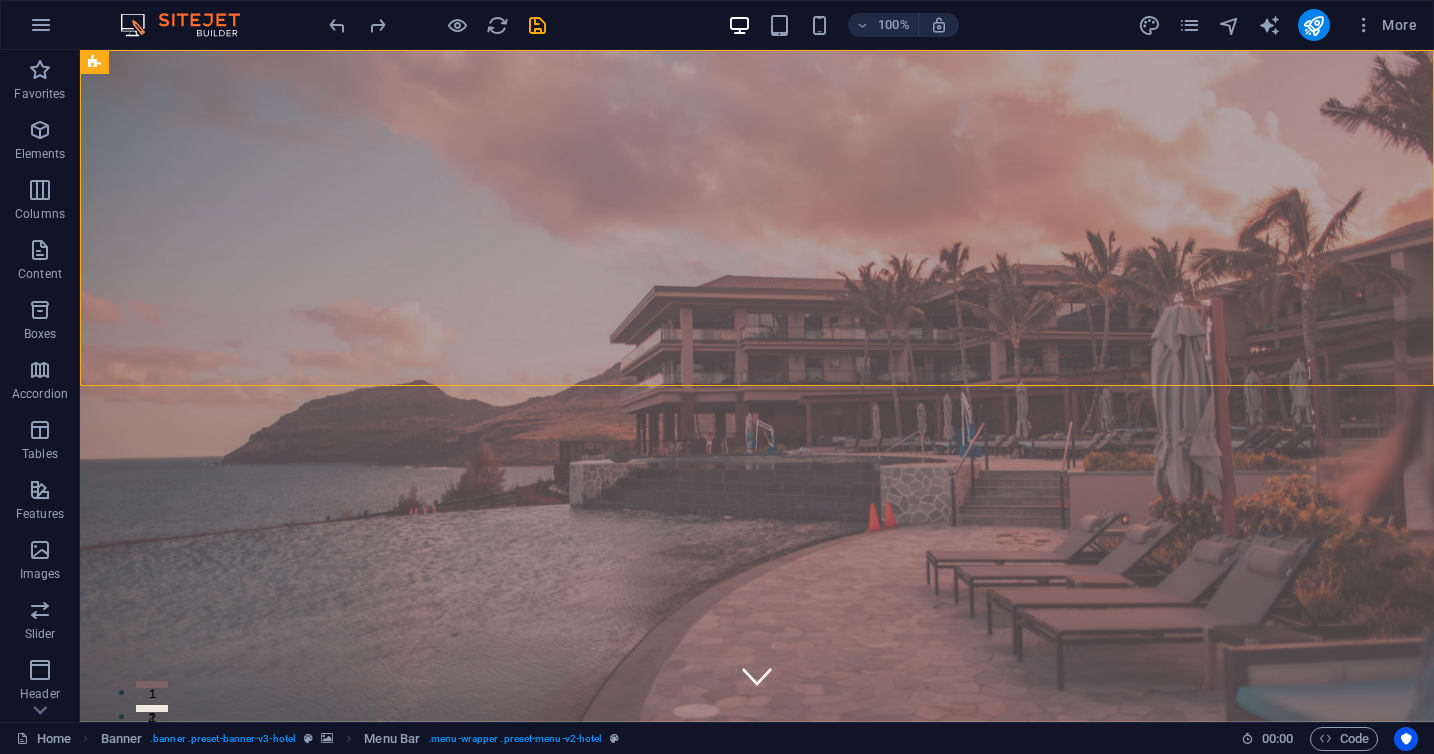 click on "100% More" at bounding box center [875, 25] 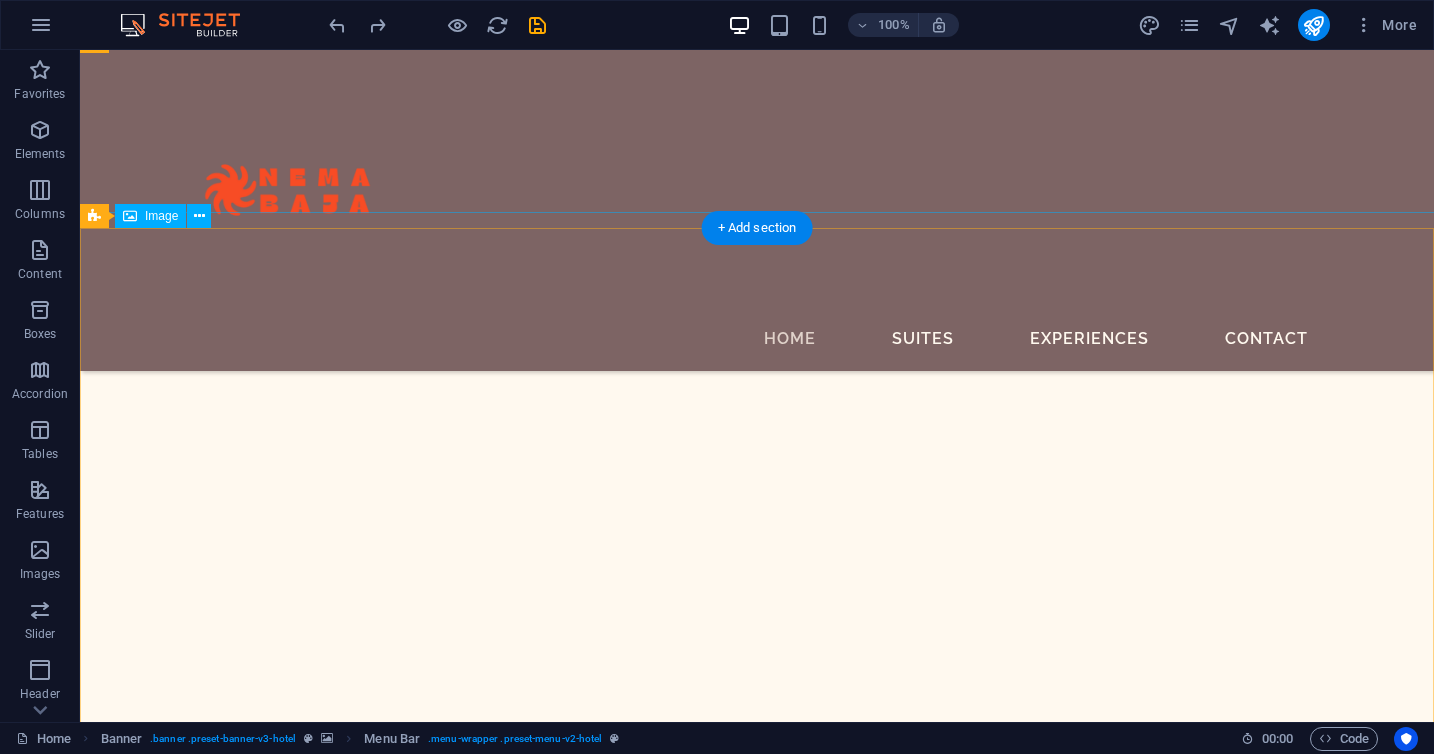 scroll, scrollTop: 865, scrollLeft: 0, axis: vertical 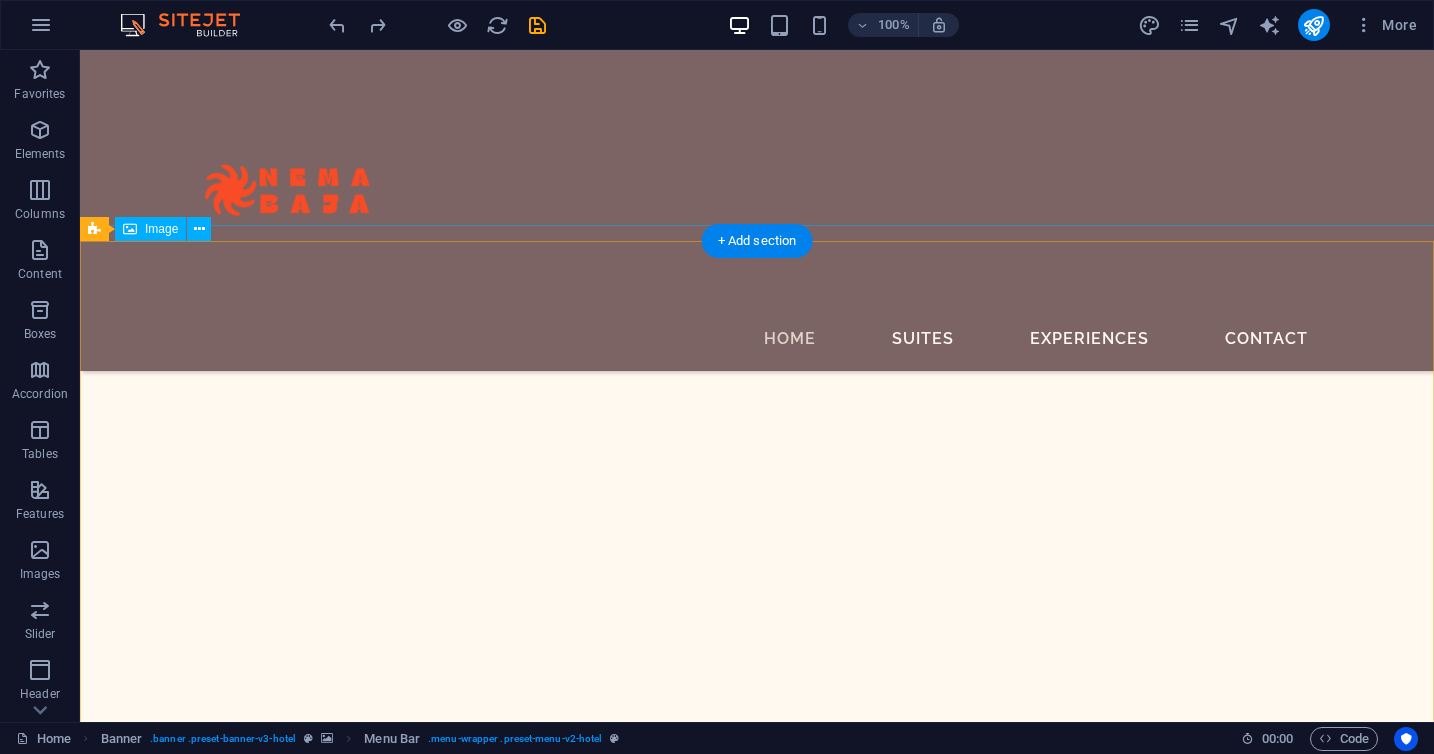 click at bounding box center [757, 4695] 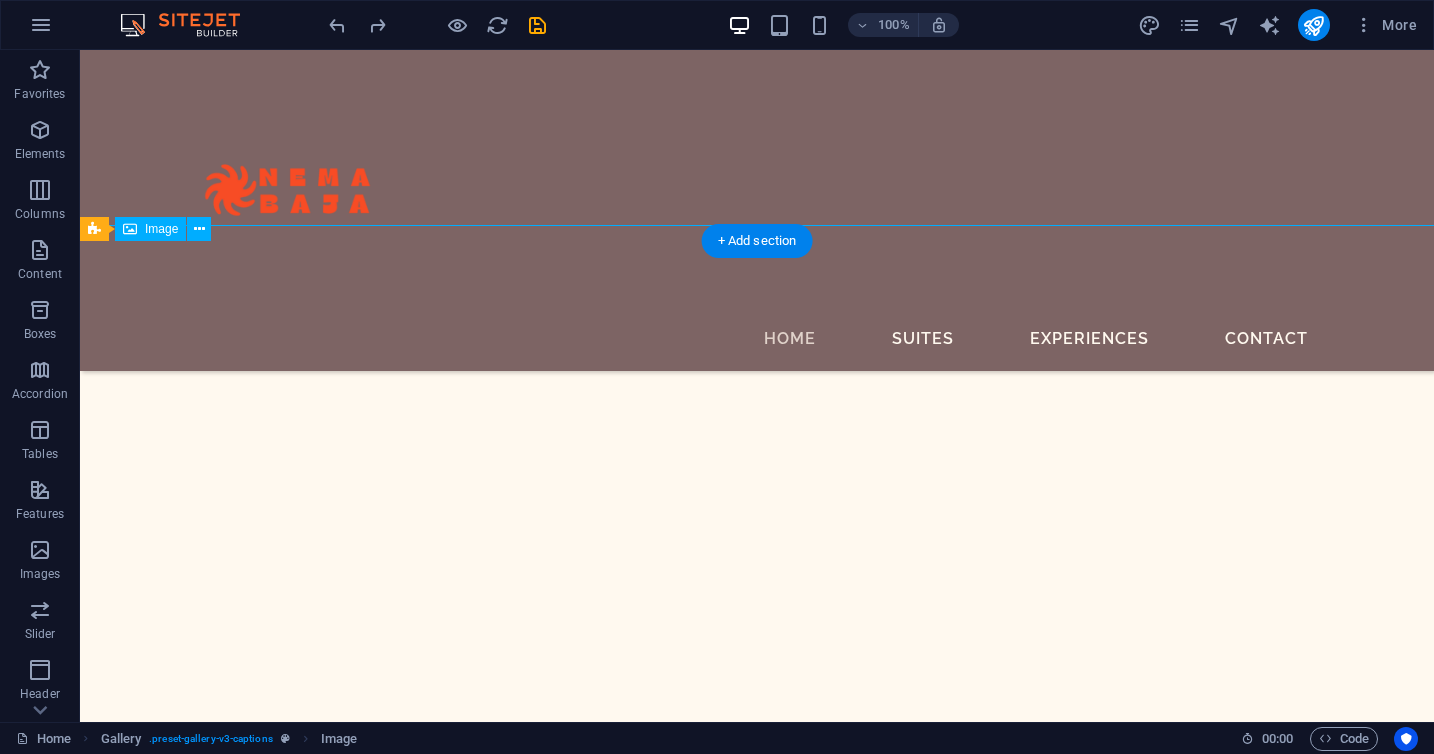 click at bounding box center [757, 4695] 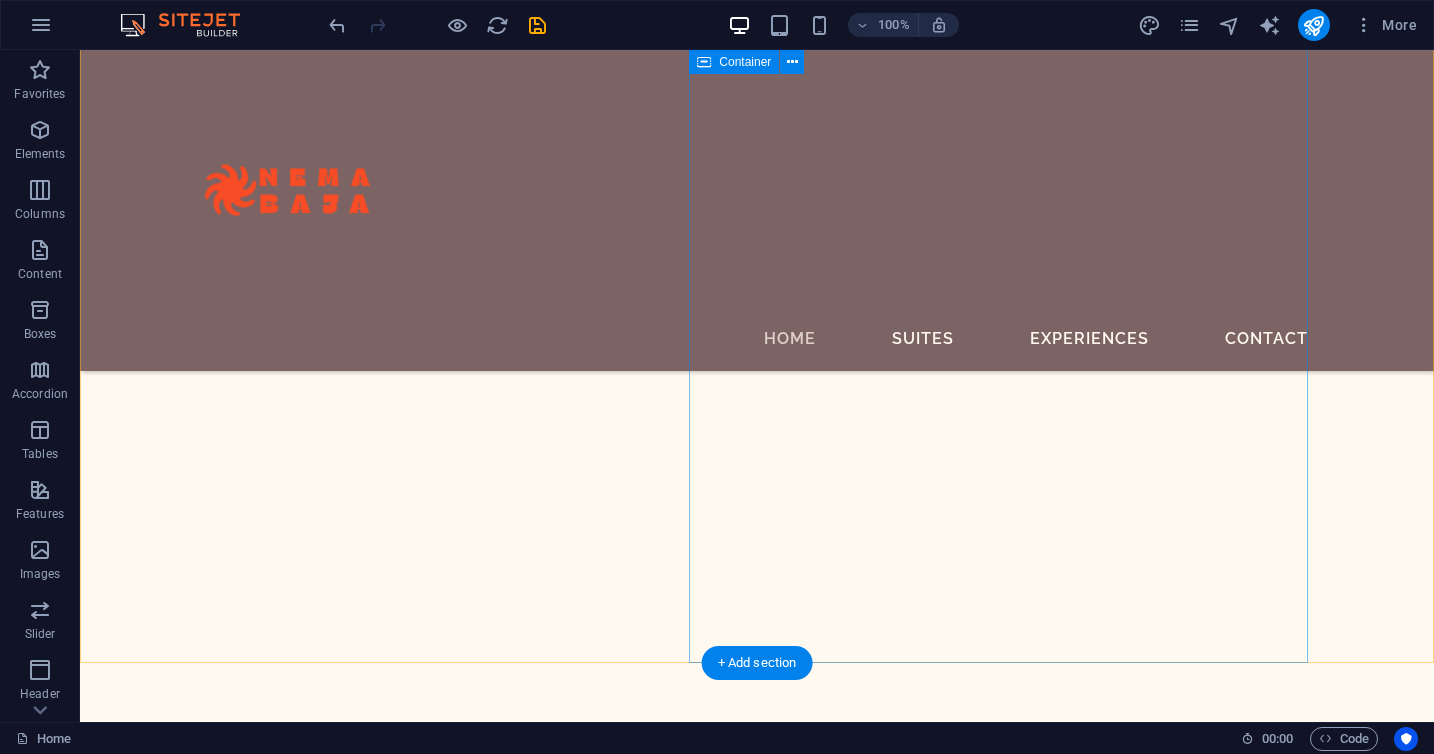scroll, scrollTop: 1326, scrollLeft: 0, axis: vertical 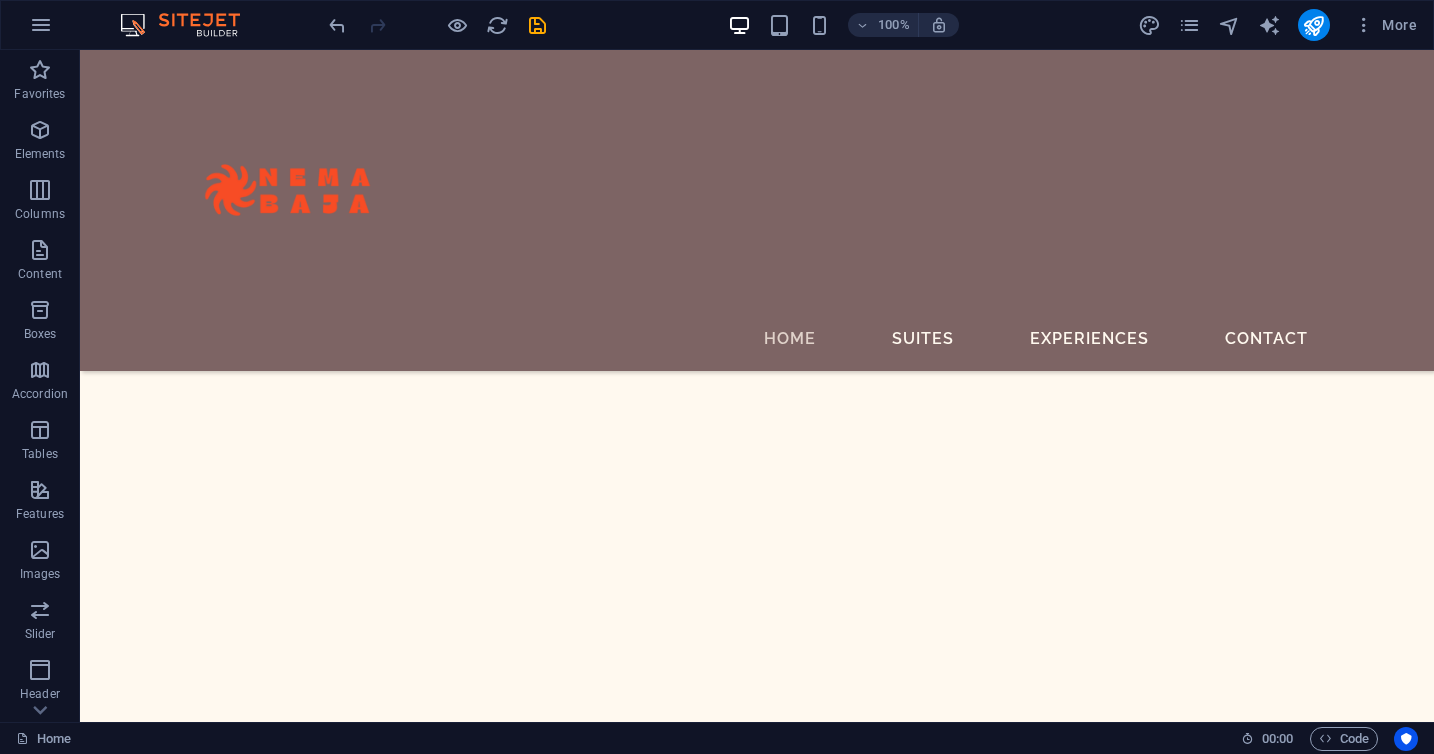 click at bounding box center [757, 4355] 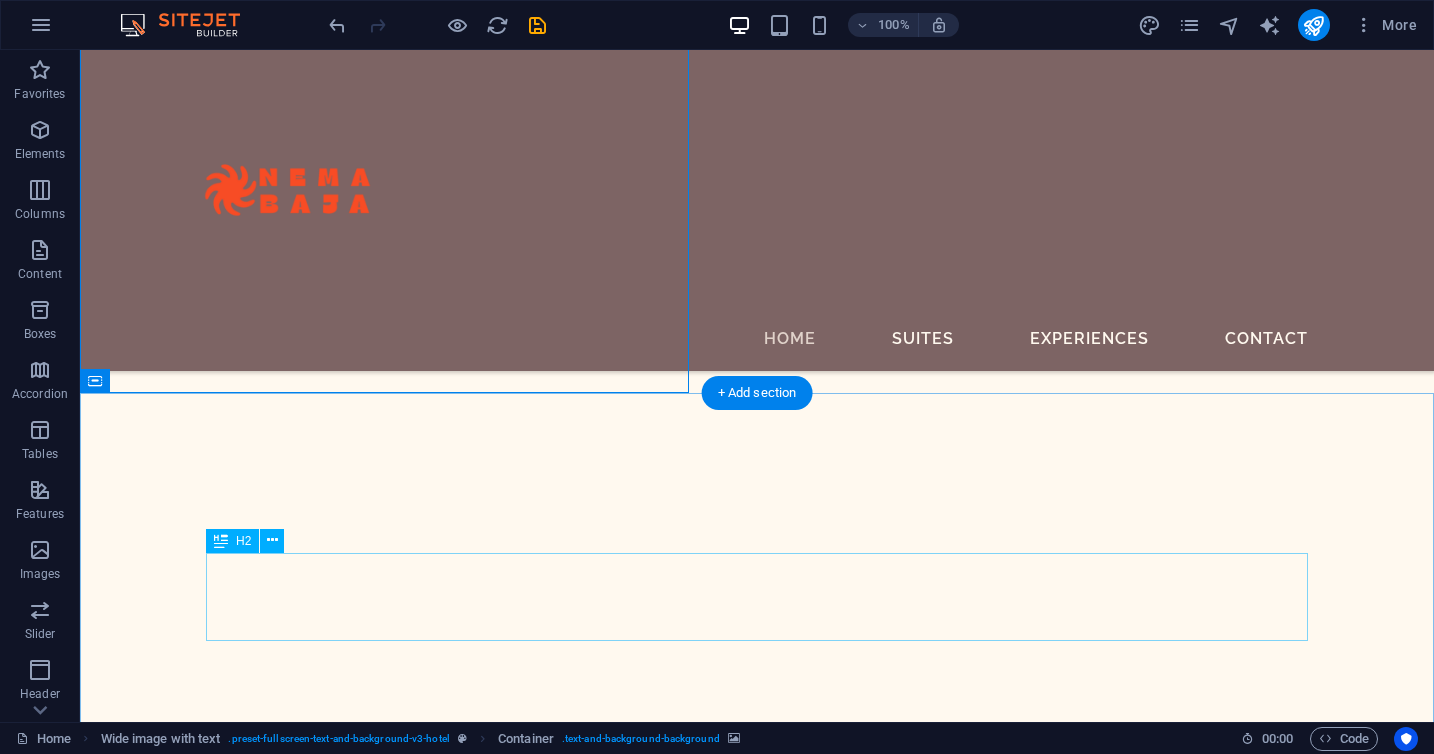 scroll, scrollTop: 1275, scrollLeft: 0, axis: vertical 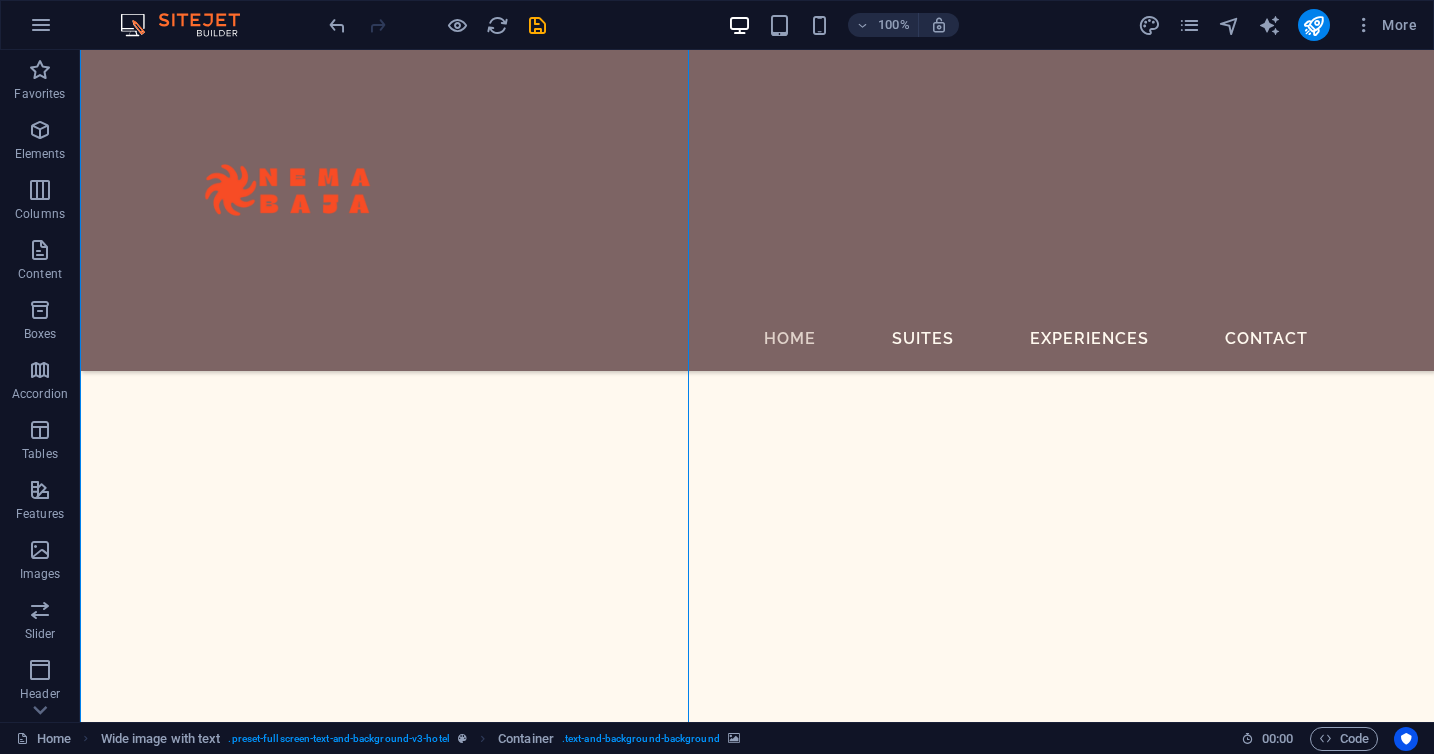click at bounding box center (757, 4406) 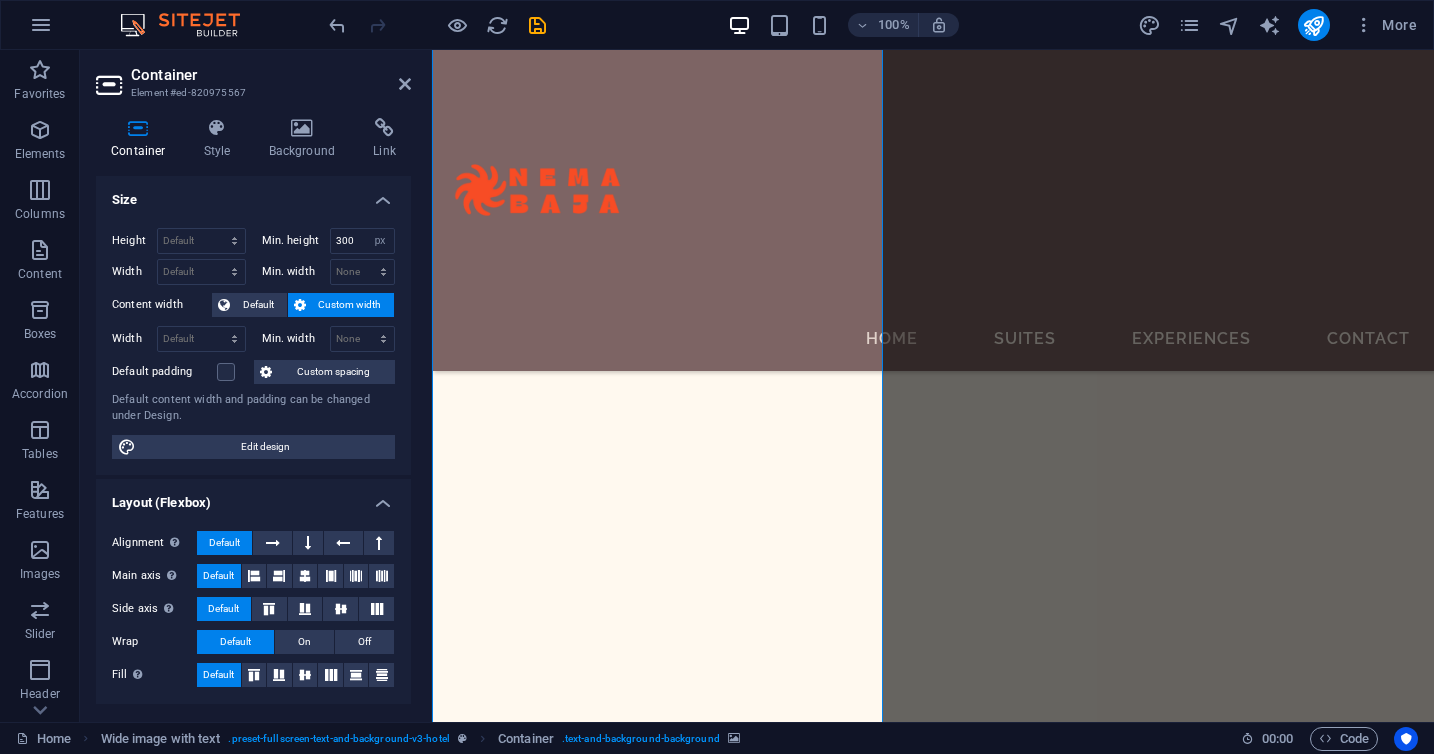 scroll, scrollTop: 1187, scrollLeft: 0, axis: vertical 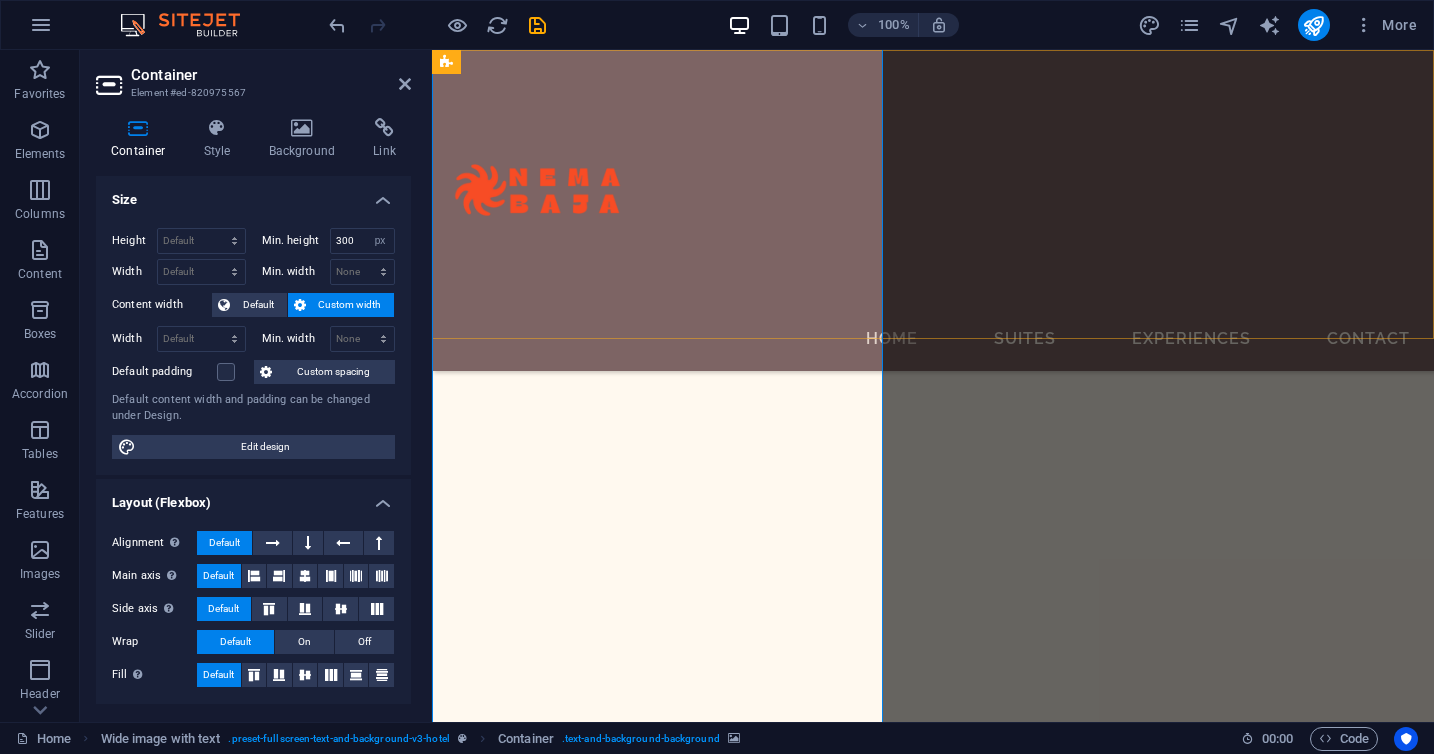click on "Home Suites Experiences Contact" at bounding box center (933, 210) 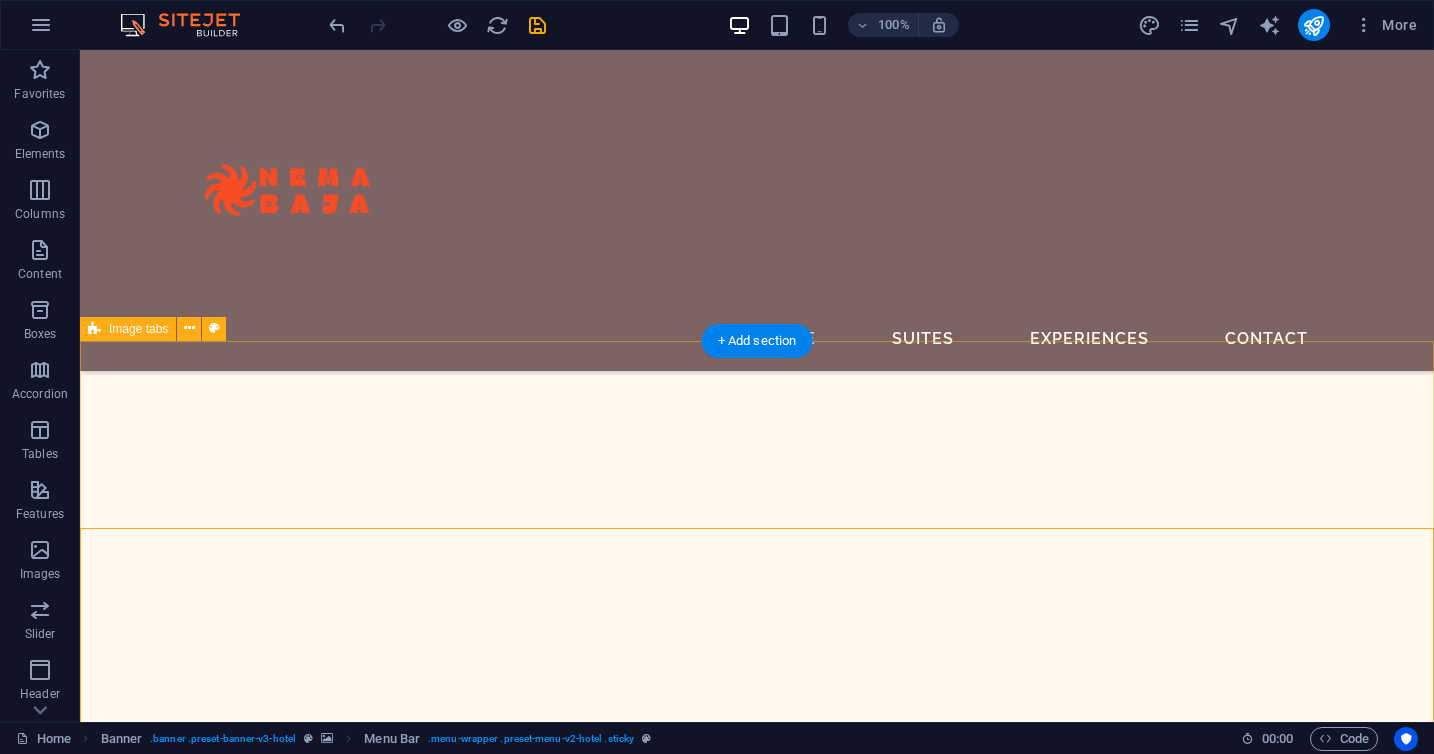scroll, scrollTop: 2281, scrollLeft: 0, axis: vertical 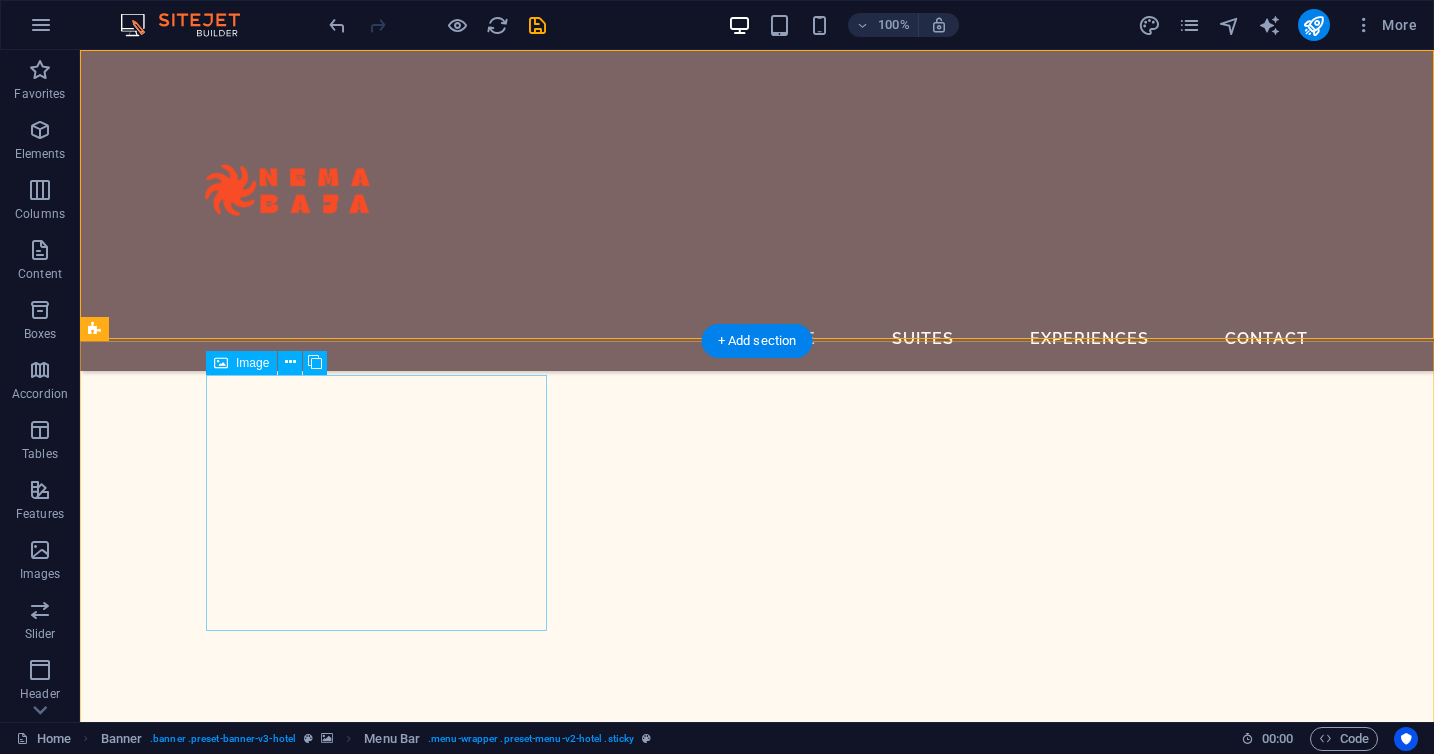 click on "Cuisine" at bounding box center [274, 5241] 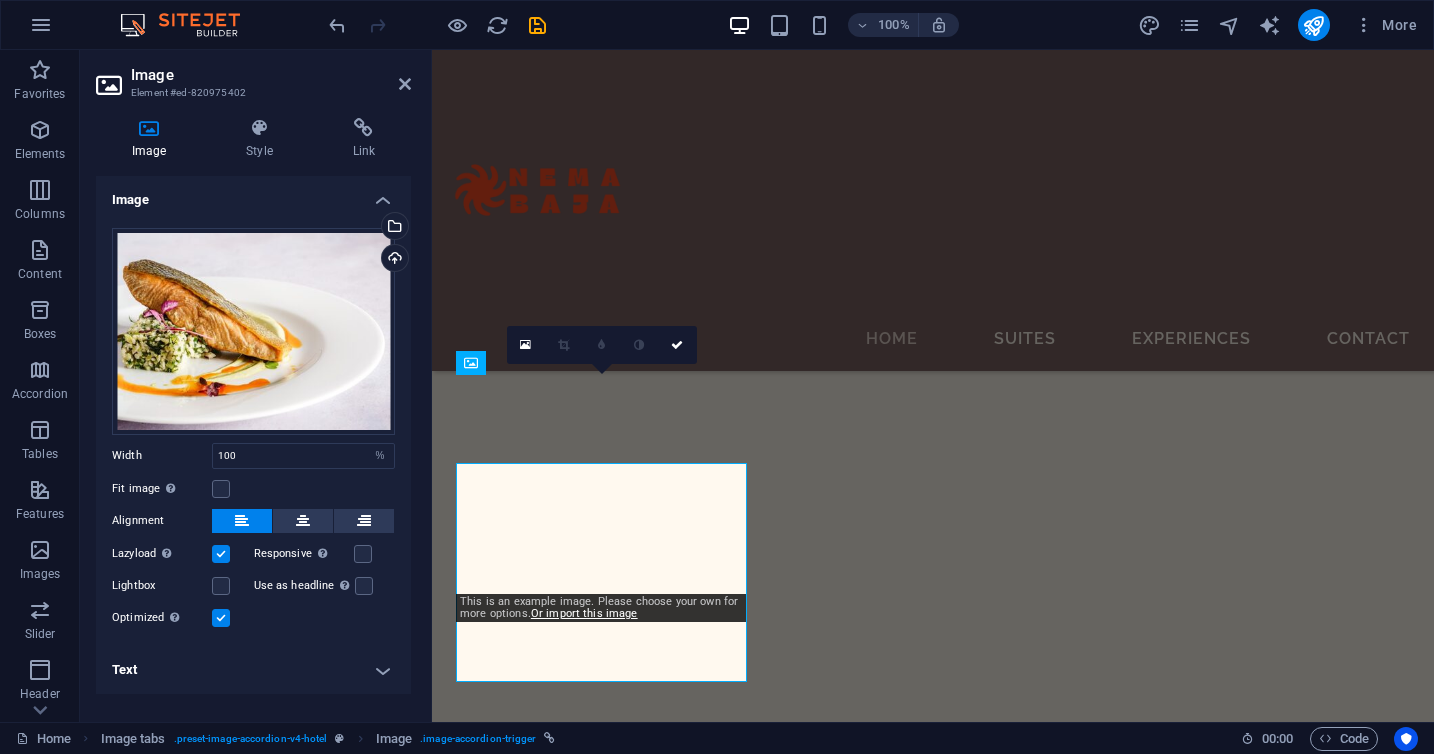 scroll, scrollTop: 2193, scrollLeft: 0, axis: vertical 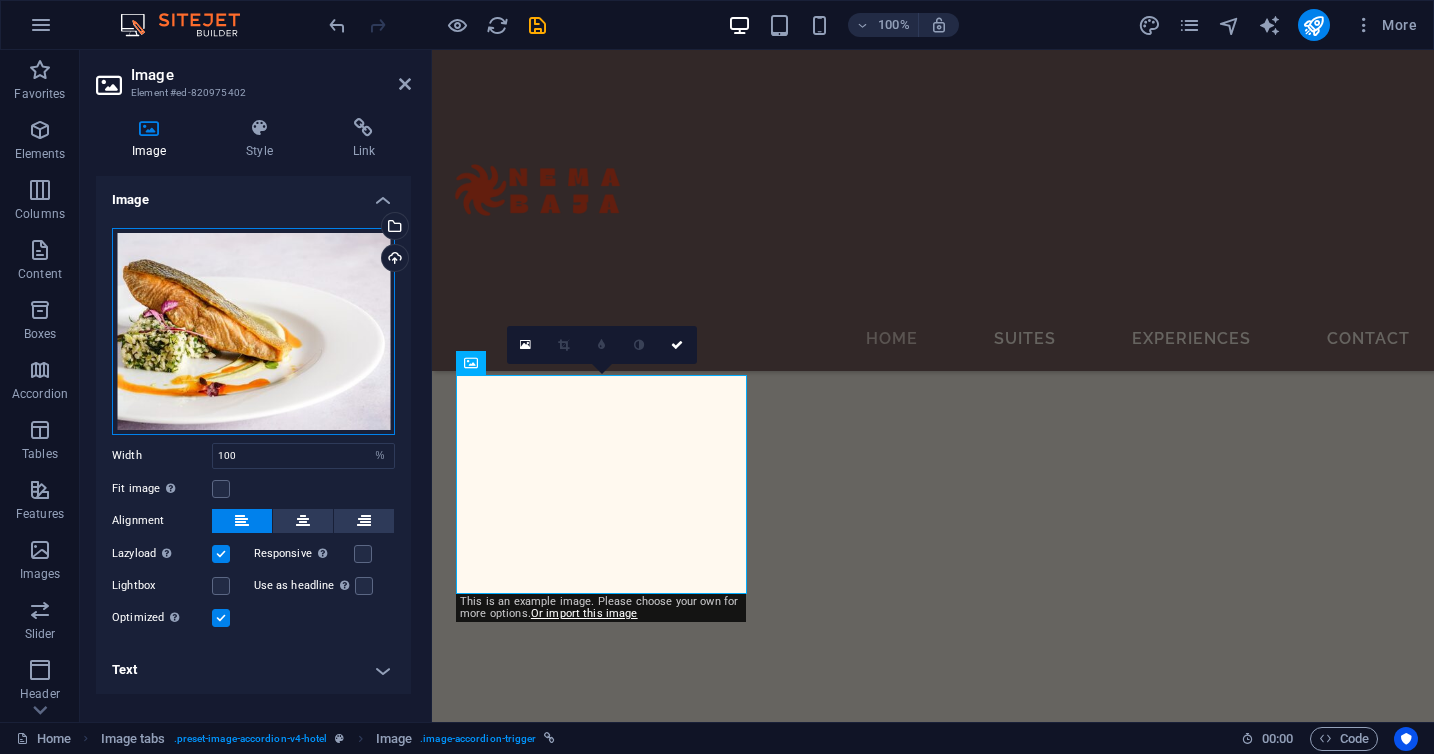click on "Drag files here, click to choose files or select files from Files or our free stock photos & videos" at bounding box center [253, 331] 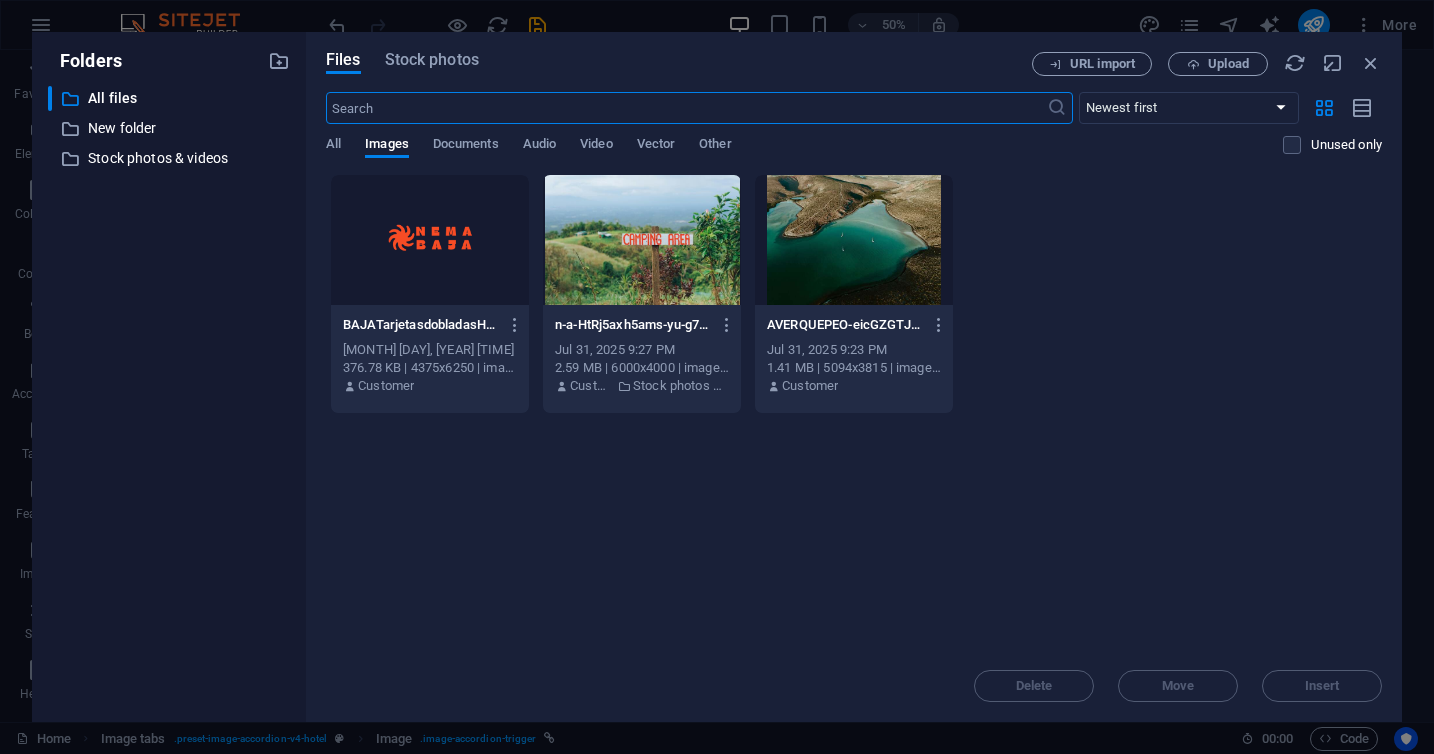 scroll, scrollTop: 2870, scrollLeft: 0, axis: vertical 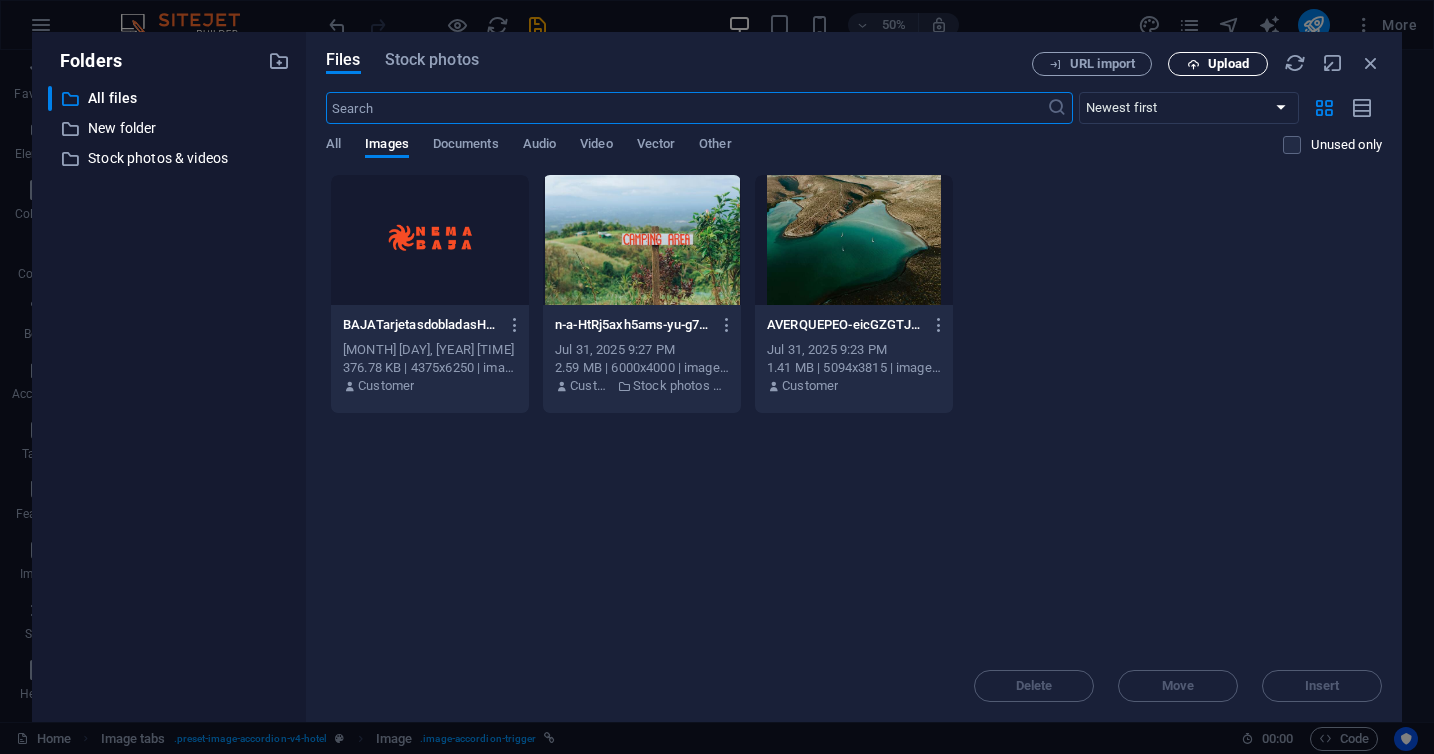 click on "Upload" at bounding box center (1228, 64) 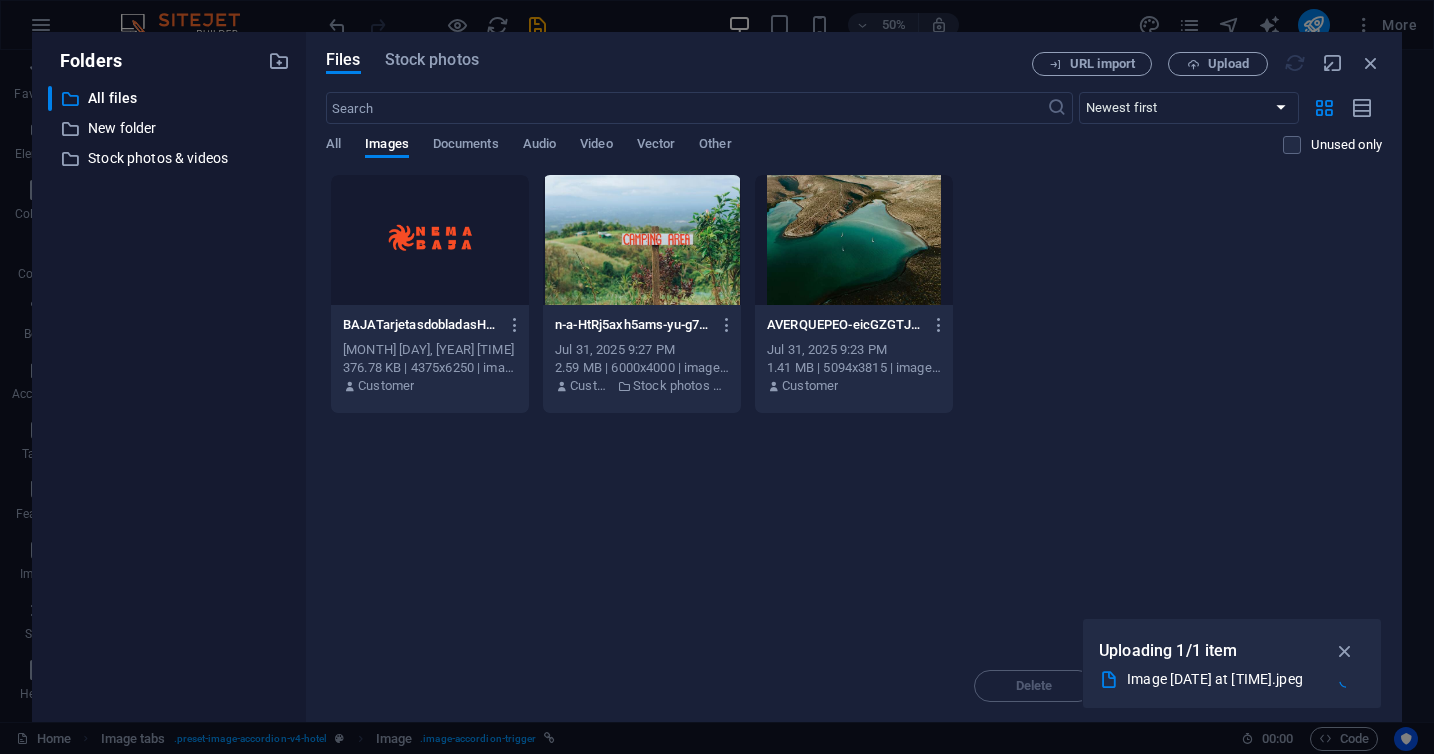scroll, scrollTop: 2193, scrollLeft: 0, axis: vertical 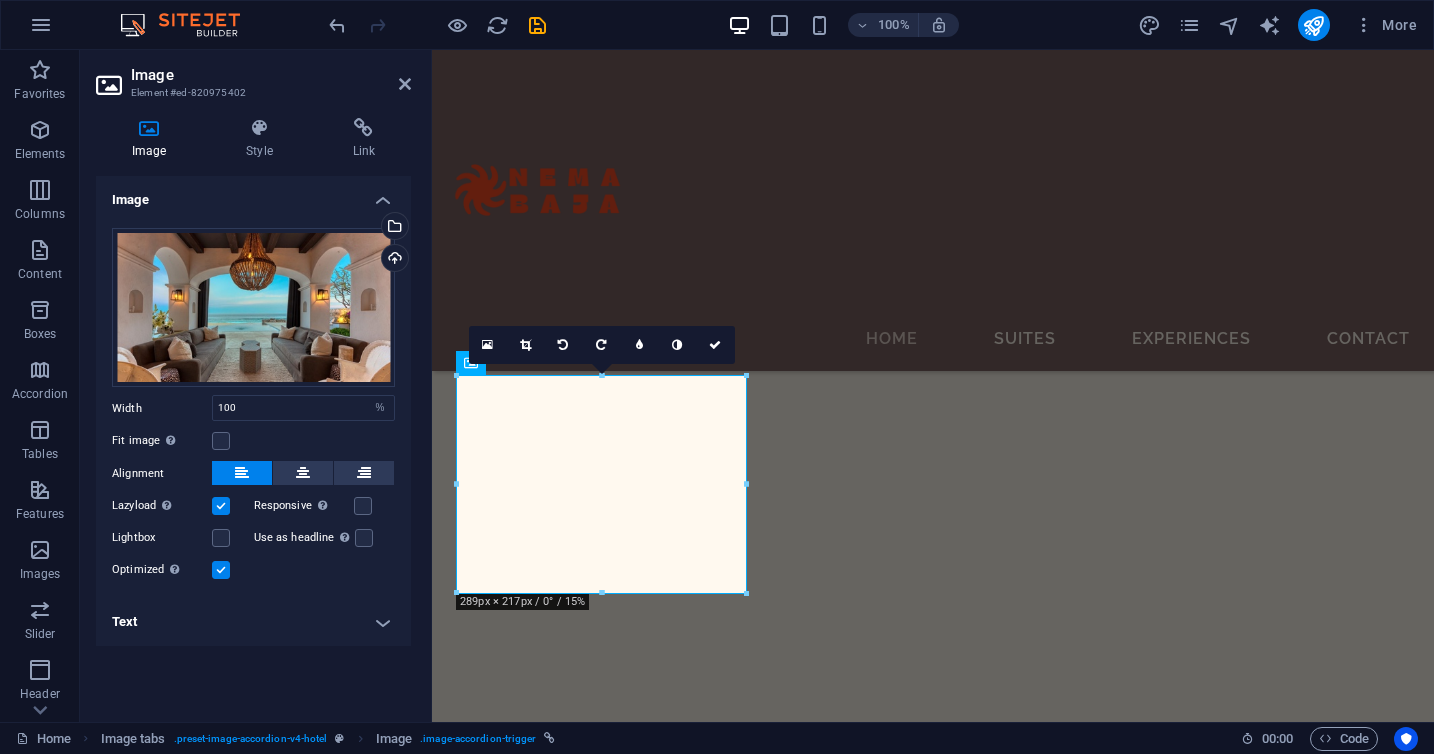 click on "Text" at bounding box center (253, 622) 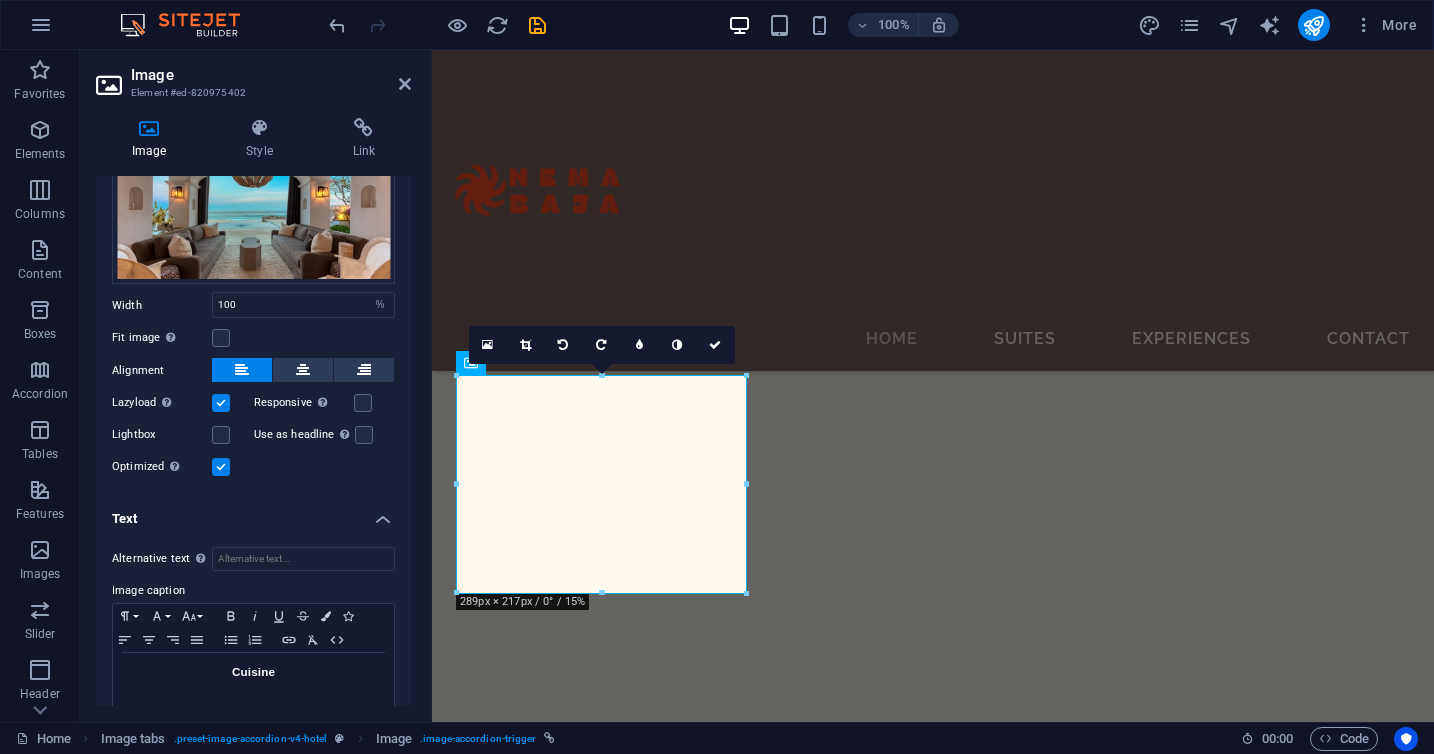 scroll, scrollTop: 126, scrollLeft: 0, axis: vertical 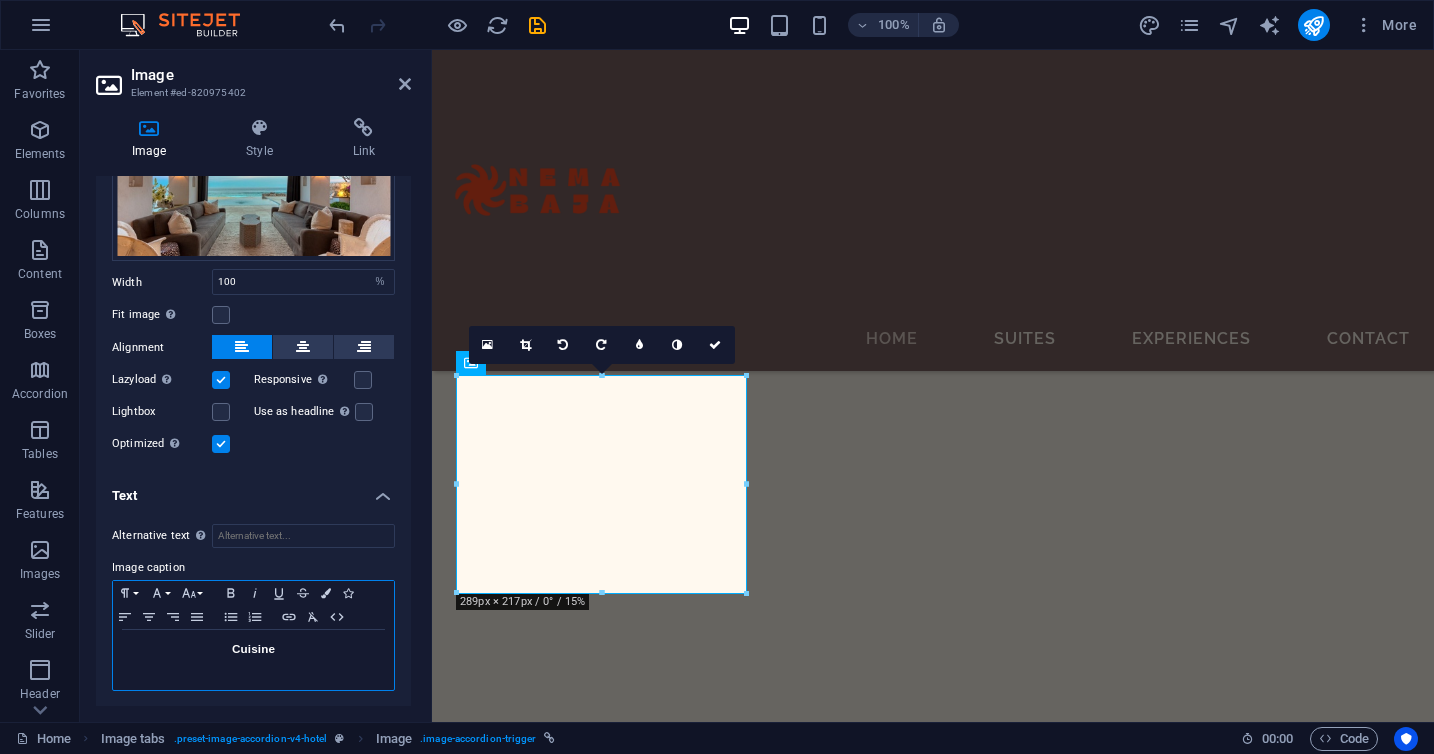click on "Cuisine" at bounding box center [253, 649] 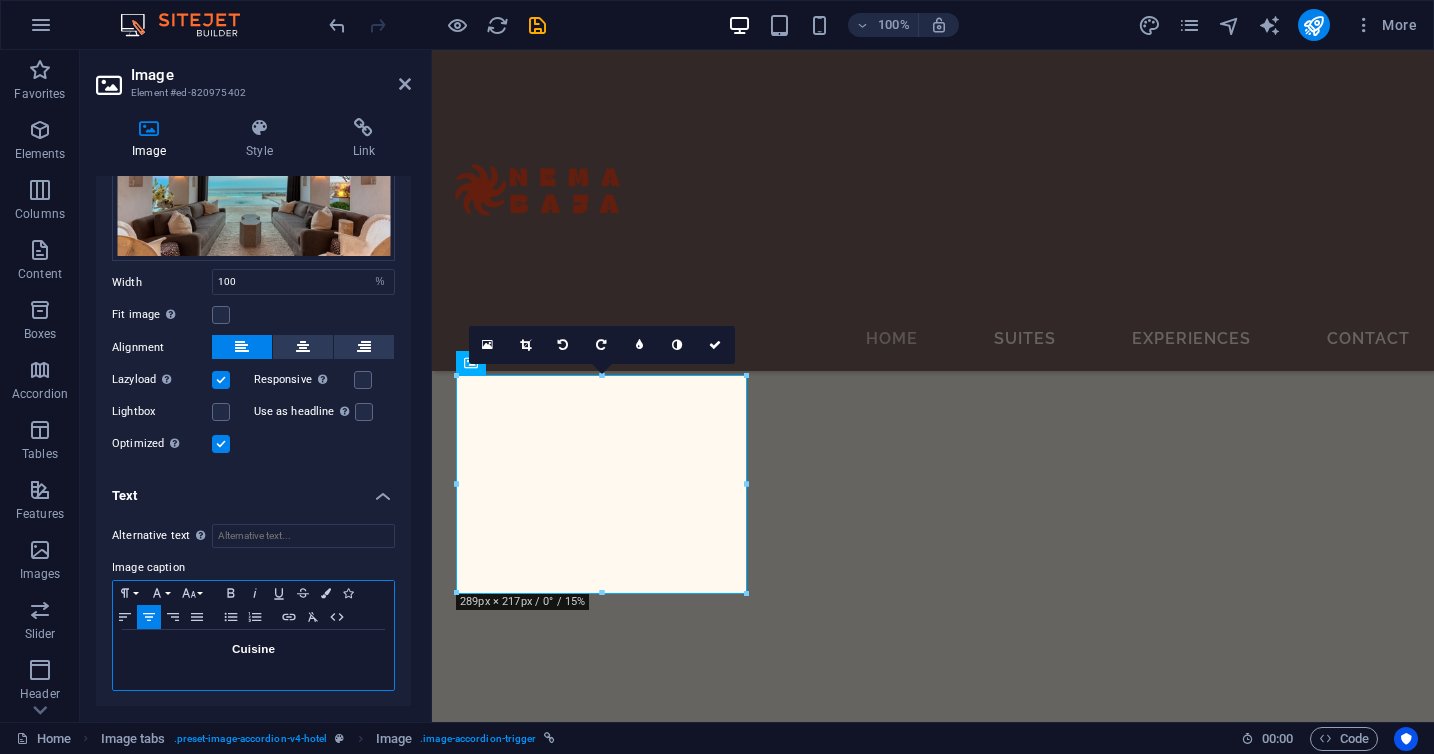 click on "Cuisine" at bounding box center (253, 649) 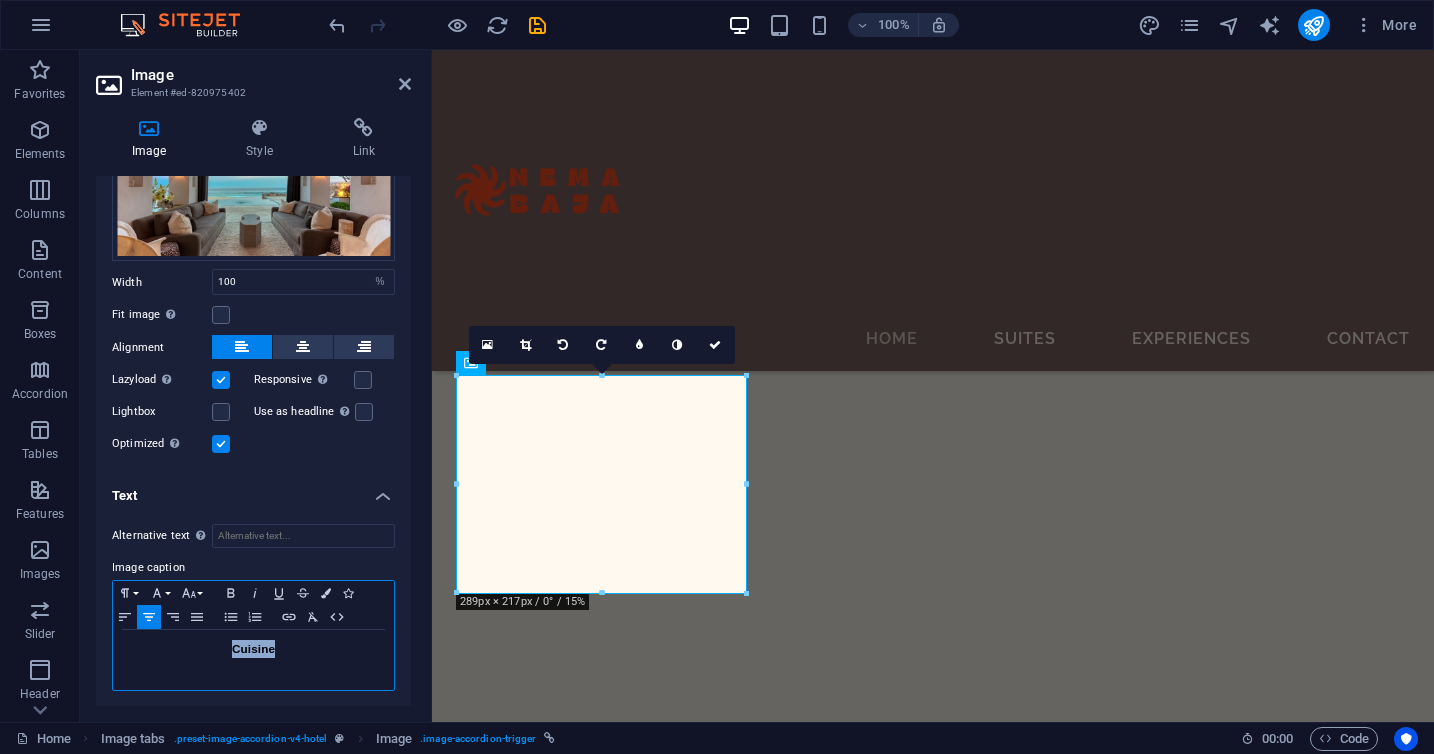 click on "Cuisine" at bounding box center [253, 649] 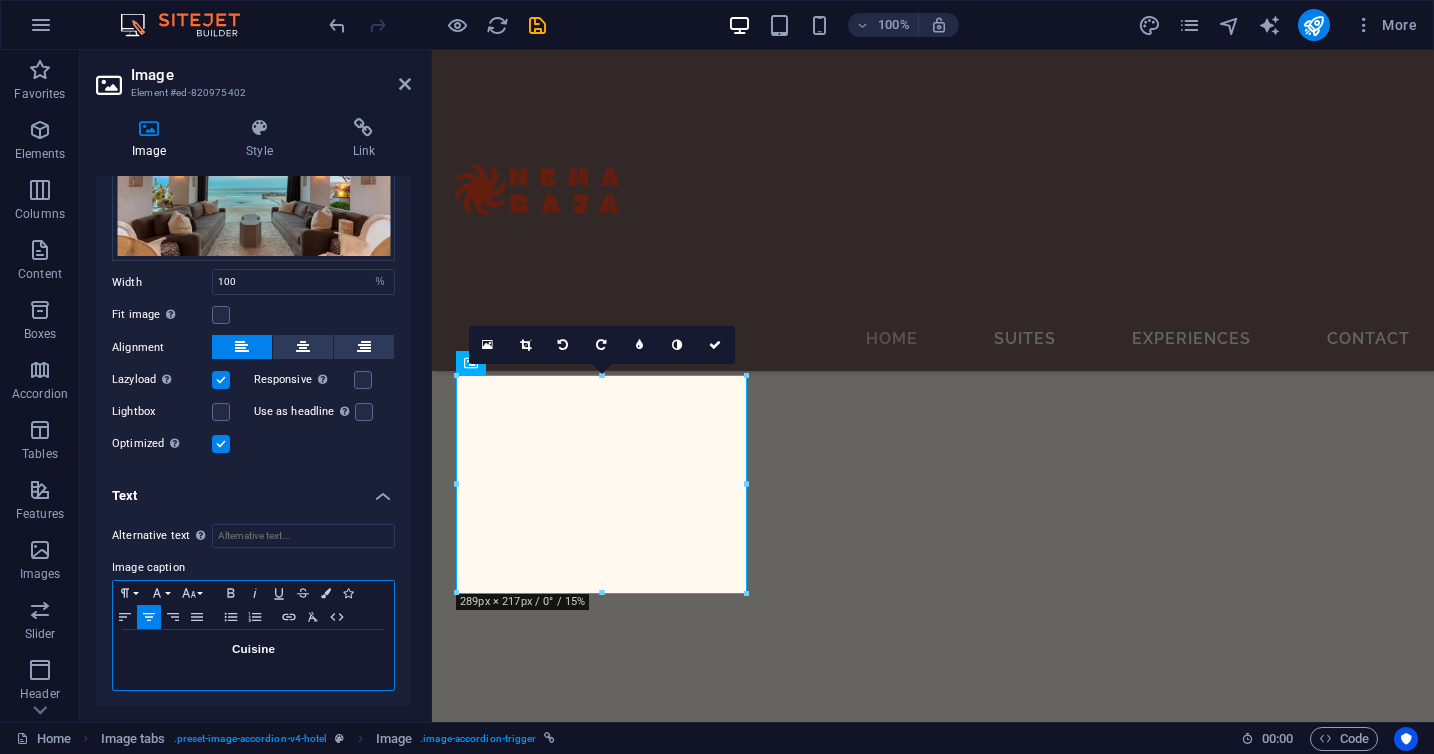 type 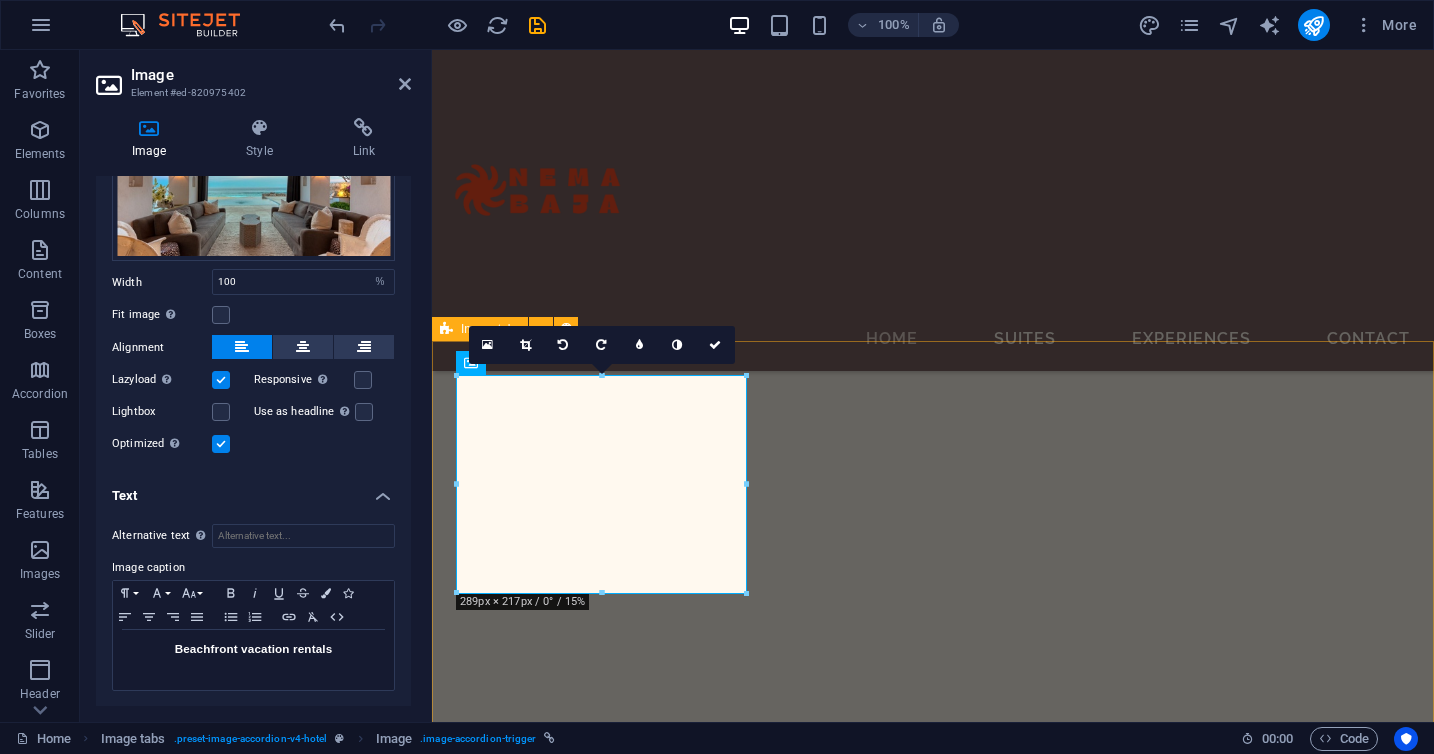 click on "We provide Health & Wellness Lorem ipsum dolor sit amet, consectetur adipisicing elit. Natus, dolores, at, nisi eligendi repellat voluptatem minima officia veritatis quasi animi porro laudantium dicta dolor voluptate non maiores ipsum reprehenderit odio fugiat reiciendis consectetur fuga pariatur libero accusantium quod minus odit debitis cumque quo adipisci vel vitae aliquid corrupti perferendis voluptates. Events Lorem ipsum dolor sit amet, consectetur adipisicing elit. Natus, dolores, at, nisi eligendi repellat voluptatem minima officia veritatis quasi animi porro laudantium dicta dolor voluptate non maiores ipsum reprehenderit odio fugiat reiciendis consectetur fuga pariatur libero accusantium quod minus odit debitis cumque quo adipisci vel vitae aliquid corrupti perferendis voluptates." at bounding box center (933, 4481) 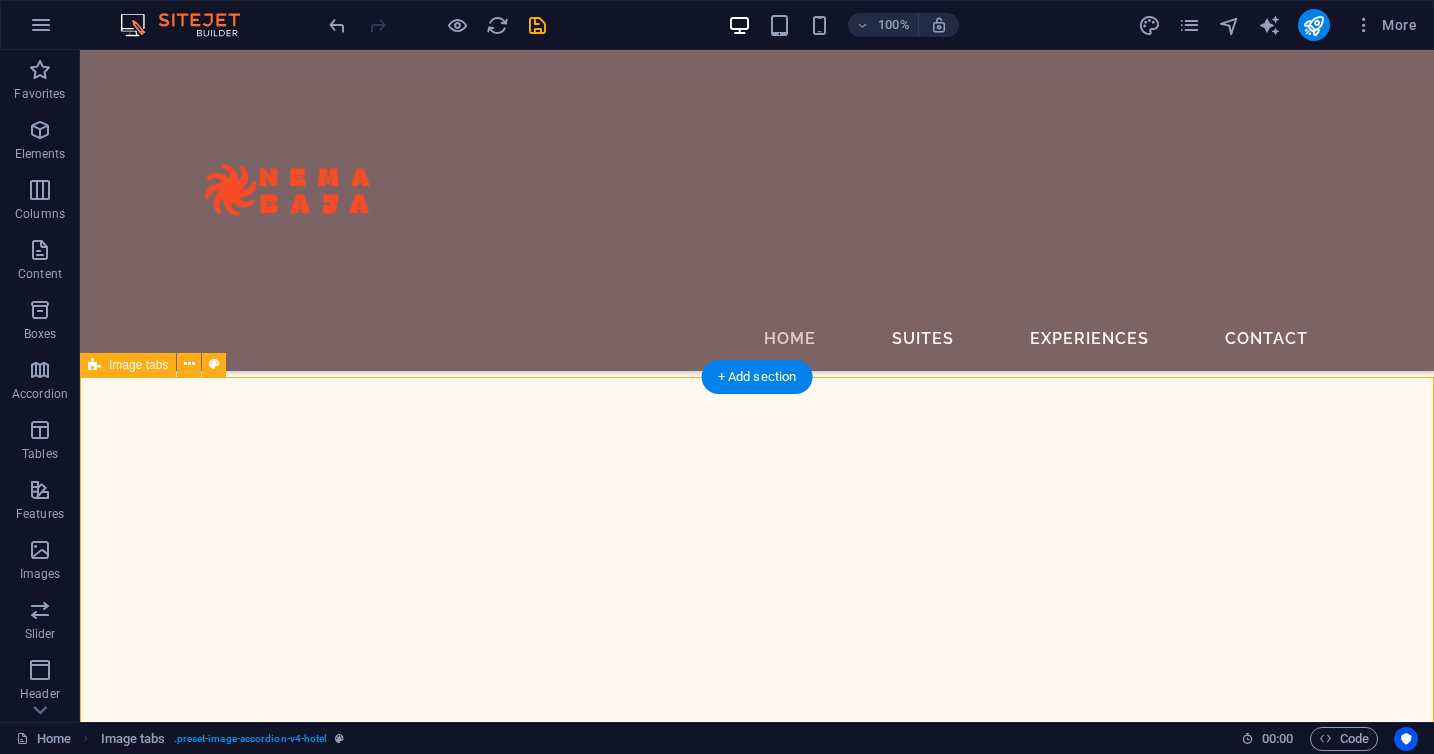 scroll, scrollTop: 2262, scrollLeft: 0, axis: vertical 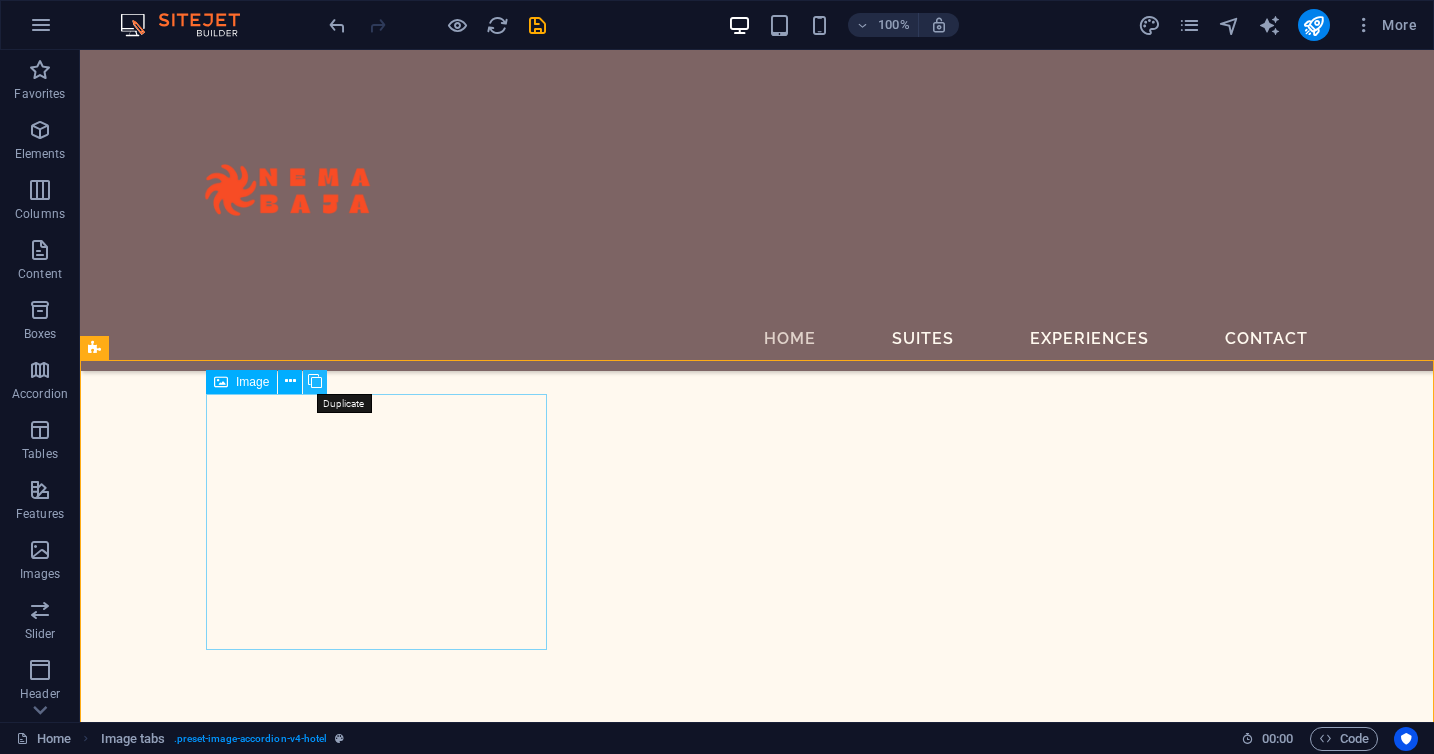 click at bounding box center (315, 381) 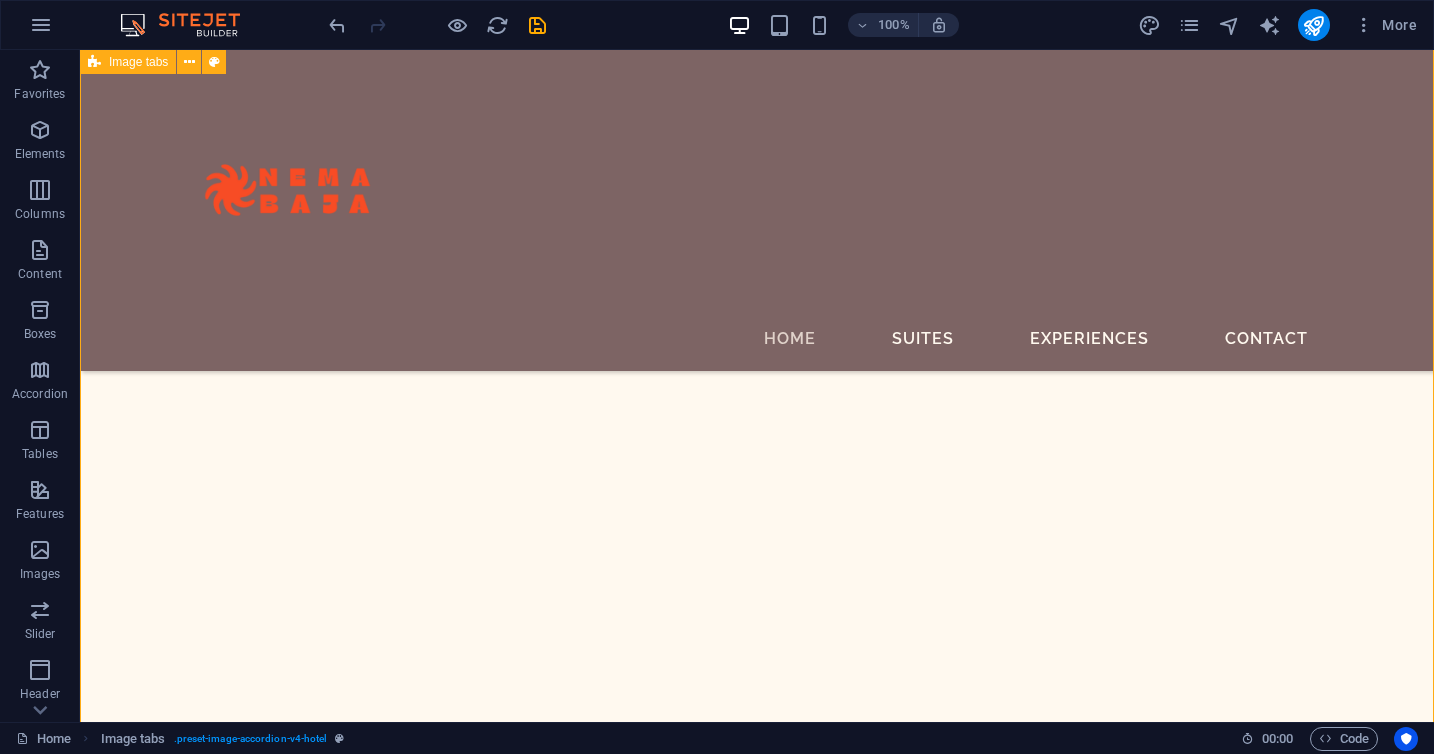 scroll, scrollTop: 2562, scrollLeft: 0, axis: vertical 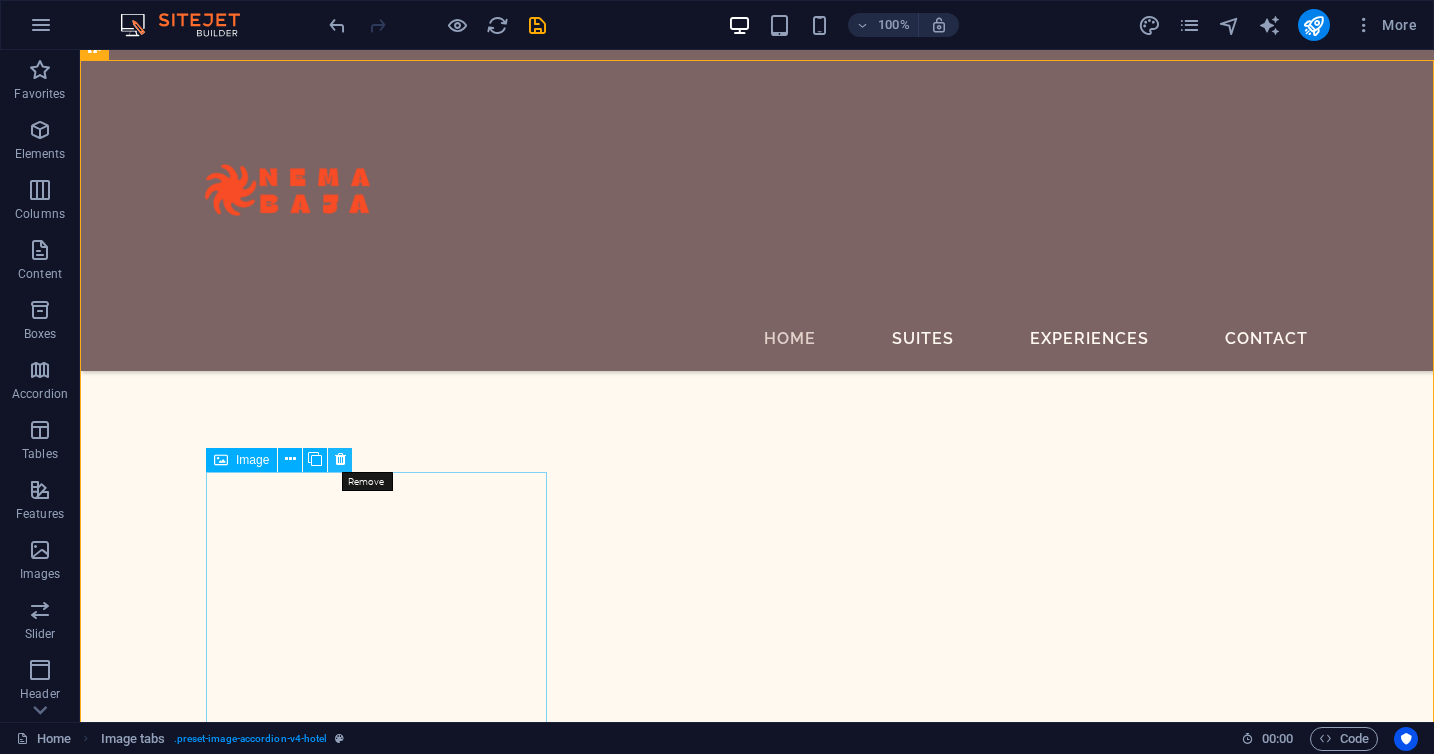 click at bounding box center [340, 459] 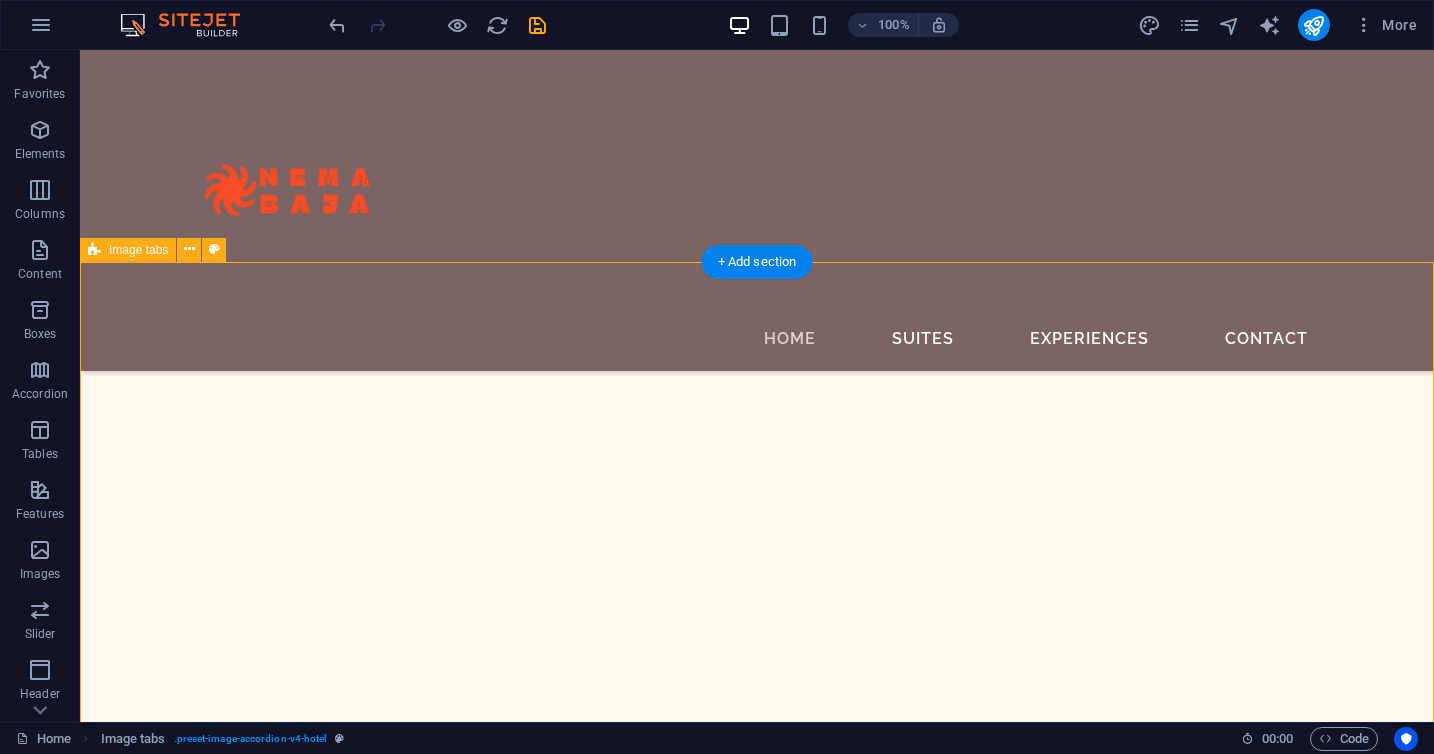 scroll, scrollTop: 2375, scrollLeft: 0, axis: vertical 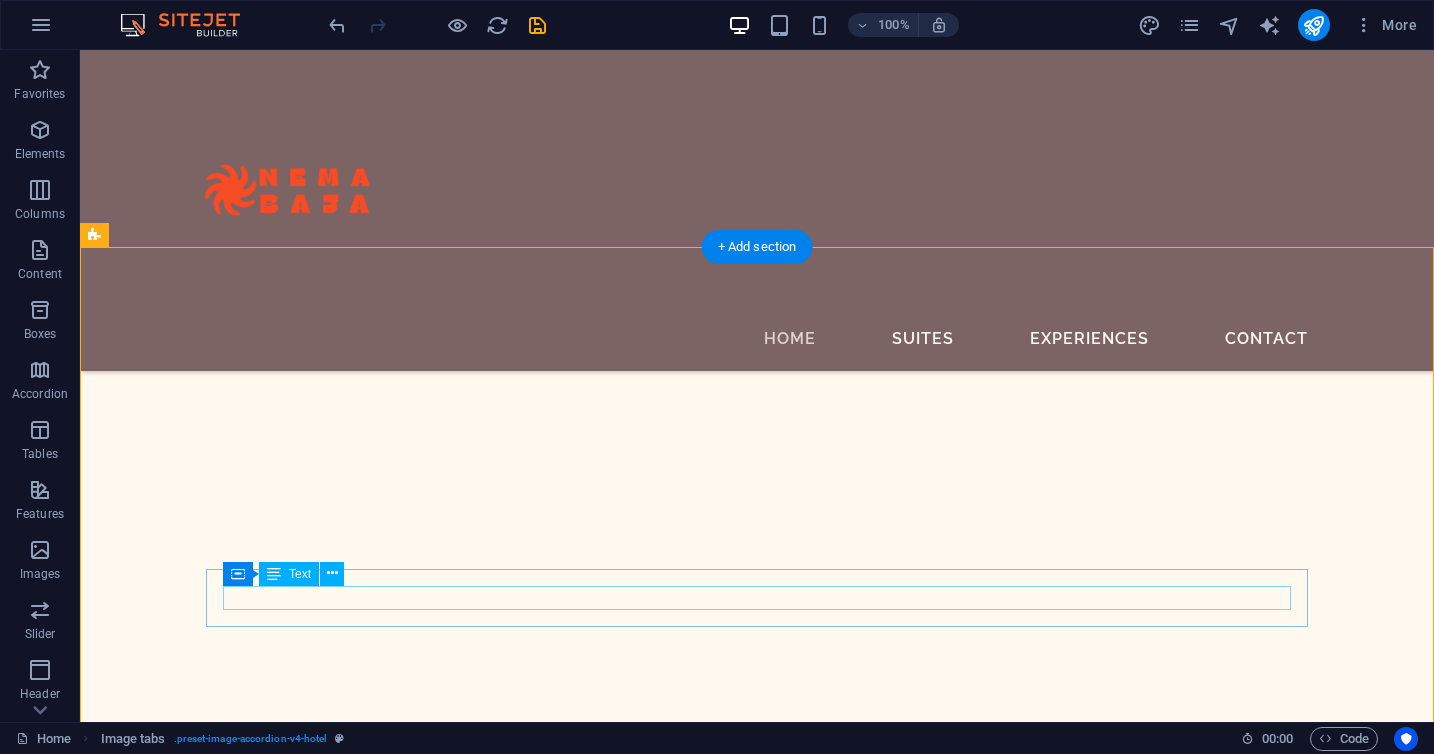 click on "We provide" at bounding box center [655, 5324] 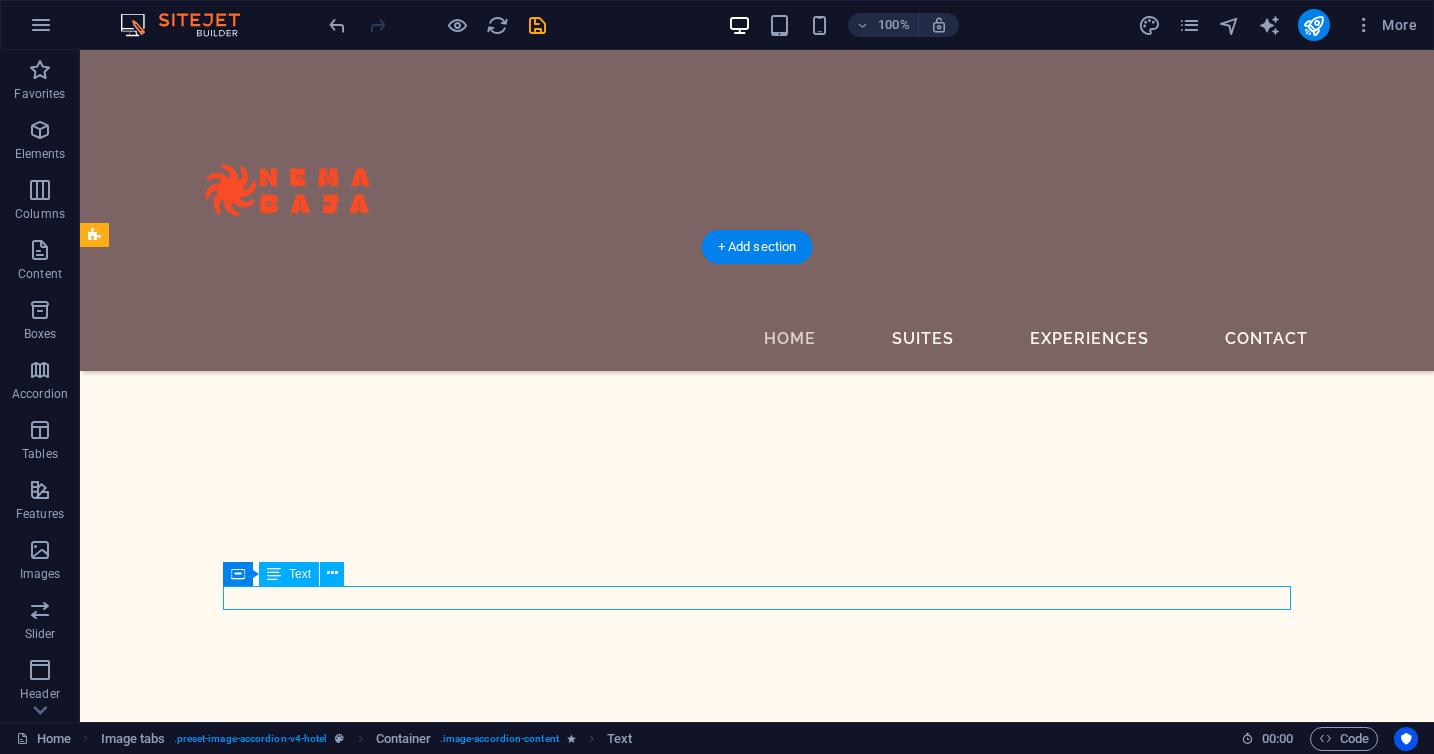 click on "We provide" at bounding box center [655, 5324] 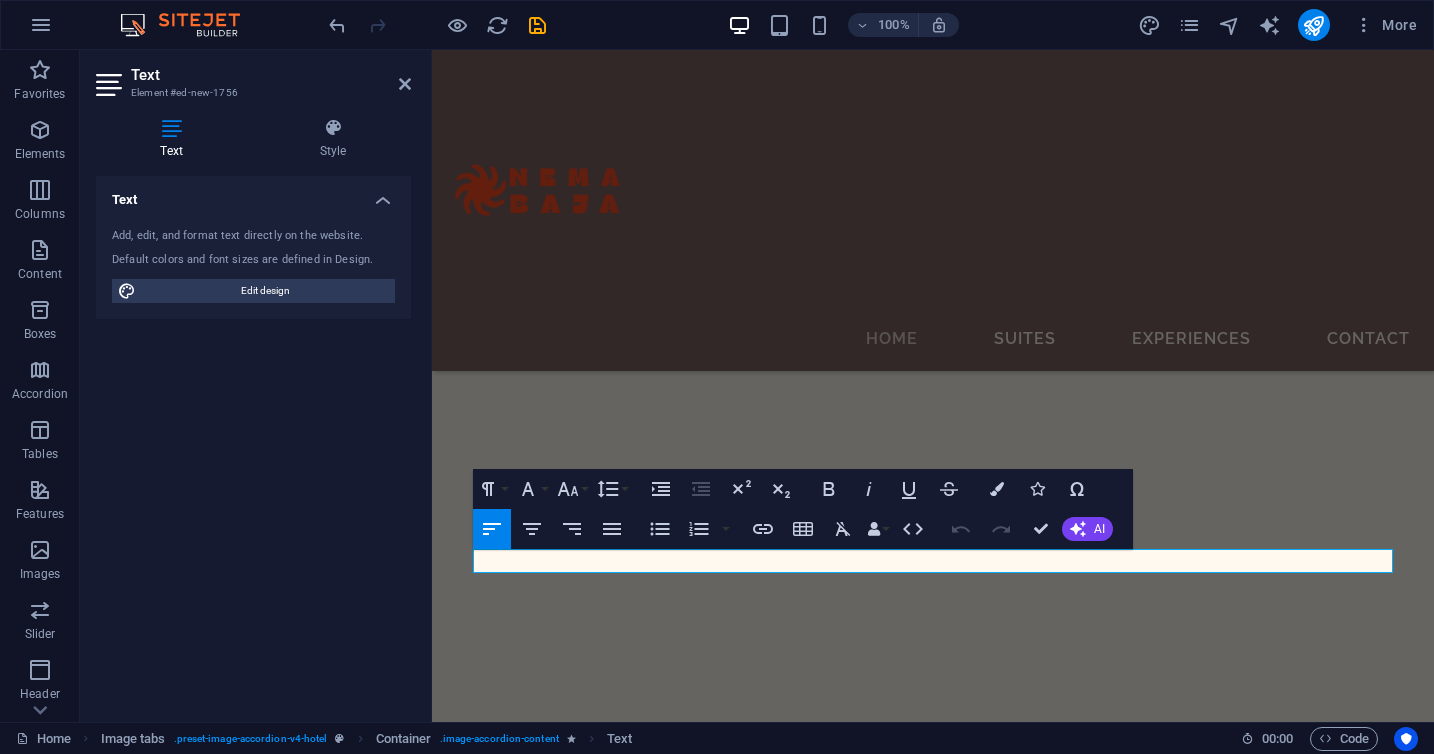 scroll, scrollTop: 2287, scrollLeft: 0, axis: vertical 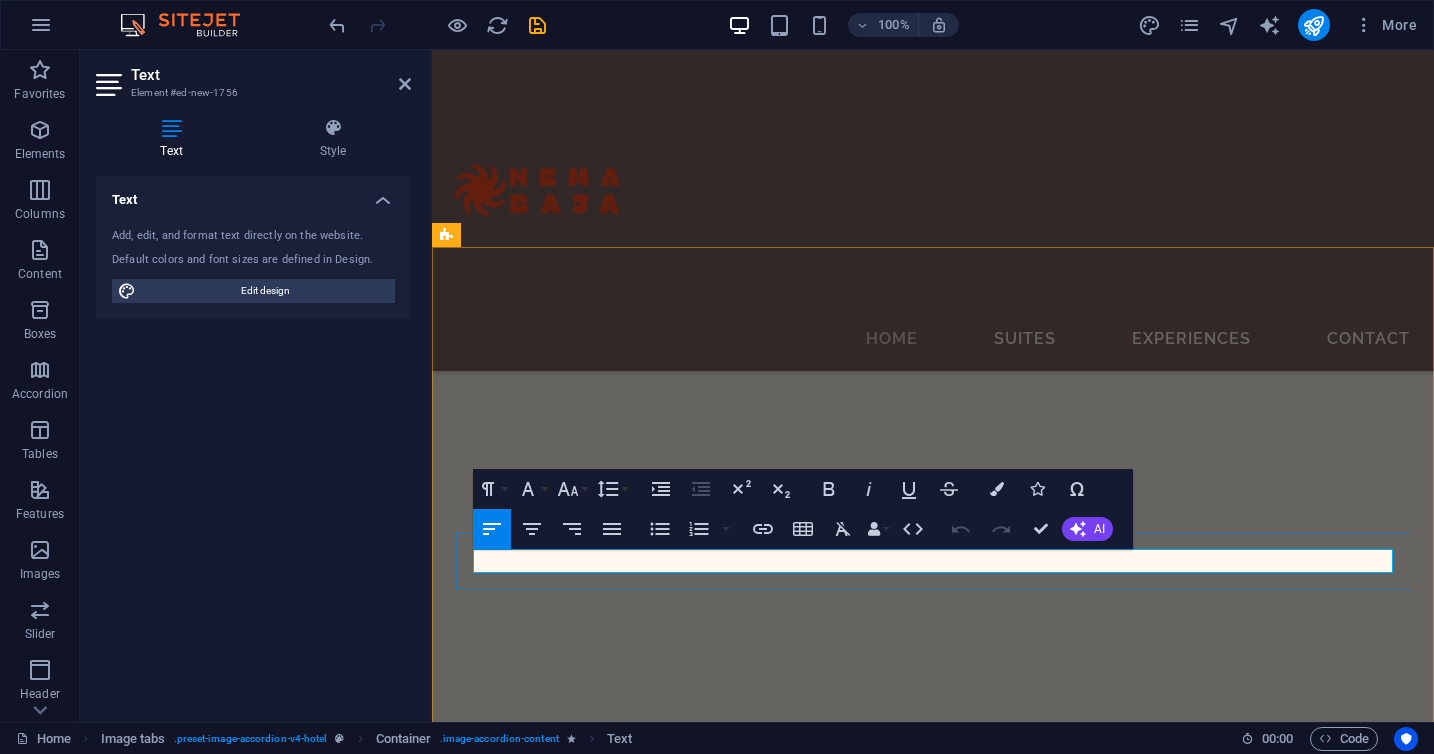 click on "We provide" at bounding box center (933, 4055) 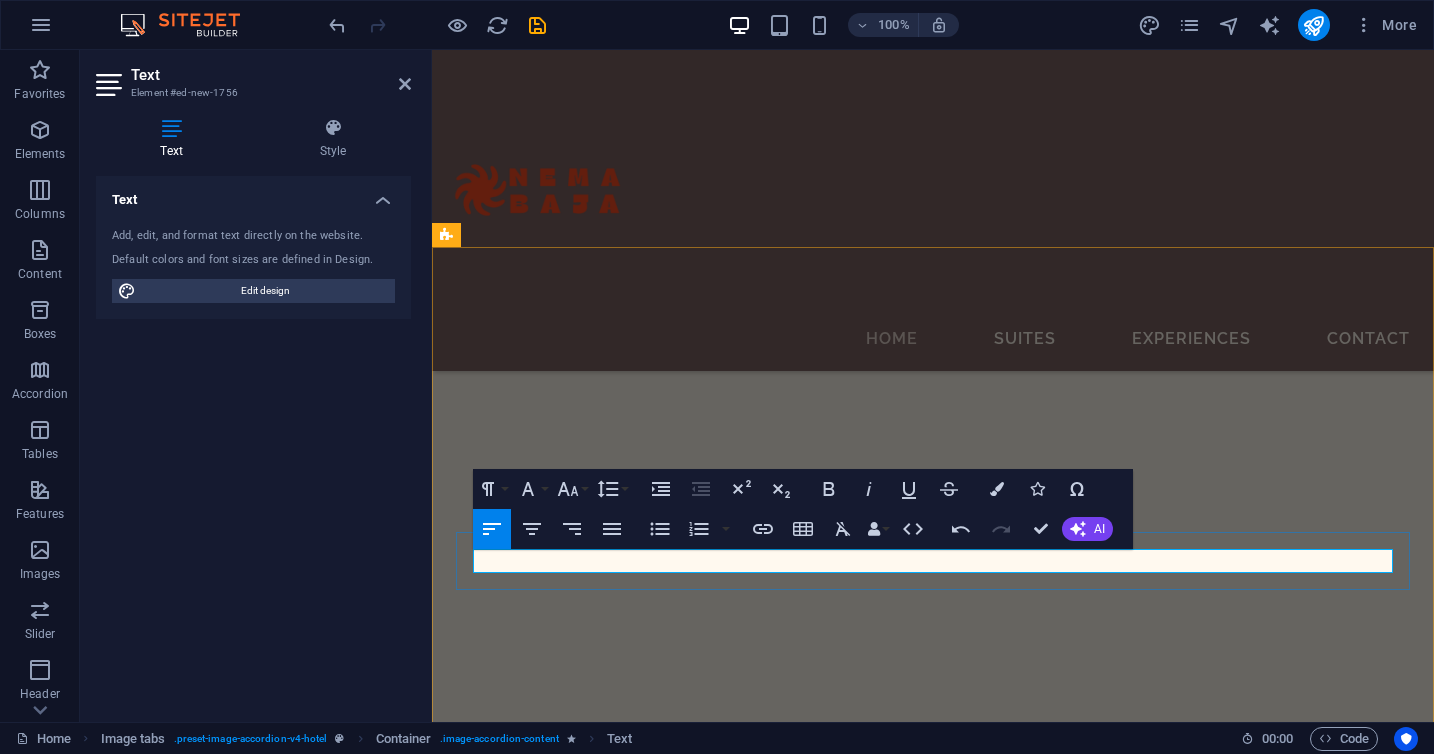 click at bounding box center (933, 4055) 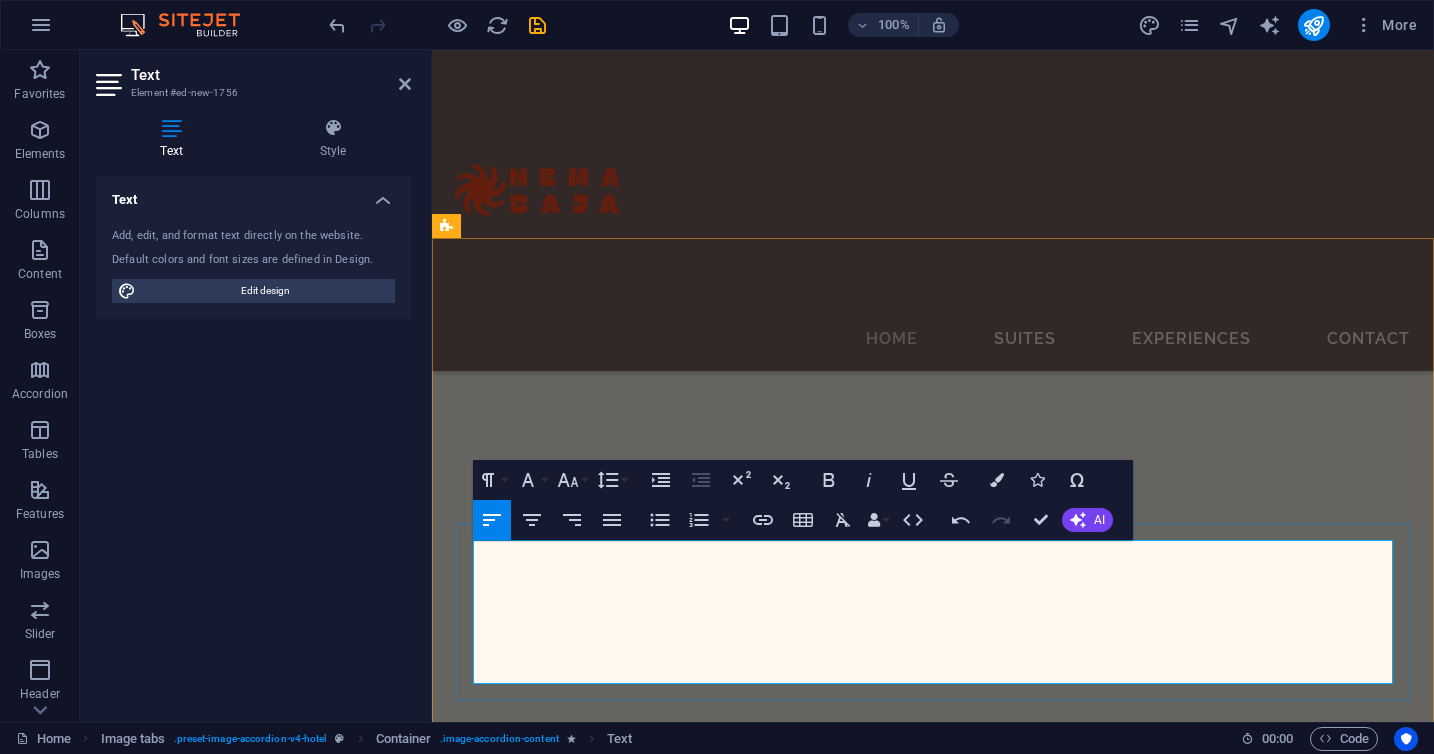 scroll, scrollTop: 2313, scrollLeft: 0, axis: vertical 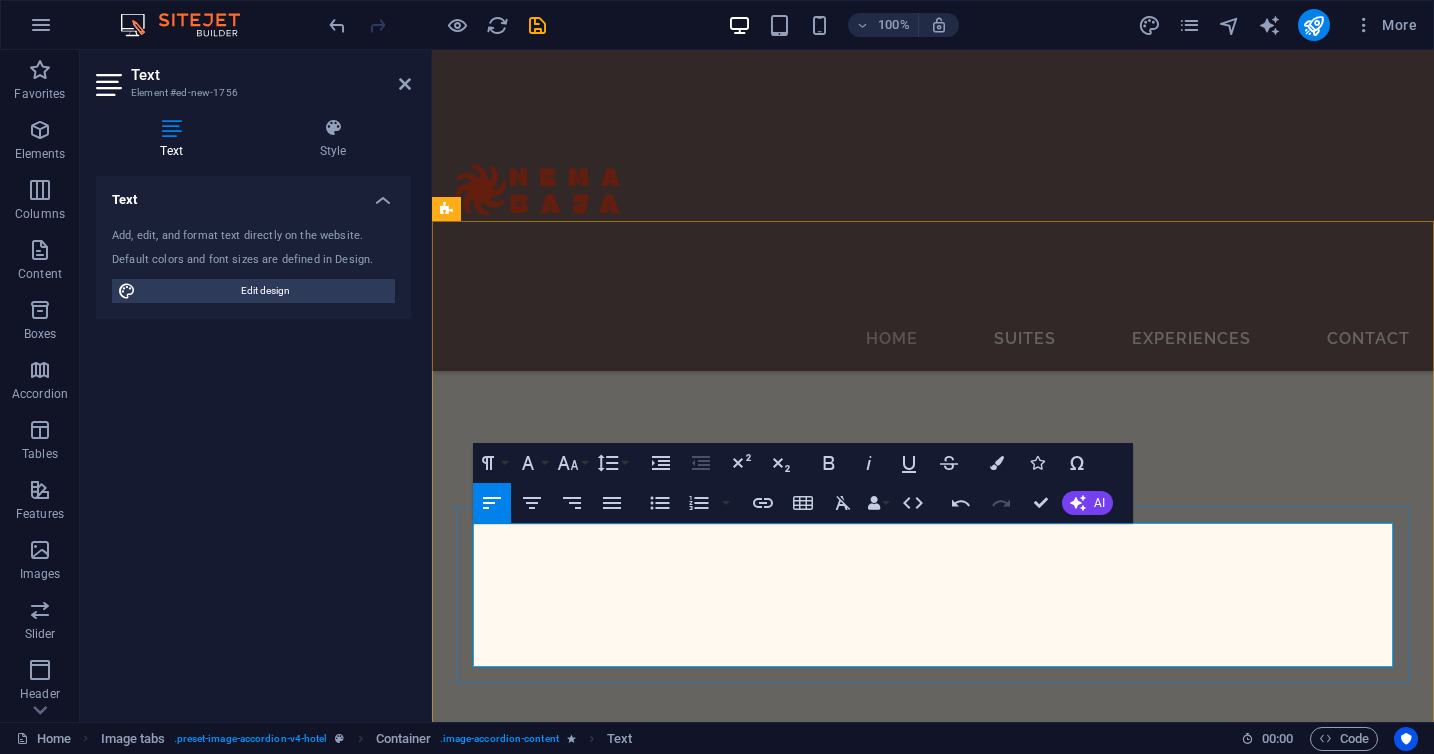 click on "Just tell us what you're looking for—we’ll handle the rest." at bounding box center (933, 4149) 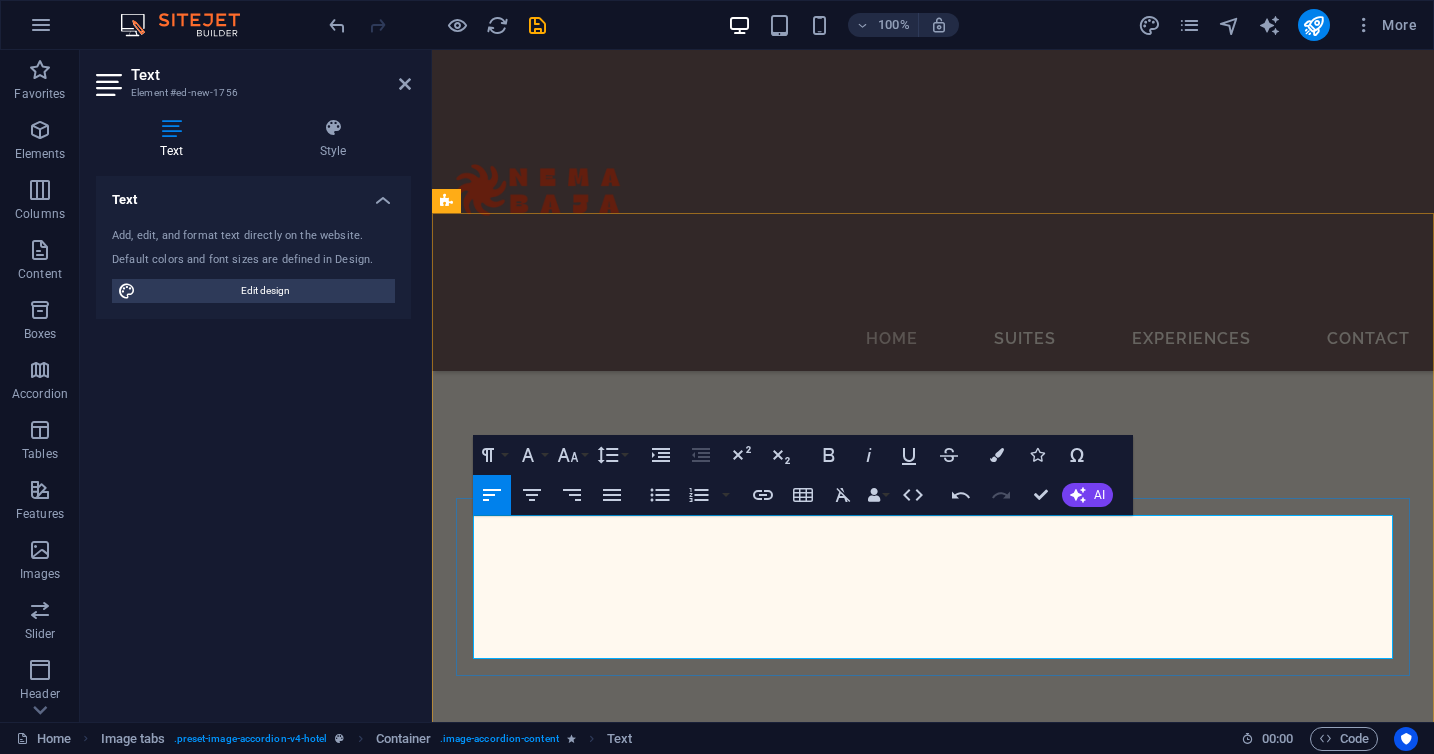 scroll, scrollTop: 2298, scrollLeft: 0, axis: vertical 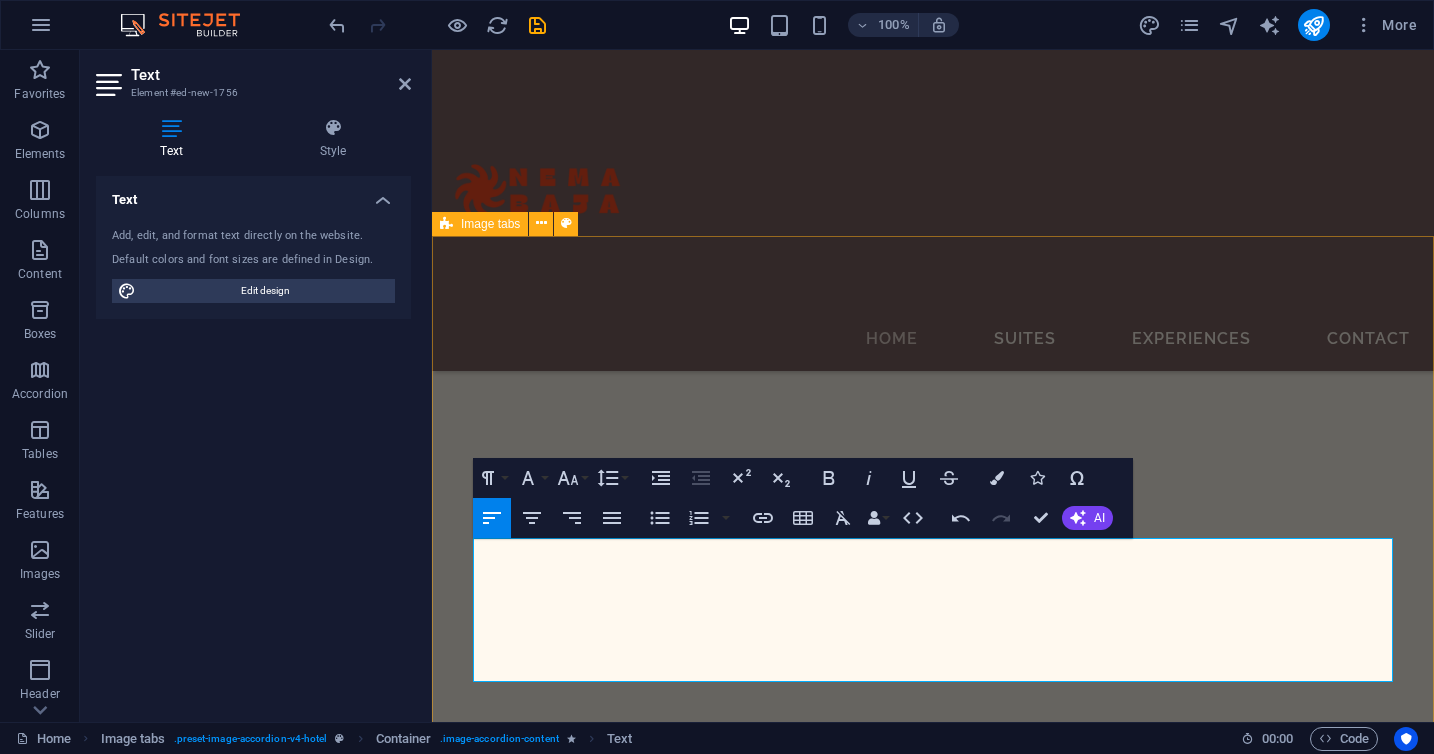 click on "Beachfront vacation rentals Enjoy the ultimate beachfront getaway with our carefully selected oceanfront vacation rentals. Each property offers direct access to the sea, stunning views, and the comfort of a luxury home away from home. Our rentals can be fully serviced and customized to your needs. We offer all-inclusive options that can include private chefs, butlers, daily housekeeping, airport transfers, and more, all tailored to your preferences and lifestyle. Whether you're looking for a relaxing escape or a fully catered experience, we make sure every detail is taken care of. Just tell us what you're looking for we’ll handle the rest. Health & Wellness Events" at bounding box center (933, 4436) 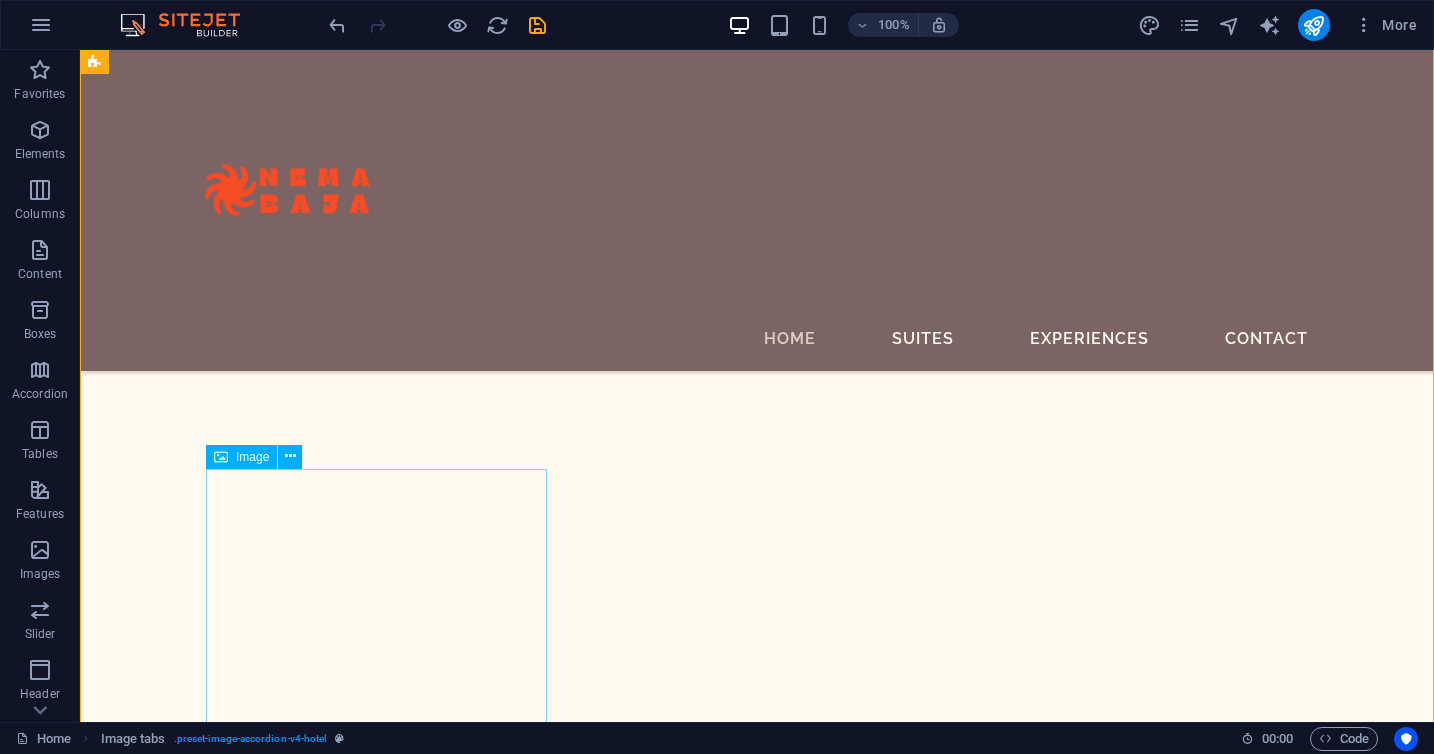 scroll, scrollTop: 2540, scrollLeft: 0, axis: vertical 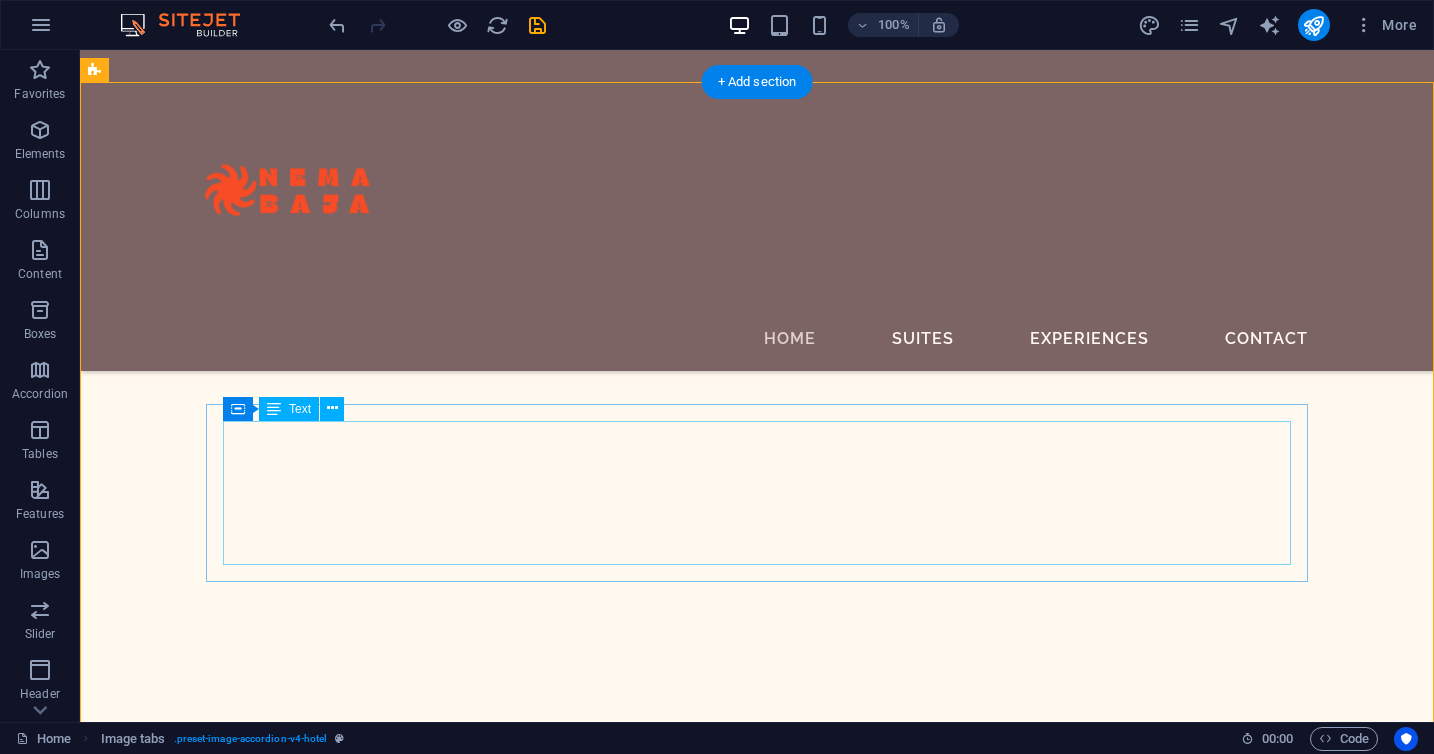 click on "Enjoy the ultimate beachfront getaway with our carefully selected oceanfront vacation rentals. Each property offers direct access to the sea, stunning views, and the comfort of a luxury home away from home. Our rentals can be fully serviced and customized to your needs. We offer all-inclusive options that can include private chefs, butlers, daily housekeeping, airport transfers, and more, all tailored to your preferences and lifestyle. Whether you're looking for a relaxing escape or a fully catered experience, we make sure every detail is taken care of. Just tell us what you're looking for we’ll handle the rest. Health & Wellness Events" at bounding box center (655, 5219) 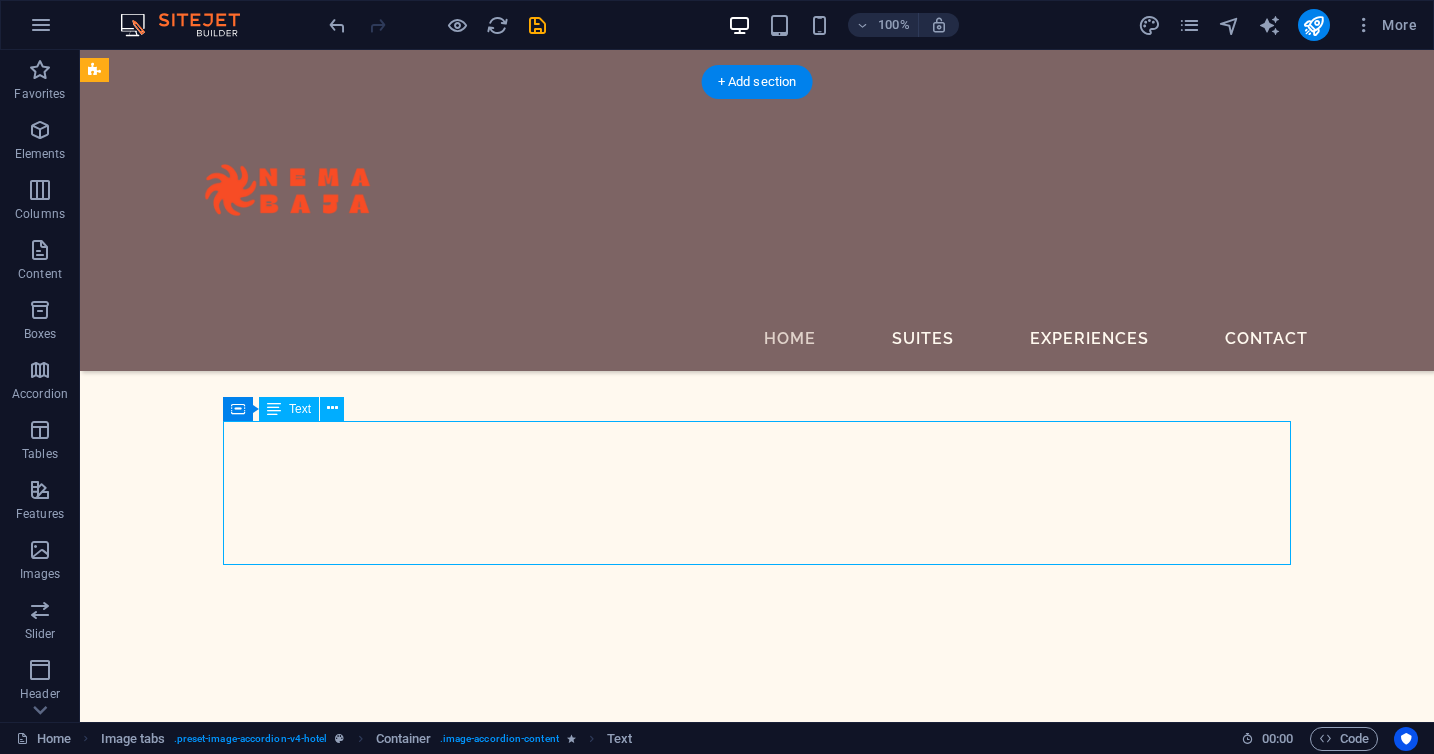 click on "Enjoy the ultimate beachfront getaway with our carefully selected oceanfront vacation rentals. Each property offers direct access to the sea, stunning views, and the comfort of a luxury home away from home. Our rentals can be fully serviced and customized to your needs. We offer all-inclusive options that can include private chefs, butlers, daily housekeeping, airport transfers, and more, all tailored to your preferences and lifestyle. Whether you're looking for a relaxing escape or a fully catered experience, we make sure every detail is taken care of. Just tell us what you're looking for we’ll handle the rest. Health & Wellness Events" at bounding box center (655, 5219) 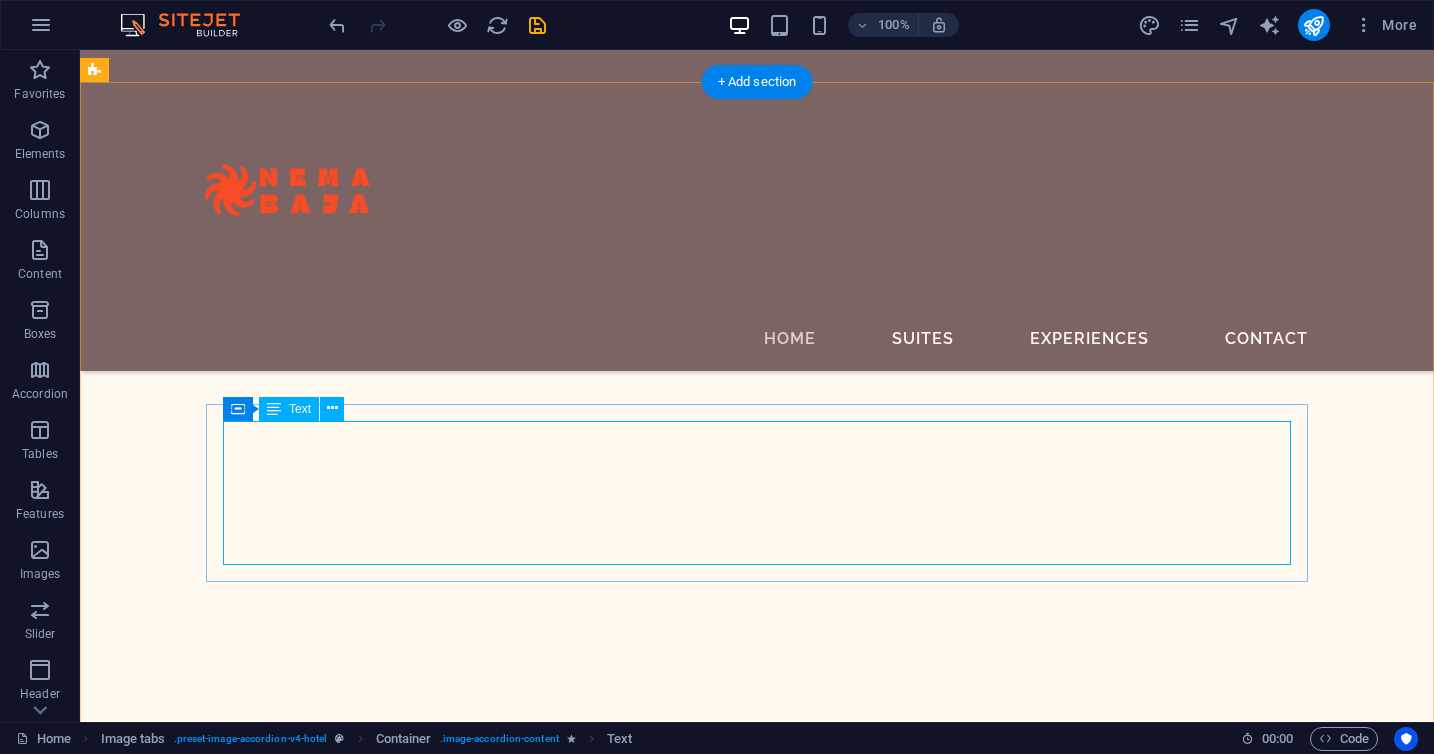 click on "Enjoy the ultimate beachfront getaway with our carefully selected oceanfront vacation rentals. Each property offers direct access to the sea, stunning views, and the comfort of a luxury home away from home. Our rentals can be fully serviced and customized to your needs. We offer all-inclusive options that can include private chefs, butlers, daily housekeeping, airport transfers, and more, all tailored to your preferences and lifestyle. Whether you're looking for a relaxing escape or a fully catered experience, we make sure every detail is taken care of. Just tell us what you're looking for we’ll handle the rest. Health & Wellness Events" at bounding box center [655, 5219] 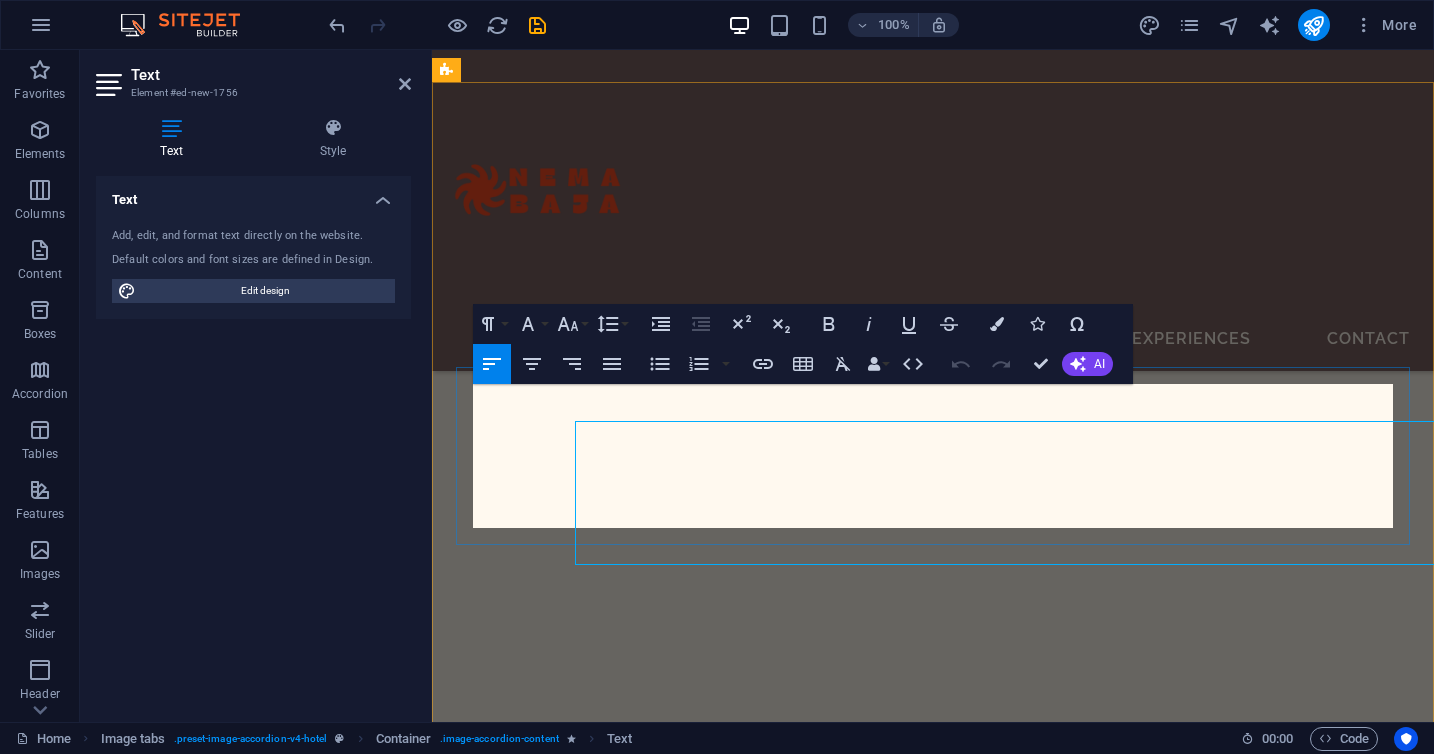 scroll, scrollTop: 2452, scrollLeft: 0, axis: vertical 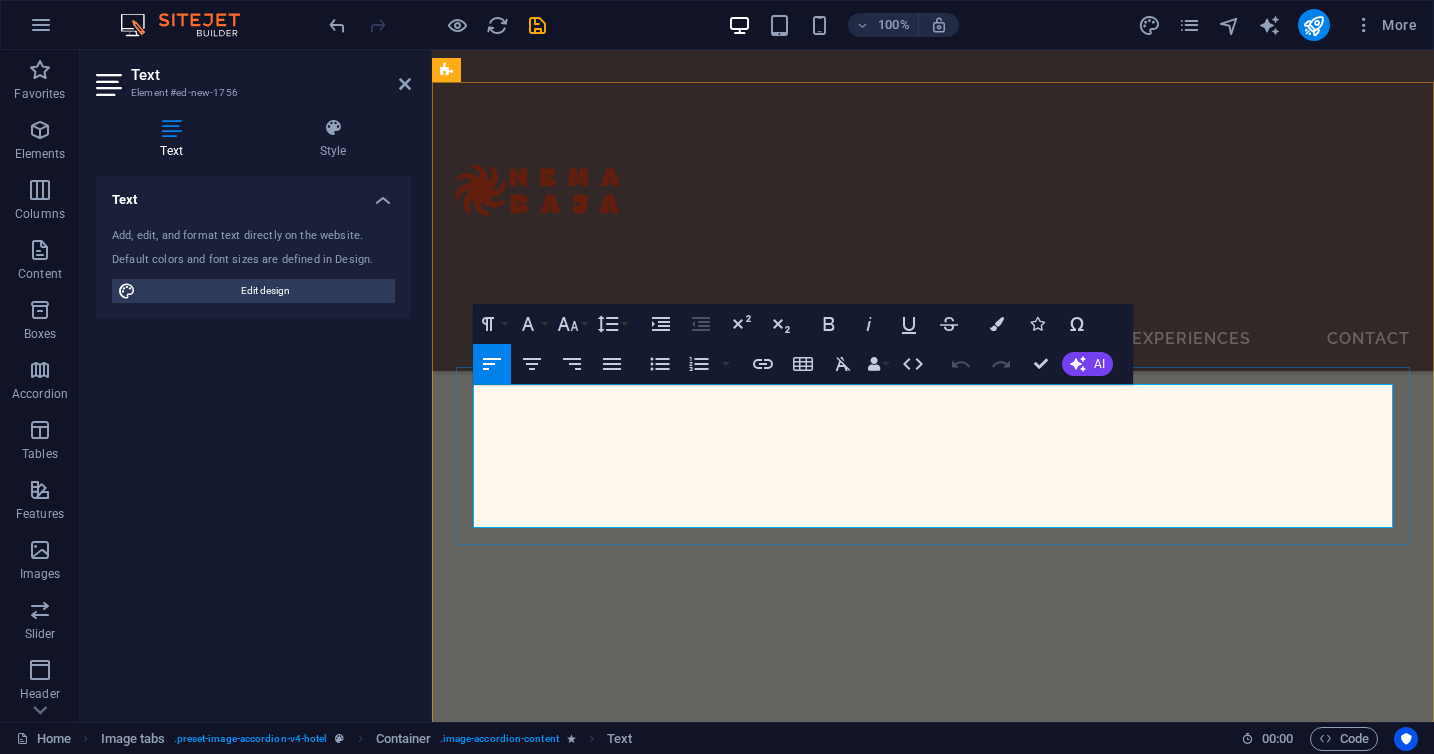 click on "Just tell us what you're looking for we’ll handle the rest." at bounding box center [933, 4010] 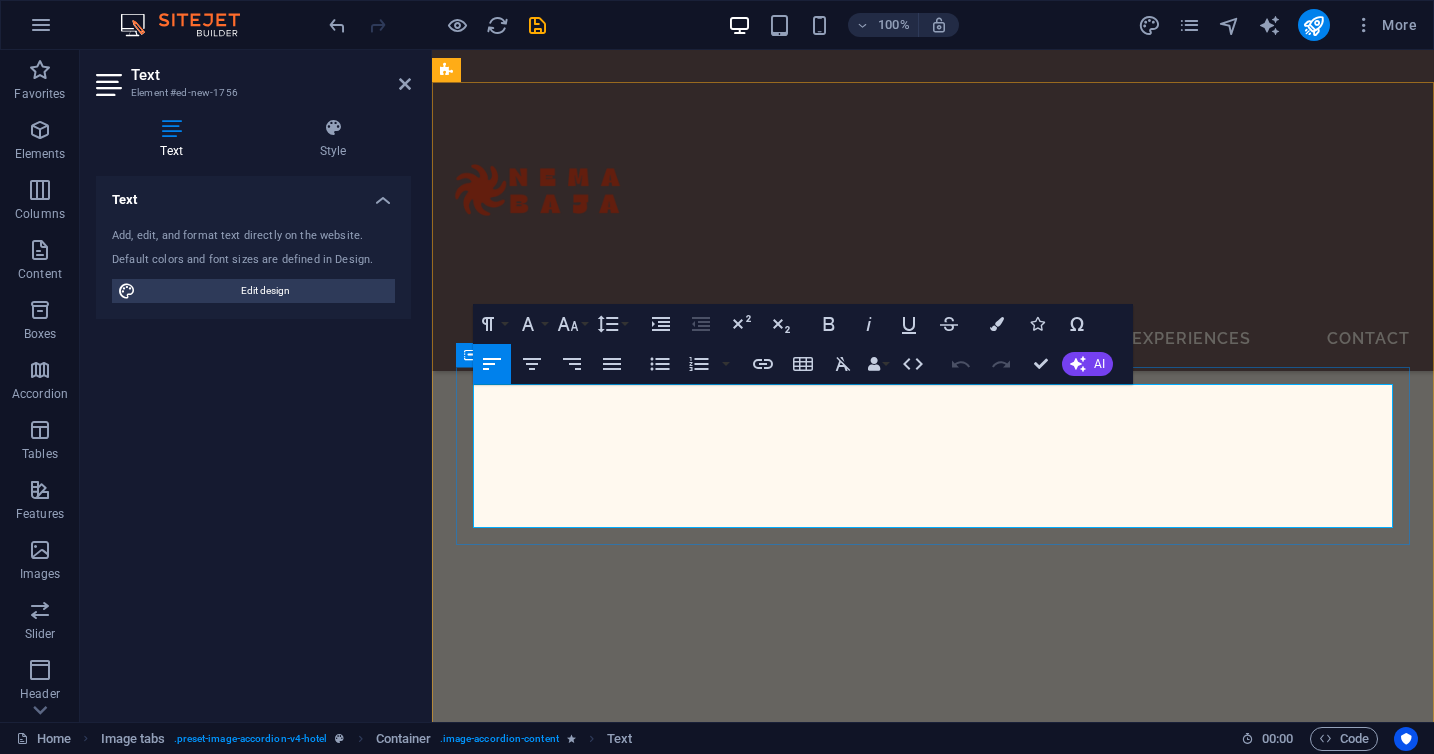 drag, startPoint x: 920, startPoint y: 512, endPoint x: 462, endPoint y: 510, distance: 458.00436 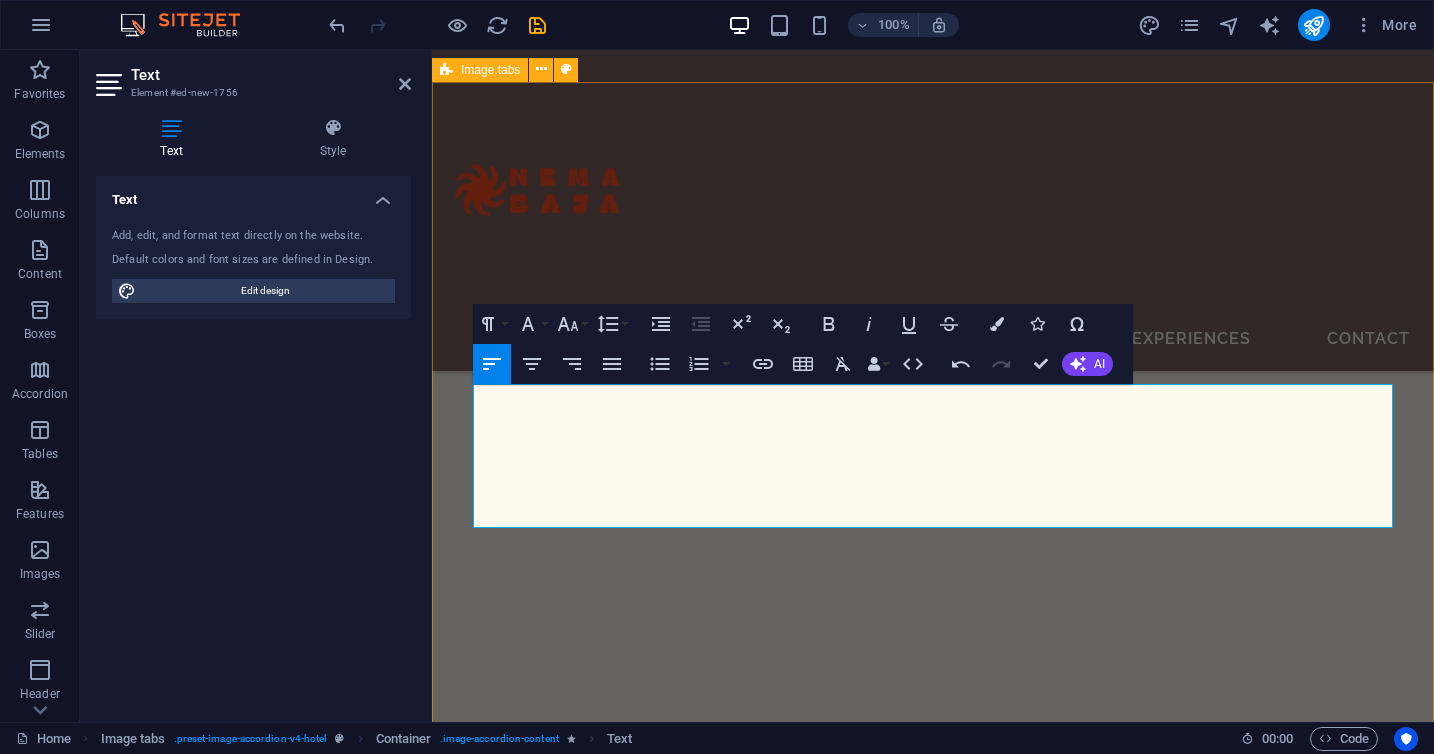 click on "Beachfront vacation rentals Enjoy the ultimate beachfront getaway with our carefully selected oceanfront vacation rentals. Each property offers direct access to the sea, stunning views, and the comfort of a luxury home away from home. Our rentals can be fully serviced and customized to your needs. We offer all-inclusive options that can include private chefs, butlers, daily housekeeping, airport transfers, and more, all tailored to your preferences and lifestyle. Whether you're looking for a relaxing escape or a fully catered experience, we make sure every detail is taken care of. Health & Wellness Lorem ipsum dolor sit amet, consectetur adipisicing elit. Natus, dolores, at, nisi eligendi repellat voluptatem minima officia veritatis quasi animi porro laudantium dicta dolor voluptate non maiores ipsum reprehenderit odio fugiat reiciendis consectetur fuga pariatur libero accusantium quod minus odit debitis cumque quo adipisci vel vitae aliquid corrupti perferendis voluptates. Events" at bounding box center [933, 4282] 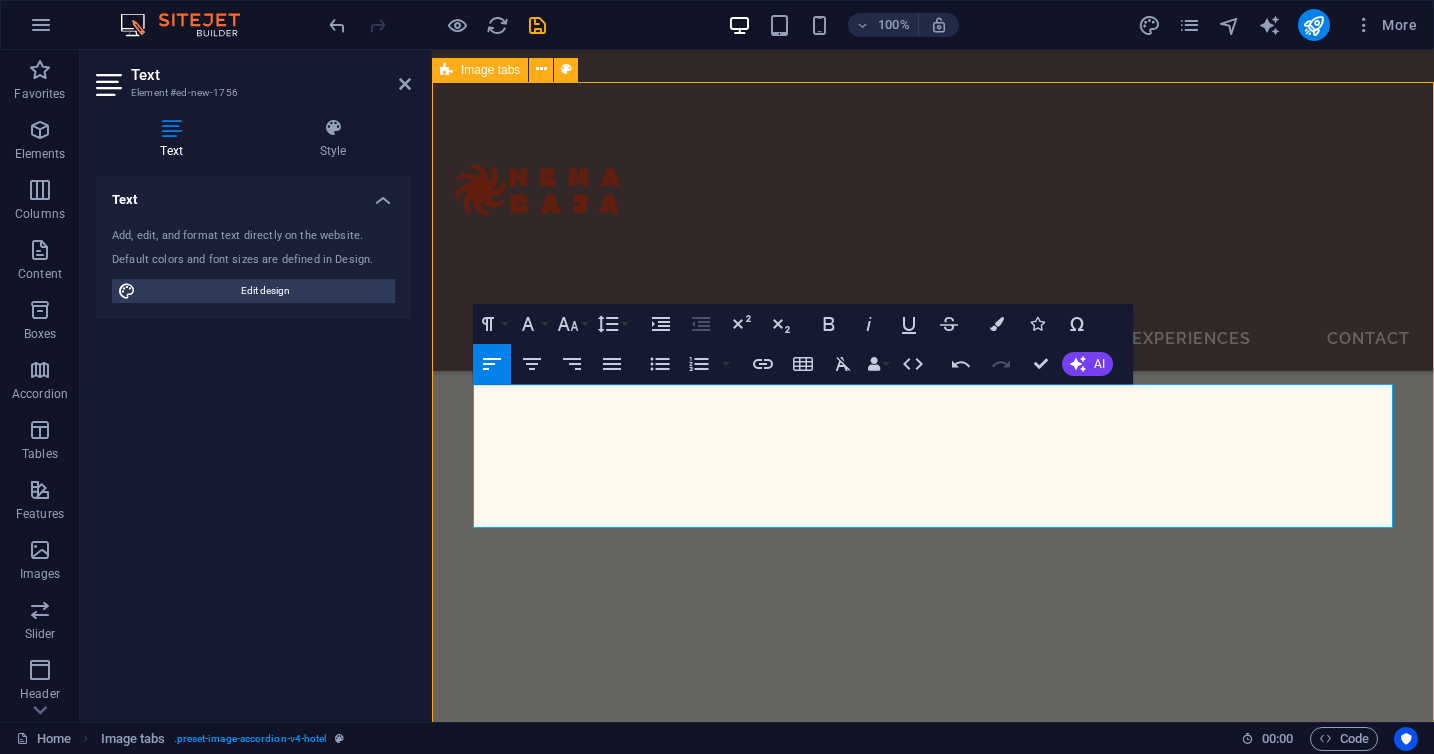 scroll, scrollTop: 2577, scrollLeft: 0, axis: vertical 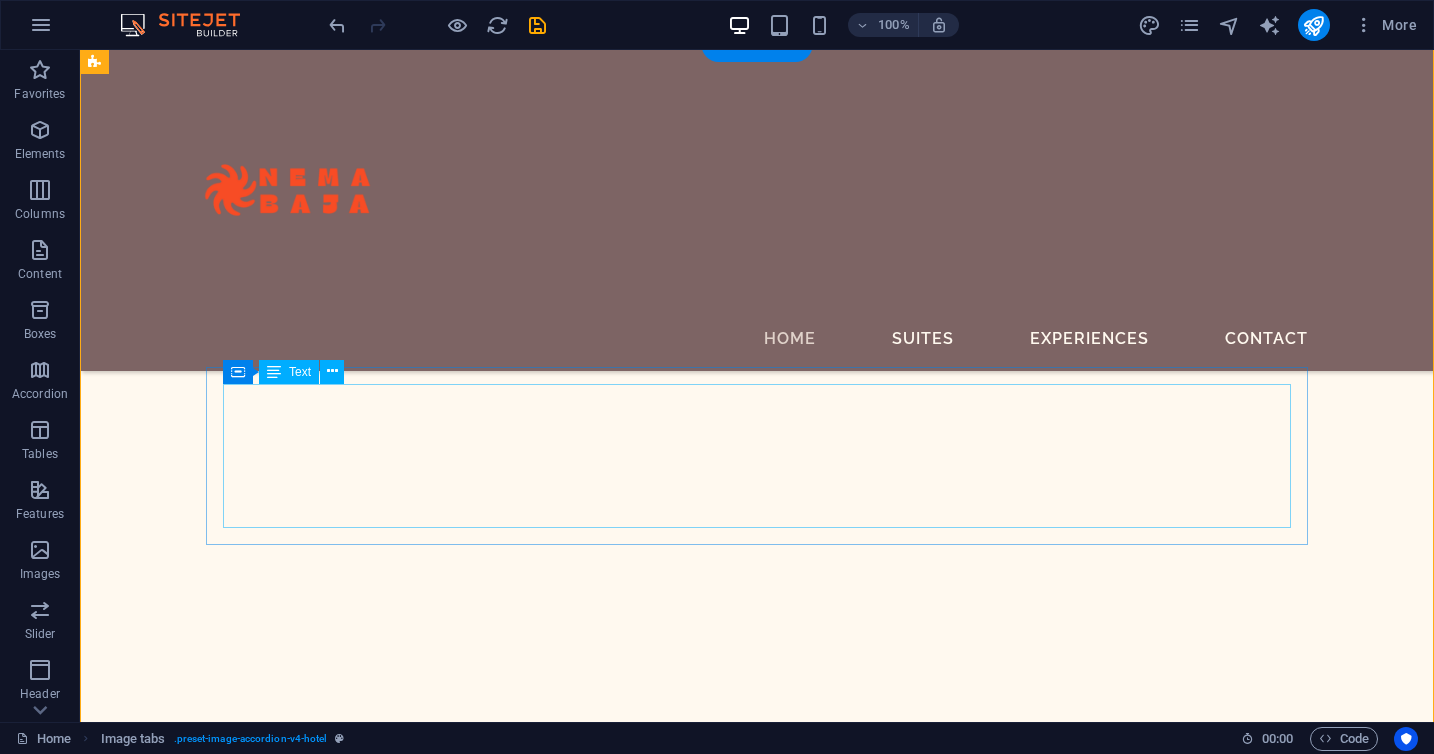 click on "Enjoy the ultimate beachfront getaway with our carefully selected oceanfront vacation rentals. Each property offers direct access to the sea, stunning views, and the comfort of a luxury home away from home. Our rentals can be fully serviced and customized to your needs. We offer all-inclusive options that can include private chefs, butlers, daily housekeeping, airport transfers, and more, all tailored to your preferences and lifestyle. Whether you're looking for a relaxing escape or a fully catered experience, we make sure every detail is taken care of." at bounding box center [655, 5182] 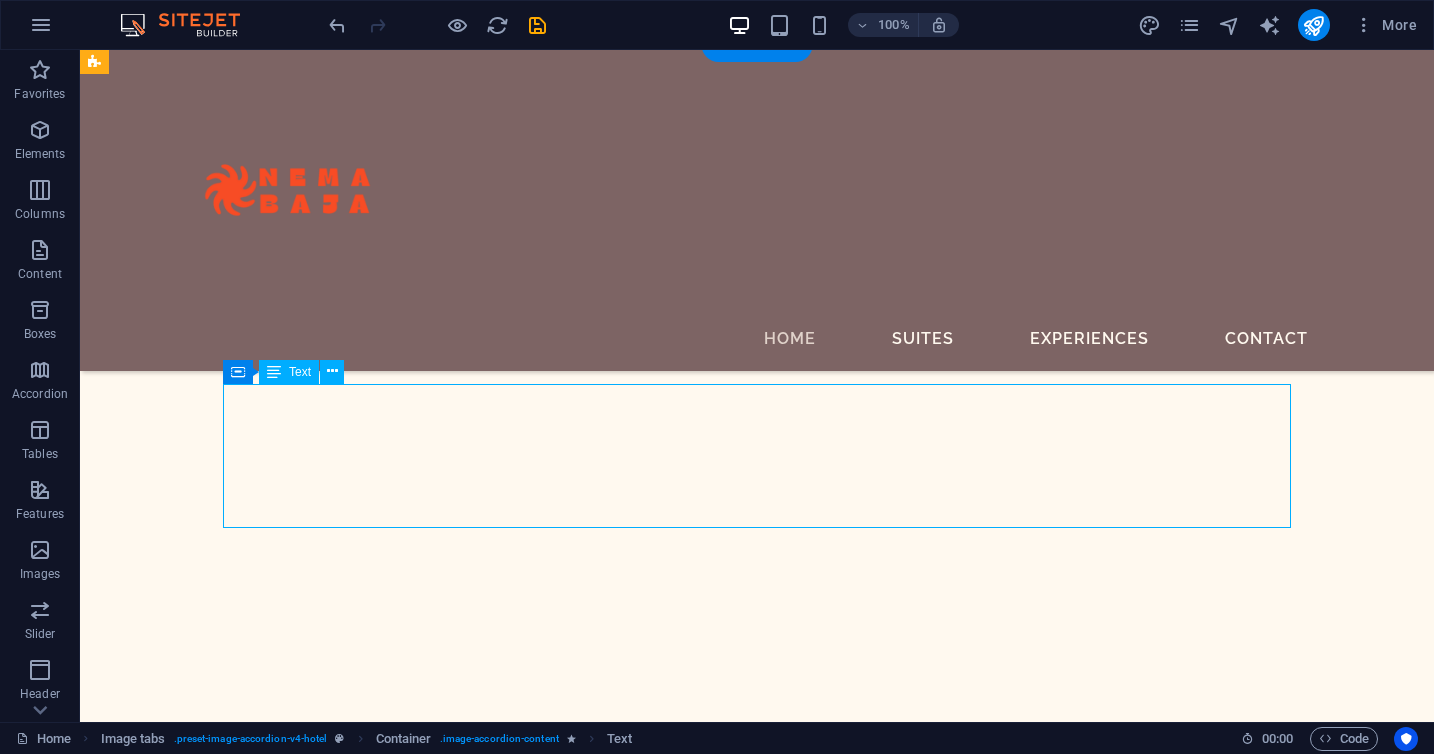 click on "Enjoy the ultimate beachfront getaway with our carefully selected oceanfront vacation rentals. Each property offers direct access to the sea, stunning views, and the comfort of a luxury home away from home. Our rentals can be fully serviced and customized to your needs. We offer all-inclusive options that can include private chefs, butlers, daily housekeeping, airport transfers, and more, all tailored to your preferences and lifestyle. Whether you're looking for a relaxing escape or a fully catered experience, we make sure every detail is taken care of." at bounding box center (655, 5182) 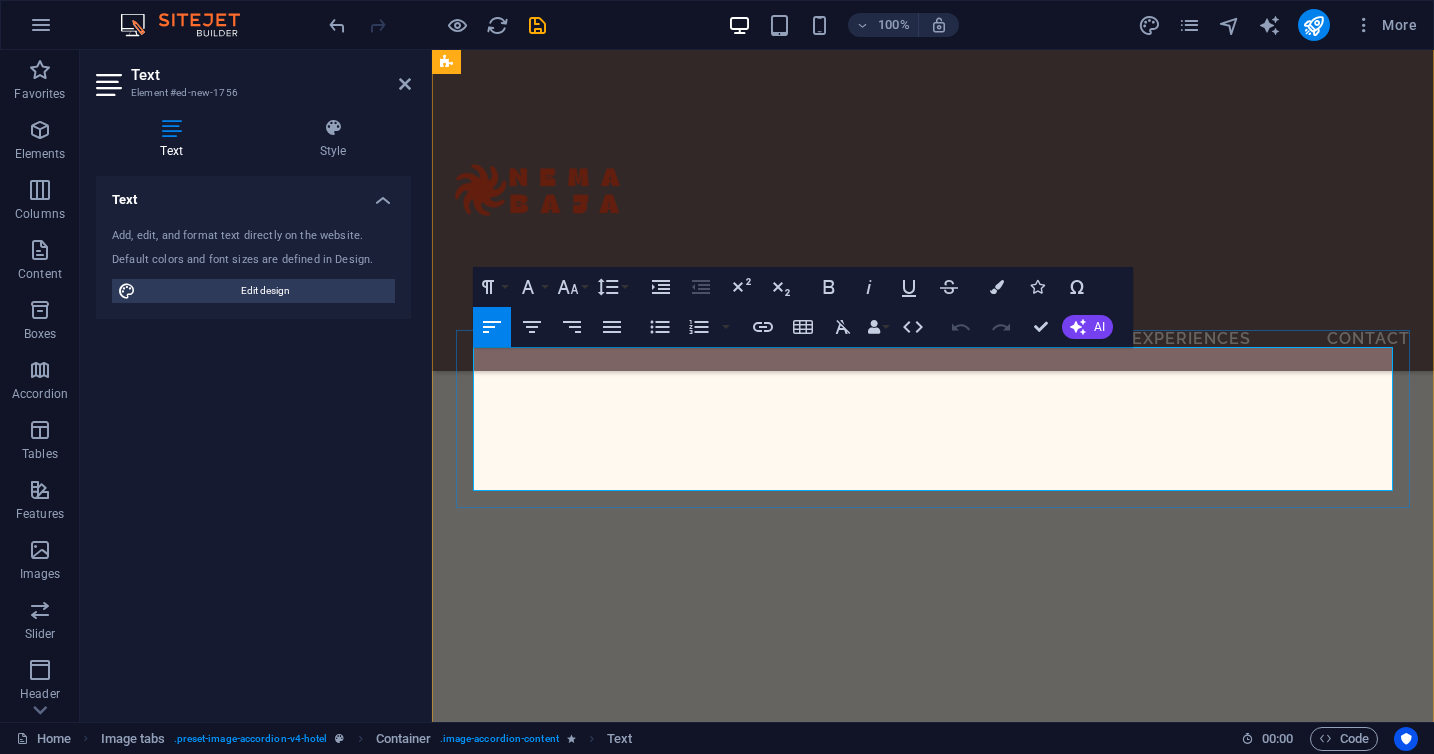 click at bounding box center (933, 3973) 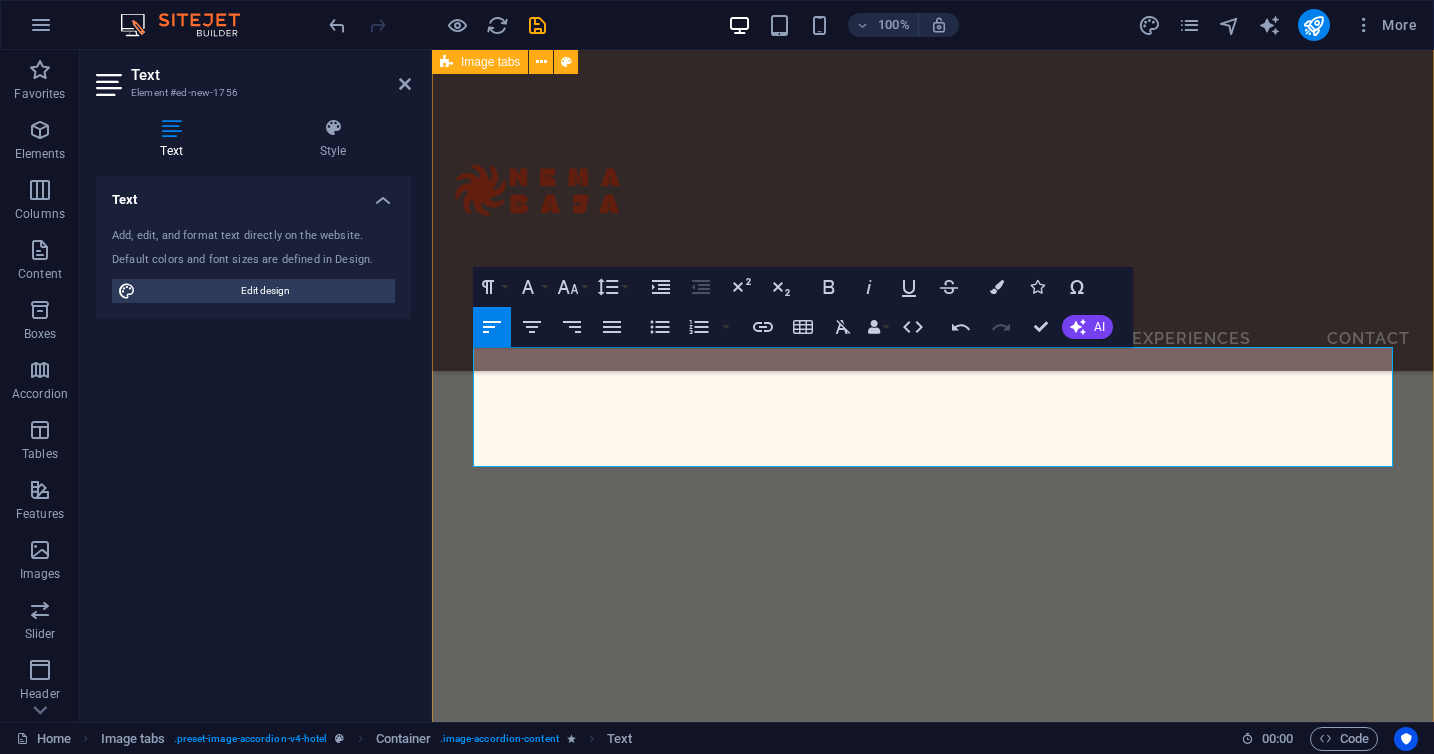 click on "Beachfront vacation rentals Enjoy the ultimate beachfront getaway with our carefully selected oceanfront vacation rentals. Each property offers direct access to the sea, stunning views, and the comfort of a luxury home away from home. Our rentals can be fully serviced and customized to your needs. We offer all-inclusive options that can include private chefs, butlers, daily housekeeping, airport transfers, and more, all tailored to your preferences and lifestyle. Whether you're looking for a relaxing escape or a fully catered experience, we make sure every detail is taken care of. Health & Wellness Lorem ipsum dolor sit amet, consectetur adipisicing elit. Natus, dolores, at, nisi eligendi repellat voluptatem minima officia veritatis quasi animi porro laudantium dicta dolor voluptate non maiores ipsum reprehenderit odio fugiat reiciendis consectetur fuga pariatur libero accusantium quod minus odit debitis cumque quo adipisci vel vitae aliquid corrupti perferendis voluptates. Events" at bounding box center (933, 4233) 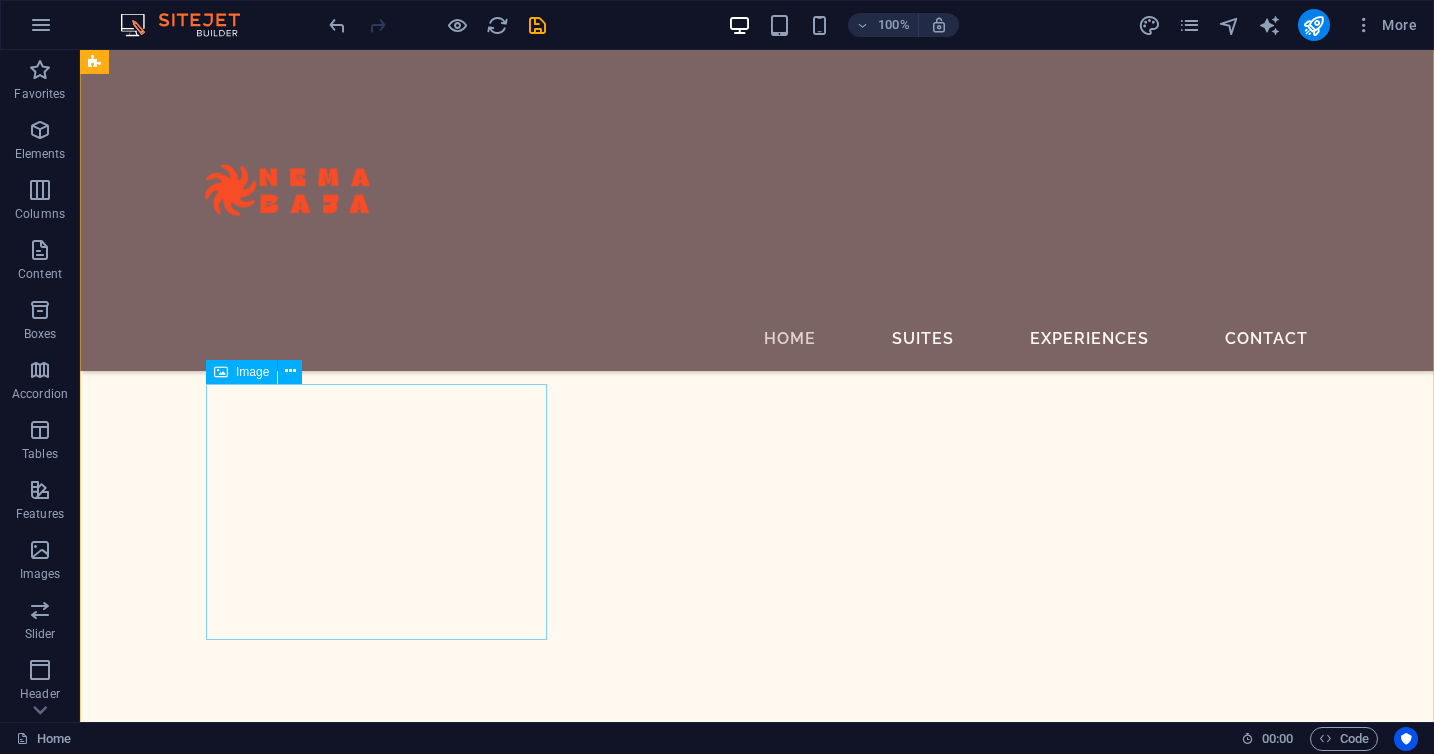 scroll, scrollTop: 2772, scrollLeft: 0, axis: vertical 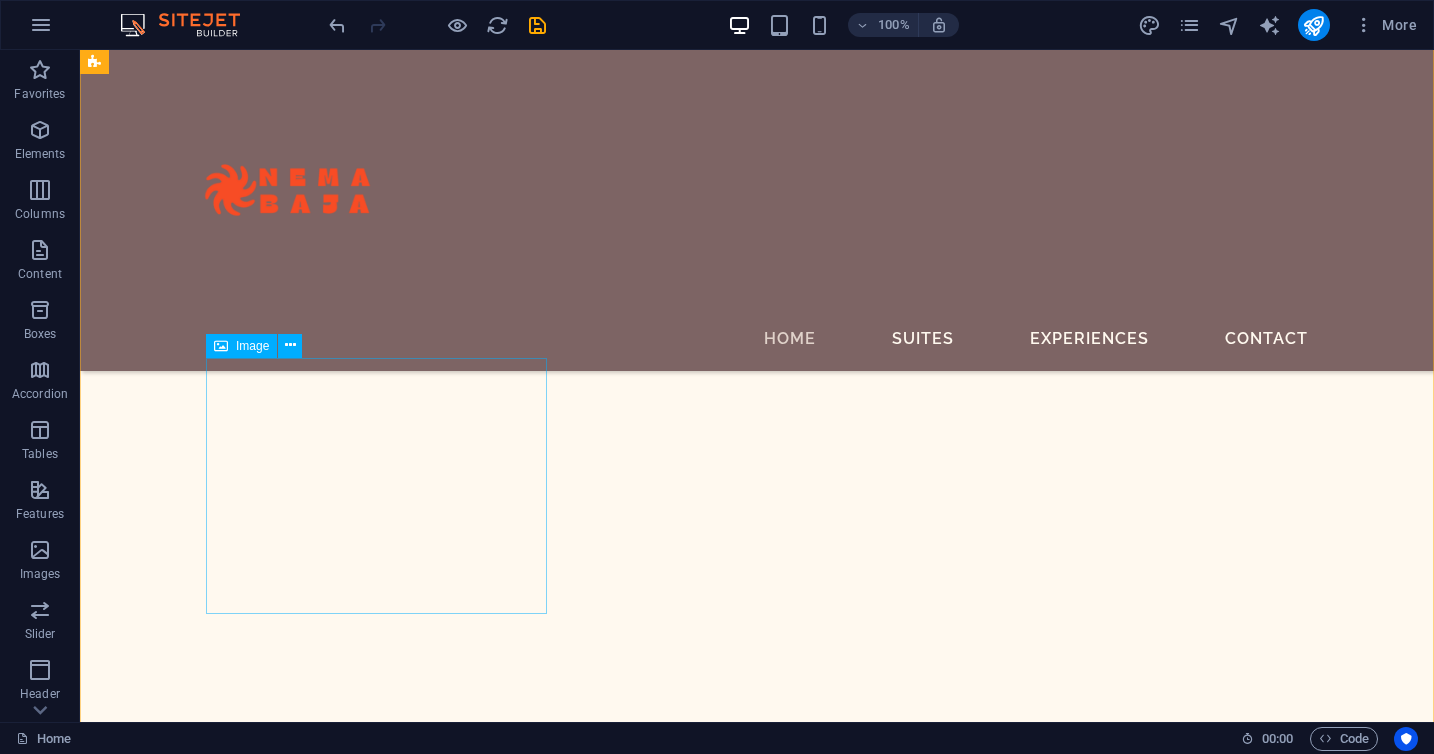 click on "Health & Wellness" at bounding box center (274, 5200) 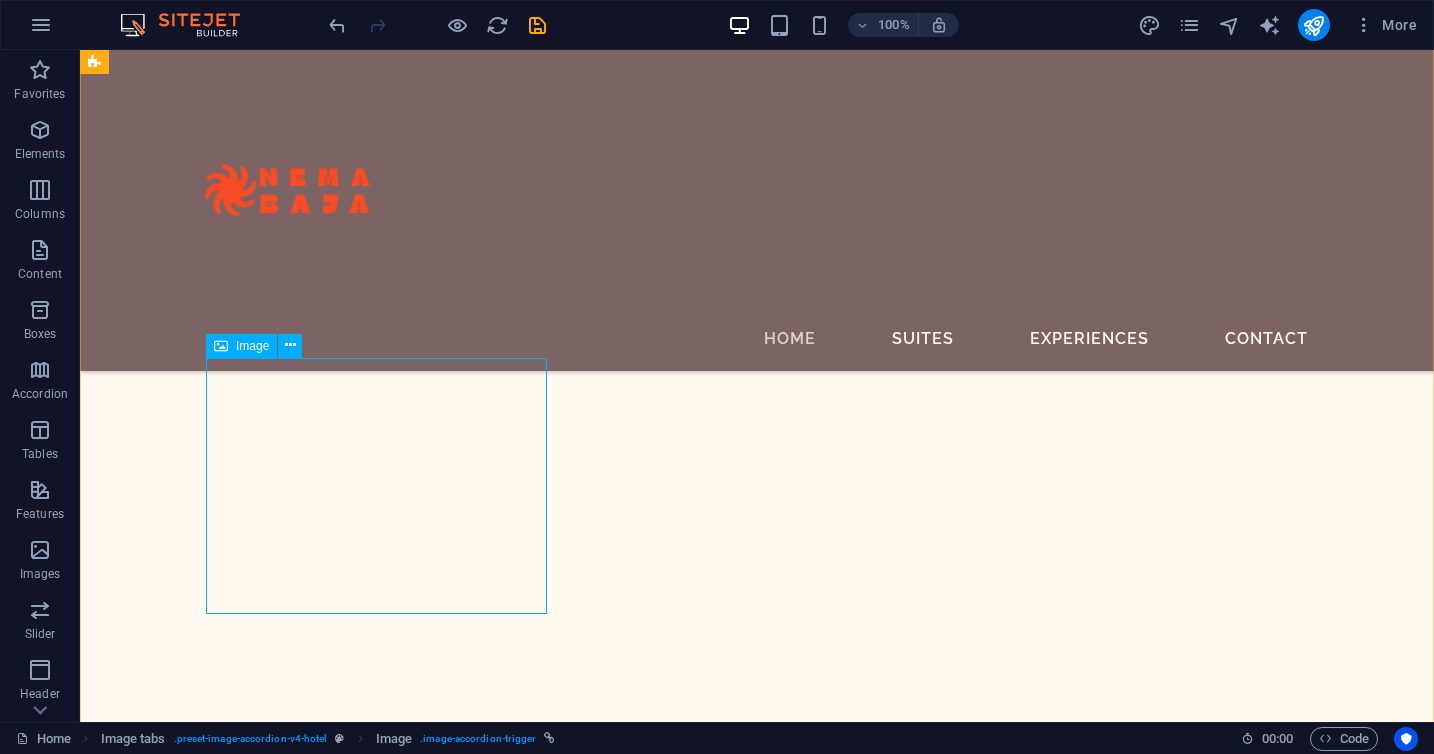 click on "Image" at bounding box center (241, 346) 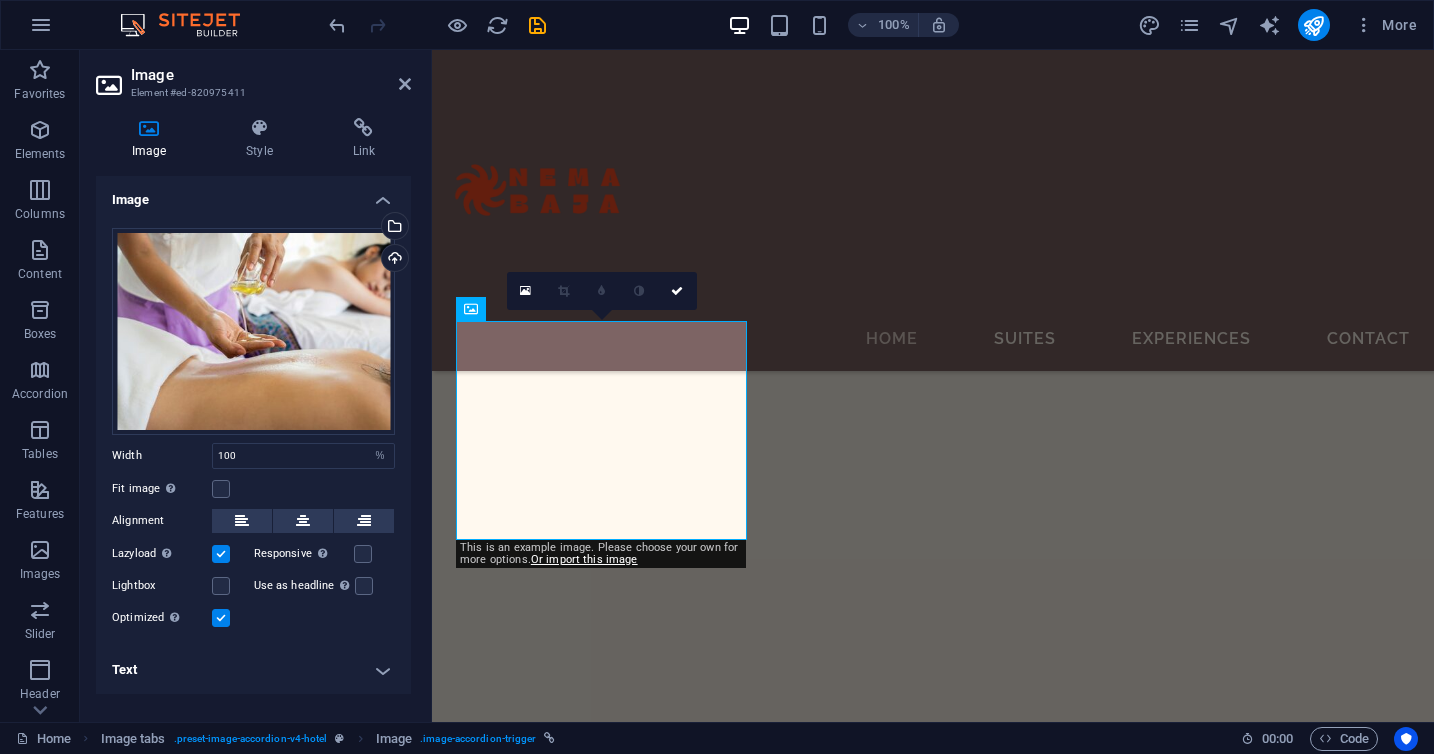 scroll, scrollTop: 2684, scrollLeft: 0, axis: vertical 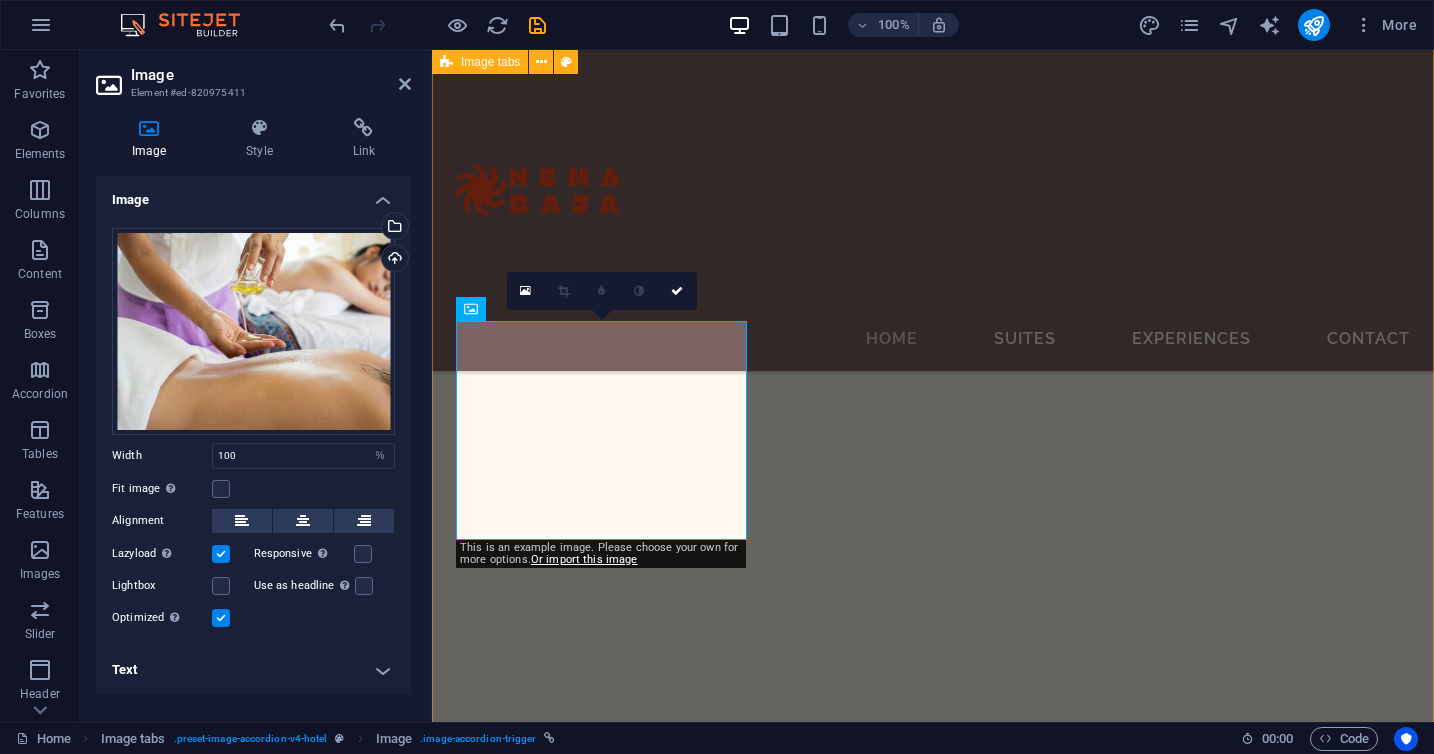 click on "Beachfront vacation rentals Enjoy the ultimate beachfront getaway with our carefully selected oceanfront vacation rentals. Each property offers direct access to the sea, stunning views, and the comfort of a luxury home away from home. Our rentals can be fully serviced and customized to your needs. We offer all-inclusive options that can include private chefs, butlers, daily housekeeping, airport transfers, and more, all tailored to your preferences and lifestyle. Whether you're looking for a relaxing escape or a fully catered experience, we make sure every detail is taken care of. Health & Wellness Lorem ipsum dolor sit amet, consectetur adipisicing elit. Natus, dolores, at, nisi eligendi repellat voluptatem minima officia veritatis quasi animi porro laudantium dicta dolor voluptate non maiores ipsum reprehenderit odio fugiat reiciendis consectetur fuga pariatur libero accusantium quod minus odit debitis cumque quo adipisci vel vitae aliquid corrupti perferendis voluptates. Events" at bounding box center [933, 4038] 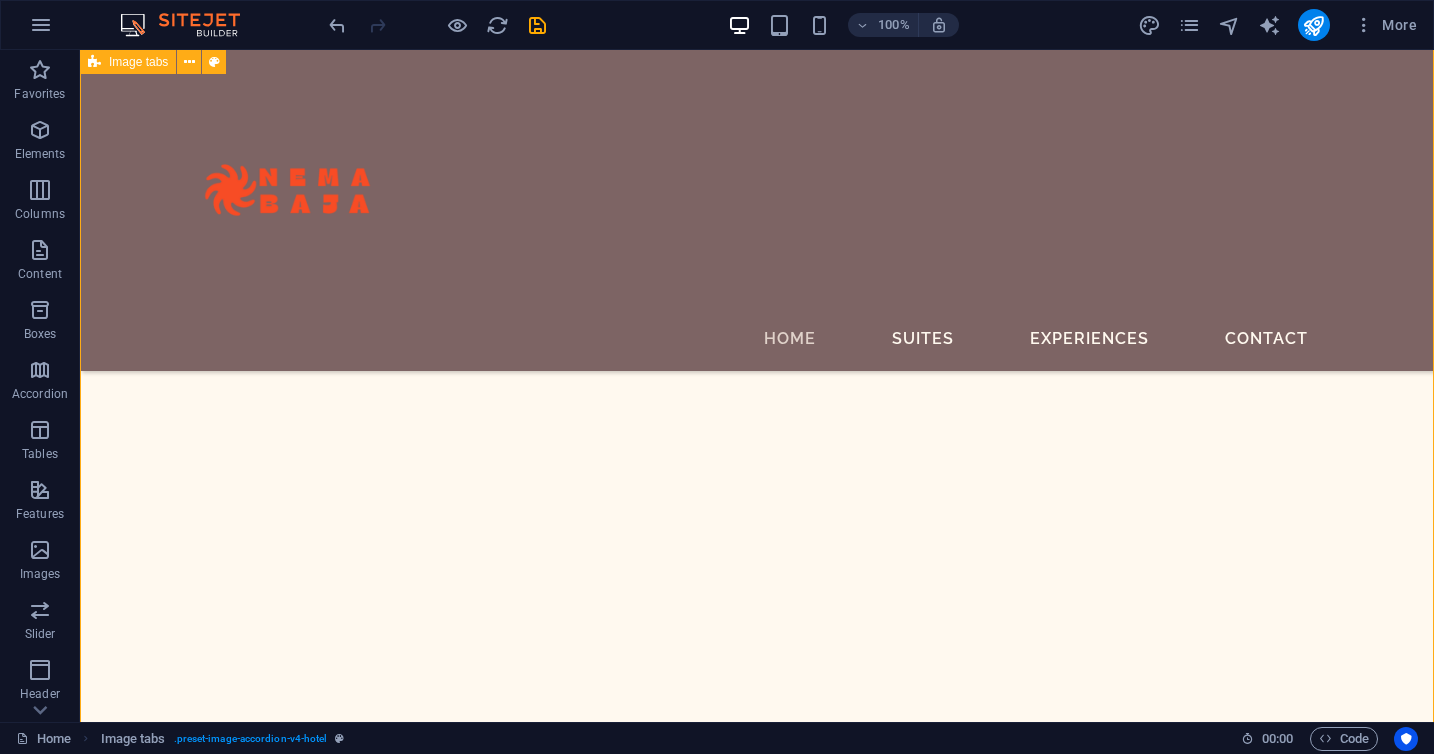 scroll, scrollTop: 2903, scrollLeft: 0, axis: vertical 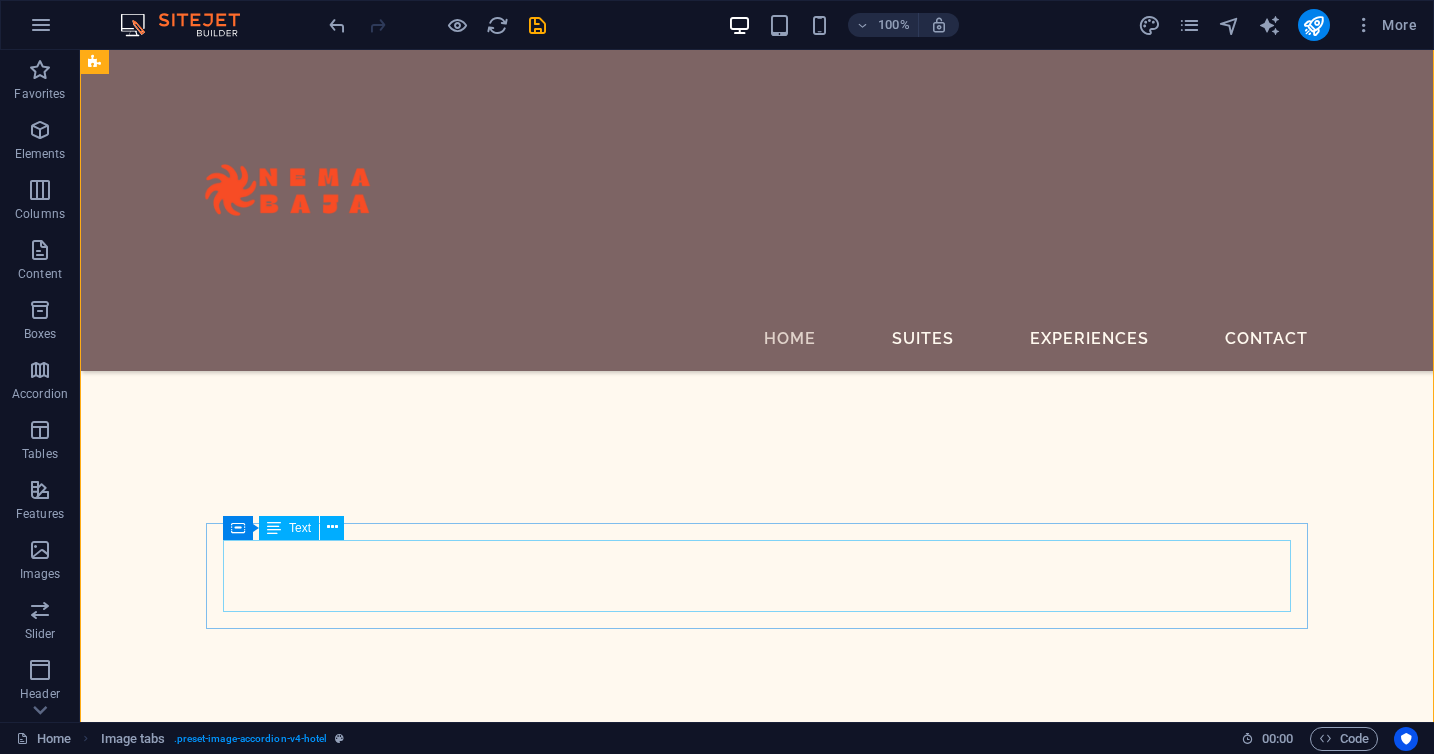 click on "Lorem ipsum dolor sit amet, consectetur adipisicing elit. Natus, dolores, at, nisi eligendi repellat voluptatem minima officia veritatis quasi animi porro laudantium dicta dolor voluptate non maiores ipsum reprehenderit odio fugiat reiciendis consectetur fuga pariatur libero accusantium quod minus odit debitis cumque quo adipisci vel vitae aliquid corrupti perferendis voluptates." at bounding box center [655, 5270] 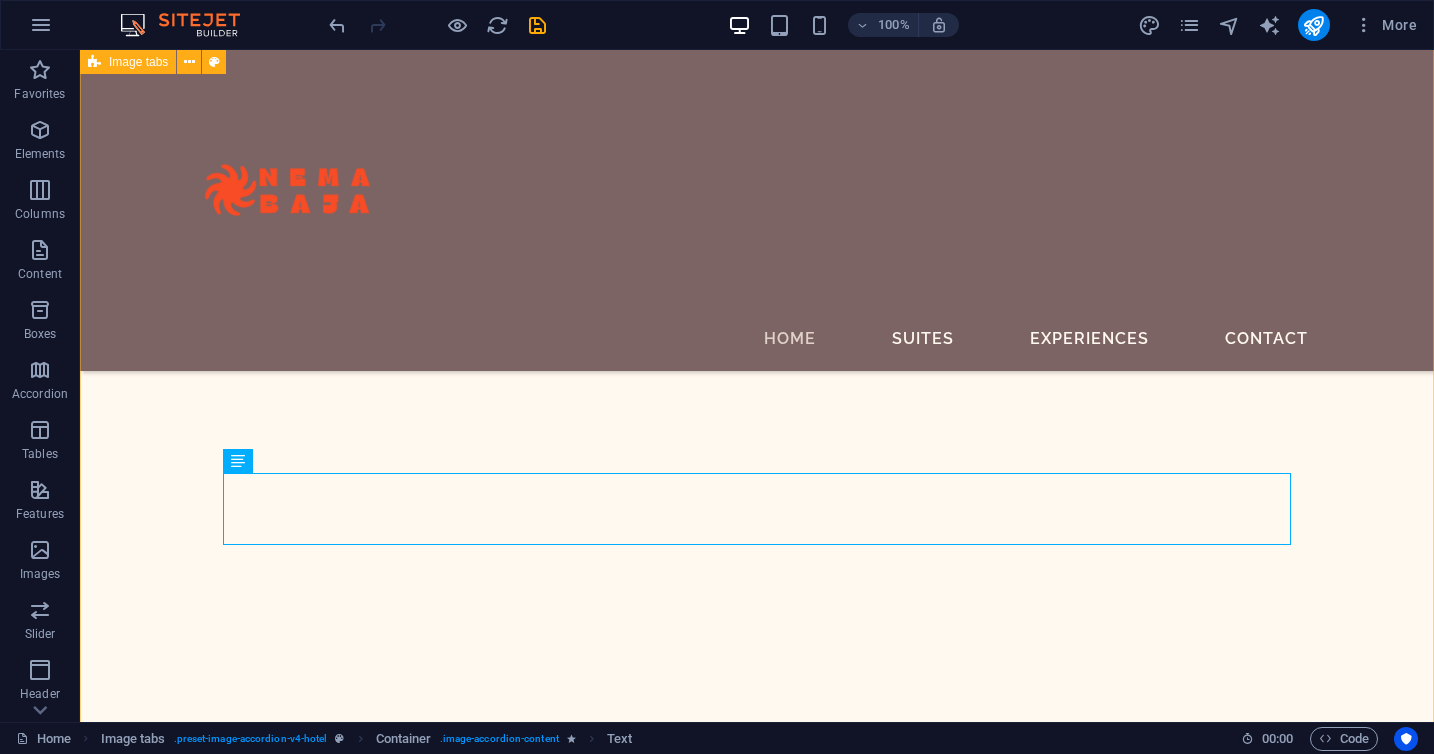scroll, scrollTop: 2970, scrollLeft: 0, axis: vertical 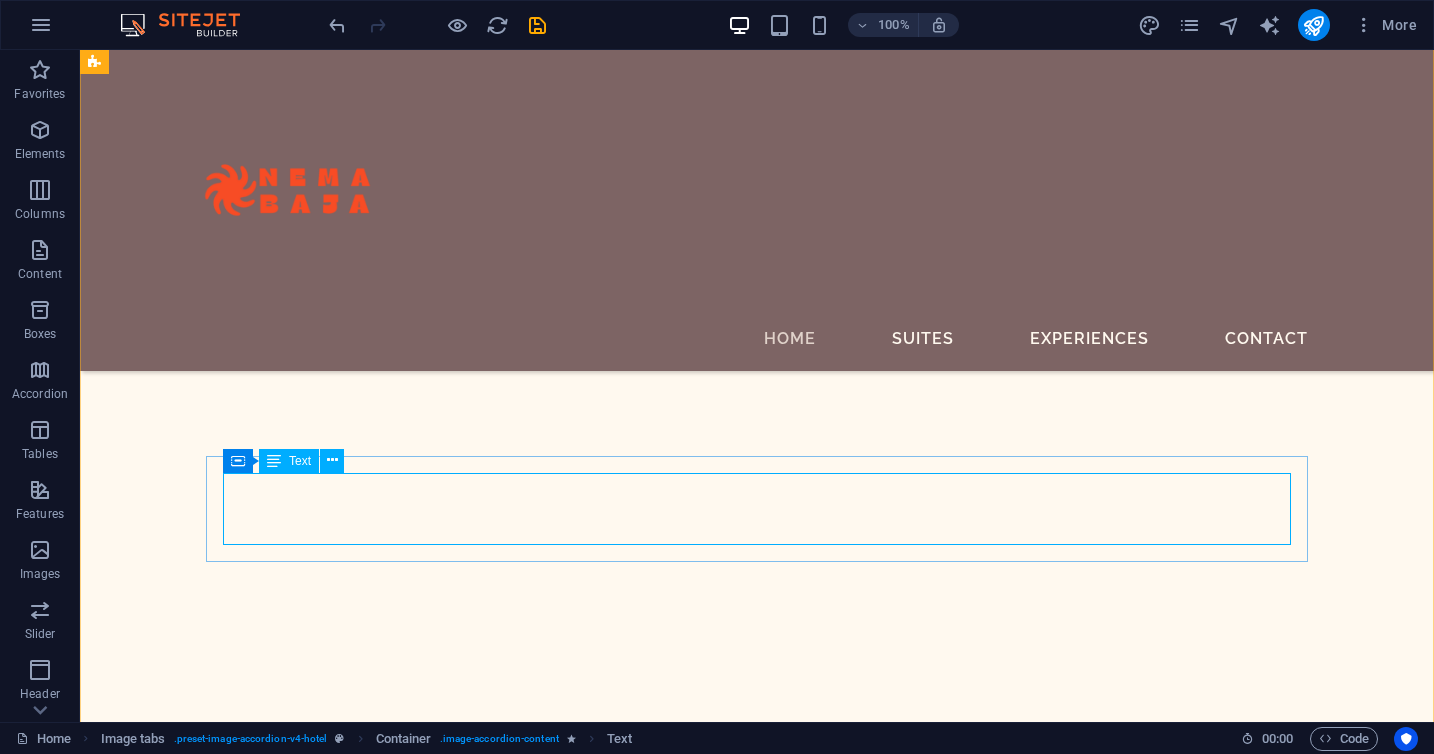 click on "Lorem ipsum dolor sit amet, consectetur adipisicing elit. Natus, dolores, at, nisi eligendi repellat voluptatem minima officia veritatis quasi animi porro laudantium dicta dolor voluptate non maiores ipsum reprehenderit odio fugiat reiciendis consectetur fuga pariatur libero accusantium quod minus odit debitis cumque quo adipisci vel vitae aliquid corrupti perferendis voluptates." at bounding box center (655, 5203) 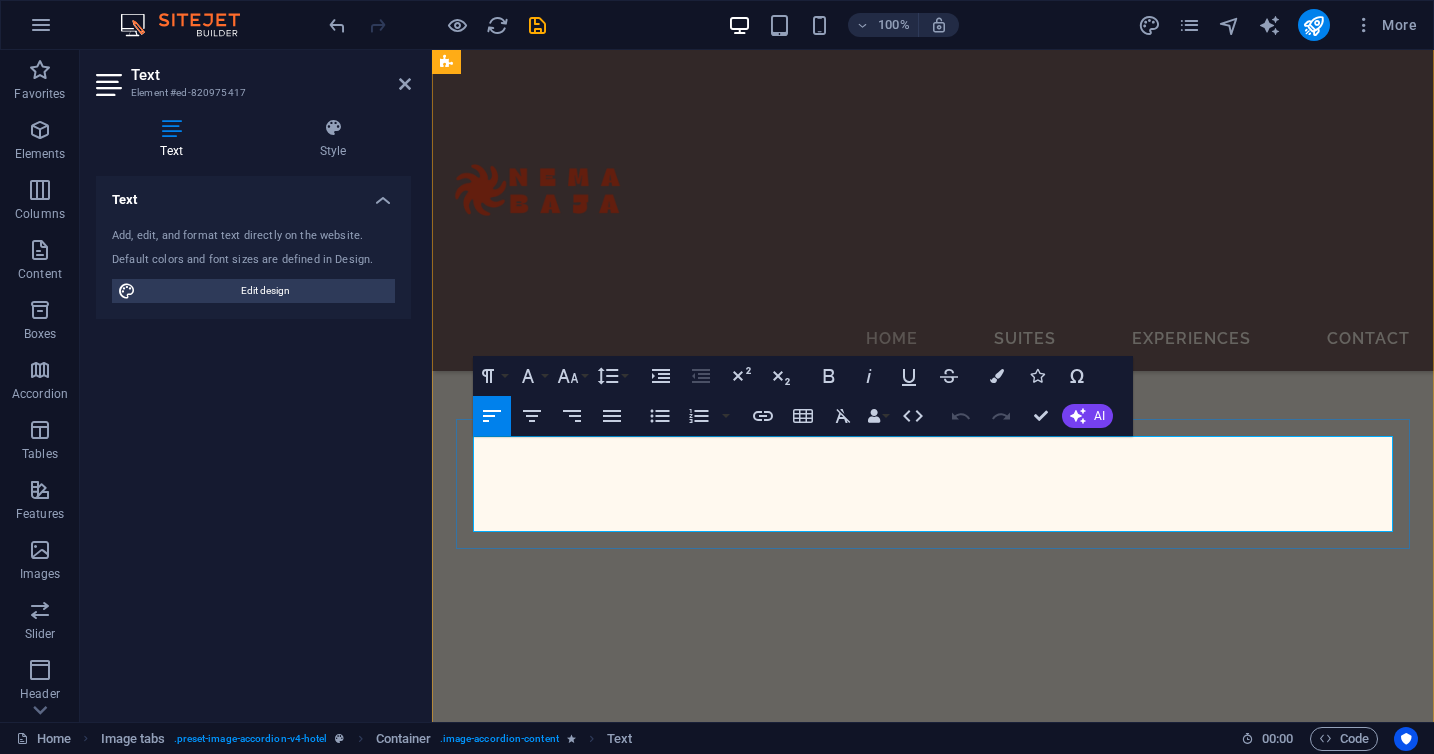scroll, scrollTop: 2754, scrollLeft: 0, axis: vertical 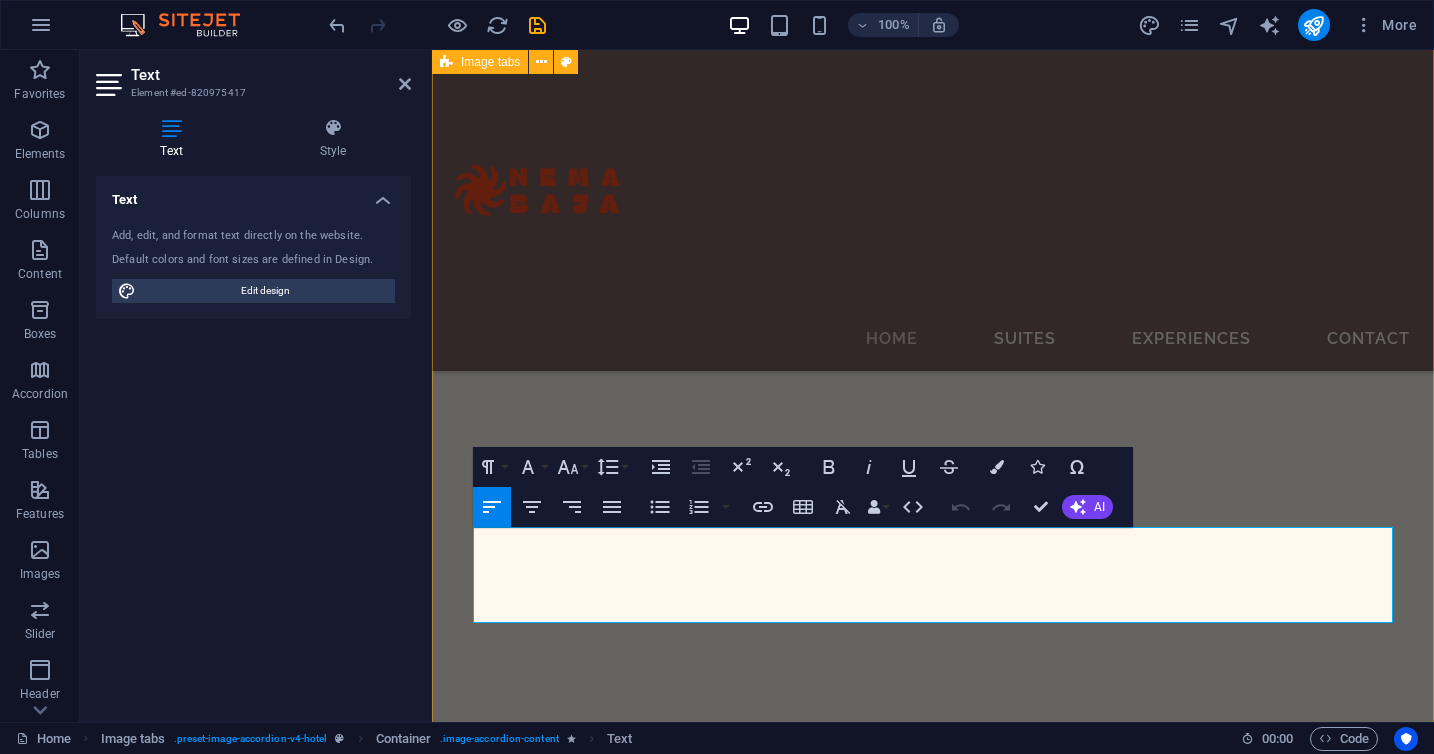 drag, startPoint x: 648, startPoint y: 615, endPoint x: 433, endPoint y: 519, distance: 235.45912 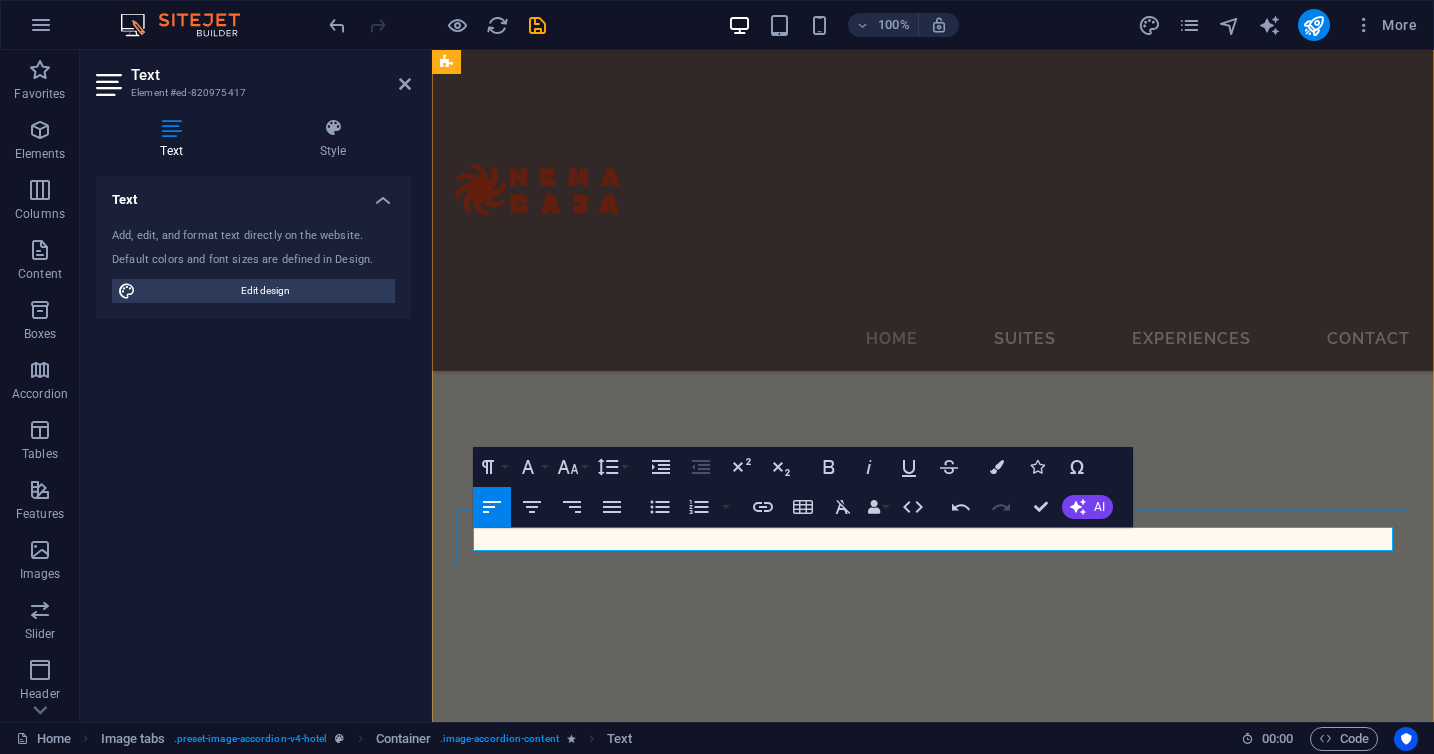 click at bounding box center (933, 4001) 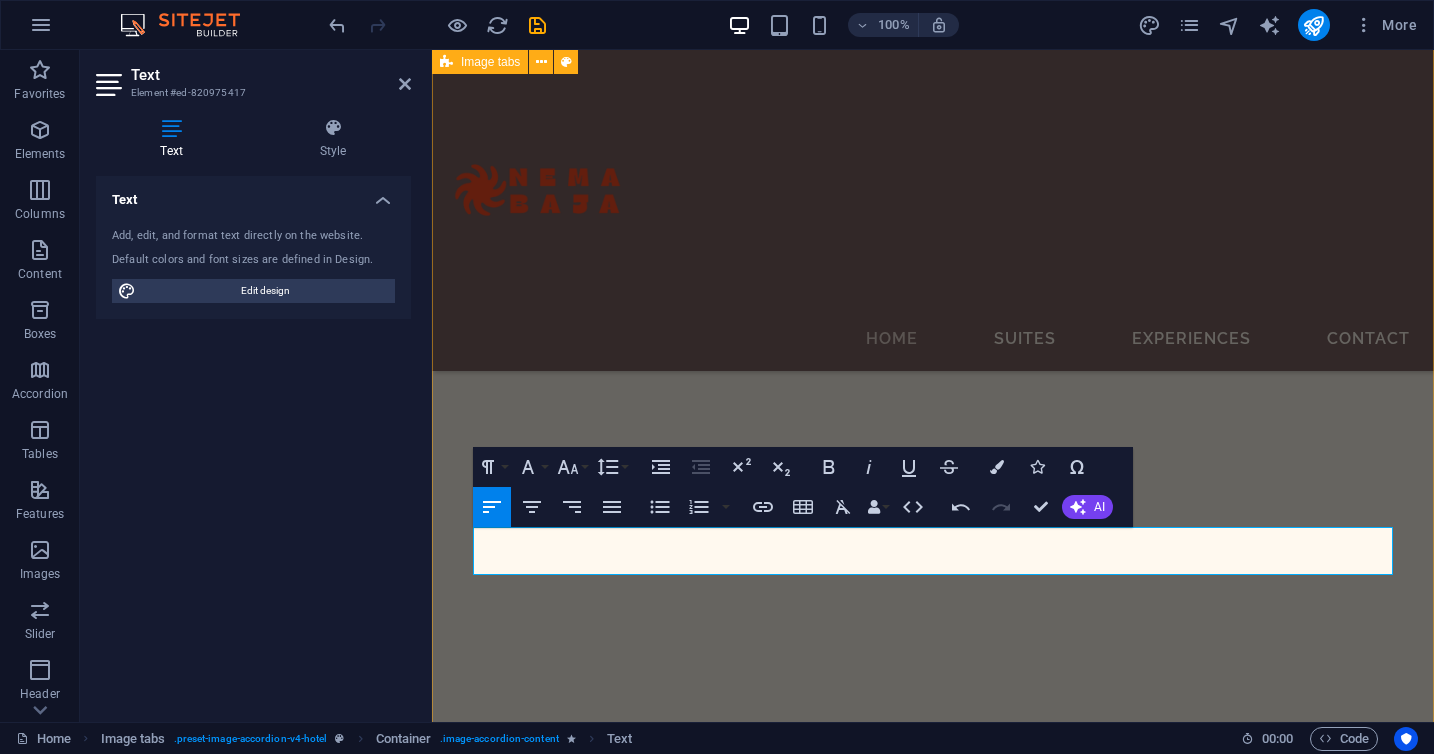 click on "Beachfront vacation rentals Enjoy the ultimate beachfront getaway with our carefully selected oceanfront vacation rentals. Each property offers direct access to the sea, stunning views, and the comfort of a luxury home away from home. Our rentals can be fully serviced and customized to your needs. We offer all-inclusive options that can include private chefs, butlers, daily housekeeping, airport transfers, and more, all tailored to your preferences and lifestyle. Whether you're looking for a relaxing escape or a fully catered experience, we make sure every detail is taken care of. Health & Wellness While you're enjoying your stay, if you're curious about real estate or exploring a lifestyle investment in Baja, we offer curated, personalized property tours of exclusive listings across the region. Events" at bounding box center [933, 3944] 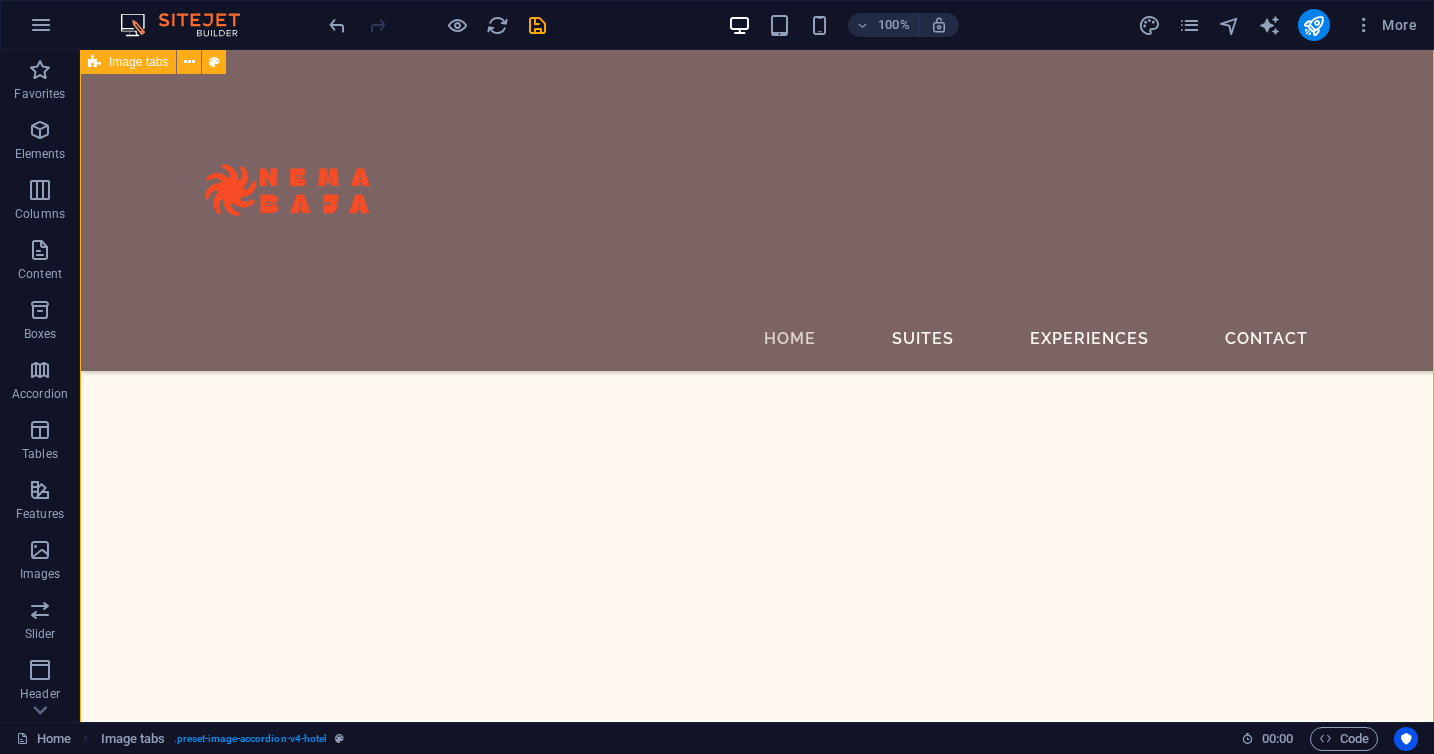 scroll, scrollTop: 3334, scrollLeft: 0, axis: vertical 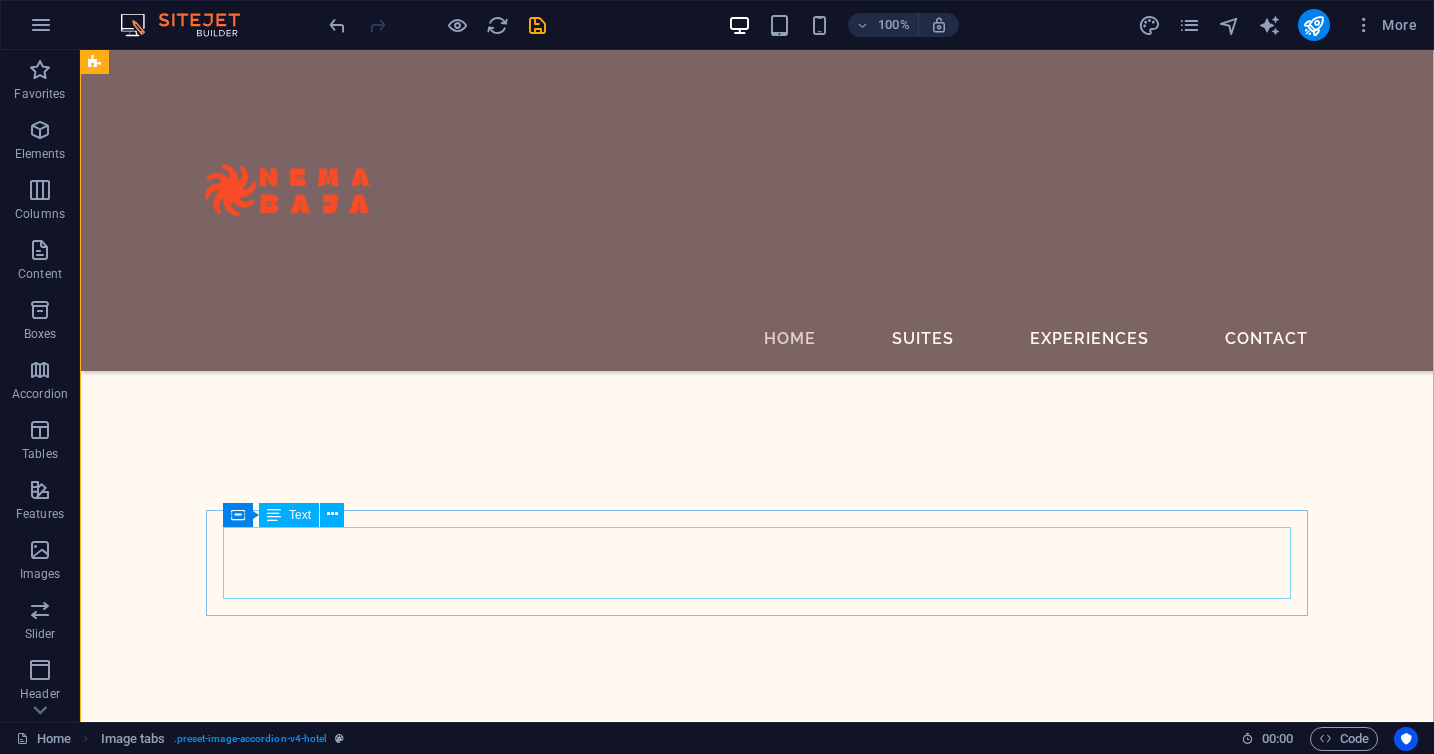 click on "Lorem ipsum dolor sit amet, consectetur adipisicing elit. Natus, dolores, at, nisi eligendi repellat voluptatem minima officia veritatis quasi animi porro laudantium dicta dolor voluptate non maiores ipsum reprehenderit odio fugiat reiciendis consectetur fuga pariatur libero accusantium quod minus odit debitis cumque quo adipisci vel vitae aliquid corrupti perferendis voluptates." at bounding box center (655, 5217) 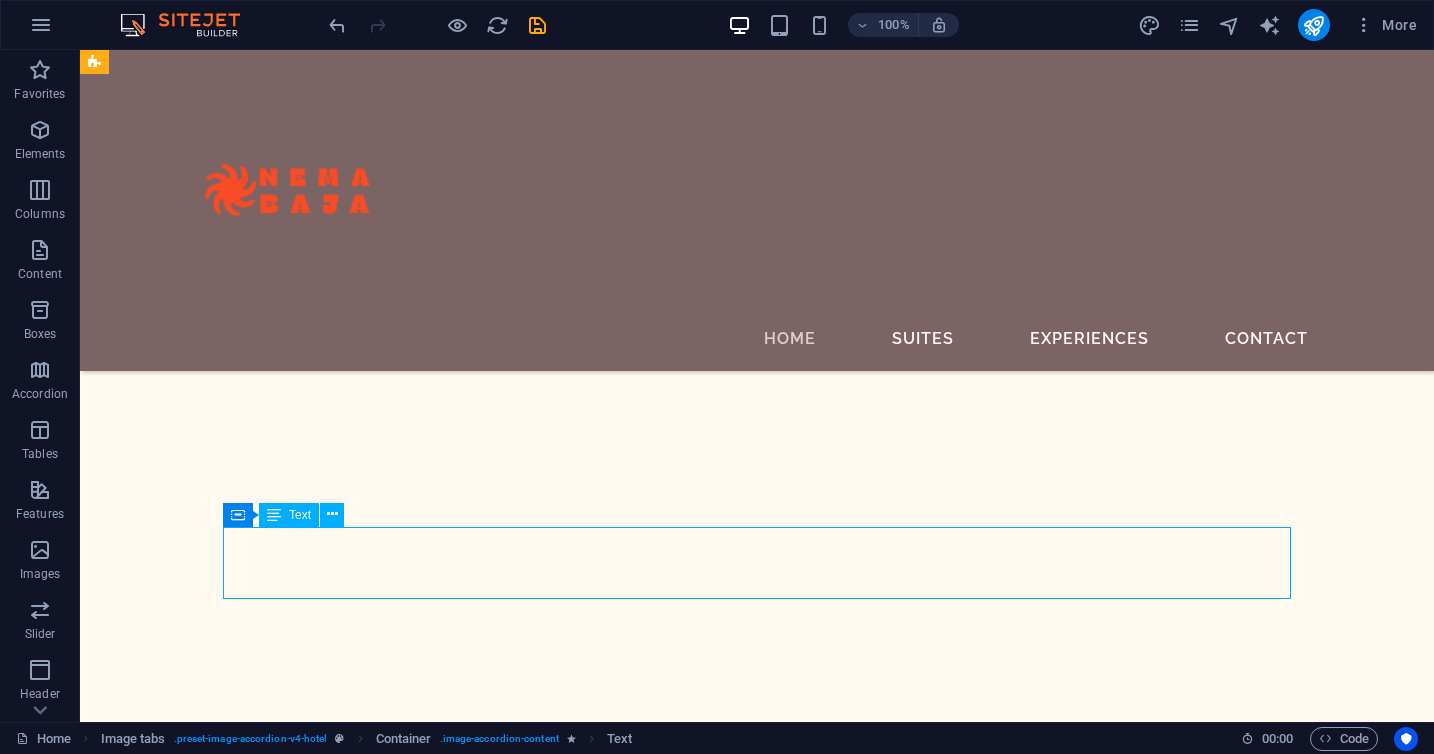 click on "Lorem ipsum dolor sit amet, consectetur adipisicing elit. Natus, dolores, at, nisi eligendi repellat voluptatem minima officia veritatis quasi animi porro laudantium dicta dolor voluptate non maiores ipsum reprehenderit odio fugiat reiciendis consectetur fuga pariatur libero accusantium quod minus odit debitis cumque quo adipisci vel vitae aliquid corrupti perferendis voluptates." at bounding box center [655, 5217] 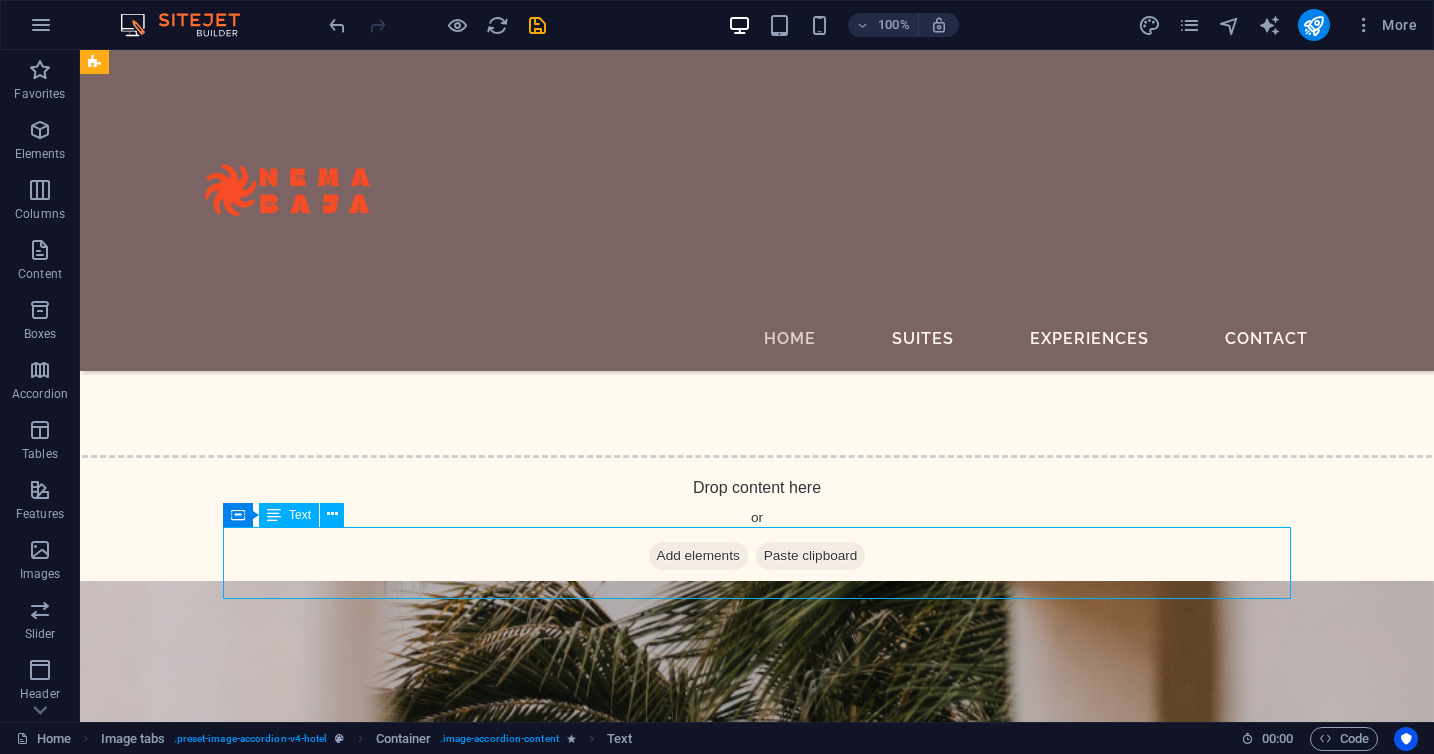 scroll, scrollTop: 3209, scrollLeft: 0, axis: vertical 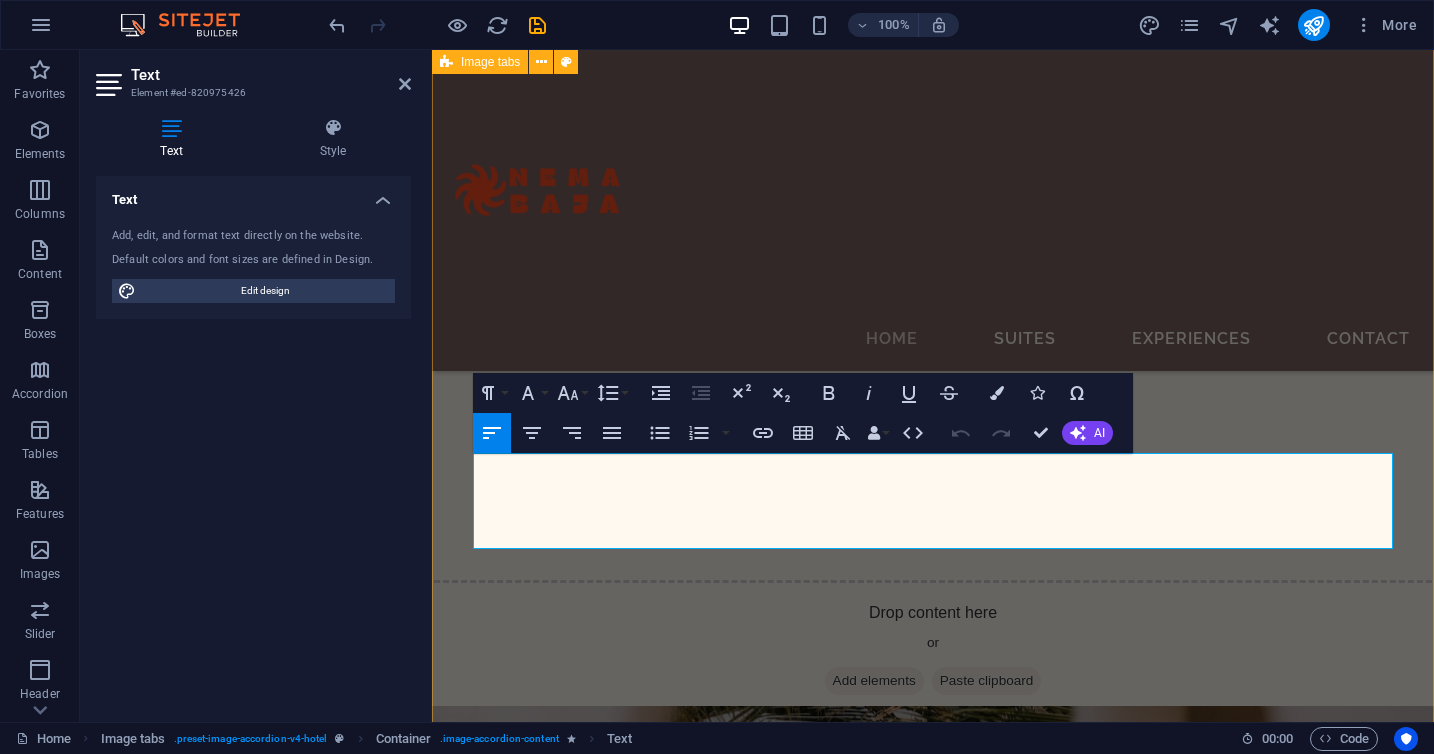drag, startPoint x: 662, startPoint y: 538, endPoint x: 439, endPoint y: 429, distance: 248.21362 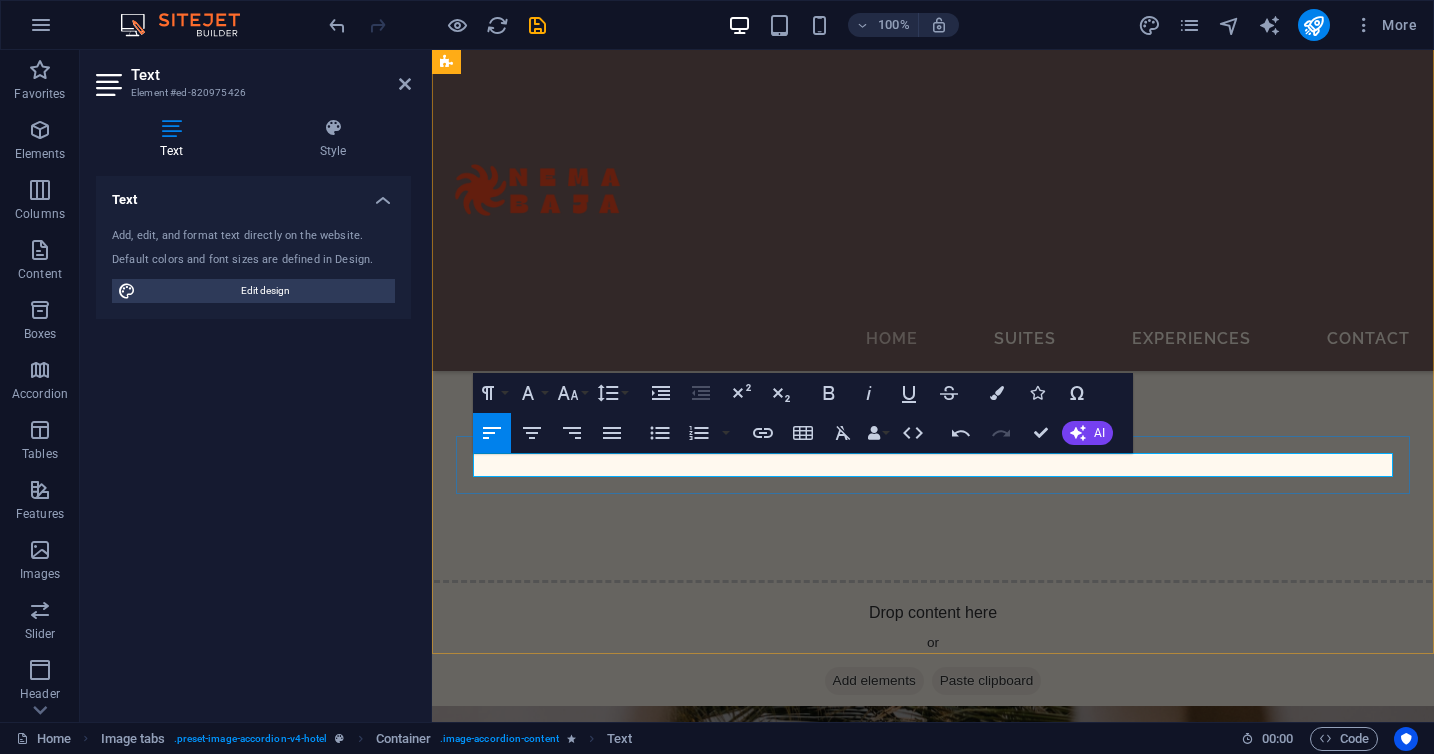 click at bounding box center [933, 3887] 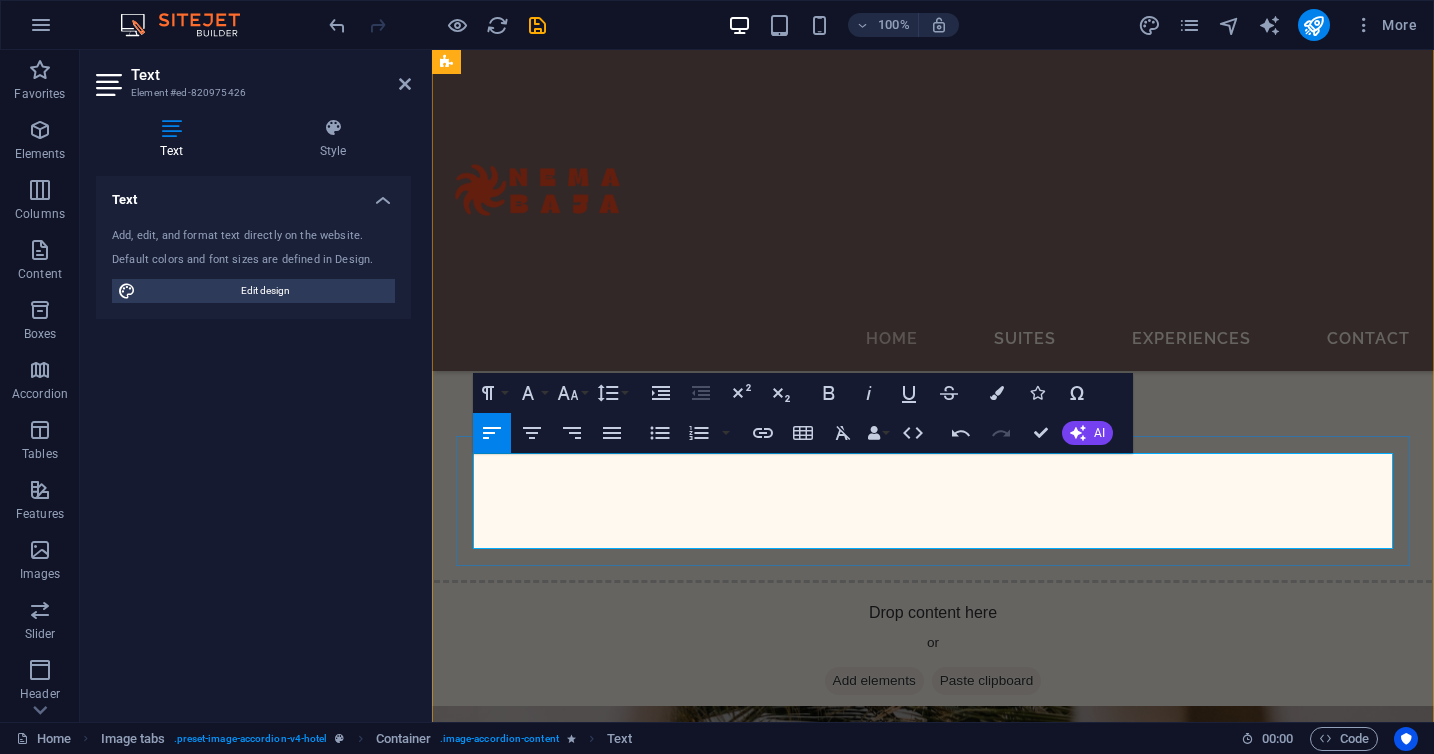 click on "We offer high-quality digital content services, including cinematic video tours, aerial footage, and immersive user-generated content (UGC) designed to showcase your property or brand in a captivating and authentic way. Whether you're marketing a vacation rental, a real estate listing, or a lifestyle experience, our content is tailored to connect with your audience and elevate your online presence." at bounding box center (933, 3923) 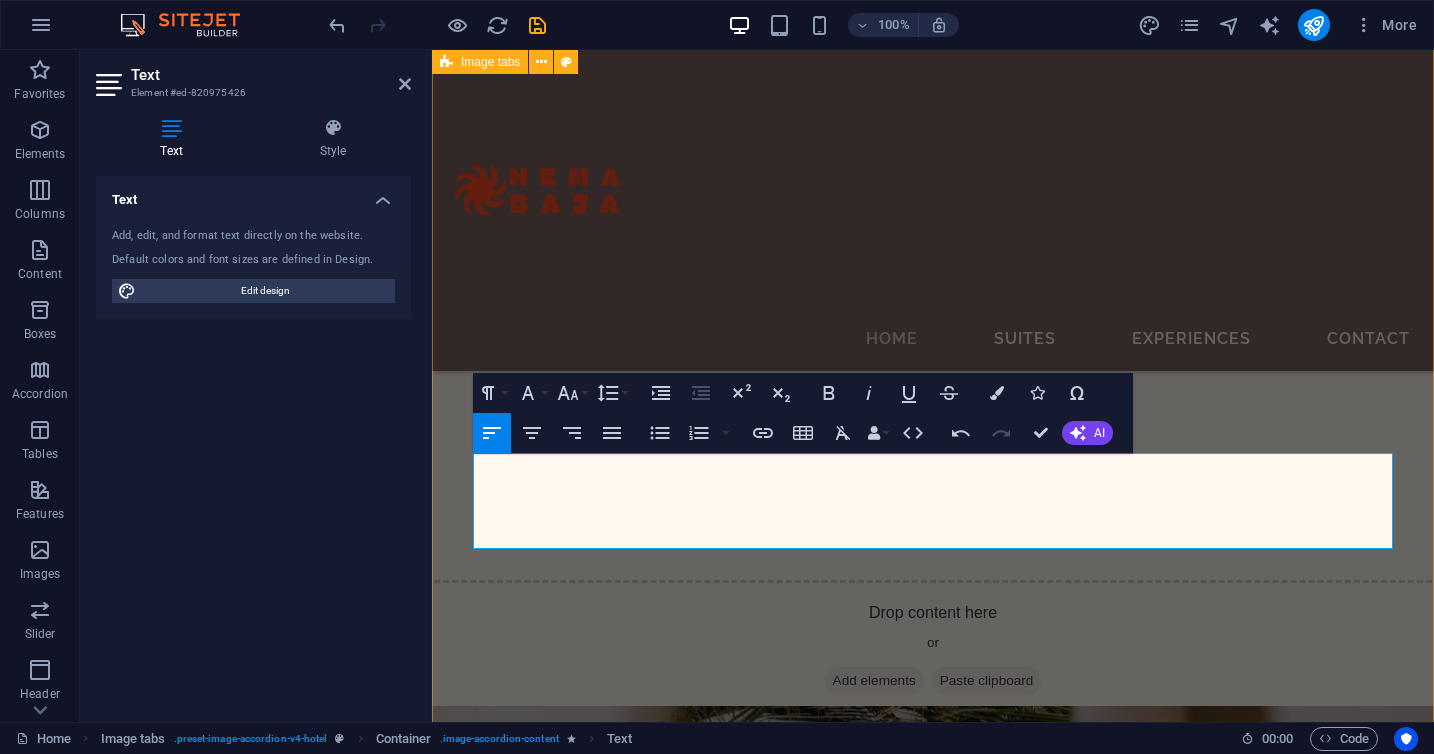 click on "Beachfront vacation rentals Enjoy the ultimate beachfront getaway with our carefully selected oceanfront vacation rentals. Each property offers direct access to the sea, stunning views, and the comfort of a luxury home away from home. Our rentals can be fully serviced and customized to your needs. We offer all-inclusive options that can include private chefs, butlers, daily housekeeping, airport transfers, and more, all tailored to your preferences and lifestyle. Whether you're looking for a relaxing escape or a fully catered experience, we make sure every detail is taken care of. Health & Wellness While you're enjoying your stay, if you're curious about real estate or exploring a lifestyle investment in [STATE], we offer curated, personalized property tours of exclusive listings across the region. Events We offer high-quality digital content services, including cinematic video tours, aerial footage, and immersive user" at bounding box center (933, 3489) 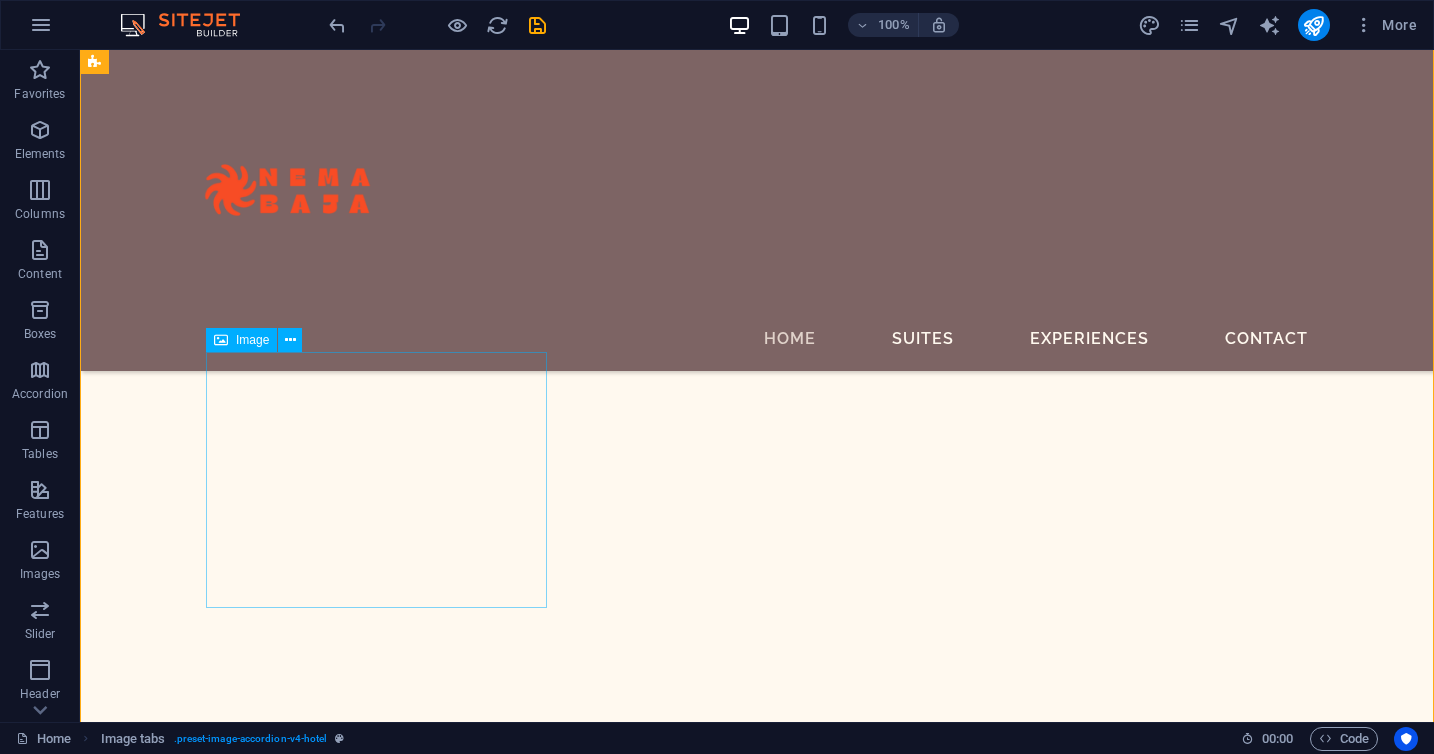 scroll, scrollTop: 2700, scrollLeft: 0, axis: vertical 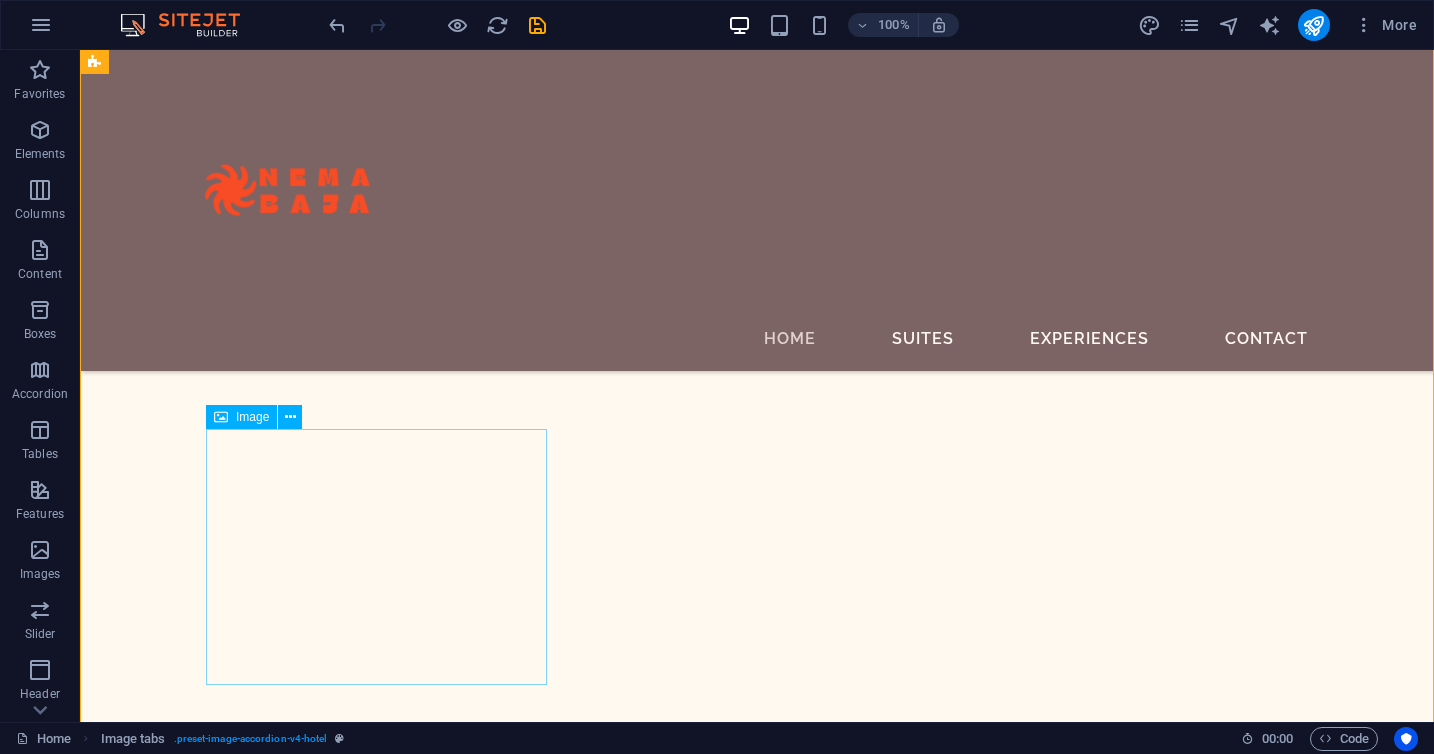 click on "Health & Wellness" at bounding box center [274, 5272] 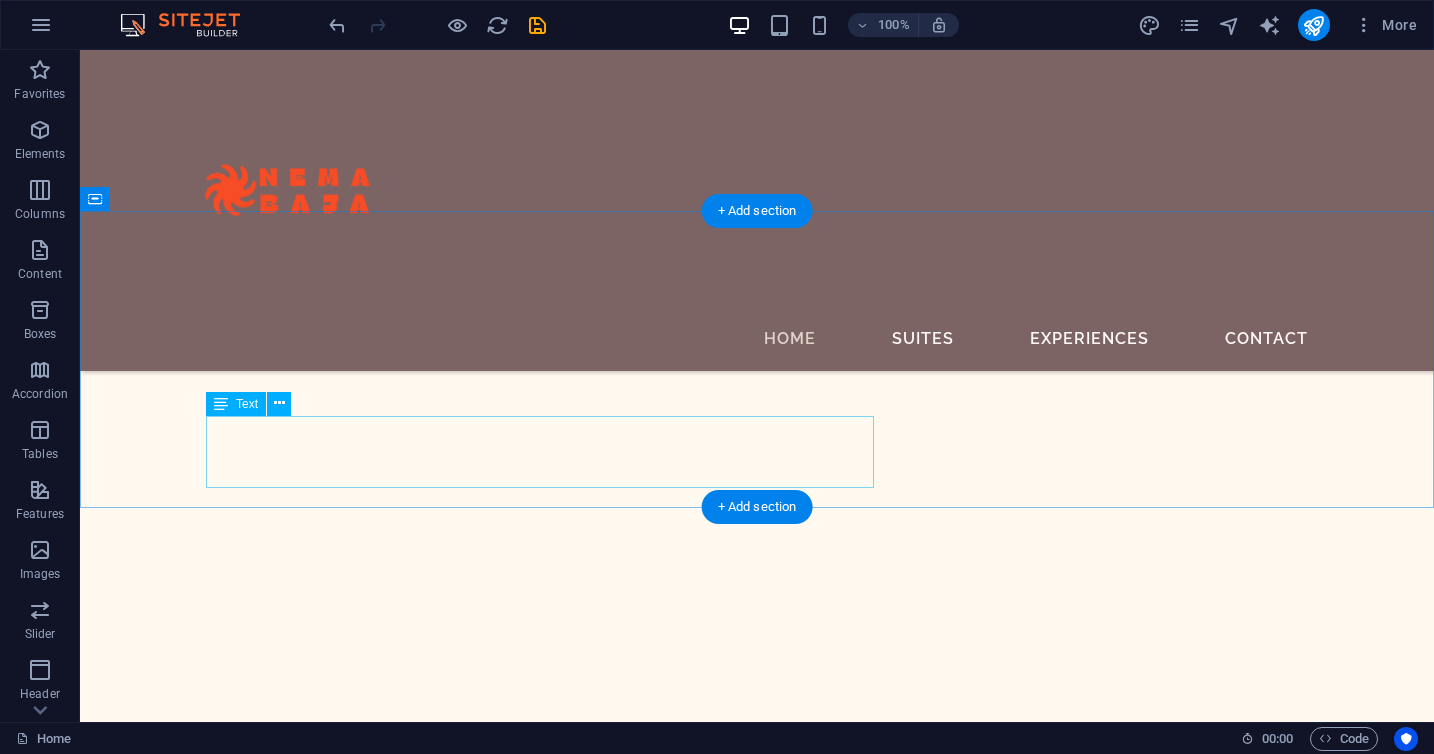 scroll, scrollTop: 3868, scrollLeft: 0, axis: vertical 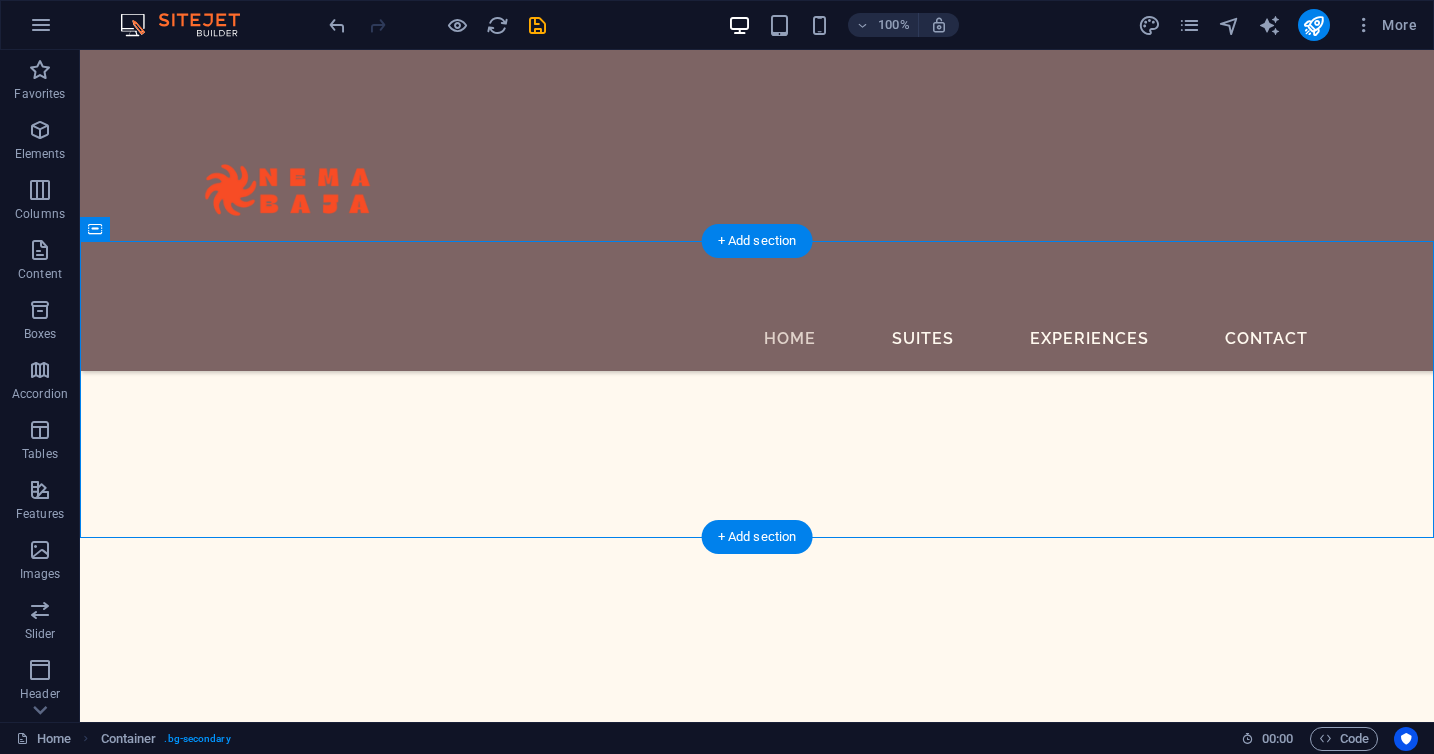 drag, startPoint x: 541, startPoint y: 503, endPoint x: 224, endPoint y: 427, distance: 325.98312 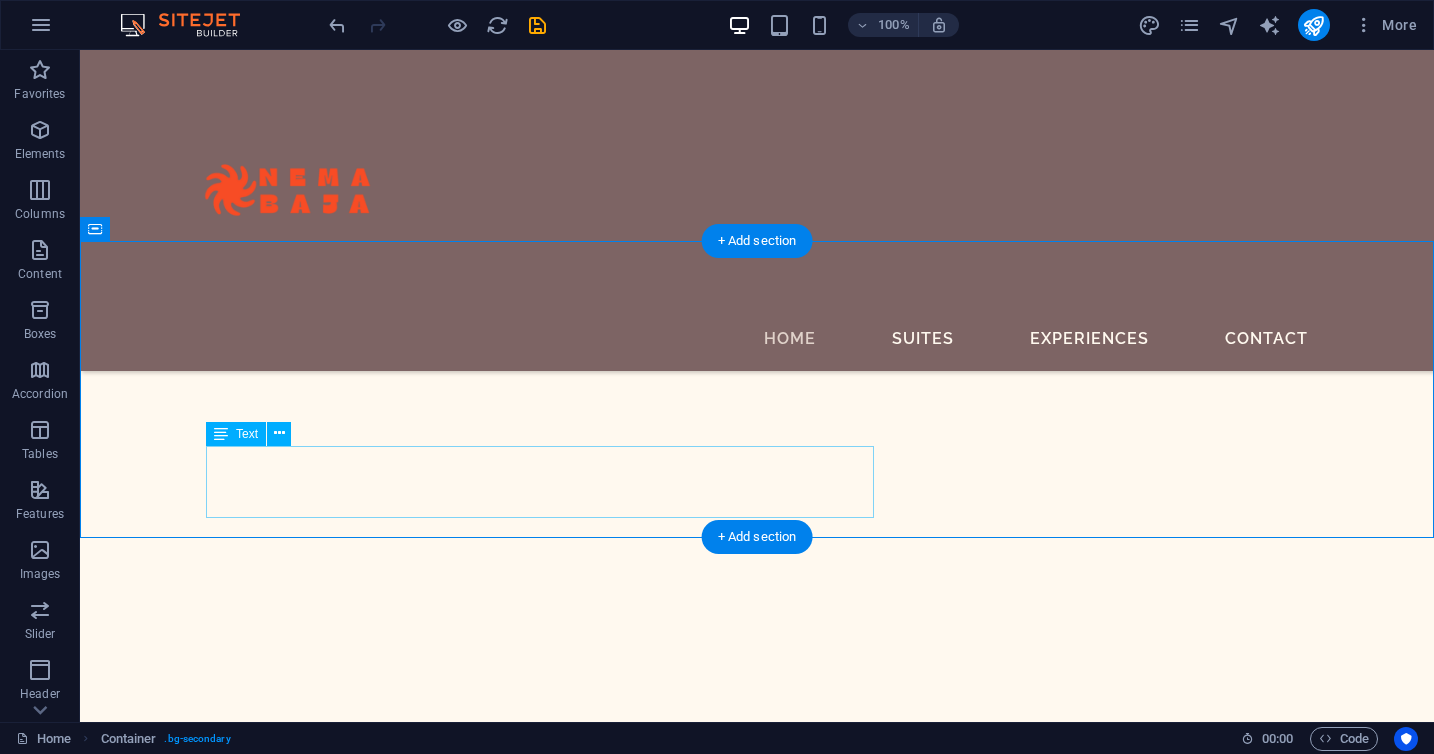 click on "Sed ut perspiciatis unde omnis iste natus error sit voluptatem accusantium doloremque laudantium, totam rem aperiam, eaque ipsa quae ab illo inventore veritatis et quasi architecto beatae vitae dicta sunt explicabo." at bounding box center (757, 5124) 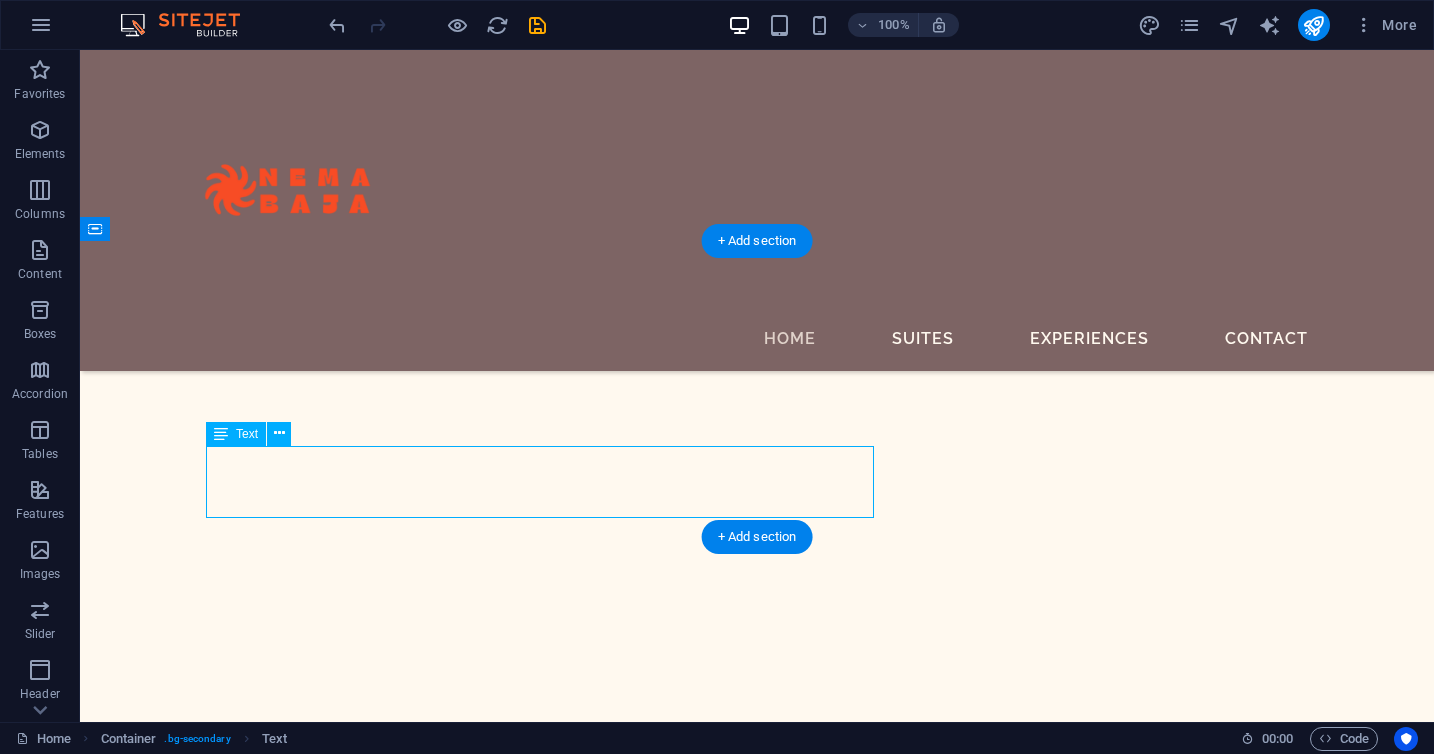 click on "Sed ut perspiciatis unde omnis iste natus error sit voluptatem accusantium doloremque laudantium, totam rem aperiam, eaque ipsa quae ab illo inventore veritatis et quasi architecto beatae vitae dicta sunt explicabo." at bounding box center [757, 5124] 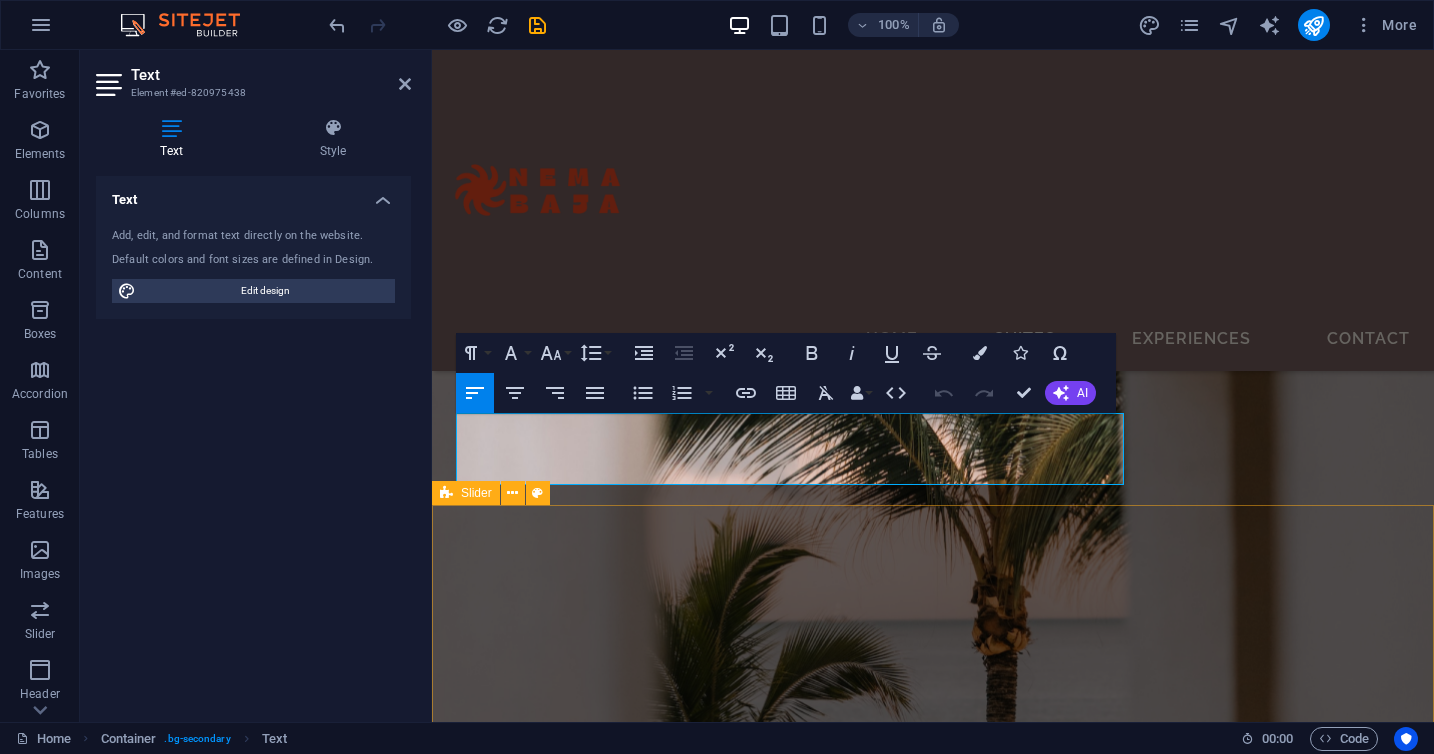 scroll, scrollTop: 3727, scrollLeft: 0, axis: vertical 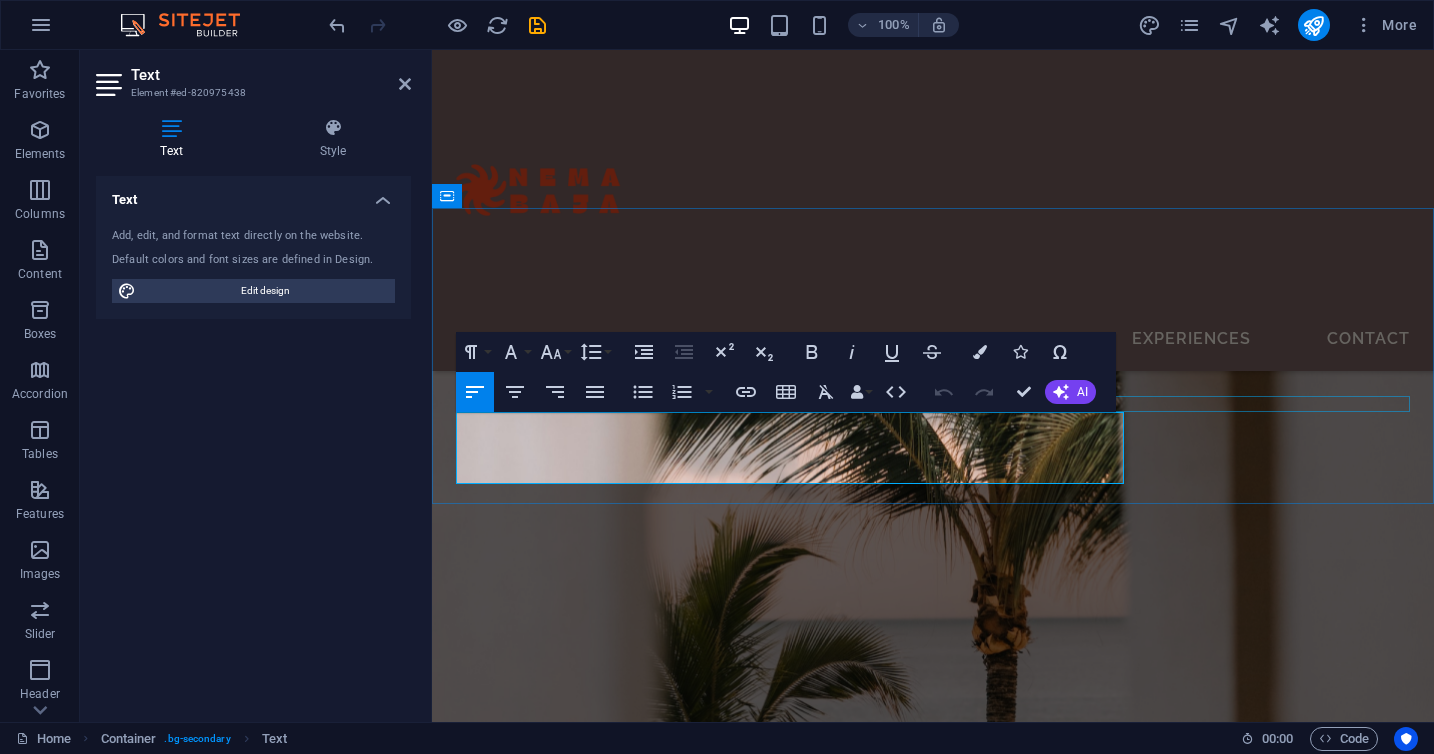 drag, startPoint x: 803, startPoint y: 474, endPoint x: 491, endPoint y: 397, distance: 321.36118 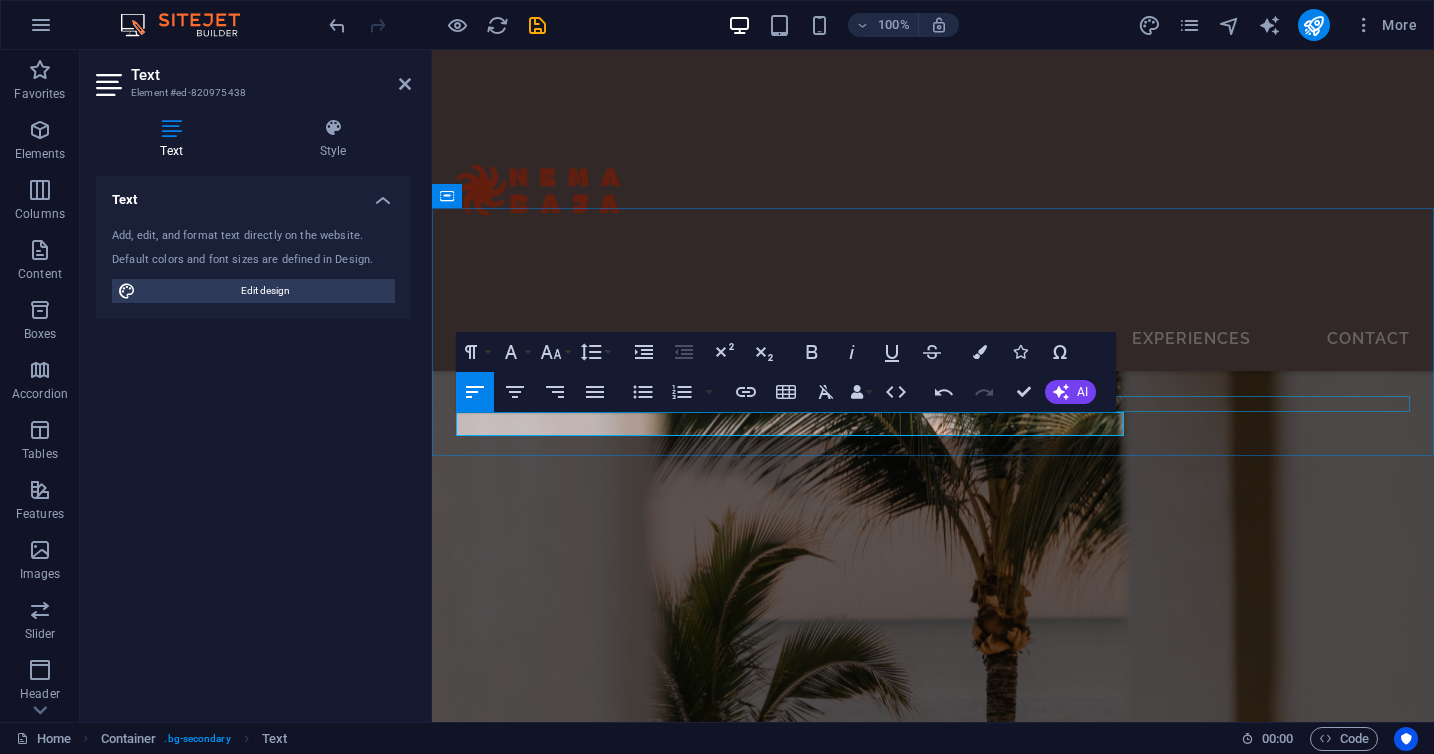 click at bounding box center [933, 3826] 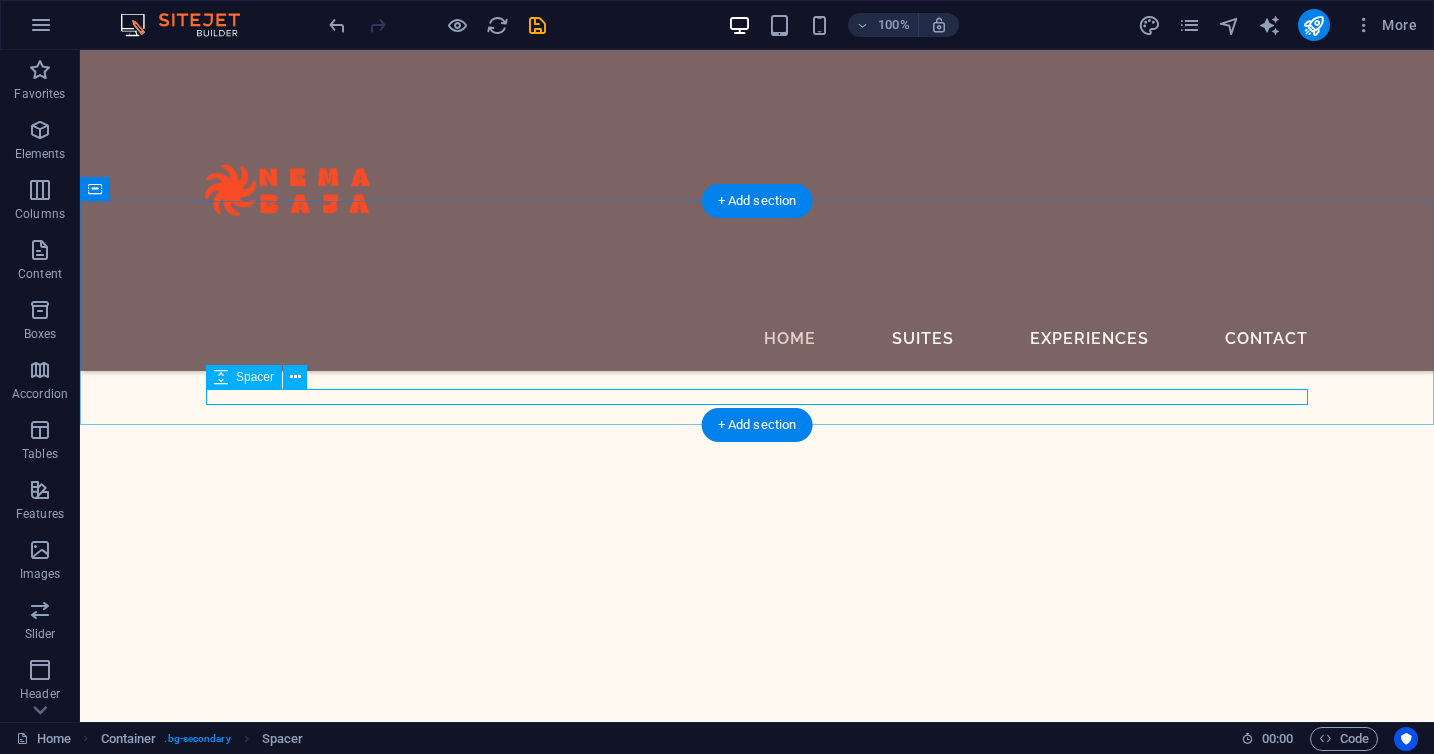 scroll, scrollTop: 3857, scrollLeft: 0, axis: vertical 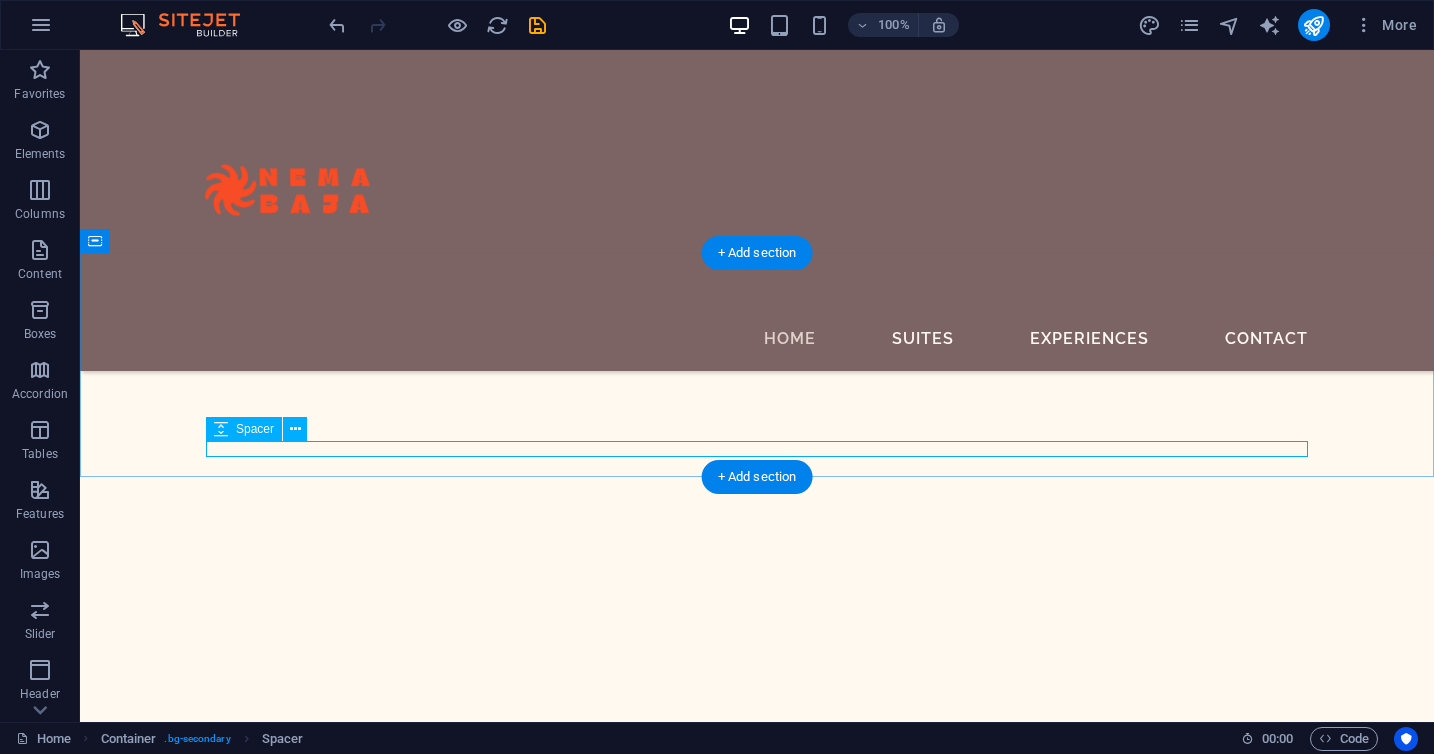 click at bounding box center [757, 5103] 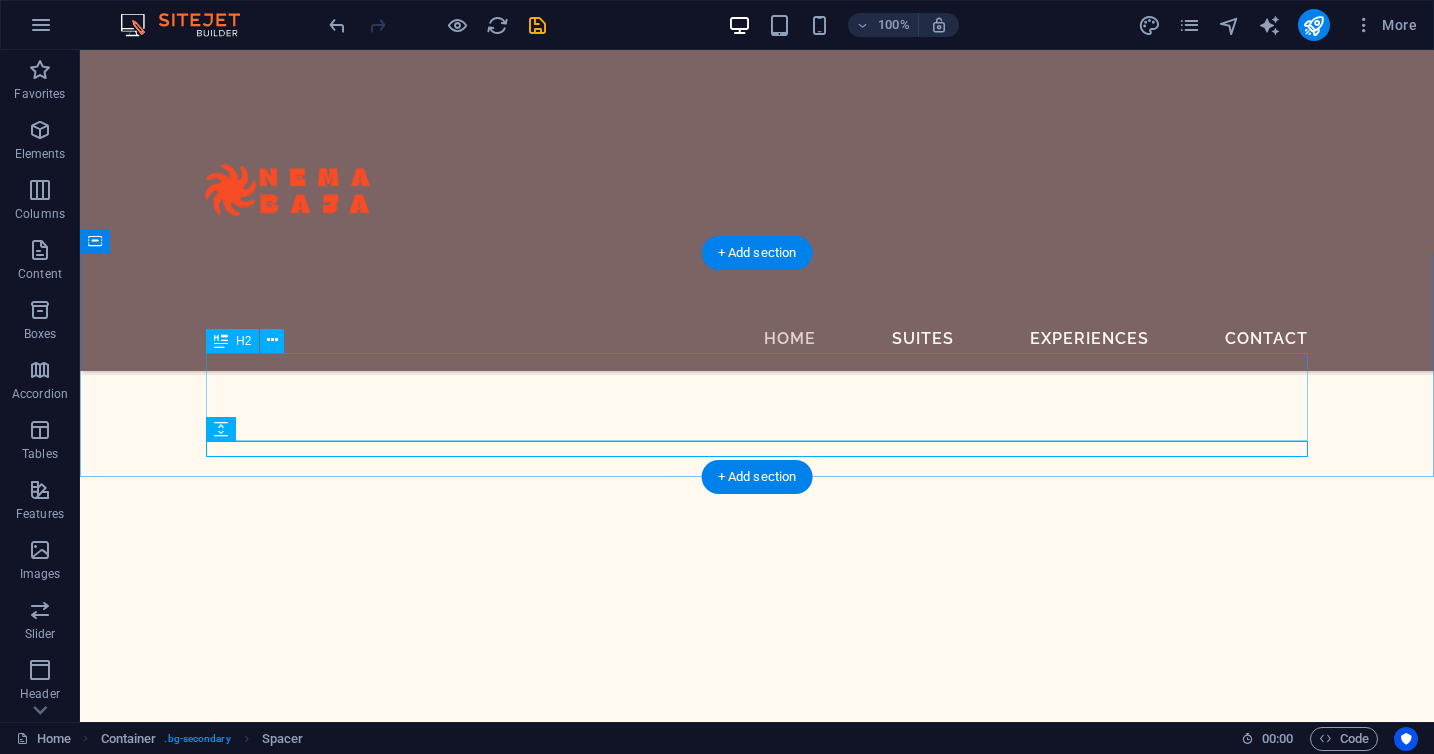 click on "Our Suites" at bounding box center (757, 5051) 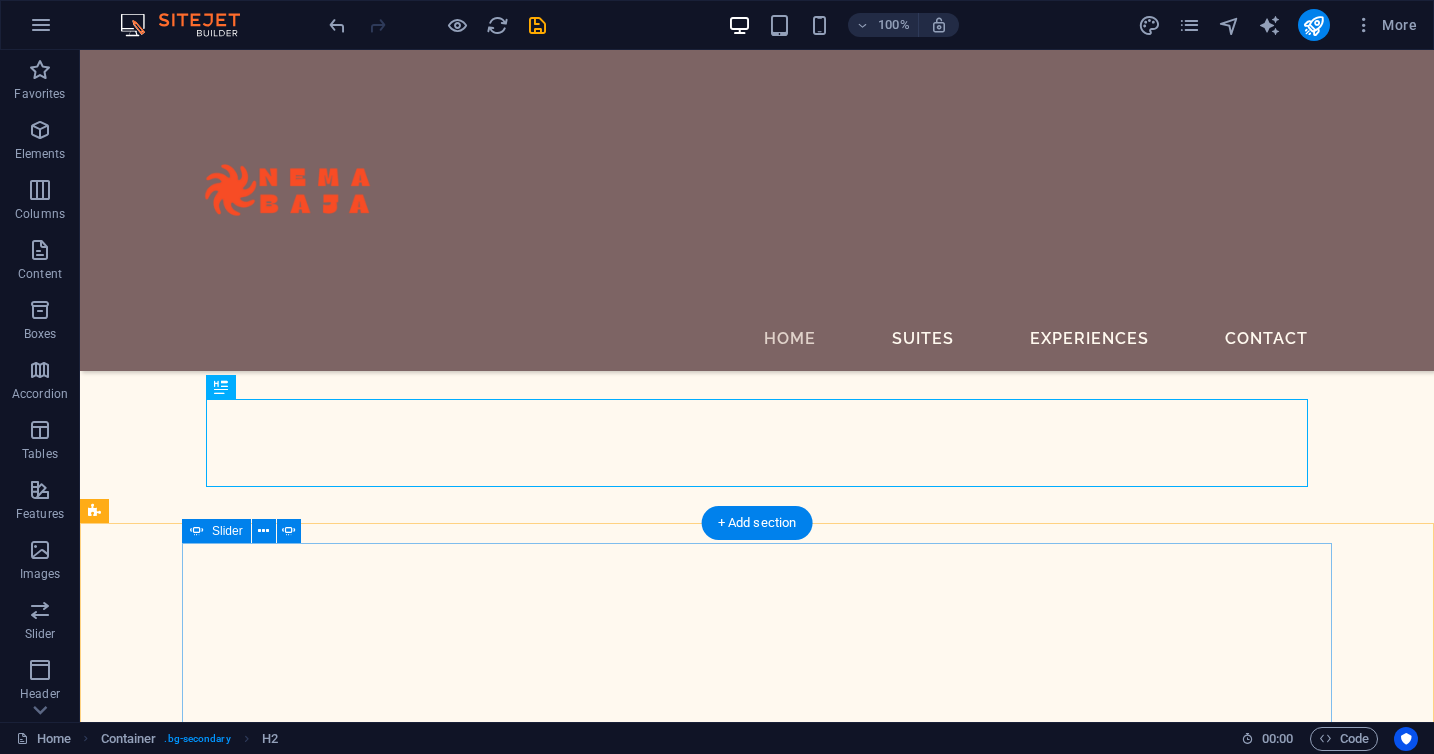 scroll, scrollTop: 3808, scrollLeft: 0, axis: vertical 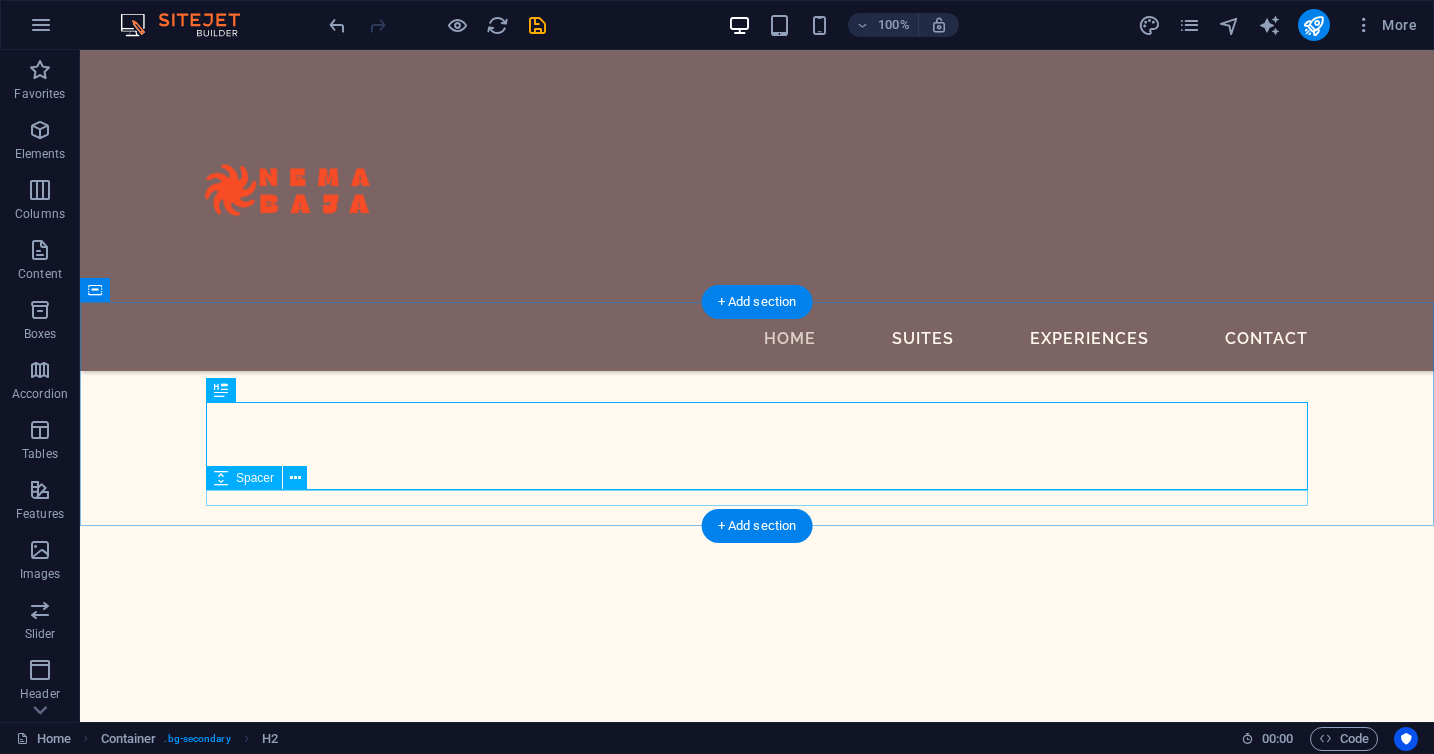 click at bounding box center (757, 5152) 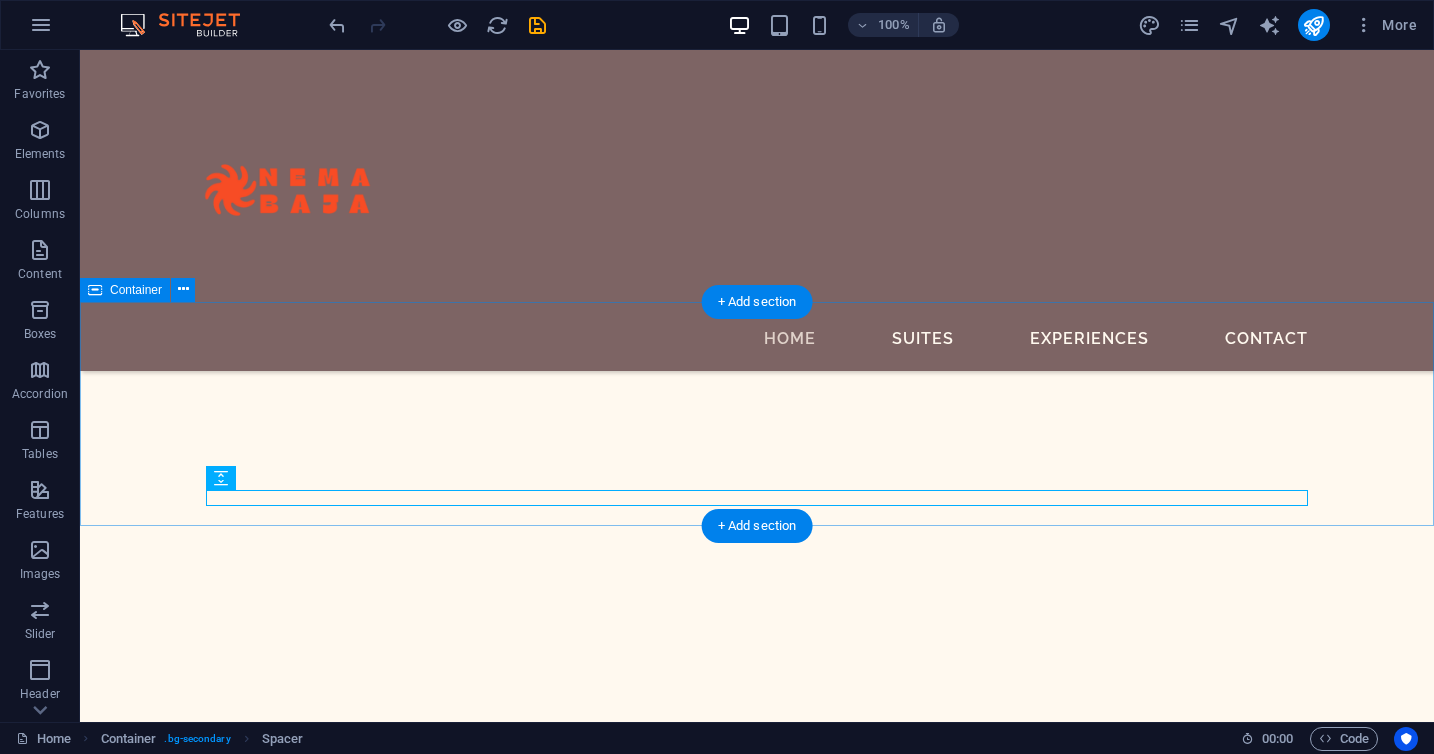 click on "Our Suites" at bounding box center [757, 5068] 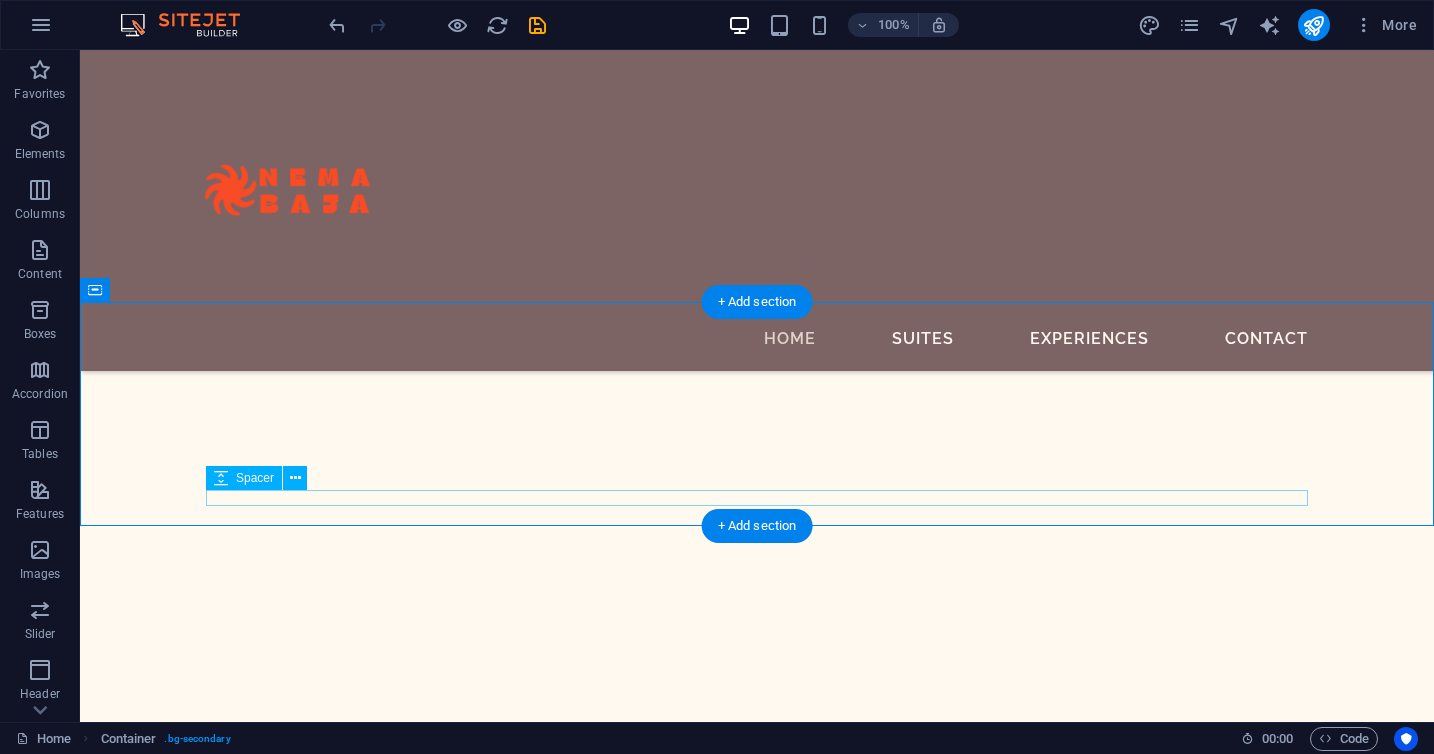 click at bounding box center (757, 5152) 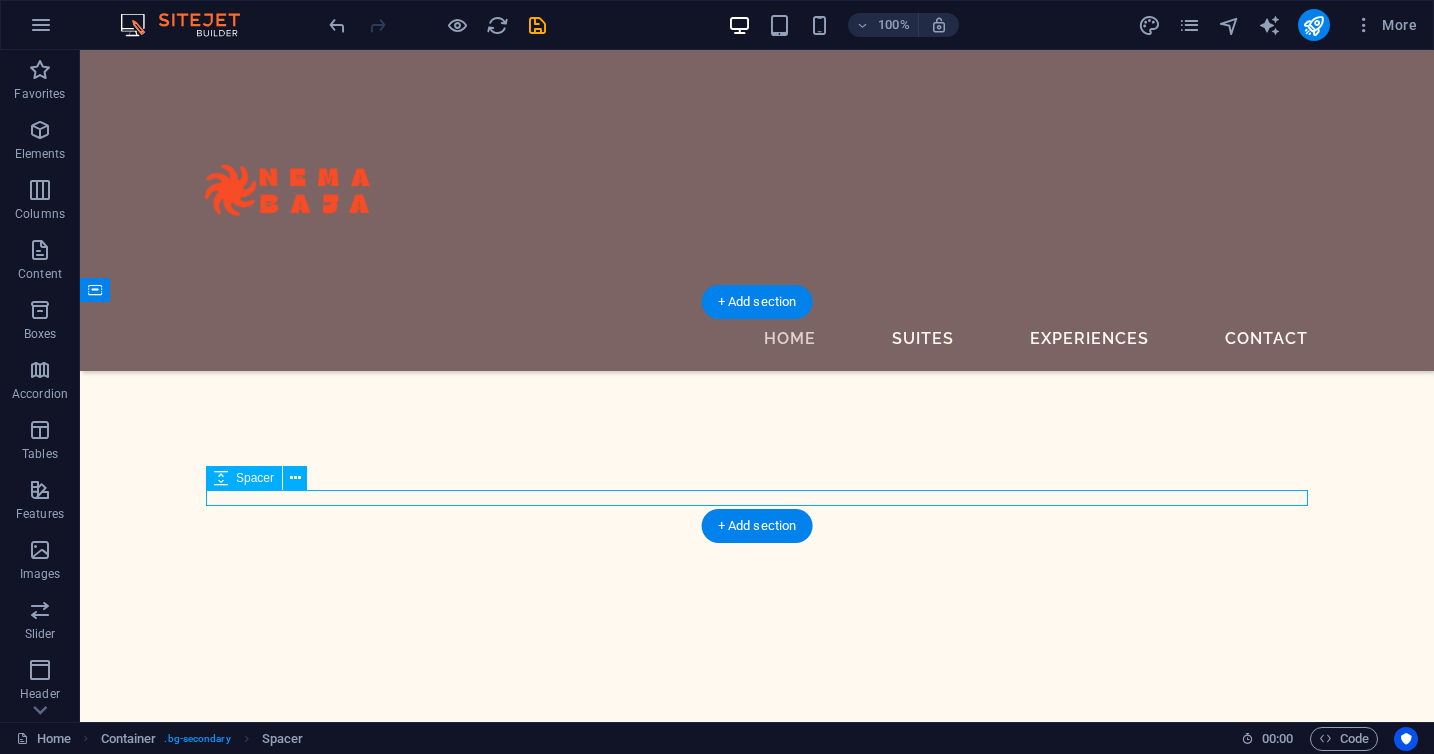 click at bounding box center (757, 5152) 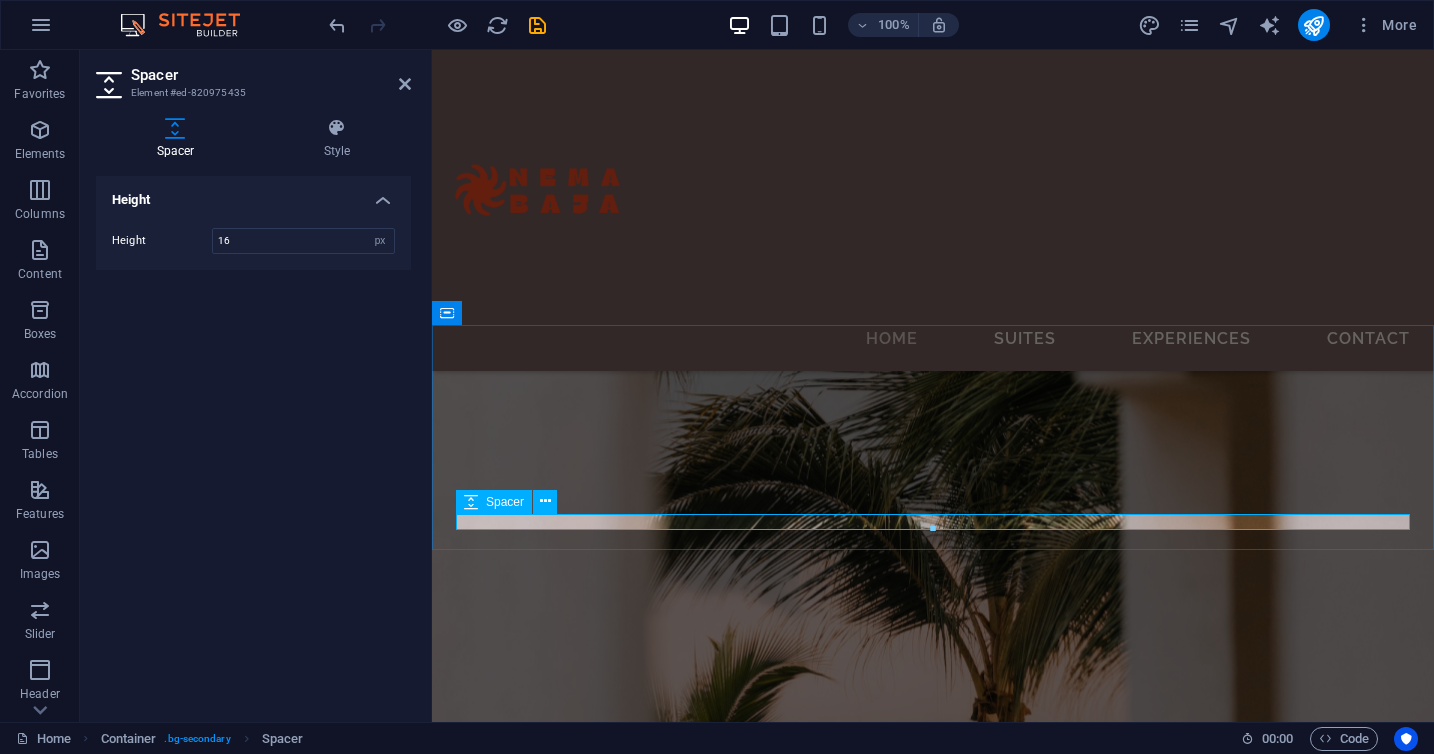 click at bounding box center [933, 3944] 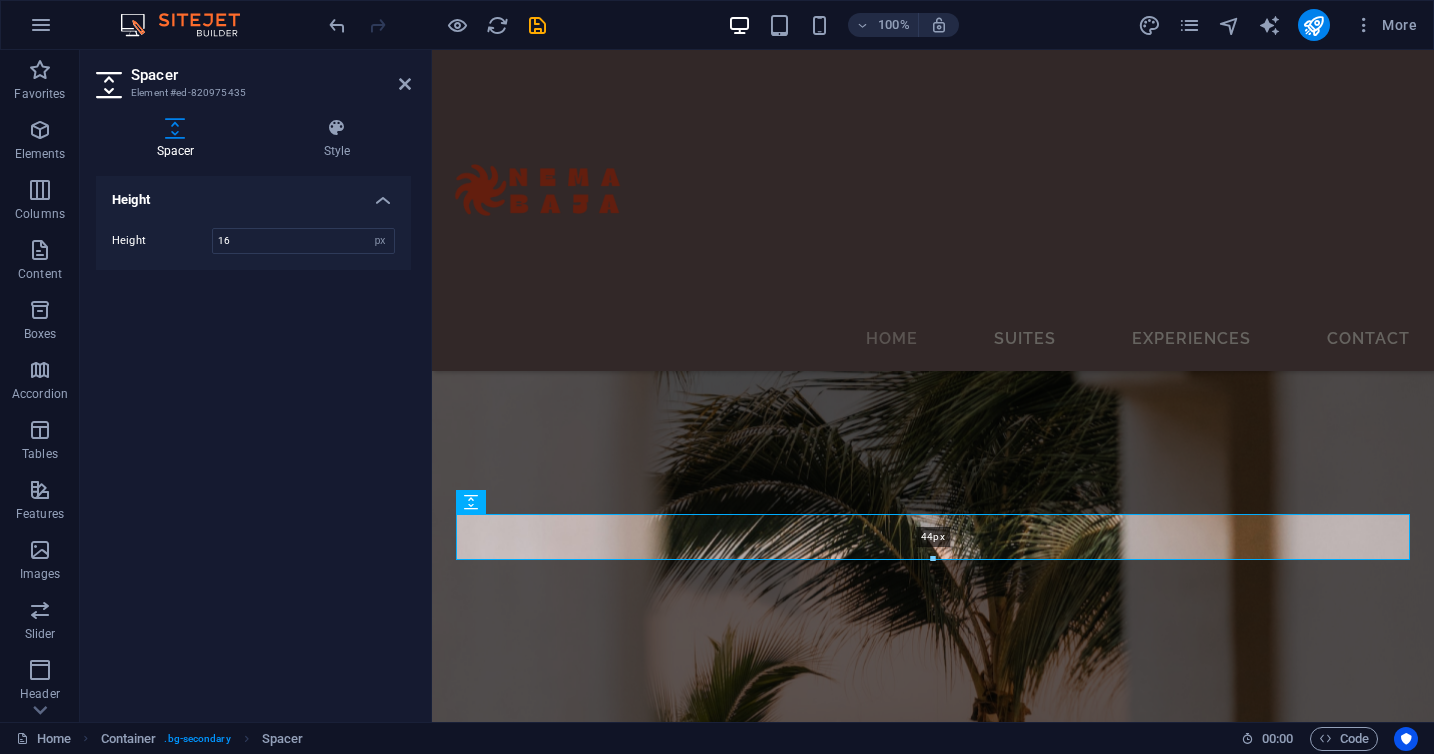 drag, startPoint x: 933, startPoint y: 528, endPoint x: 933, endPoint y: 558, distance: 30 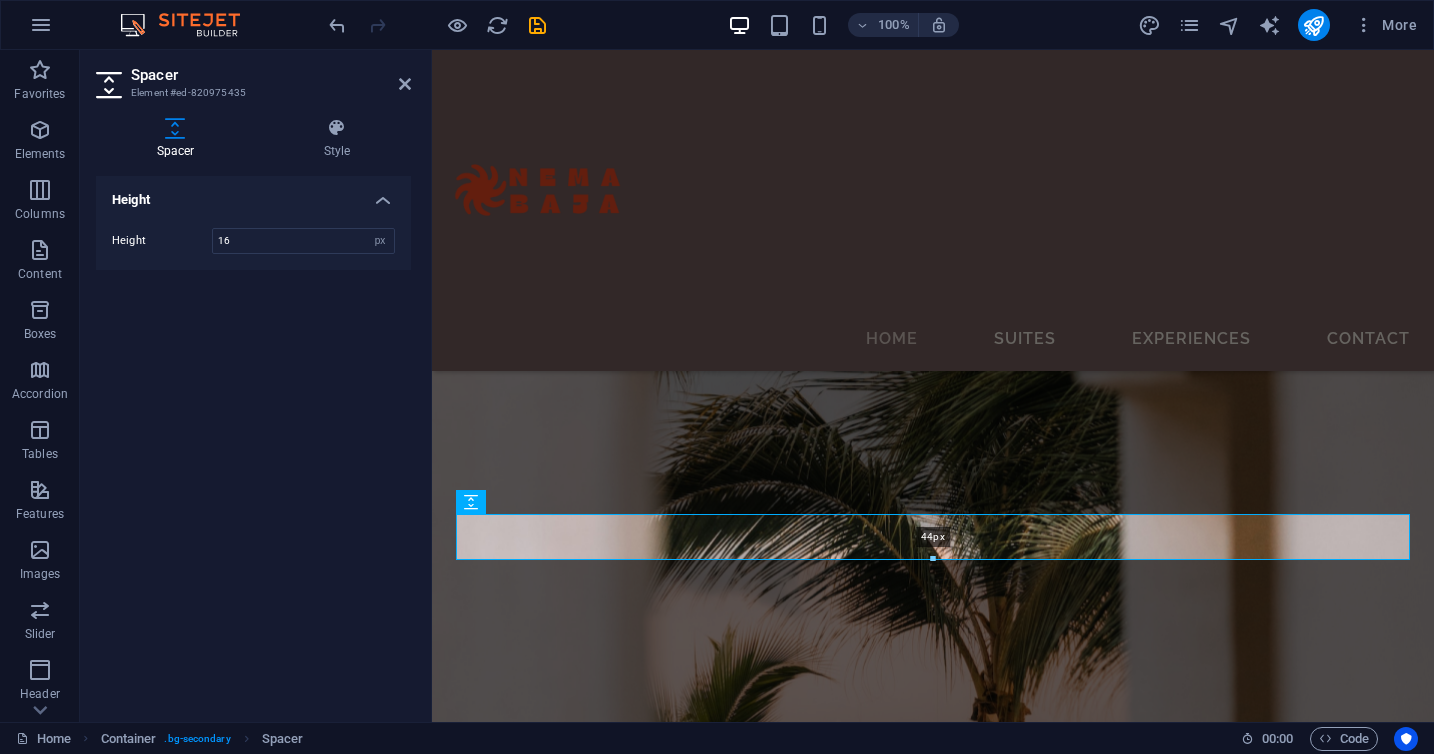 click at bounding box center [933, 559] 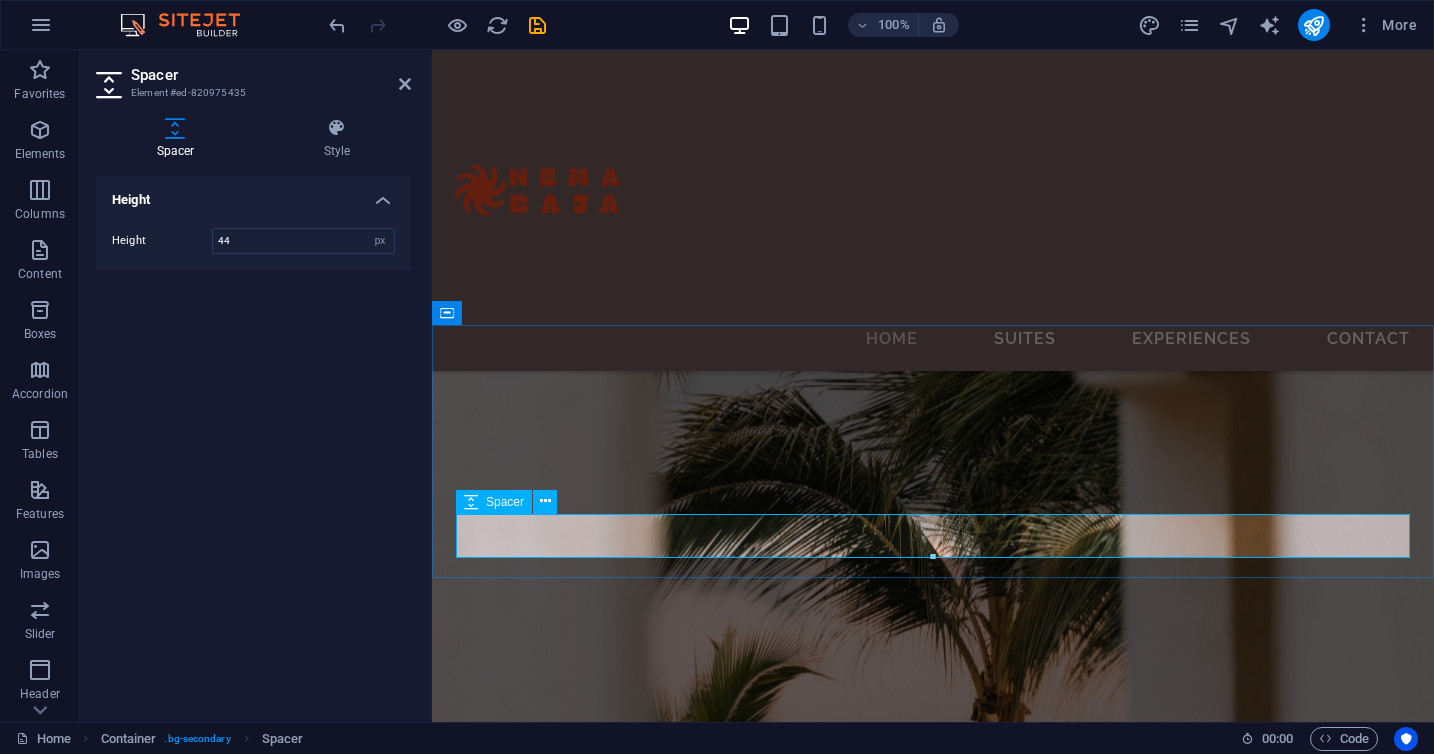 click at bounding box center (933, 3958) 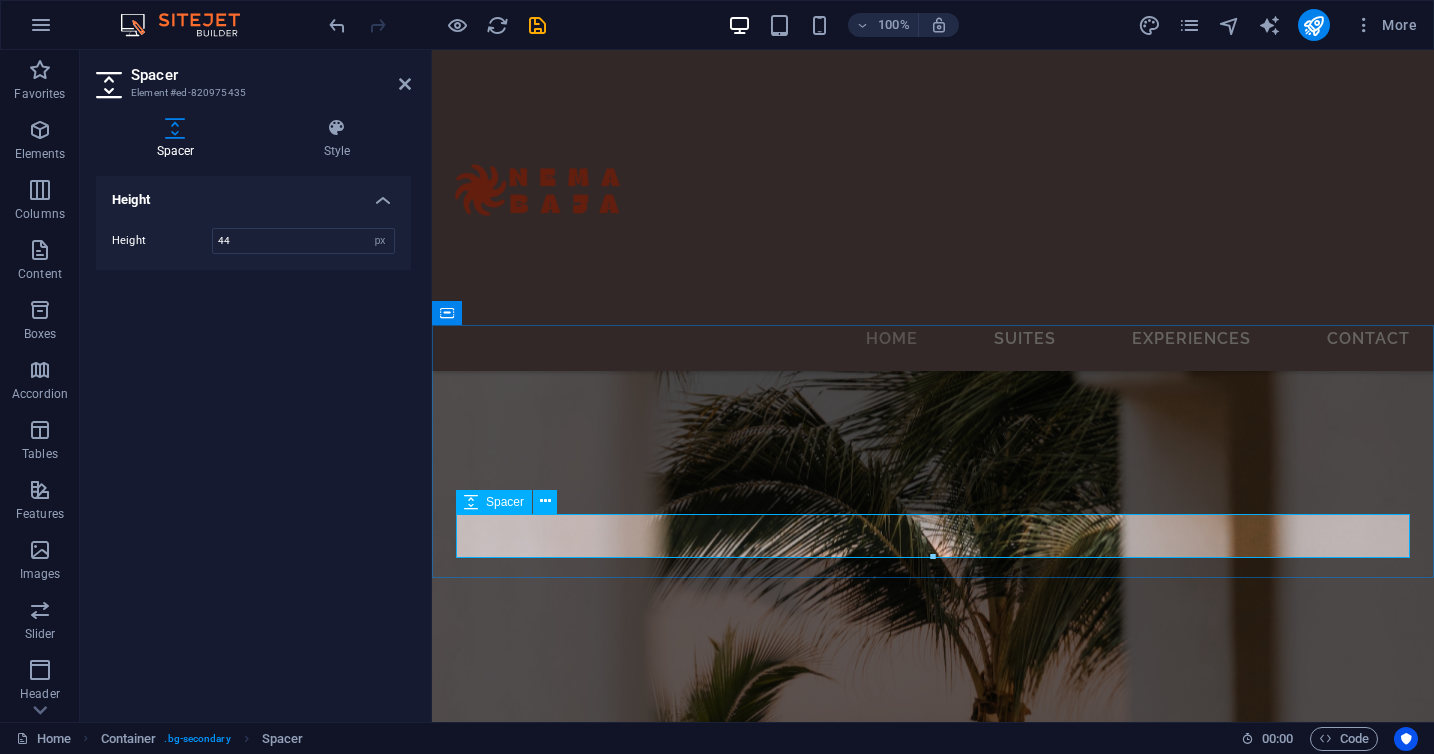 click at bounding box center (933, 3958) 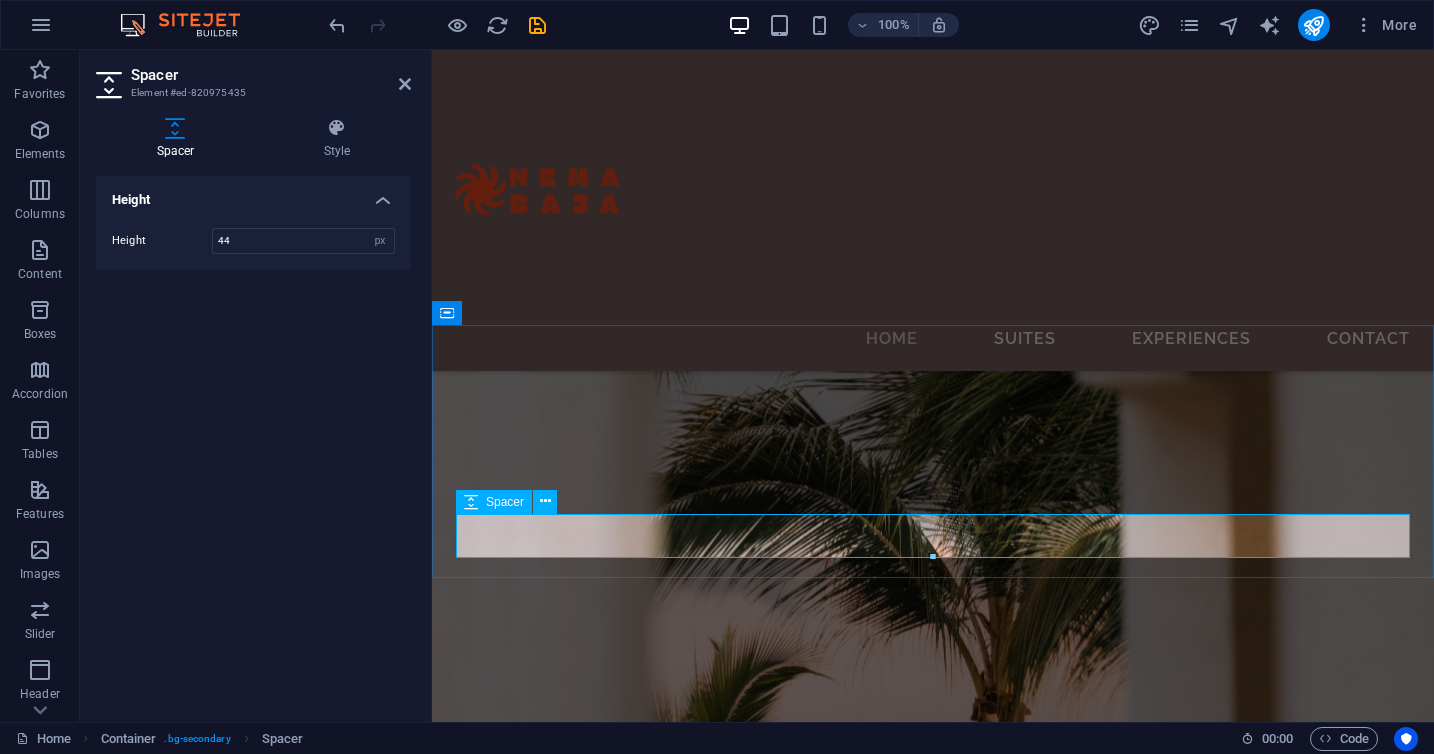 click at bounding box center [933, 3958] 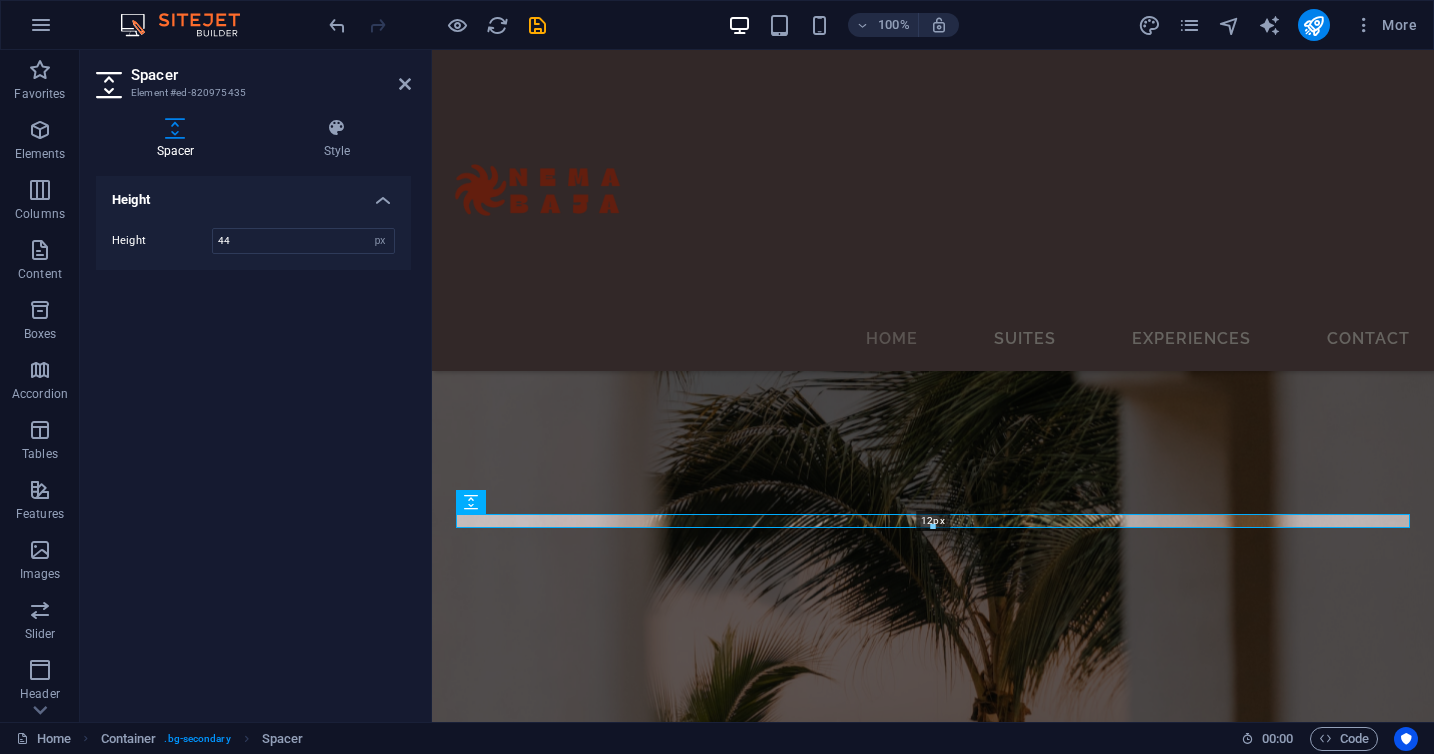 drag, startPoint x: 933, startPoint y: 556, endPoint x: 925, endPoint y: 492, distance: 64.49806 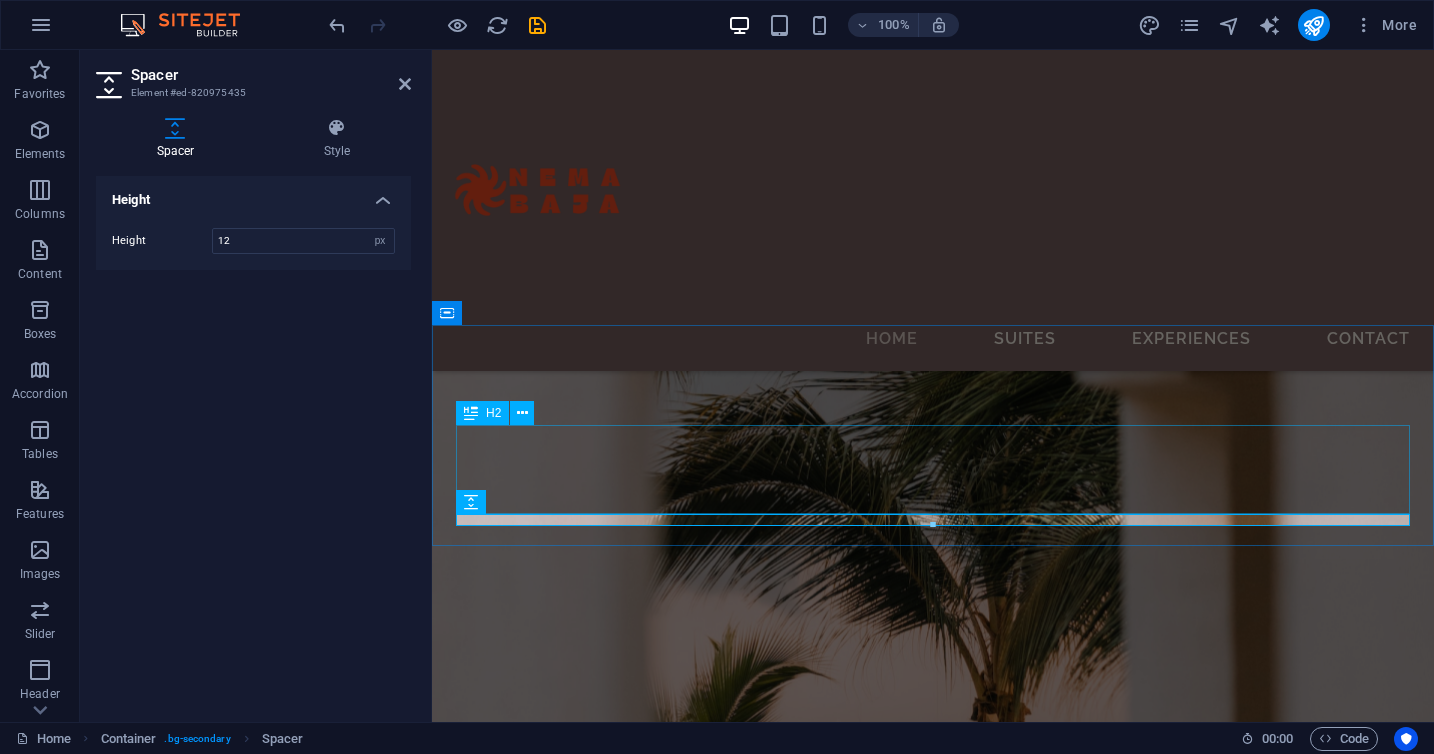 click on "Our Suites" at bounding box center (933, 3892) 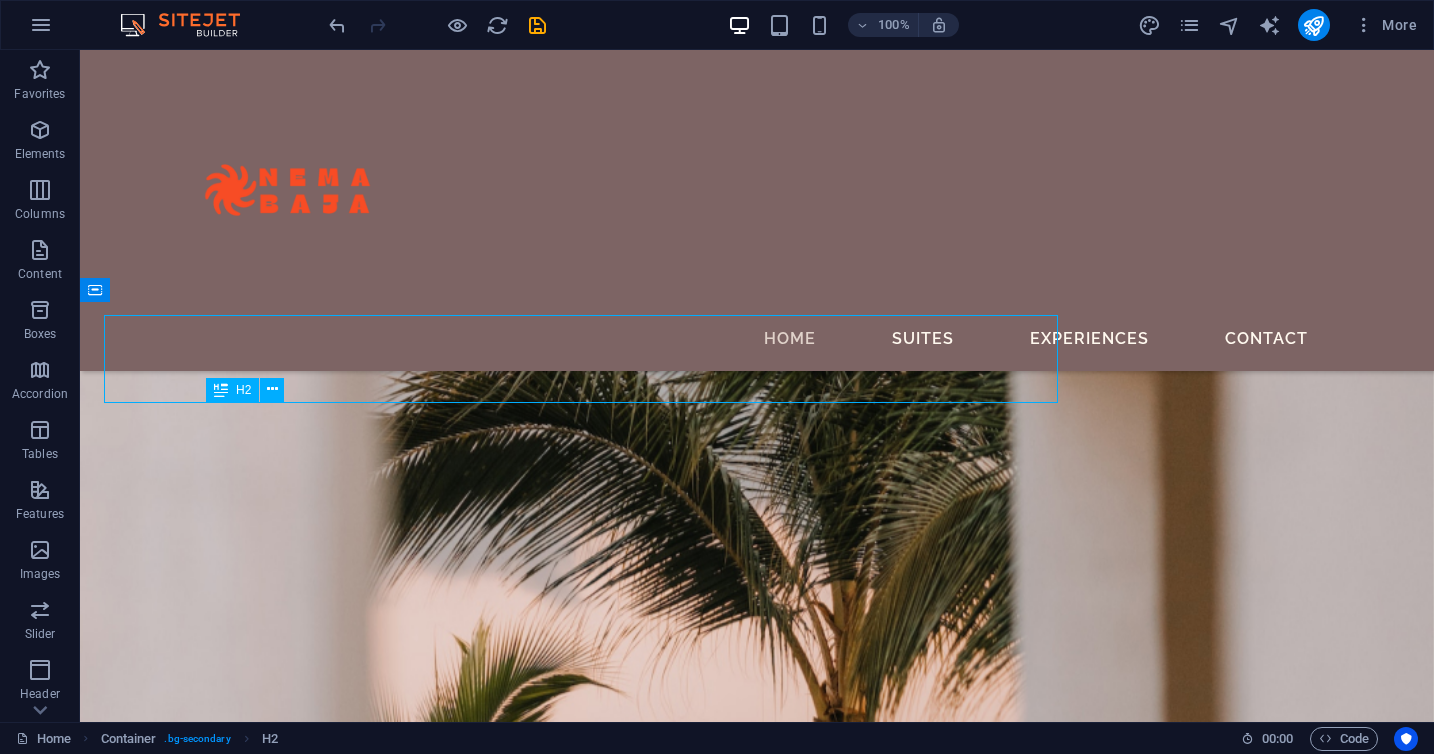 scroll, scrollTop: 3808, scrollLeft: 0, axis: vertical 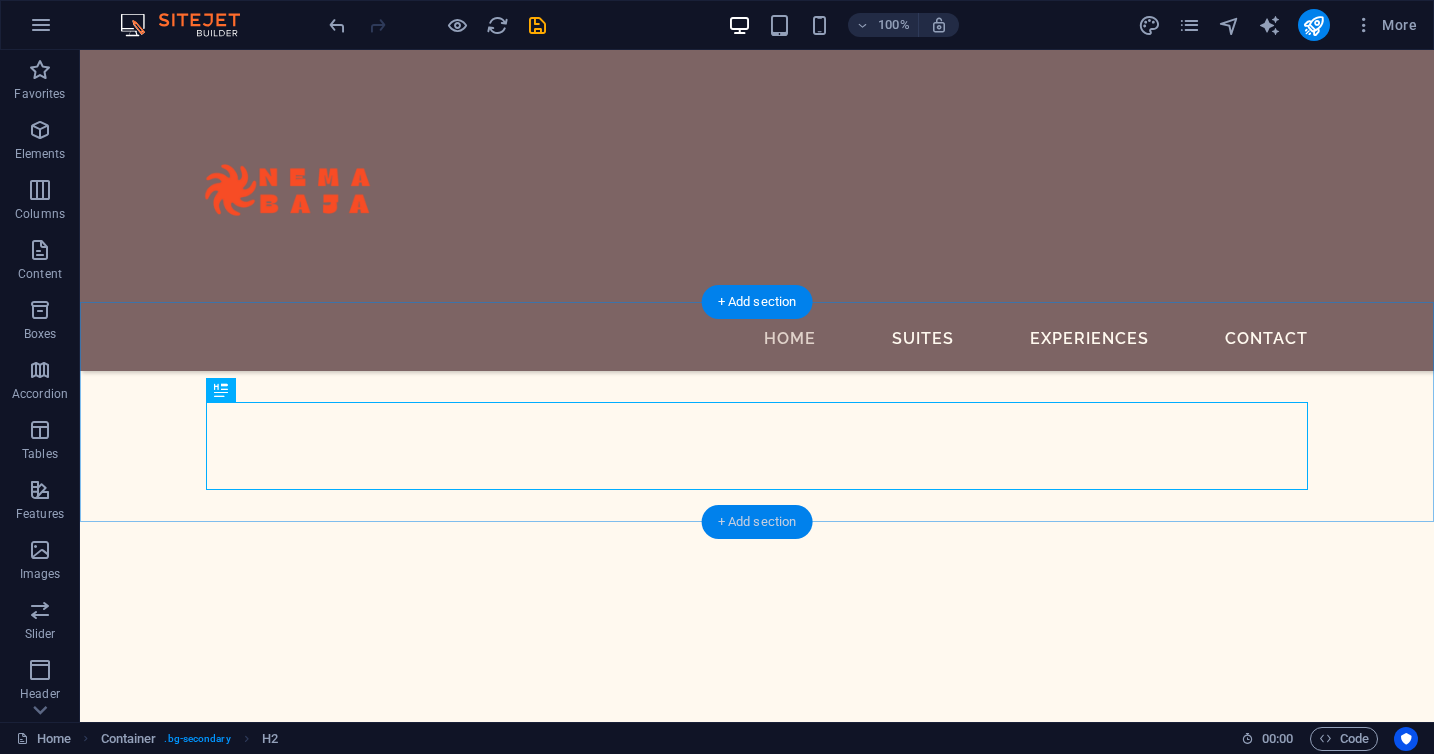 click on "+ Add section" at bounding box center (757, 522) 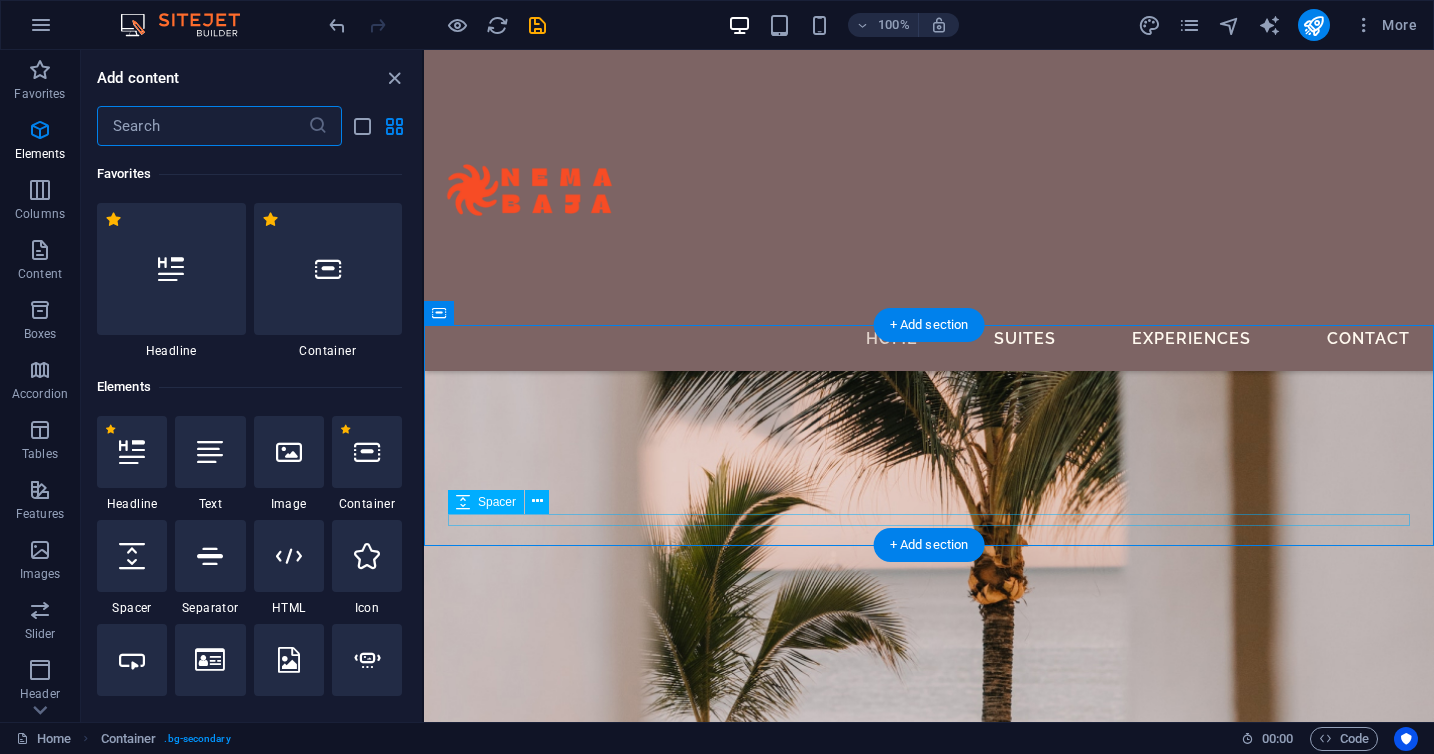 scroll, scrollTop: 3617, scrollLeft: 0, axis: vertical 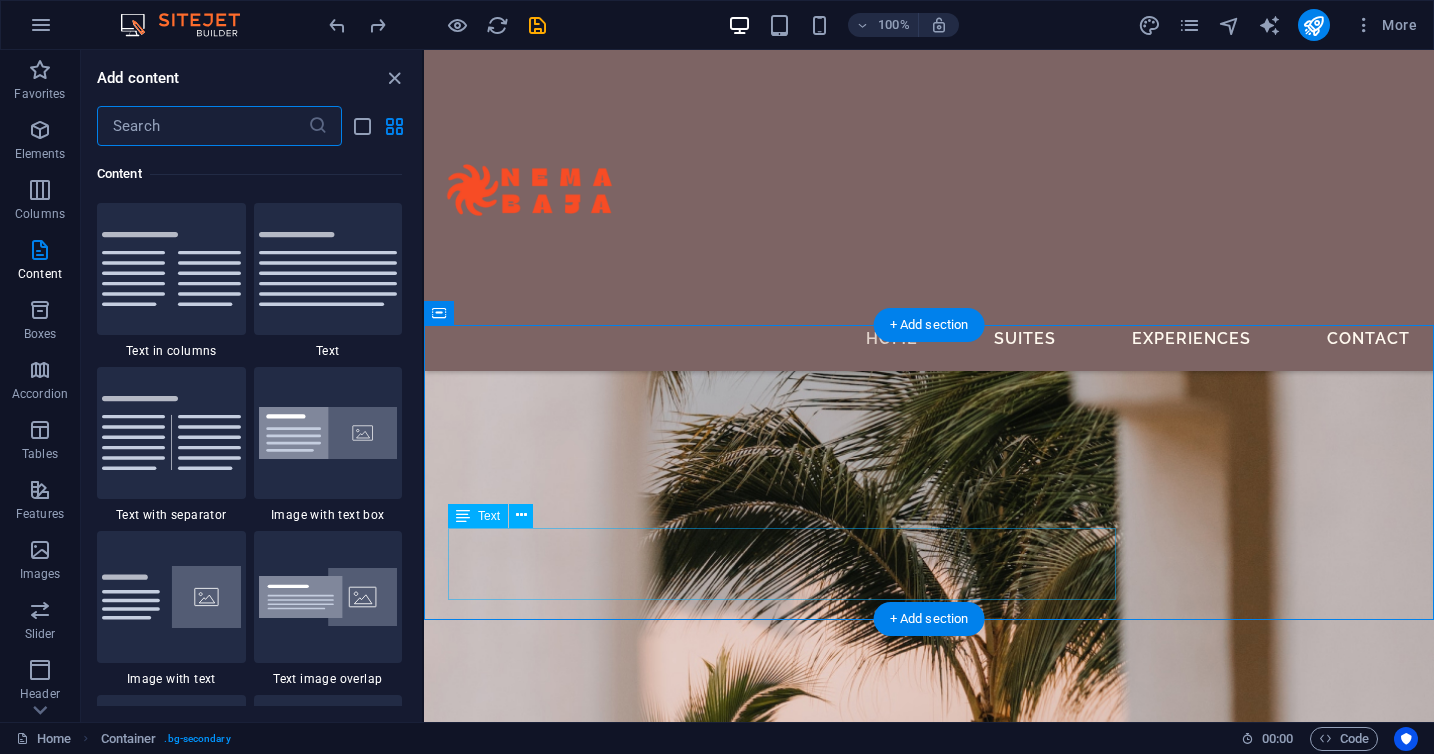 click on "Sed ut perspiciatis unde omnis iste natus error sit voluptatem accusantium doloremque laudantium, totam rem aperiam, eaque ipsa quae ab illo inventore veritatis et quasi architecto beatae vitae dicta sunt explicabo." at bounding box center [929, 4002] 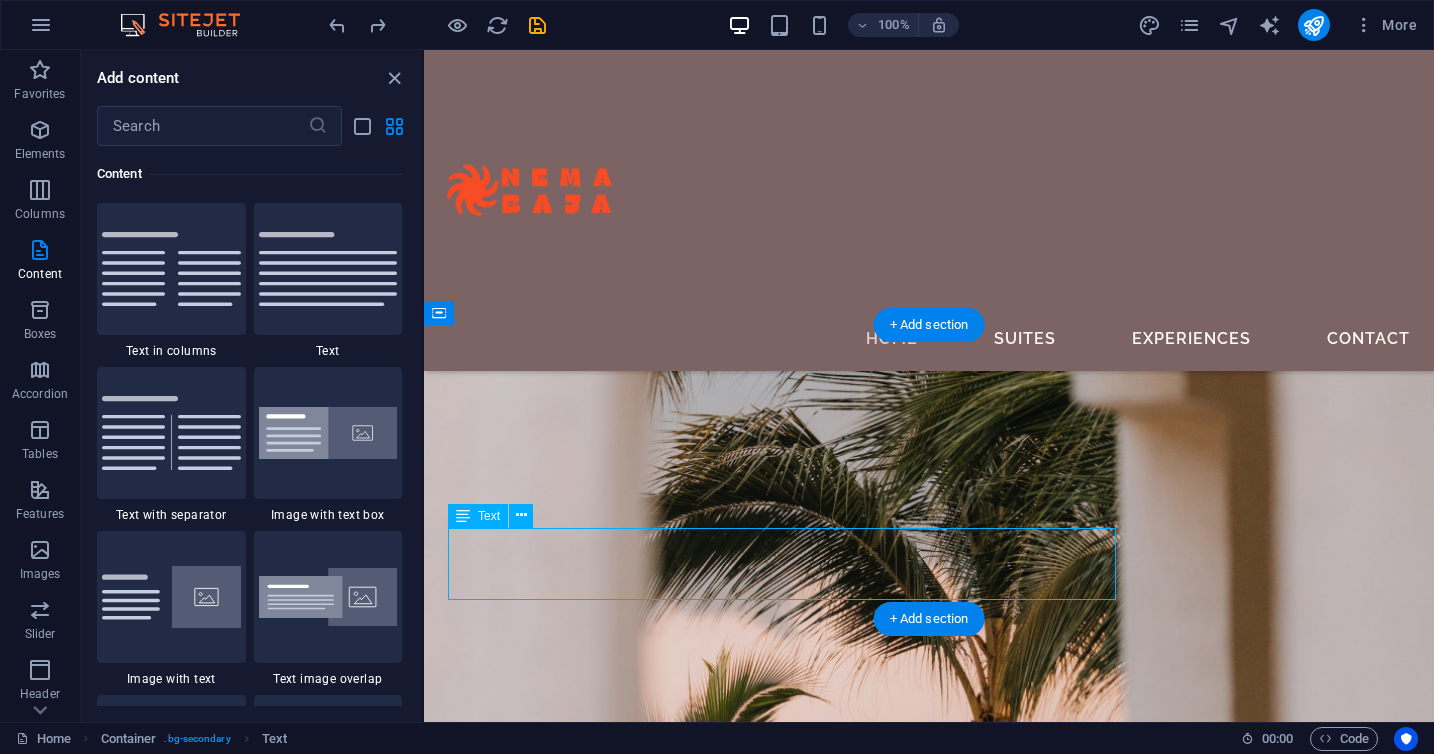 click on "Sed ut perspiciatis unde omnis iste natus error sit voluptatem accusantium doloremque laudantium, totam rem aperiam, eaque ipsa quae ab illo inventore veritatis et quasi architecto beatae vitae dicta sunt explicabo." at bounding box center (929, 4002) 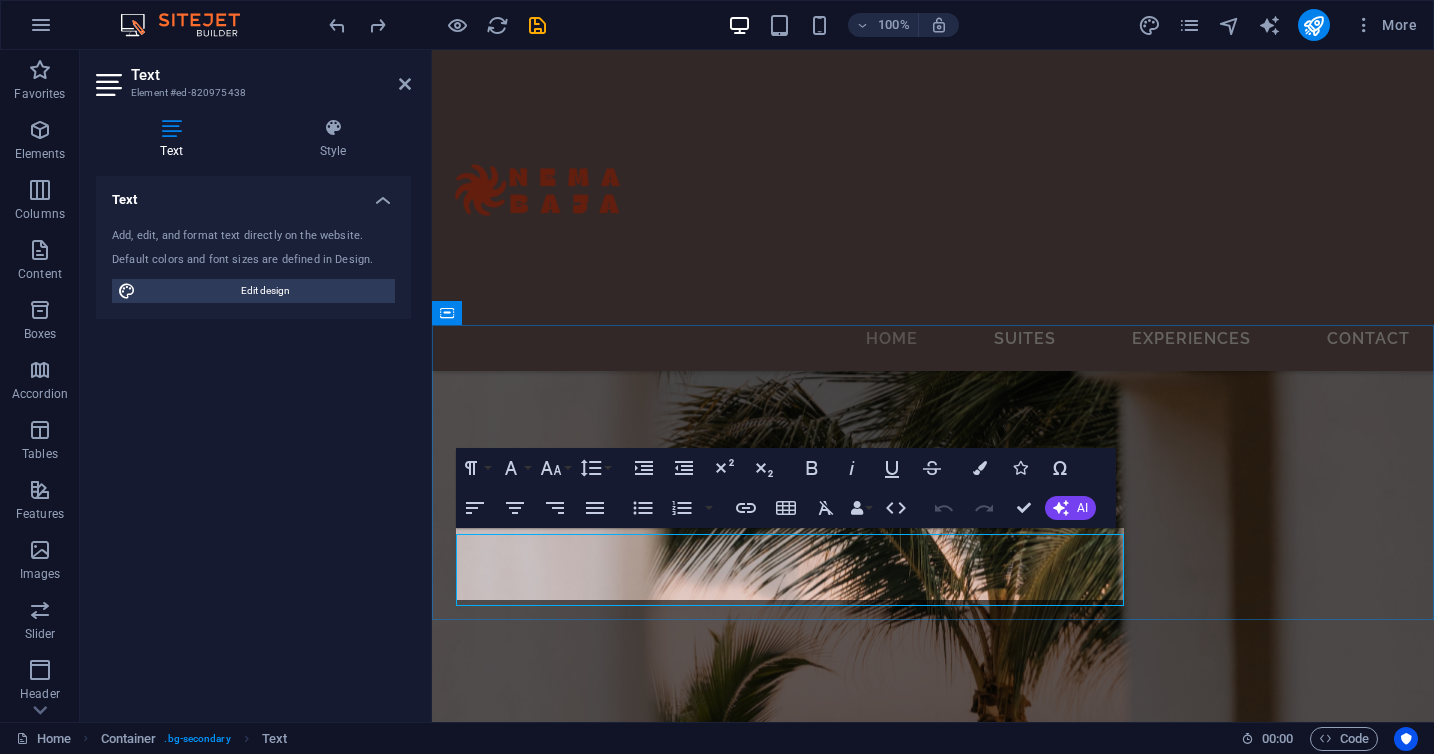 scroll, scrollTop: 3609, scrollLeft: 0, axis: vertical 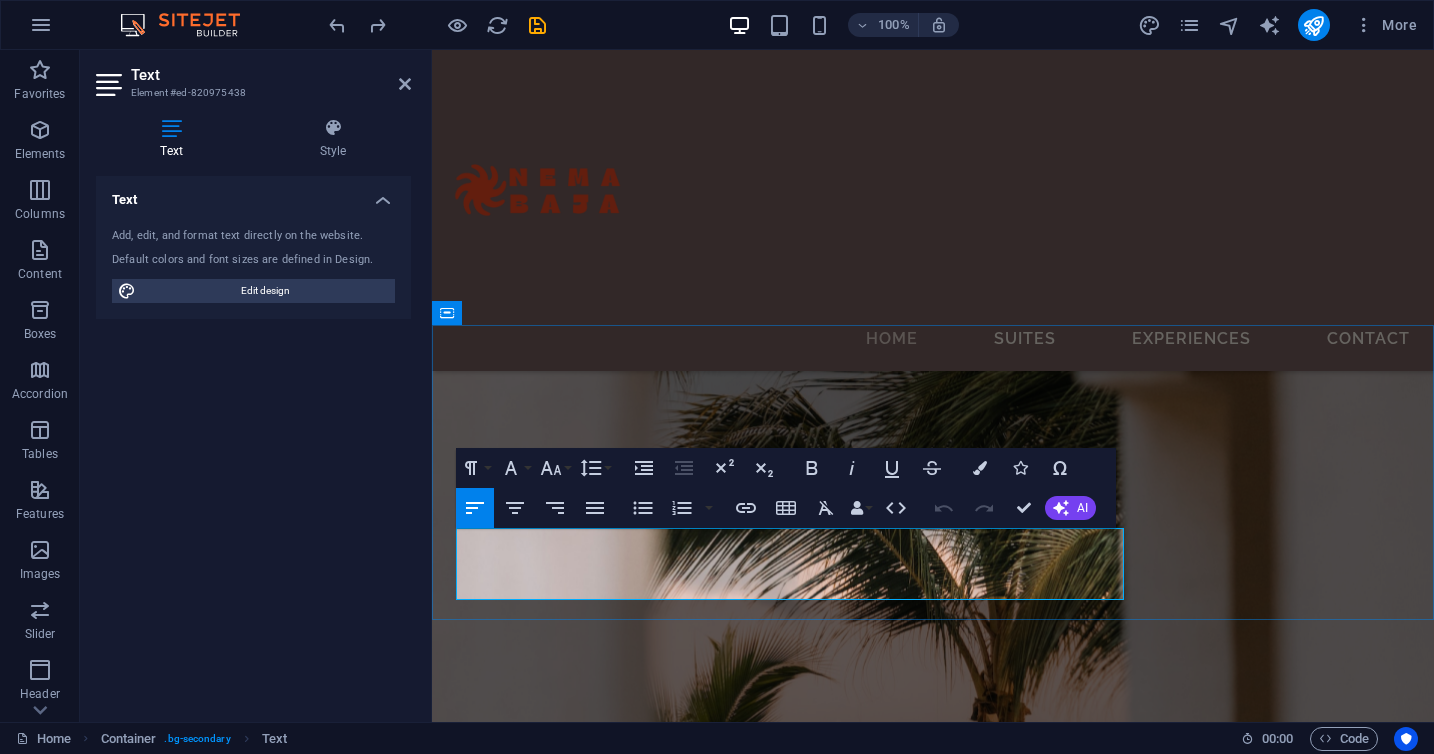 click on "Sed ut perspiciatis unde omnis iste natus error sit voluptatem accusantium doloremque laudantium, totam rem aperiam, eaque ipsa quae ab illo inventore veritatis et quasi architecto beatae vitae dicta sunt explicabo." at bounding box center (933, 3974) 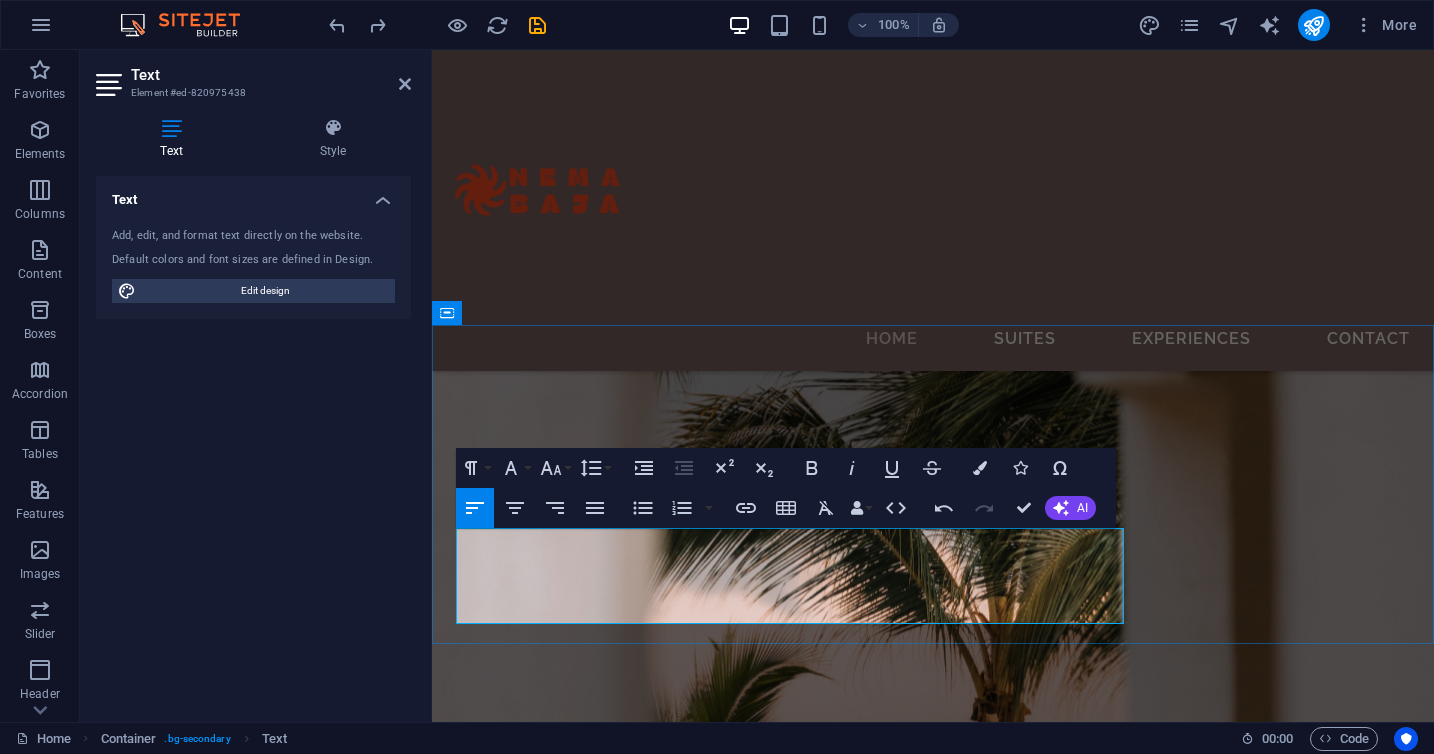 click on "We provide access to a wide selection of properties for sale throughout the [STATE], thanks to our collaboration with all major real estate offices and listing platforms. This gives you the complete picture of what’s available—no gaps, no guesswork. Whether you're buying, investing, or just exploring, we ensure you’re fully informed every step of the way." at bounding box center [933, 3986] 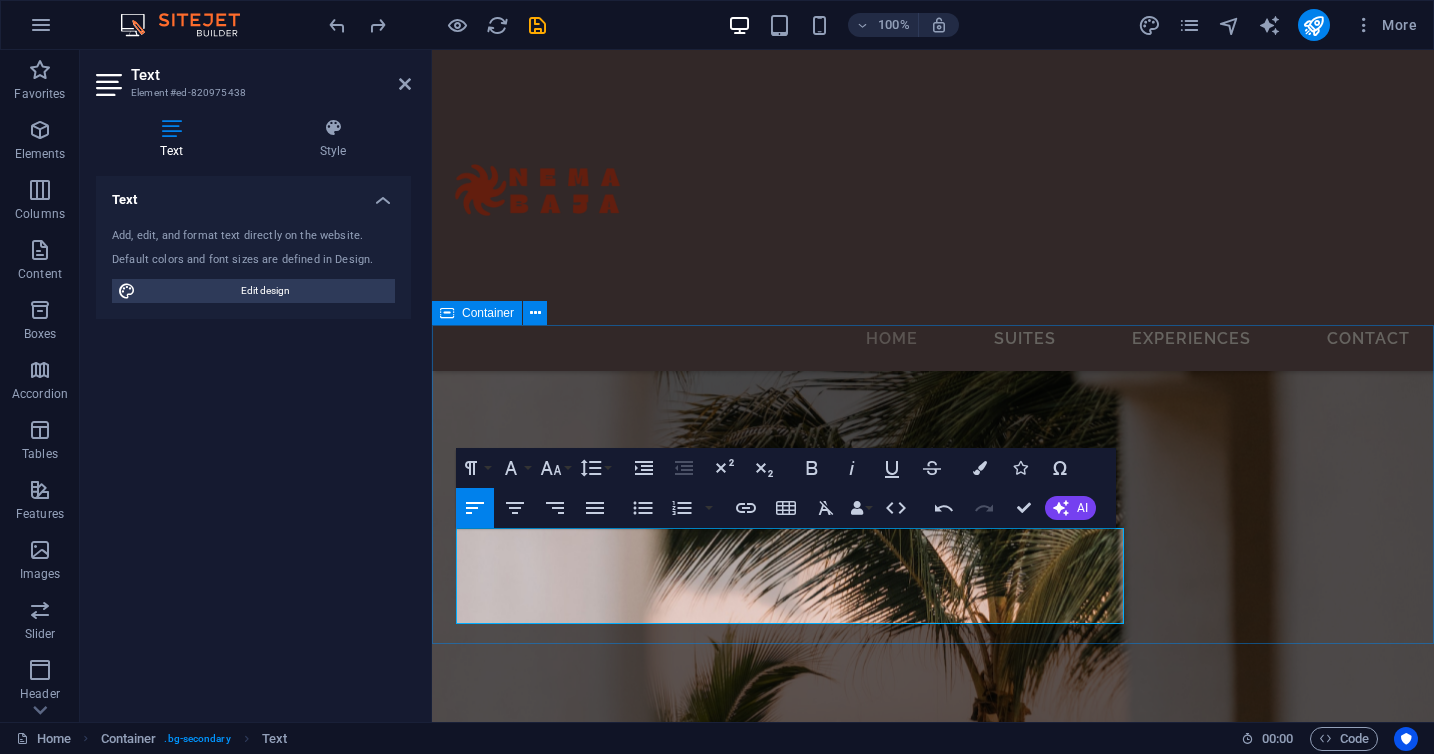 click on "Our Suites We provide access to a wide selection of properties for sale throughout the [STATE], thanks to our collaboration with all major real estate offices and listing platforms. This gives you the complete picture of what’s available-  no gaps, no guesswork. Whether you're buying, investing, or just exploring, we ensure you’re fully informed every step of the way." at bounding box center (933, 3895) 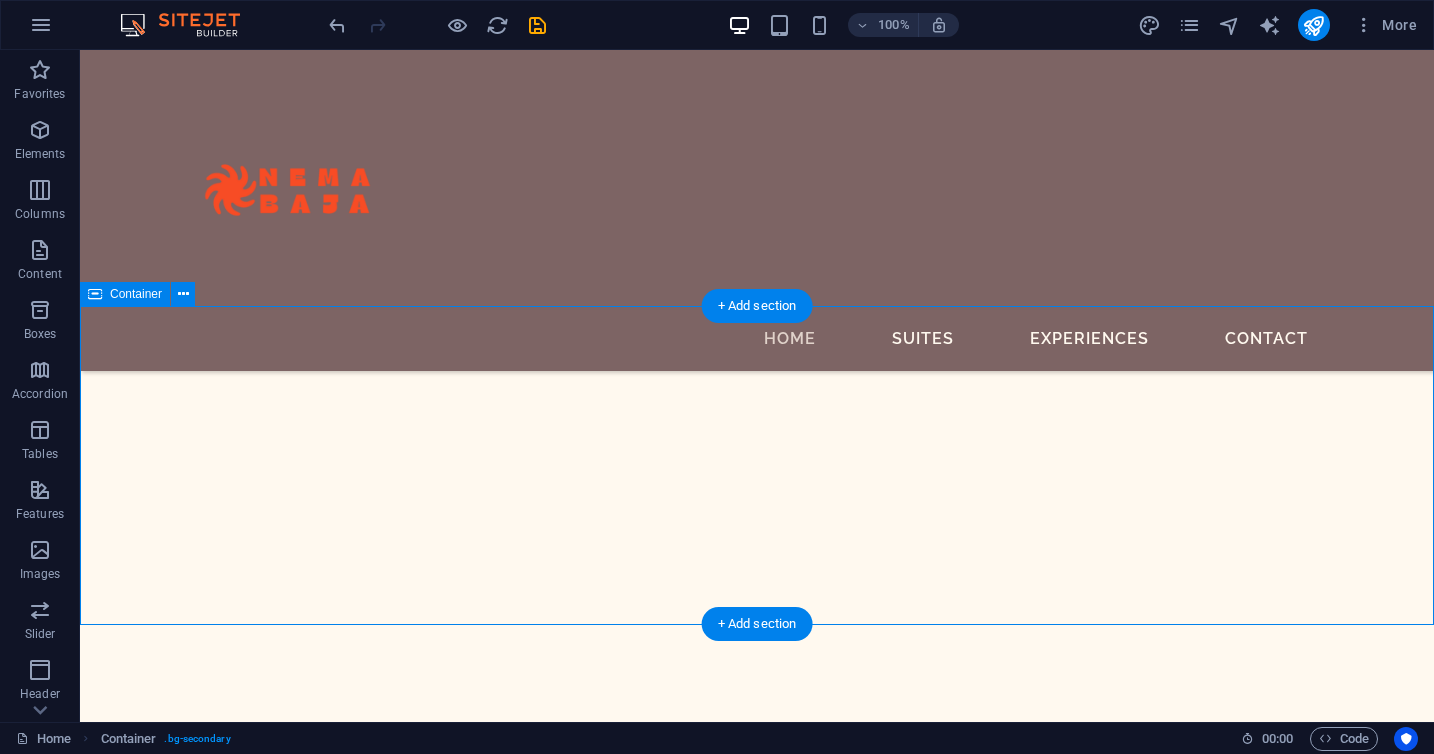 scroll, scrollTop: 3803, scrollLeft: 0, axis: vertical 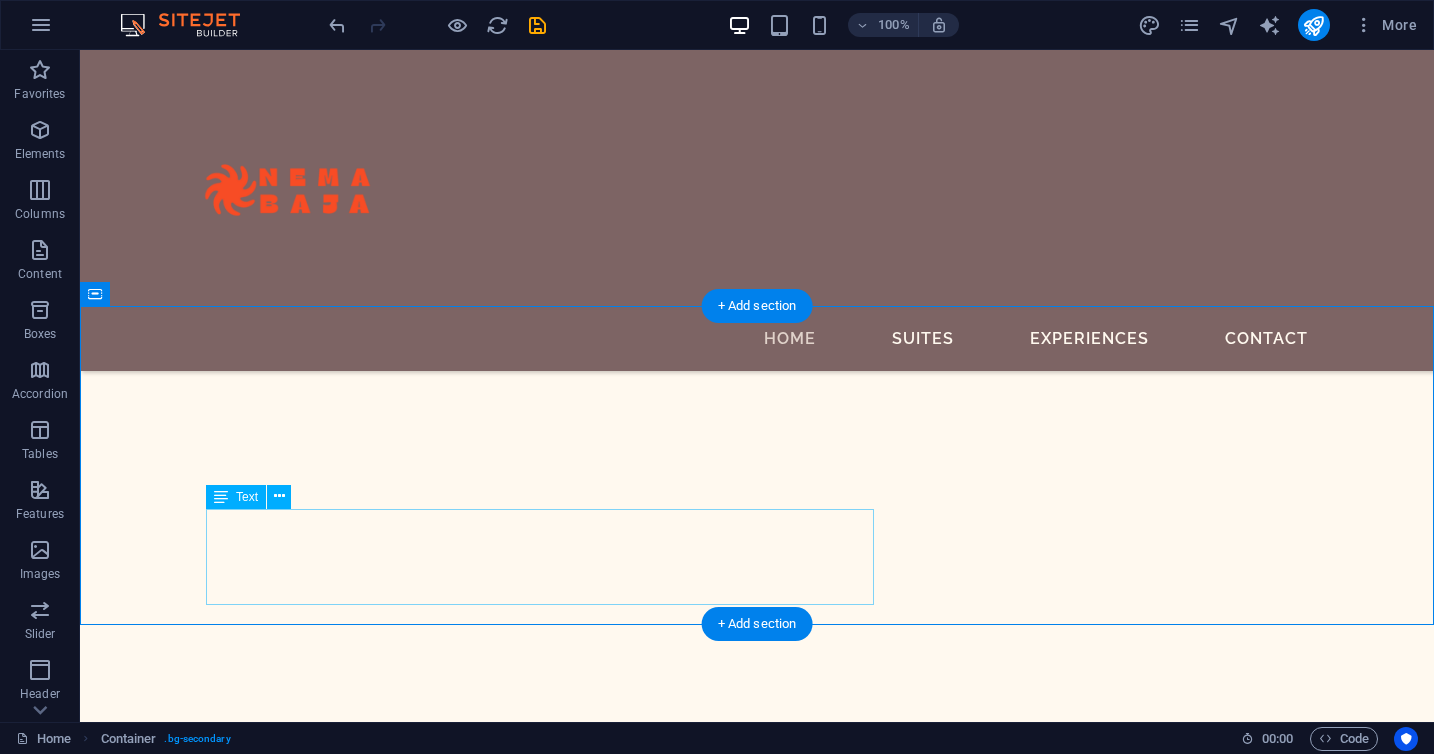 click on "We provide access to a wide selection of properties for sale throughout the [STATE], thanks to our collaboration with all major real estate offices and listing platforms. This gives you the complete picture of what’s available- no gaps, no guesswork. Whether you're buying, investing, or just exploring, we ensure you’re fully informed every step of the way." at bounding box center (757, 5199) 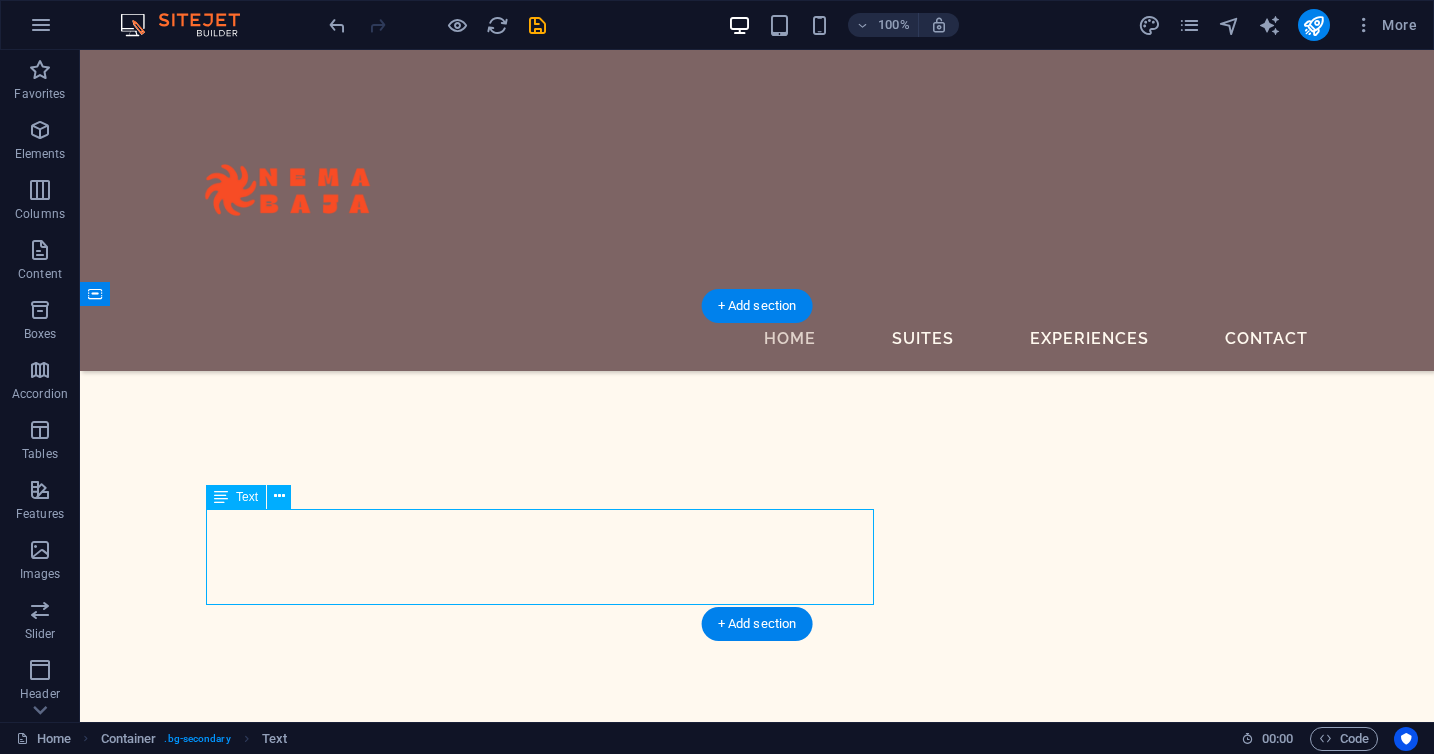 click on "We provide access to a wide selection of properties for sale throughout the [STATE], thanks to our collaboration with all major real estate offices and listing platforms. This gives you the complete picture of what’s available- no gaps, no guesswork. Whether you're buying, investing, or just exploring, we ensure you’re fully informed every step of the way." at bounding box center [757, 5199] 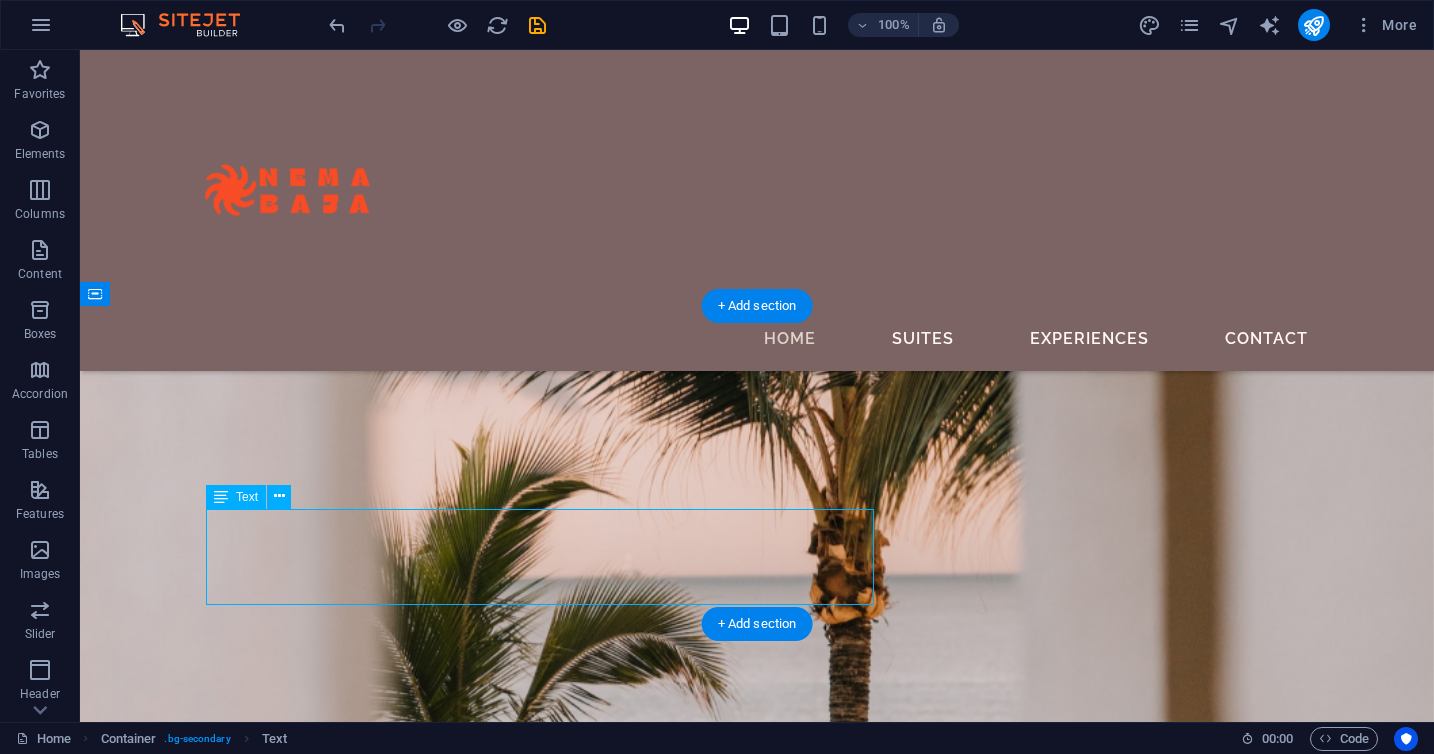 scroll, scrollTop: 3605, scrollLeft: 0, axis: vertical 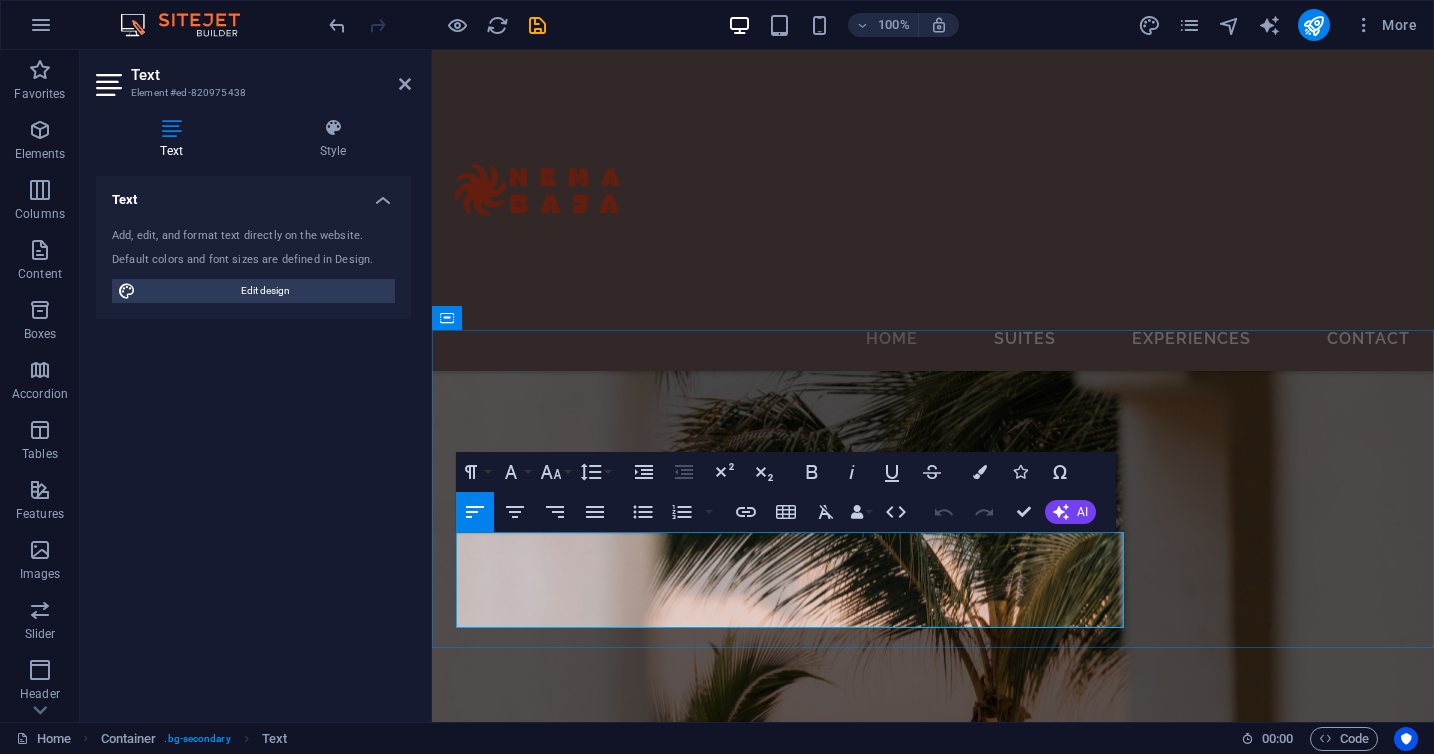 click on "We provide access to a wide selection of properties for sale throughout the [STATE], thanks to our collaboration with all major real estate offices and listing platforms. This gives you the complete picture of what’s available- no gaps, no guesswork. Whether you're buying, investing, or just exploring, we ensure you’re fully informed every step of the way." at bounding box center [933, 3990] 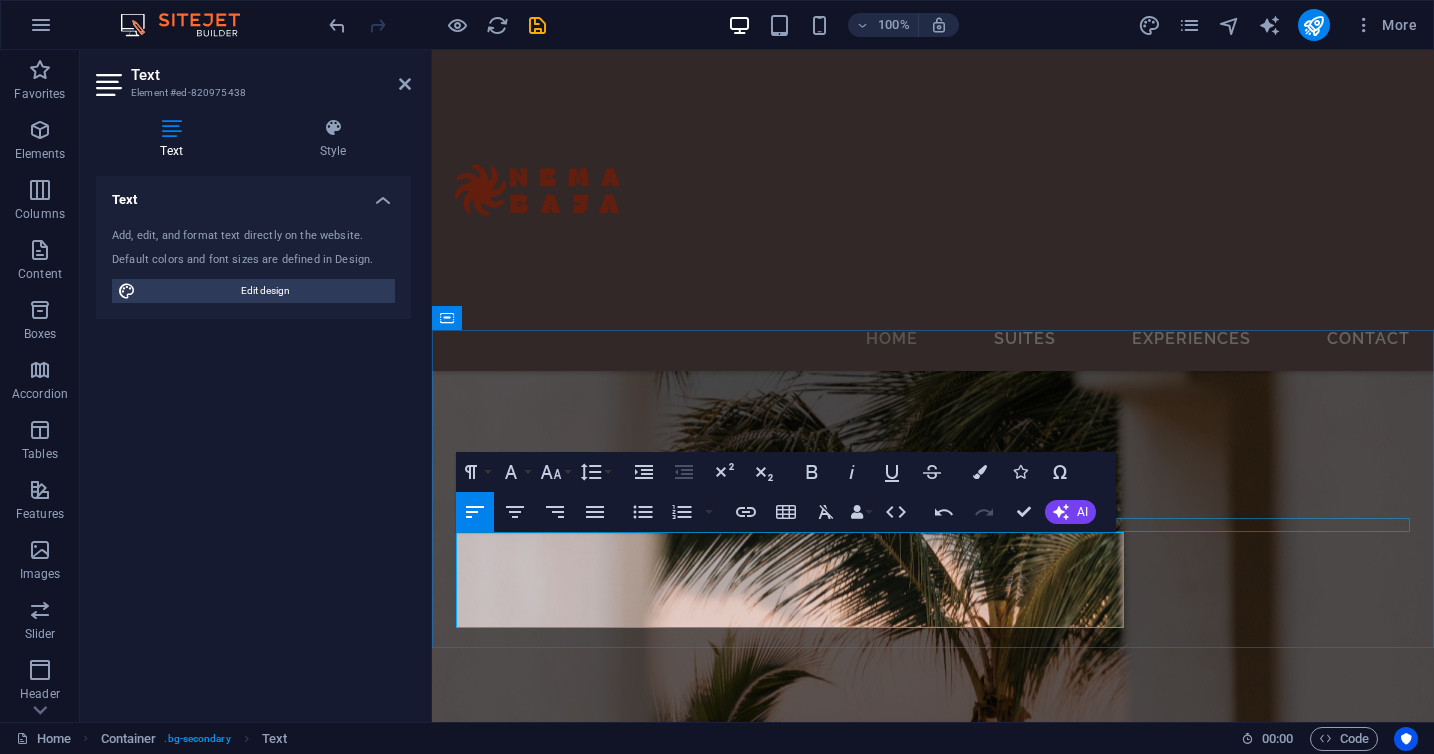 click at bounding box center [933, 3947] 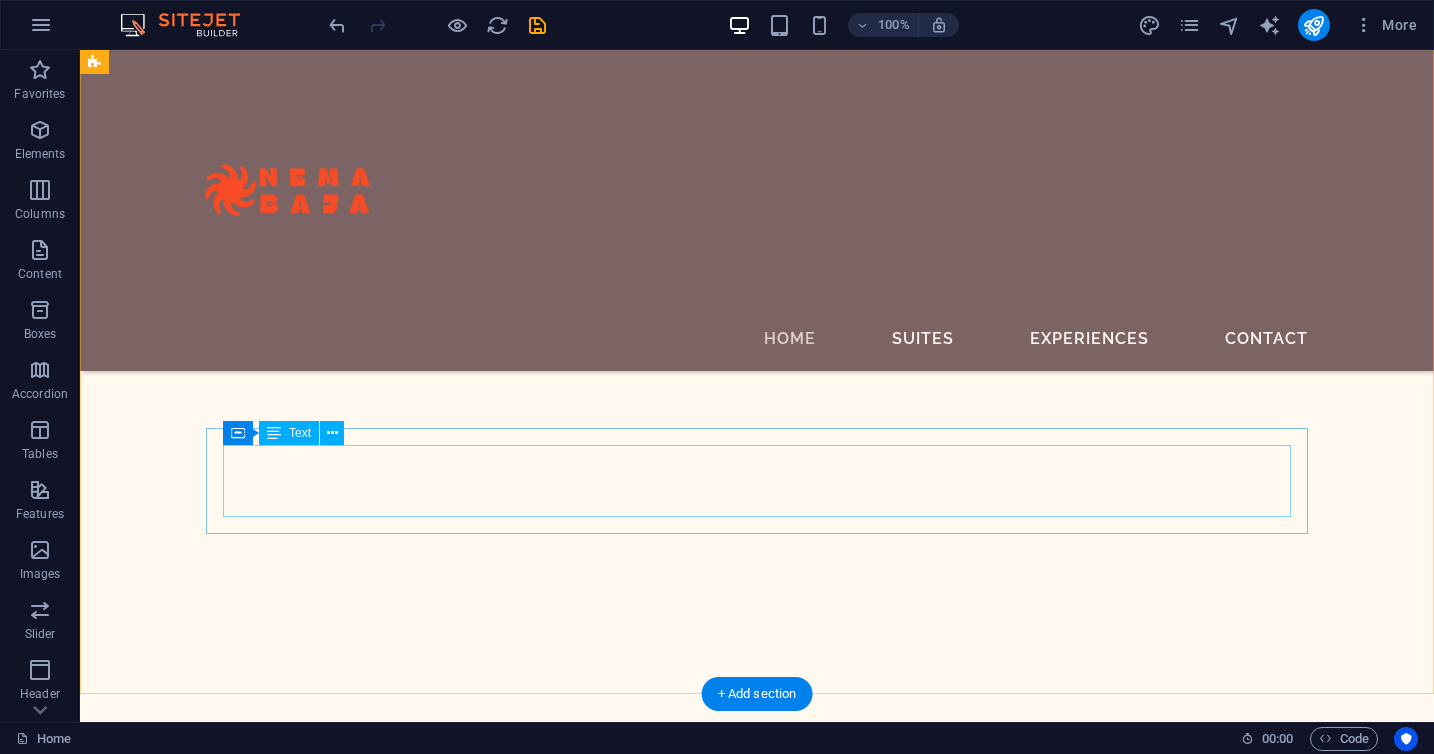 scroll, scrollTop: 3344, scrollLeft: 0, axis: vertical 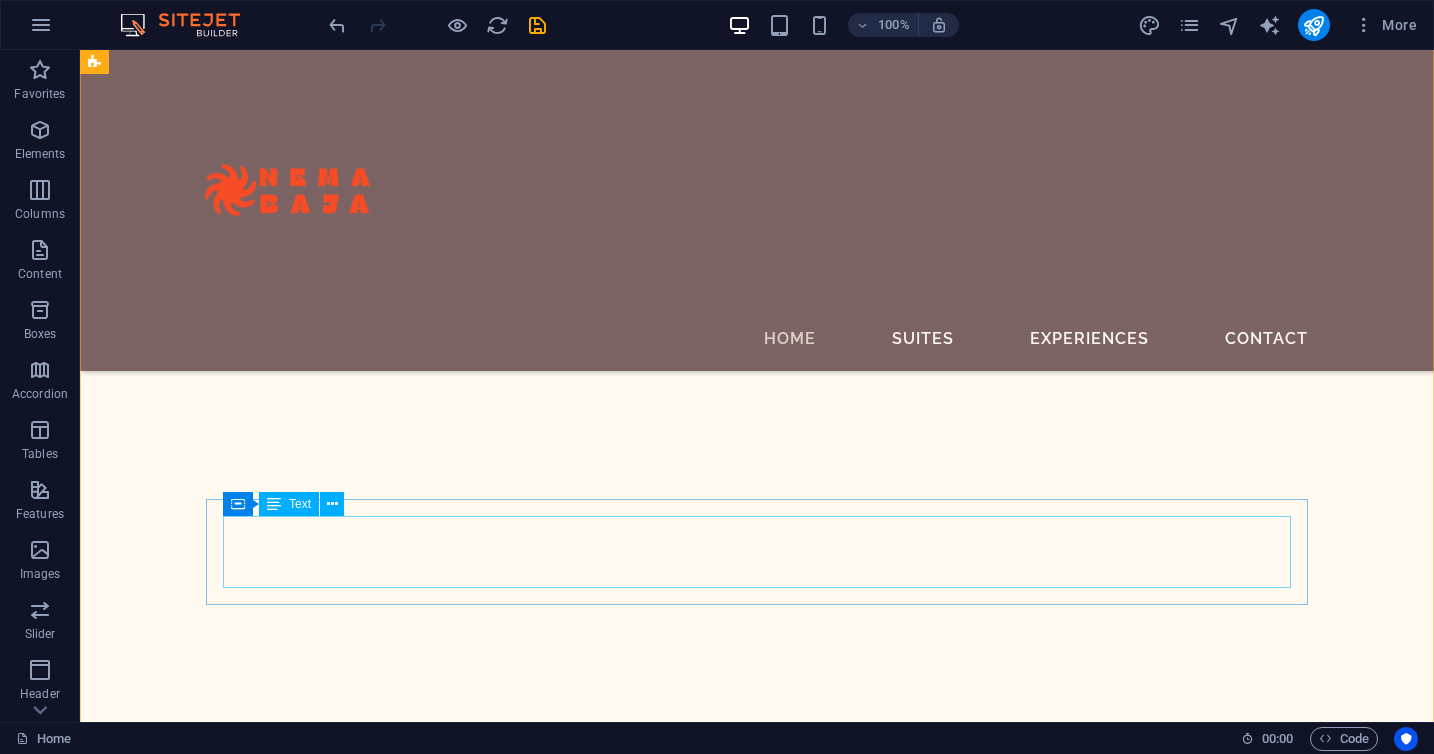 click on "Lorem ipsum dolor sit amet, consectetur adipisicing elit. Natus, dolores, at, nisi eligendi repellat voluptatem minima officia veritatis quasi animi porro laudantium dicta dolor voluptate non maiores ipsum reprehenderit odio fugiat reiciendis consectetur fuga pariatur libero accusantium quod minus odit debitis cumque quo adipisci vel vitae aliquid corrupti perferendis voluptates." at bounding box center [655, 5207] 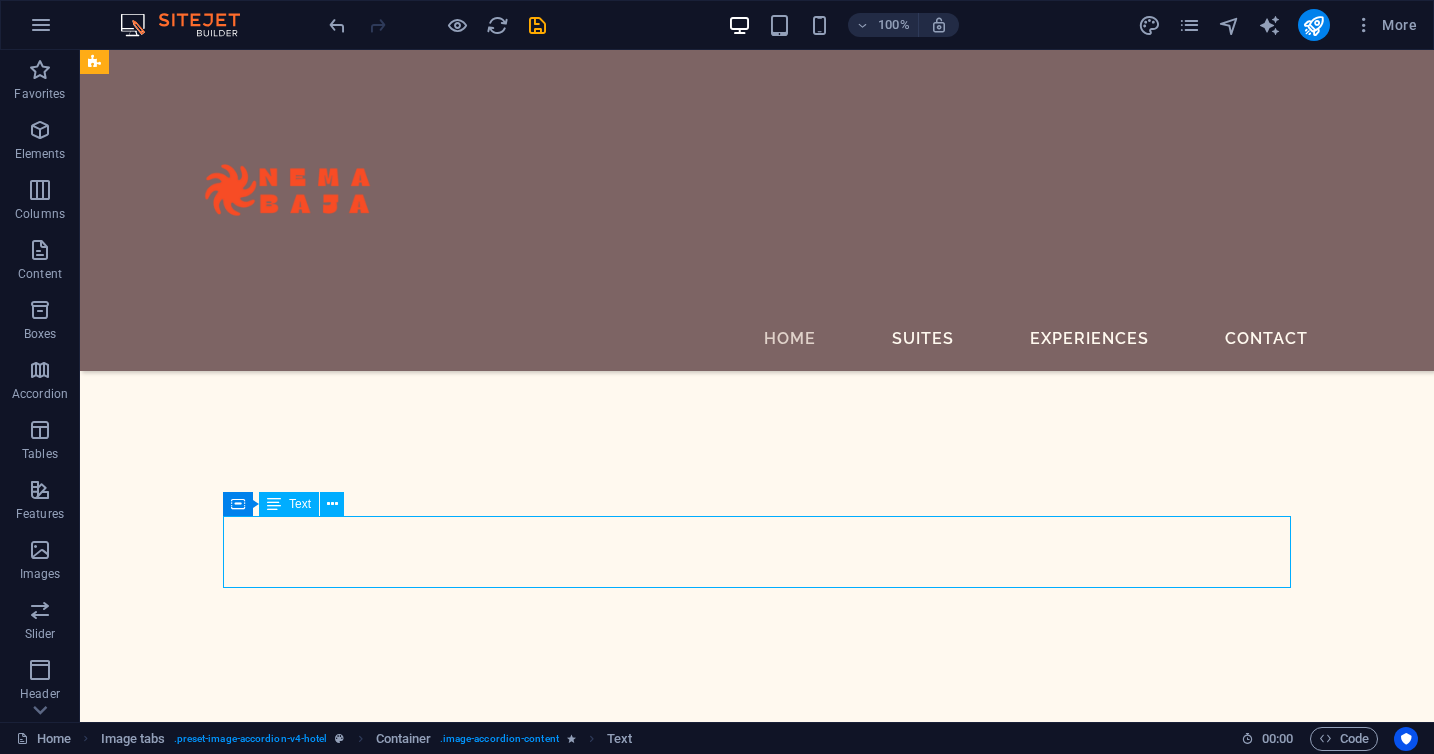 click on "Lorem ipsum dolor sit amet, consectetur adipisicing elit. Natus, dolores, at, nisi eligendi repellat voluptatem minima officia veritatis quasi animi porro laudantium dicta dolor voluptate non maiores ipsum reprehenderit odio fugiat reiciendis consectetur fuga pariatur libero accusantium quod minus odit debitis cumque quo adipisci vel vitae aliquid corrupti perferendis voluptates." at bounding box center [655, 5207] 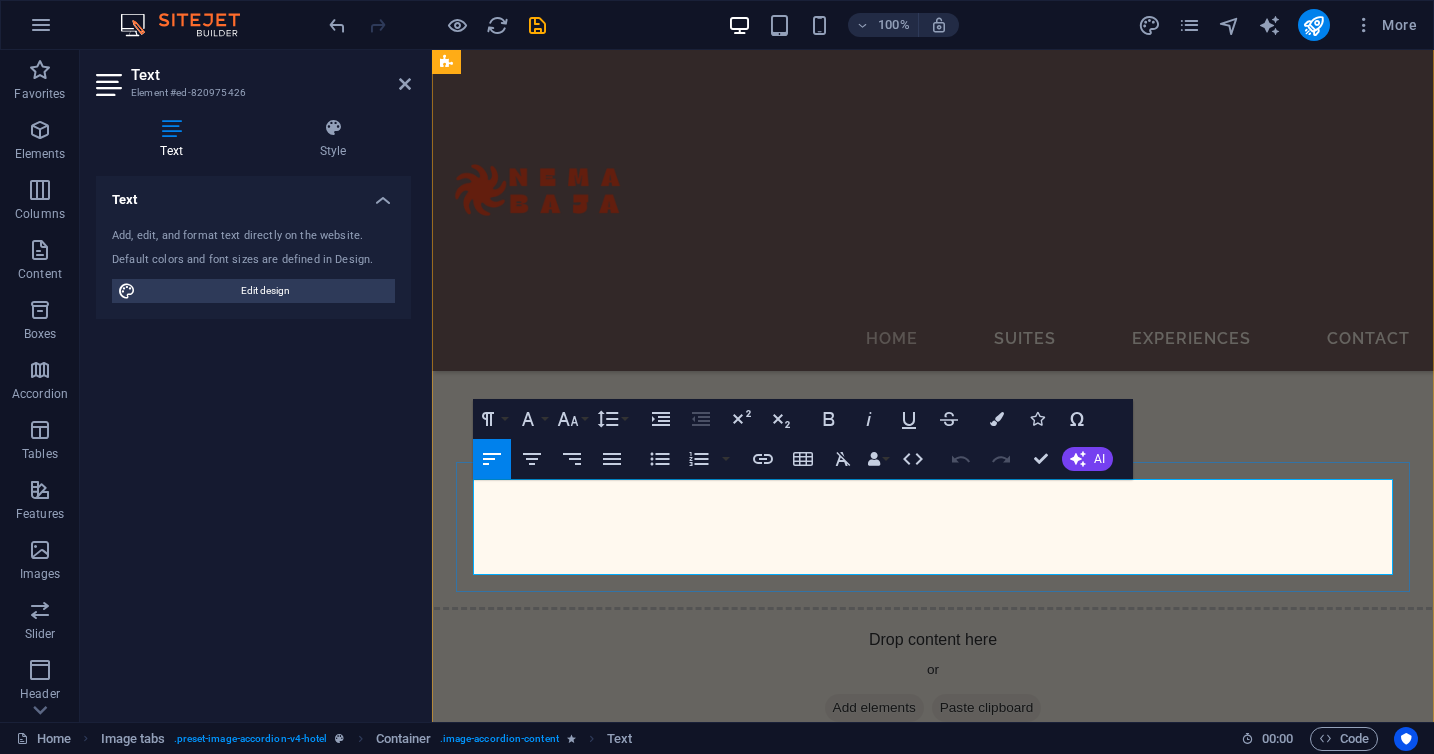 drag, startPoint x: 660, startPoint y: 569, endPoint x: 464, endPoint y: 486, distance: 212.84972 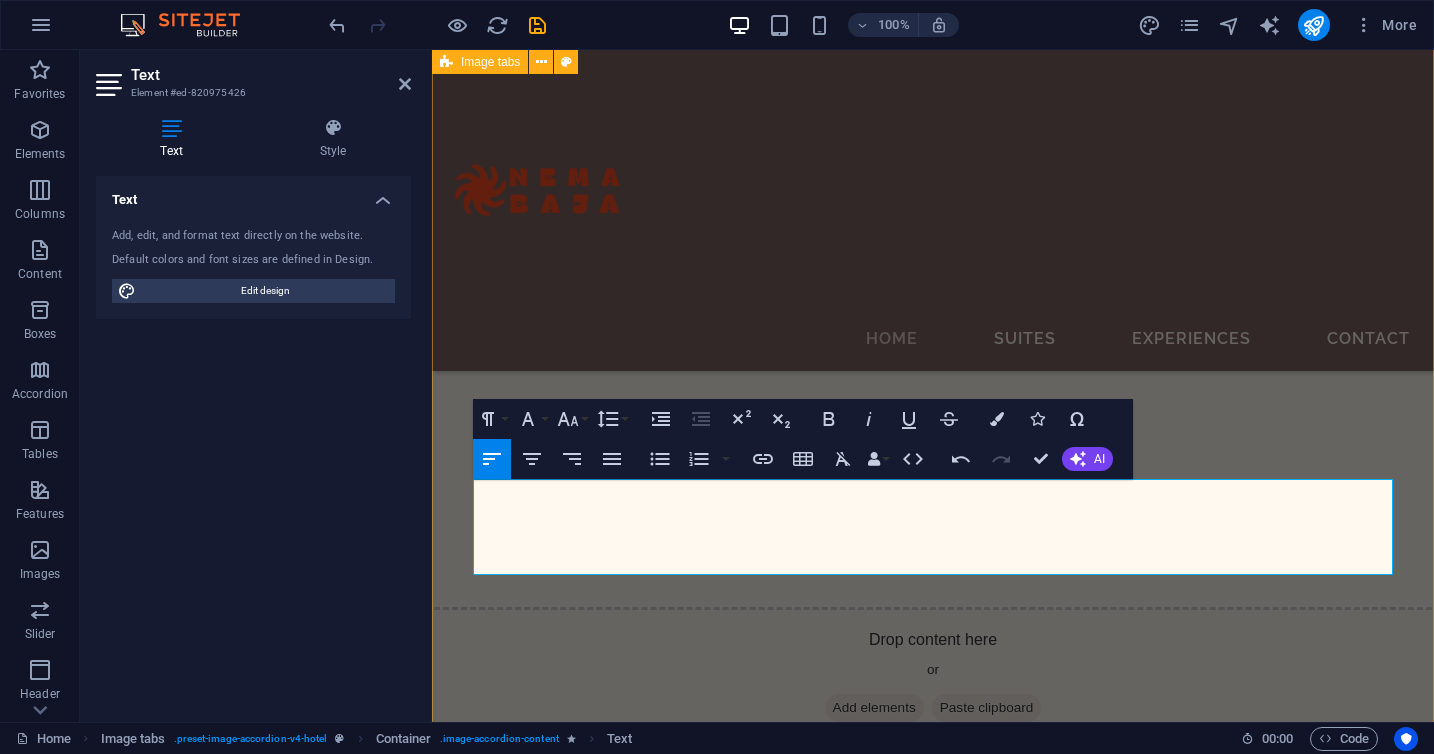 click on "Beachfront vacation rentals Enjoy the ultimate beachfront getaway with our carefully selected oceanfront vacation rentals. Each property offers direct access to the sea, stunning views, and the comfort of a luxury home away from home. Our rentals can be fully serviced and customized to your needs. We offer all-inclusive options that can include private chefs, butlers, daily housekeeping, airport transfers, and more, all tailored to your preferences and lifestyle. Whether you're looking for a relaxing escape or a fully catered experience, we make sure every detail is taken care of. Health & Wellness While you're enjoying your stay, if you're curious about real estate or exploring a lifestyle investment in Baja, we offer curated, personalized property tours of exclusive listings across the region. Events" at bounding box center [933, 3516] 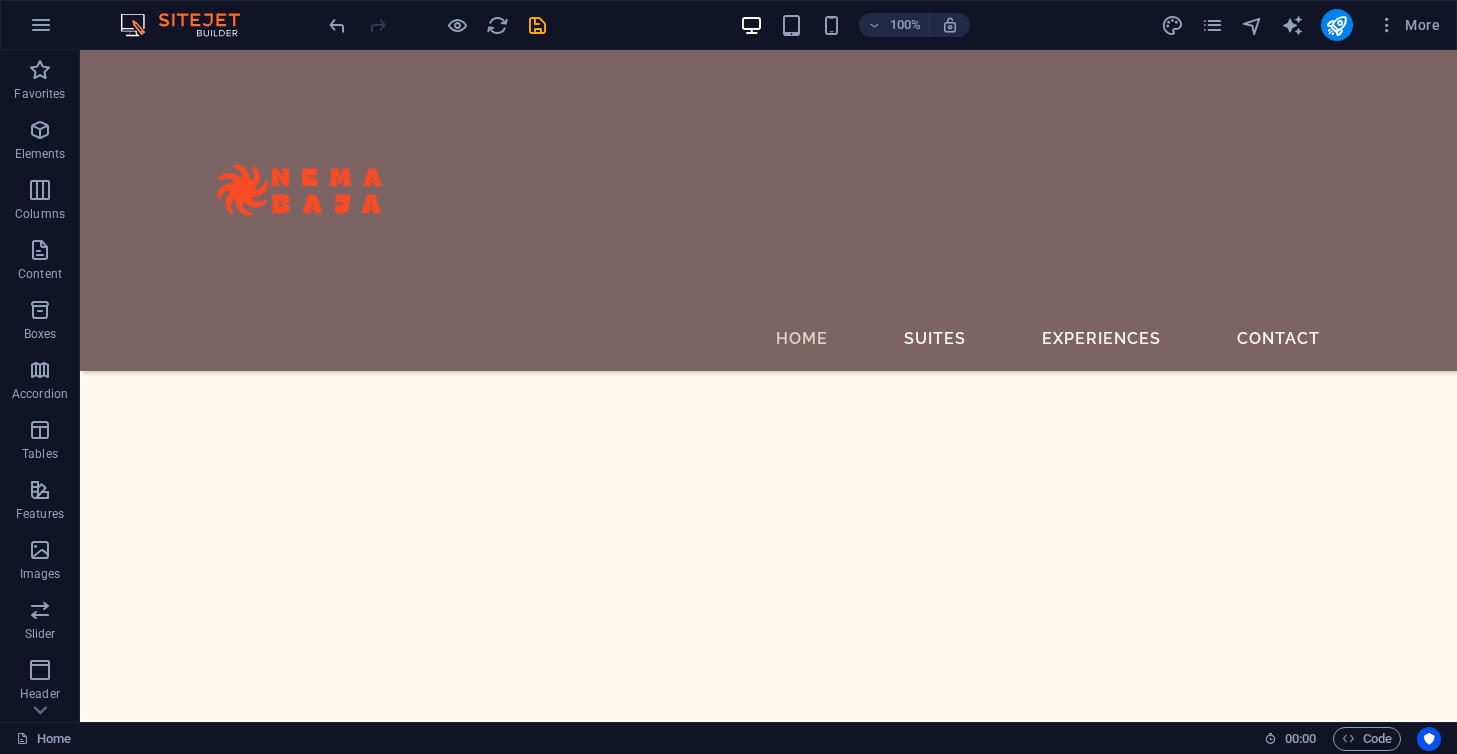 scroll, scrollTop: 4182, scrollLeft: 0, axis: vertical 